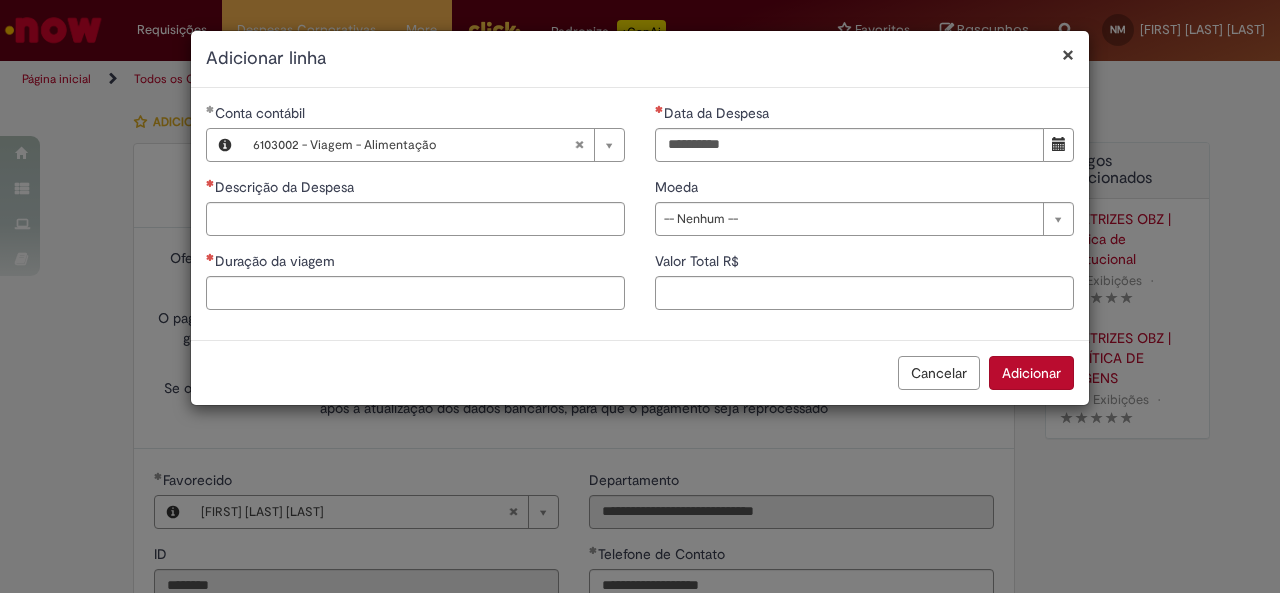 select on "*" 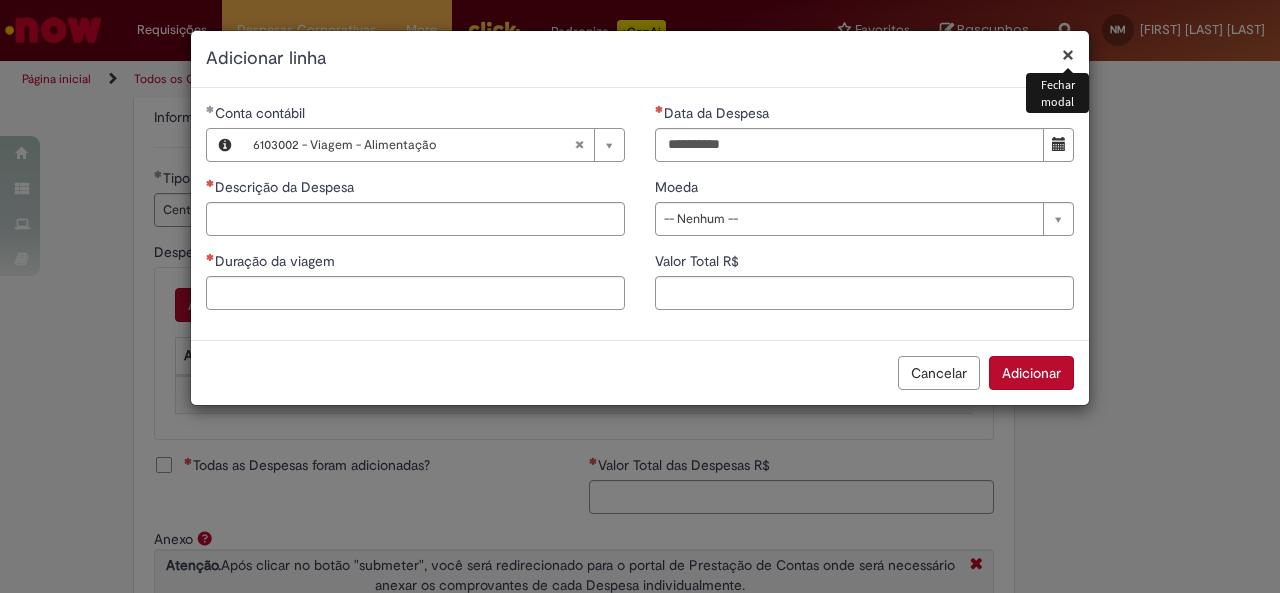 click on "×" at bounding box center (1068, 54) 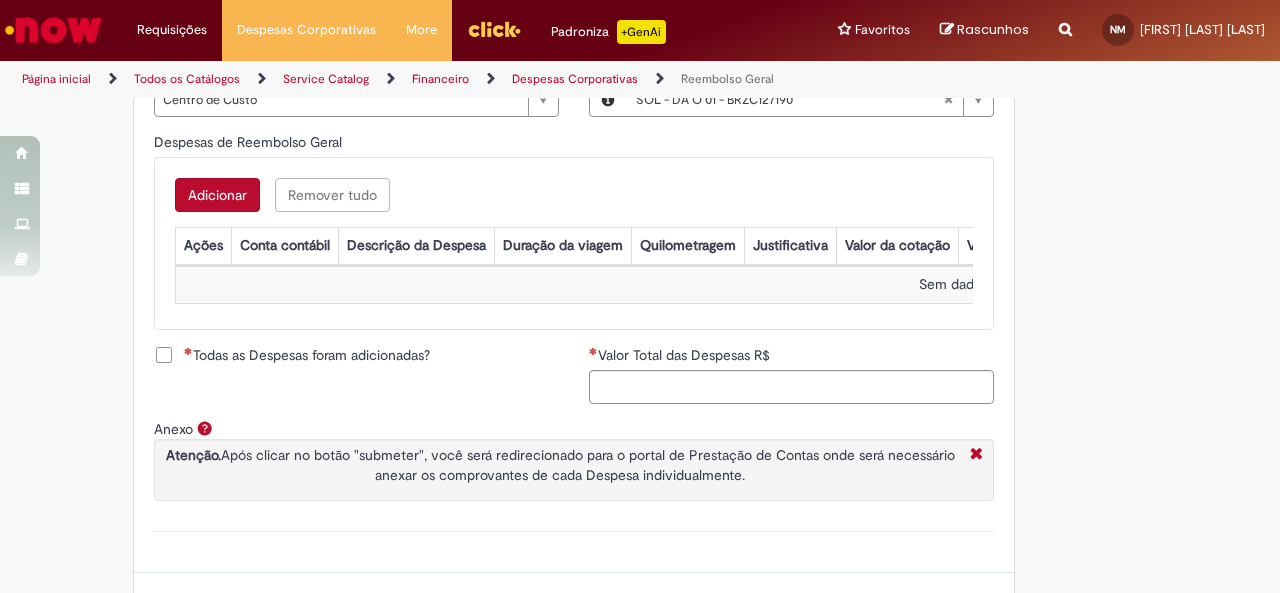 scroll, scrollTop: 695, scrollLeft: 0, axis: vertical 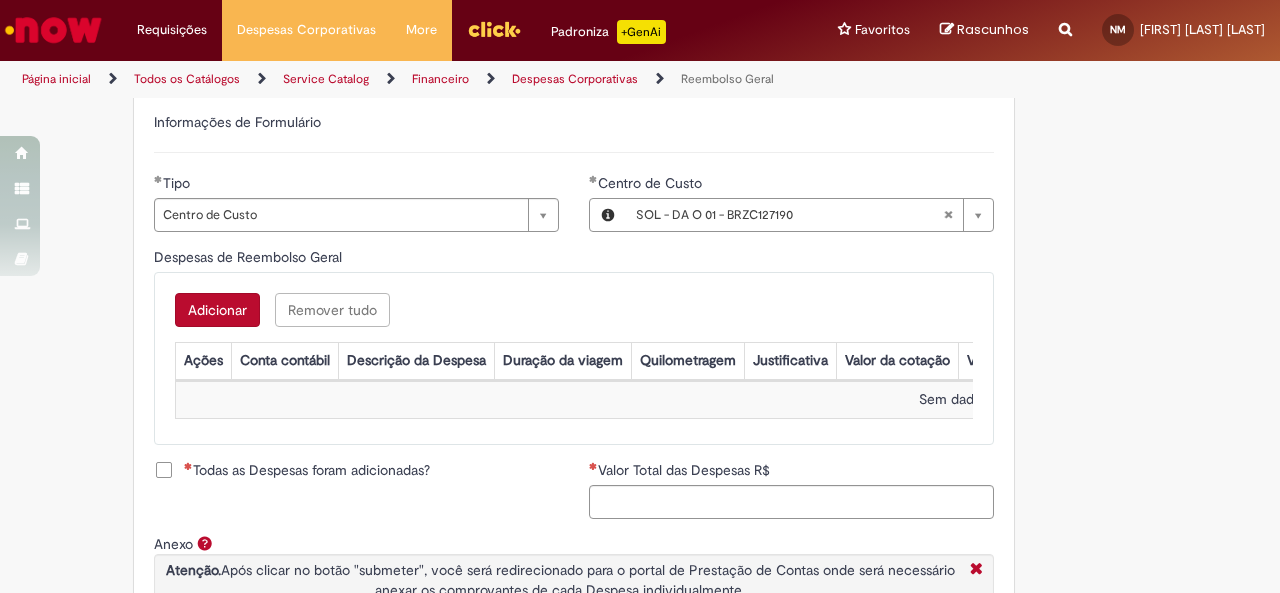 click on "Adicionar" at bounding box center [217, 310] 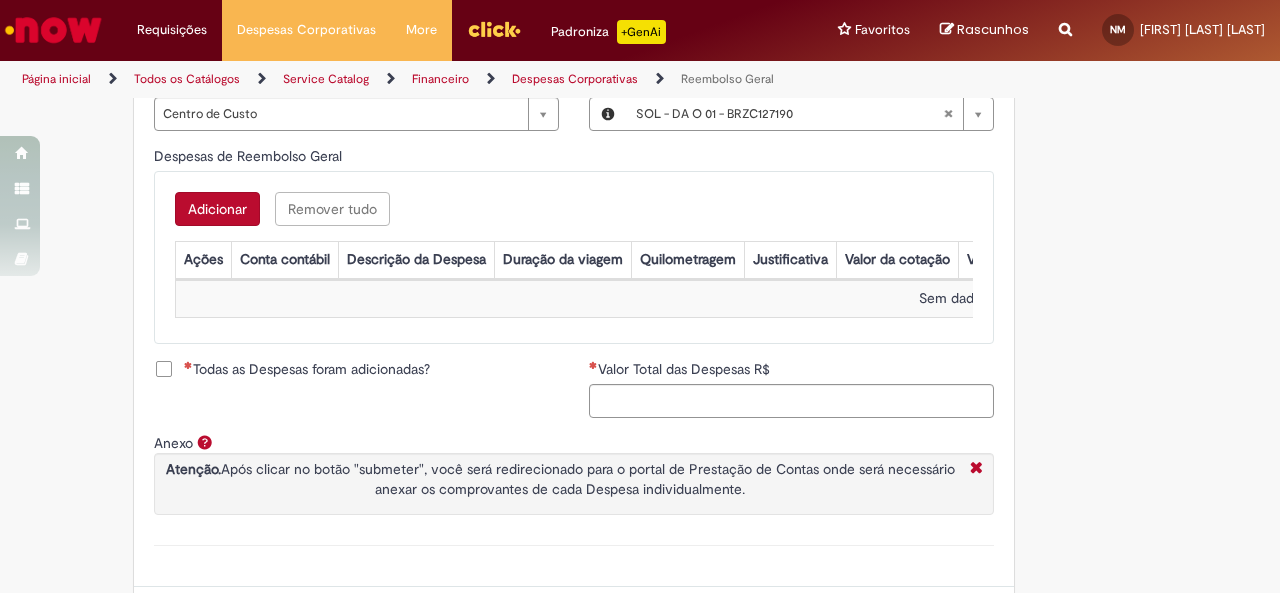 scroll, scrollTop: 895, scrollLeft: 0, axis: vertical 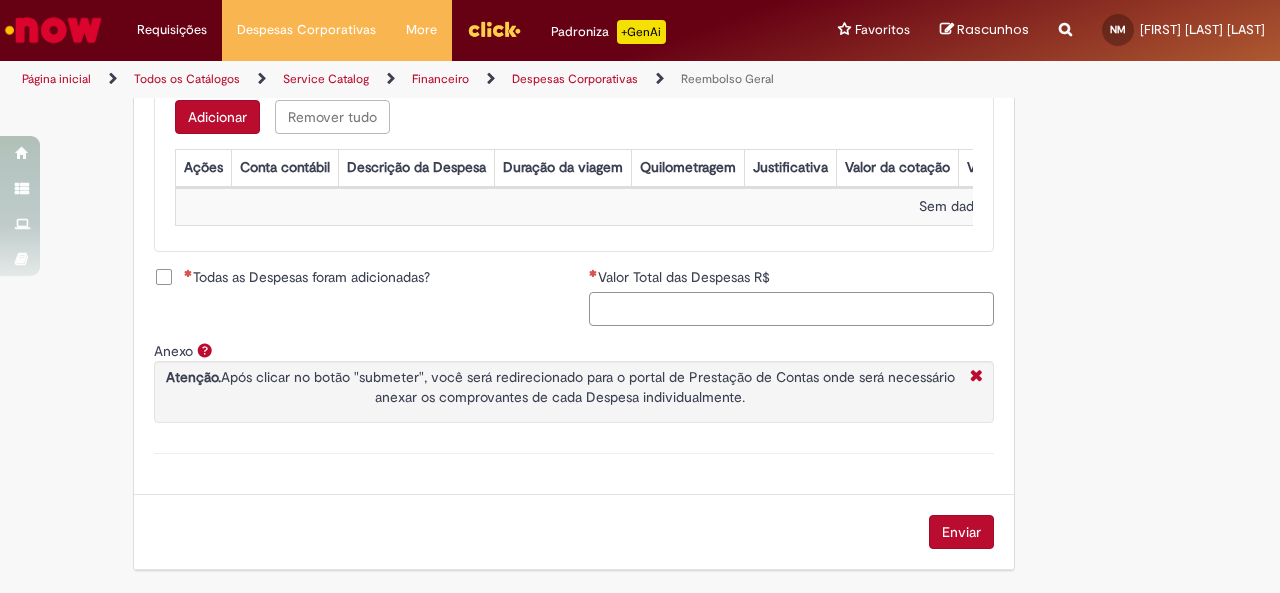 click on "Valor Total das Despesas R$" at bounding box center (791, 309) 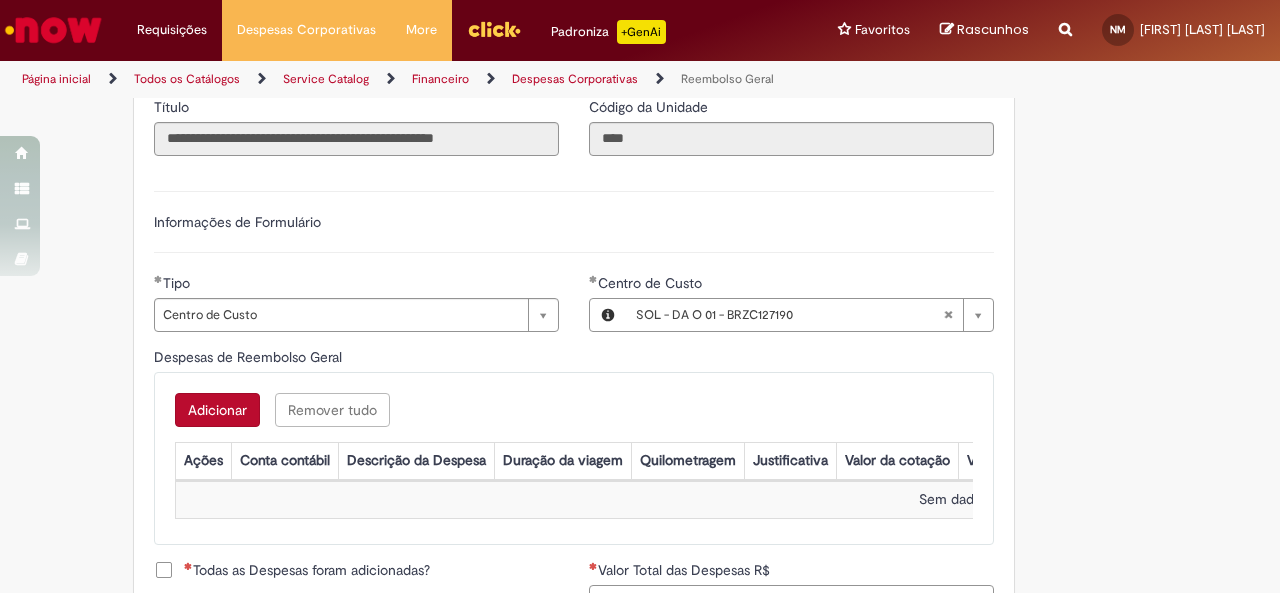 scroll, scrollTop: 895, scrollLeft: 0, axis: vertical 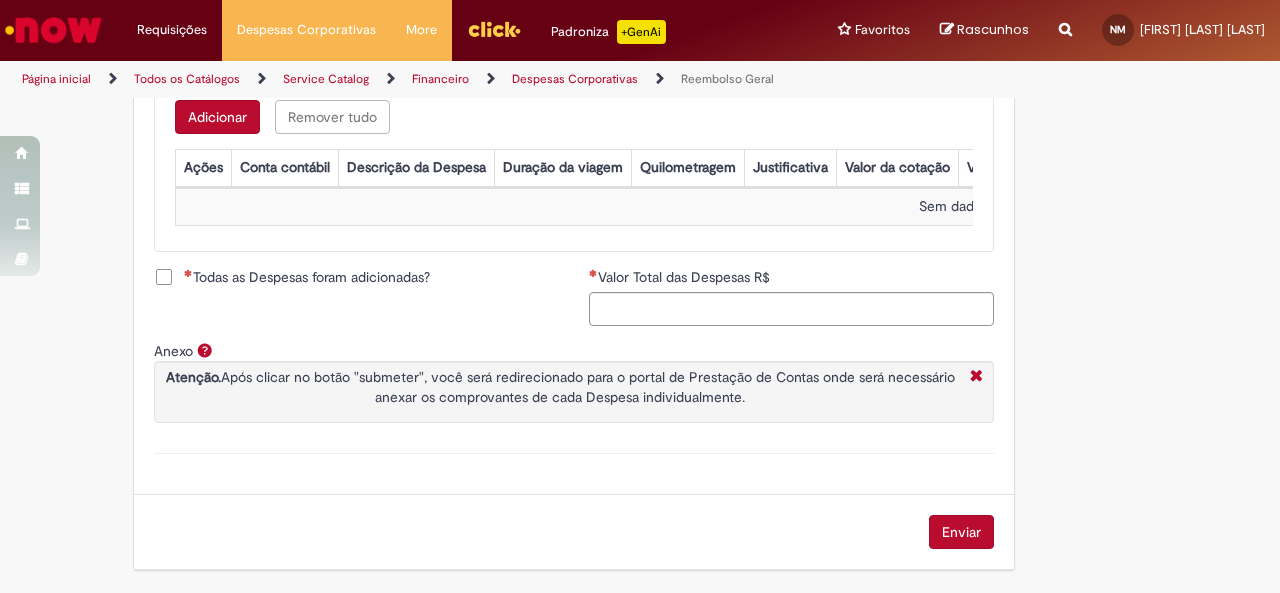 click on "Todas as Despesas foram adicionadas?" at bounding box center [307, 277] 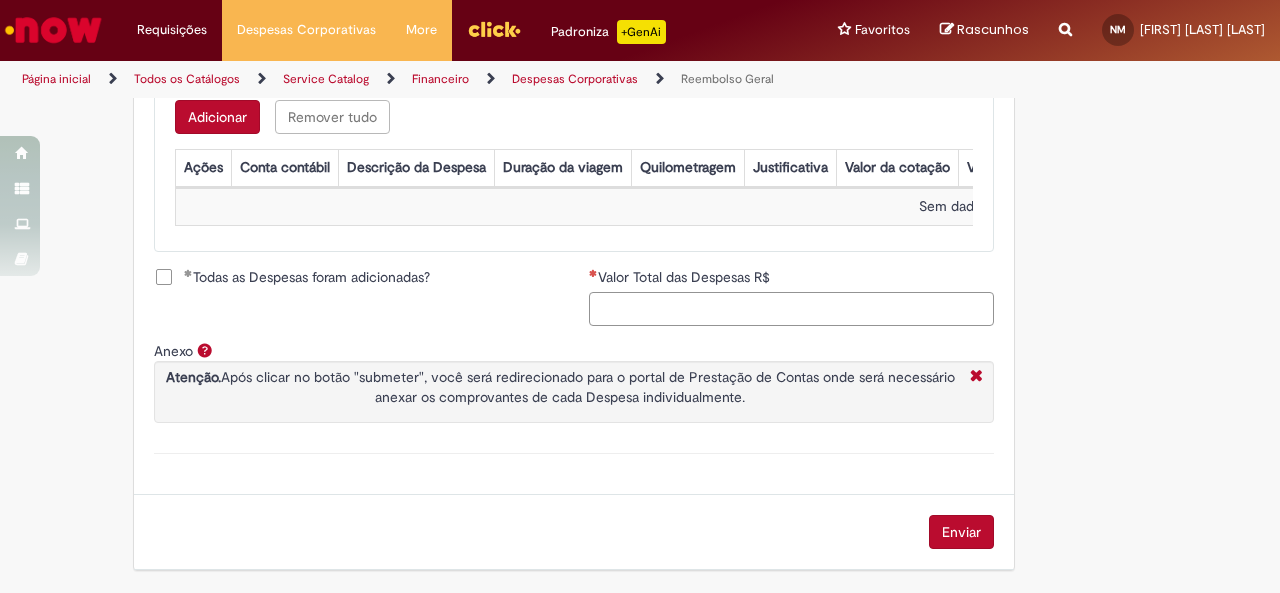 click on "Valor Total das Despesas R$" at bounding box center [791, 309] 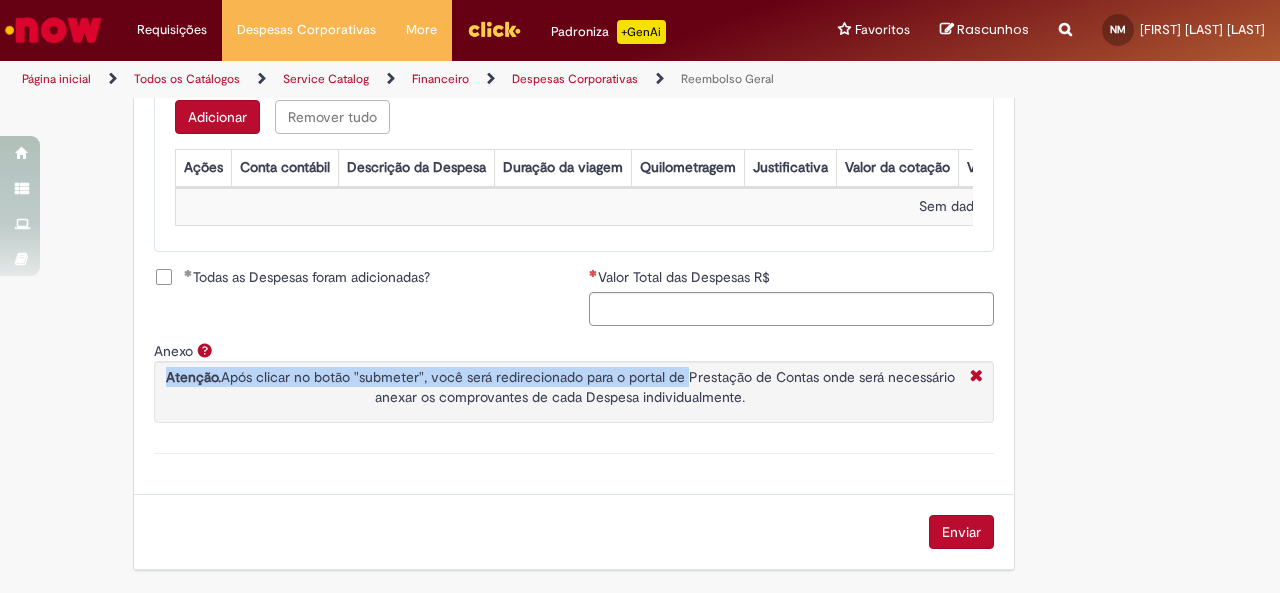 drag, startPoint x: 397, startPoint y: 362, endPoint x: 686, endPoint y: 382, distance: 289.69122 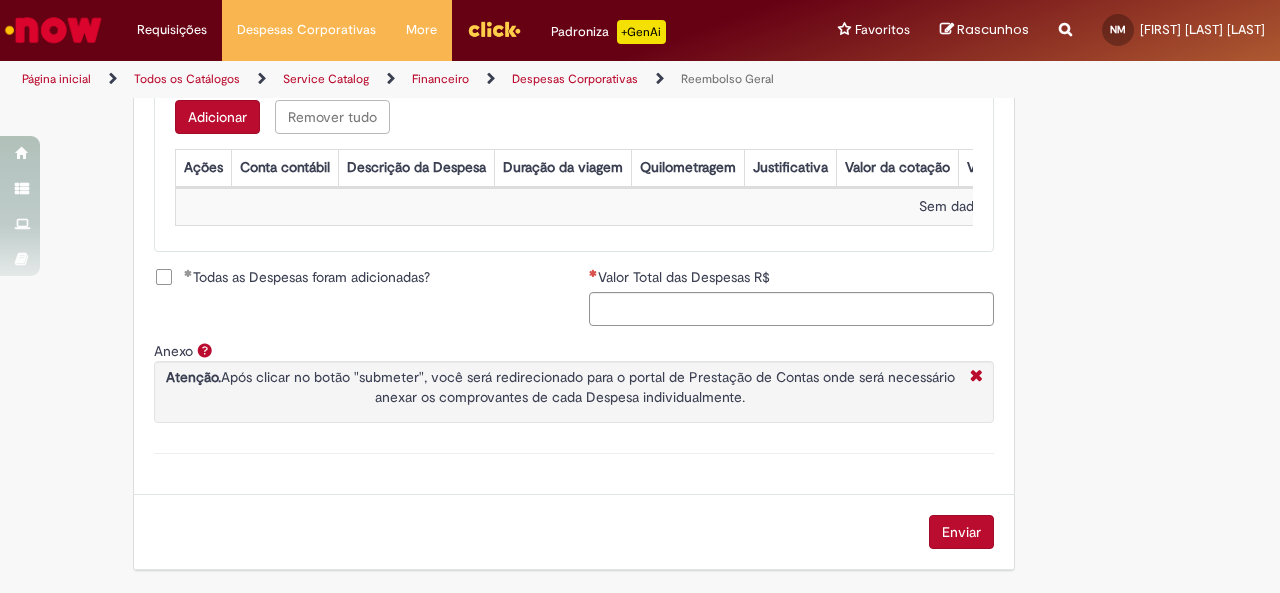 click on "Atenção.  Após clicar no botão "submeter", você será redirecionado para o portal de Prestação de Contas onde será necessário anexar os comprovantes de cada Despesa individualmente." at bounding box center [560, 387] 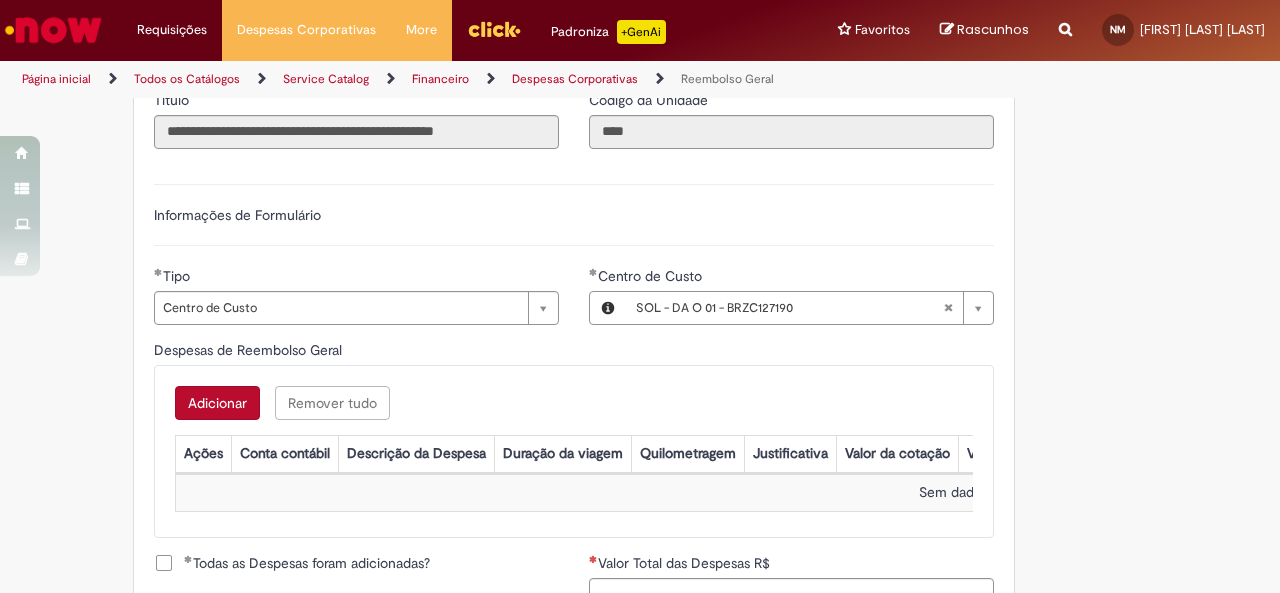 scroll, scrollTop: 695, scrollLeft: 0, axis: vertical 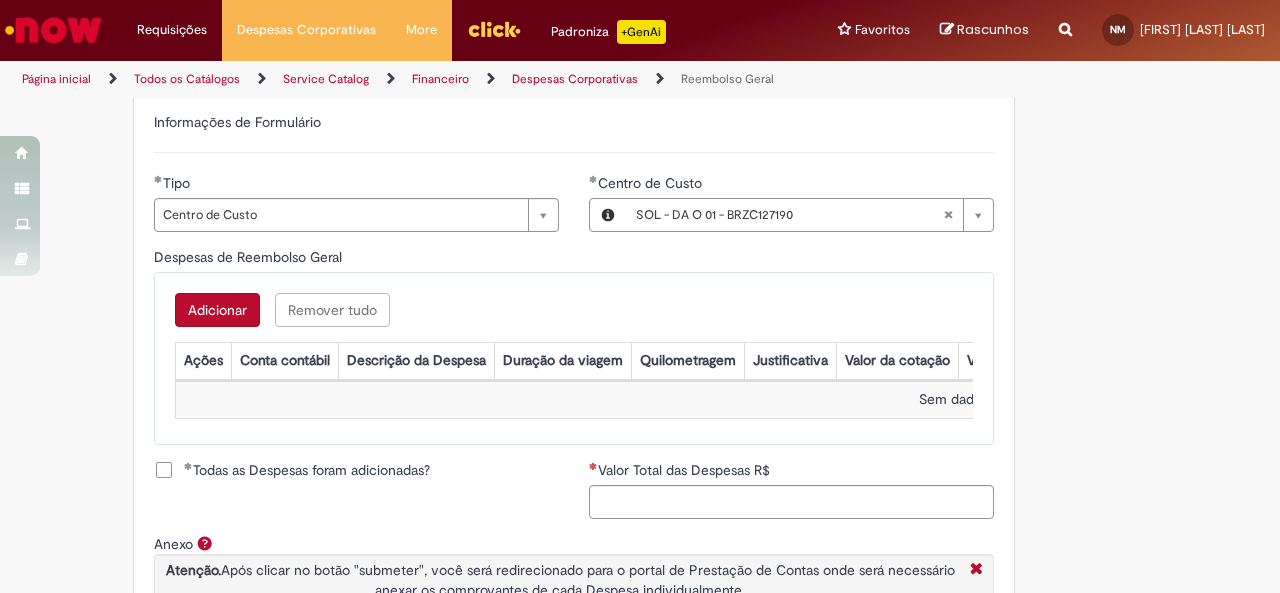 click on "Adicionar" at bounding box center (217, 310) 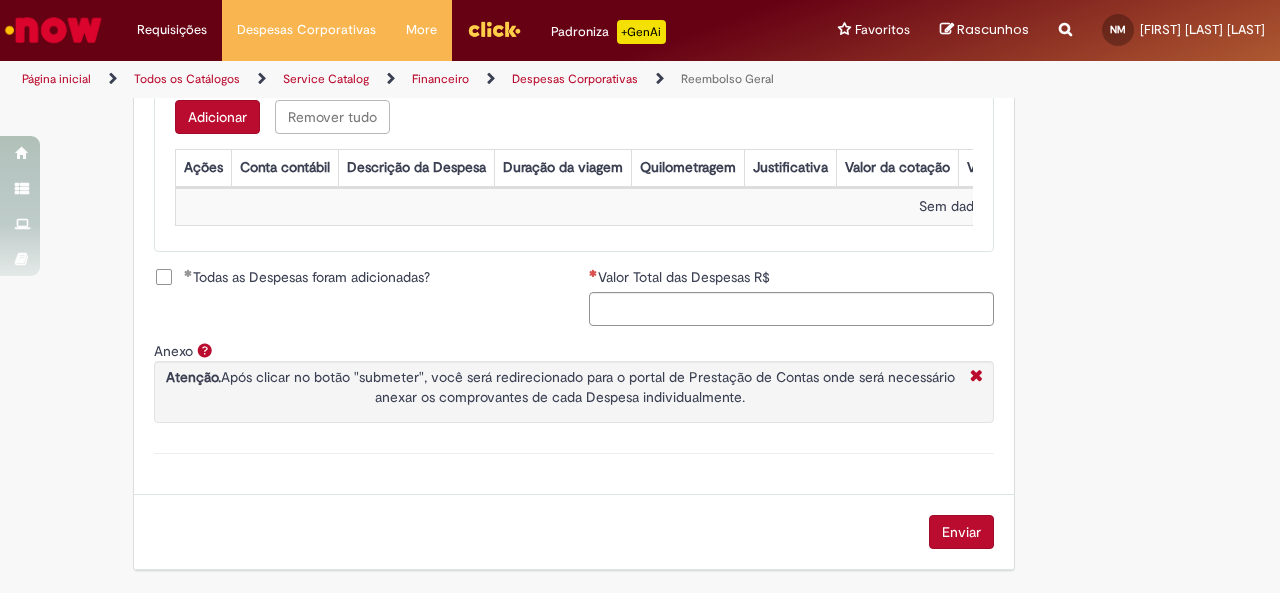 scroll, scrollTop: 895, scrollLeft: 0, axis: vertical 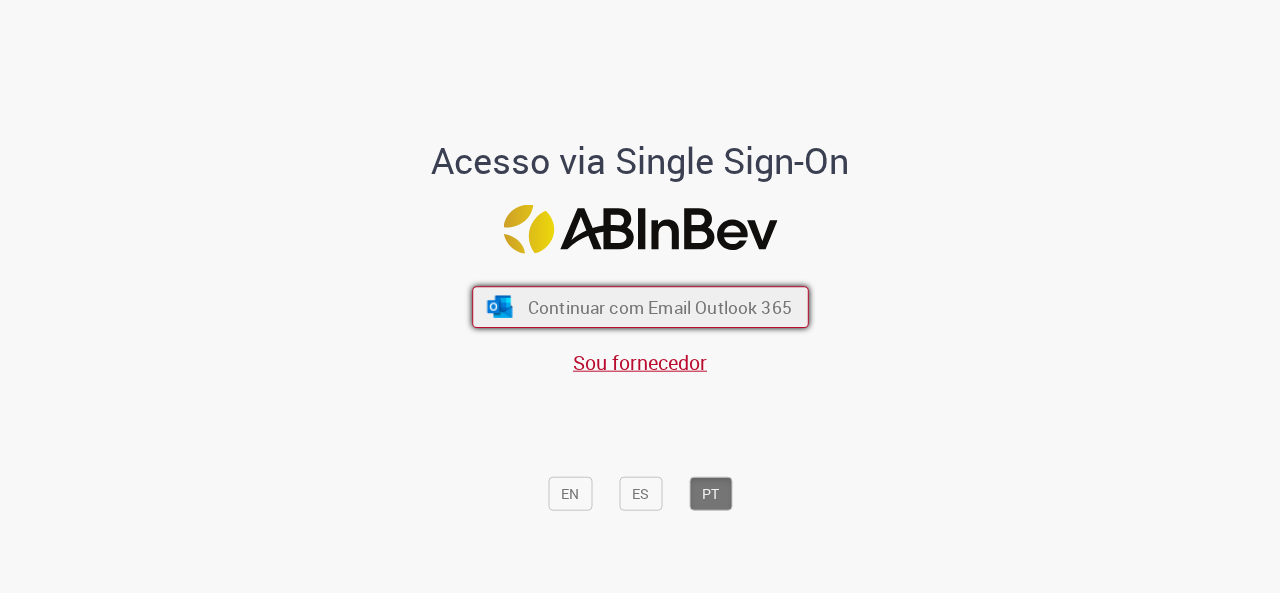 click on "Continuar com Email Outlook 365" at bounding box center (659, 306) 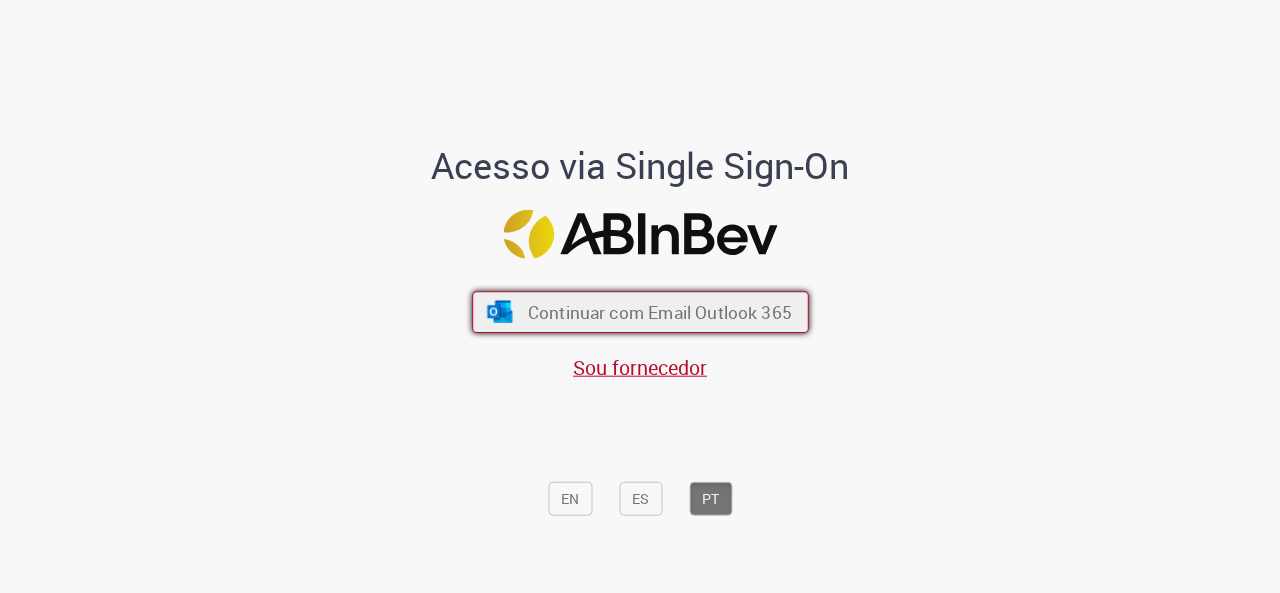 scroll, scrollTop: 0, scrollLeft: 0, axis: both 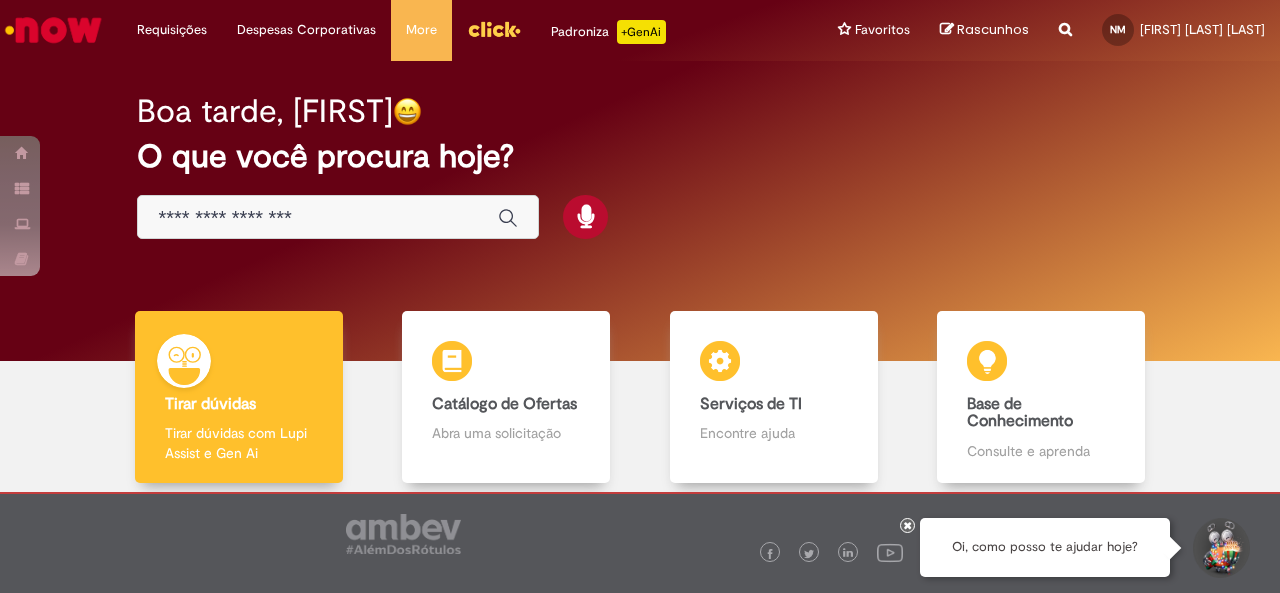 click at bounding box center (908, 525) 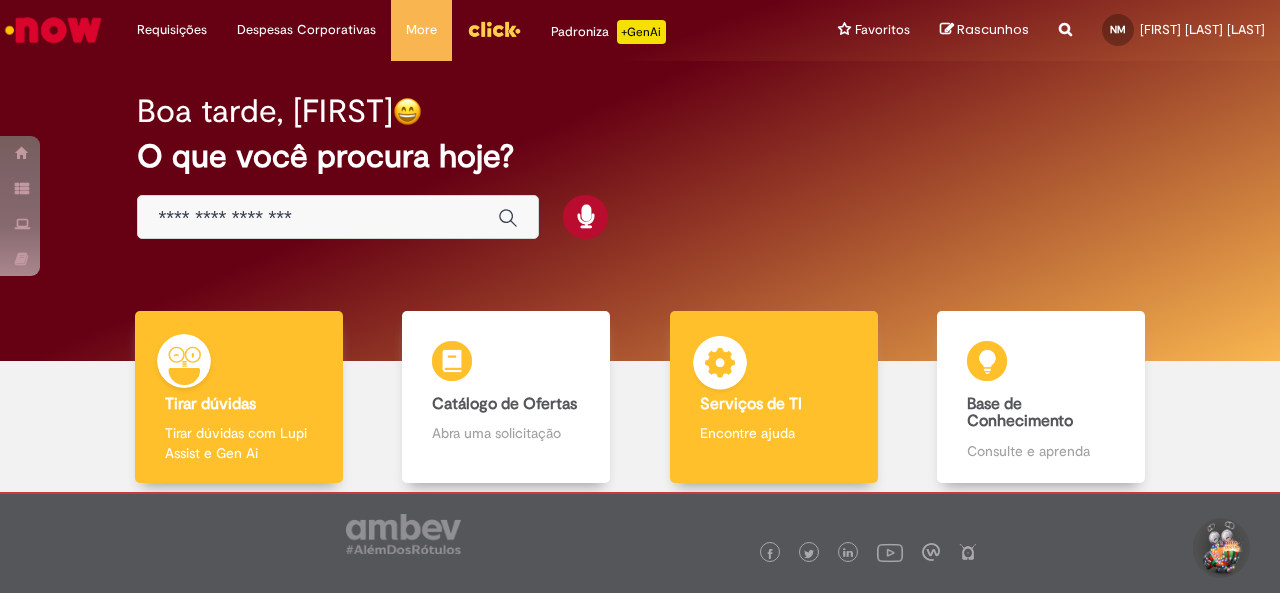 scroll, scrollTop: 106, scrollLeft: 0, axis: vertical 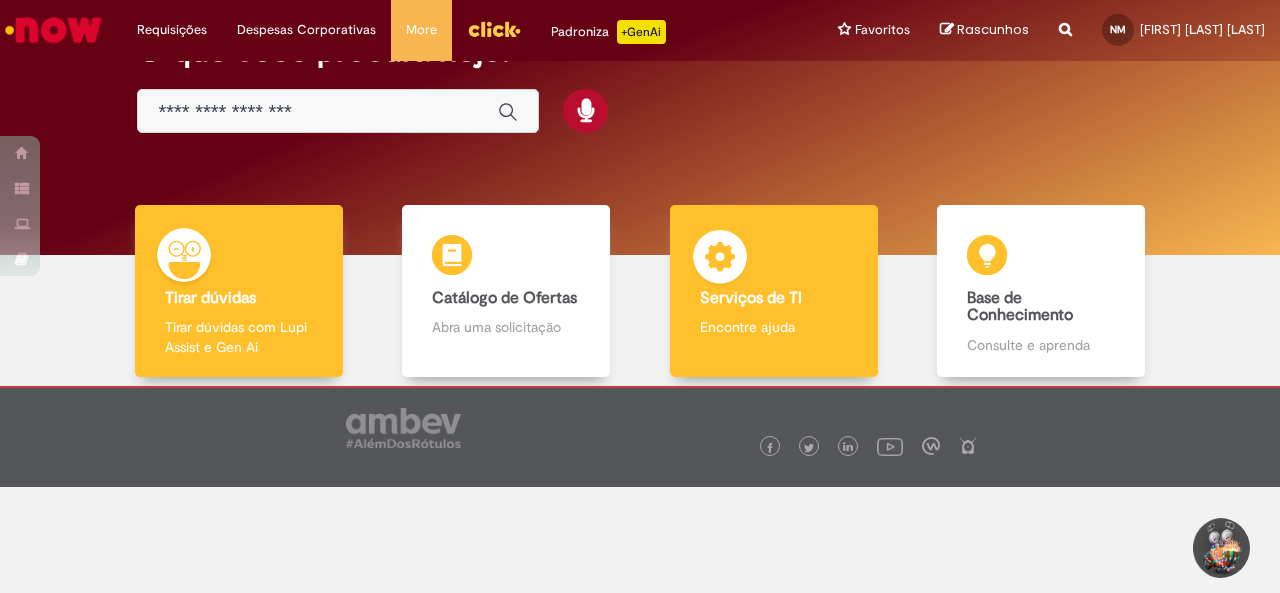 click on "Serviços de TI
Serviços de TI
Encontre ajuda" at bounding box center [774, 291] 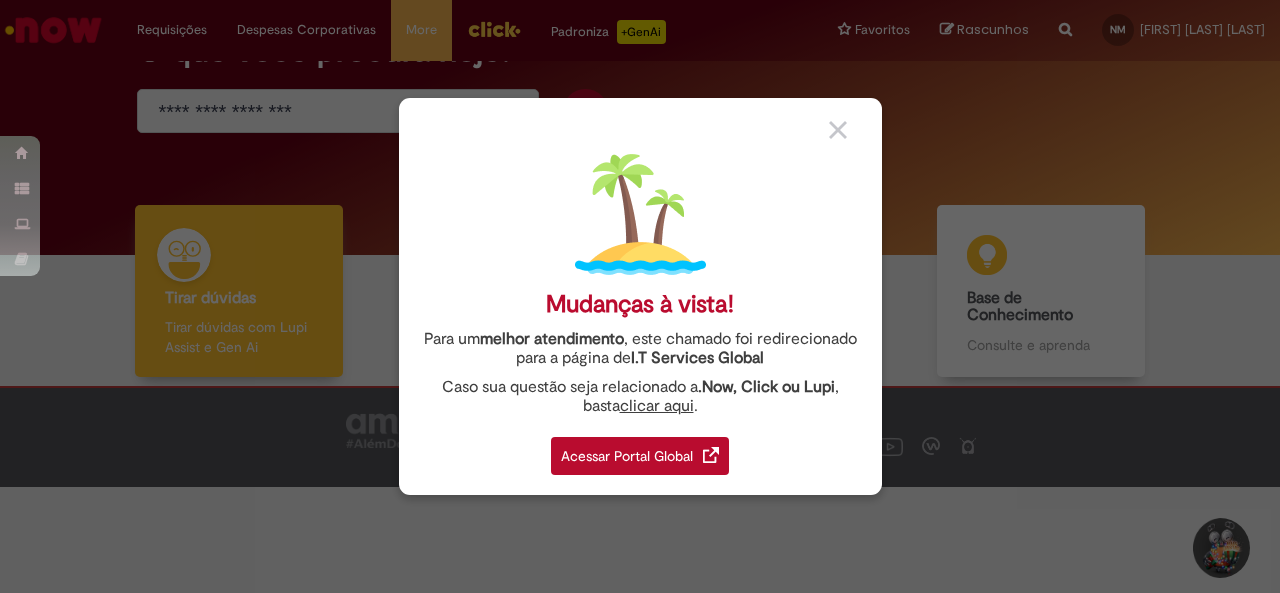 click at bounding box center (838, 130) 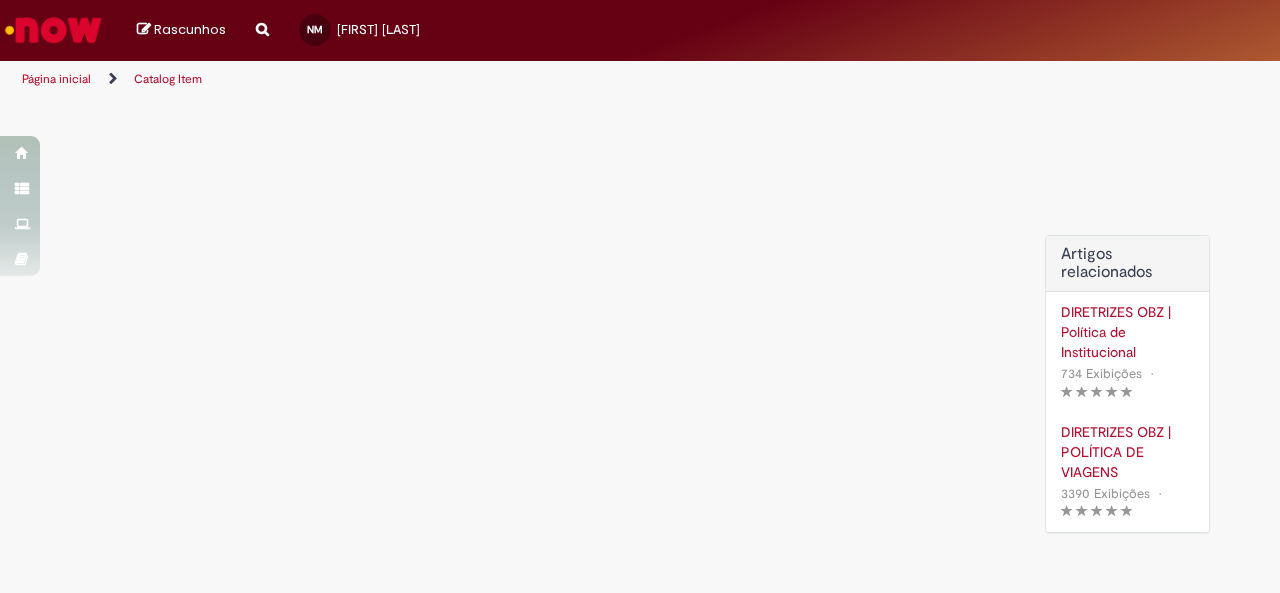scroll, scrollTop: 0, scrollLeft: 0, axis: both 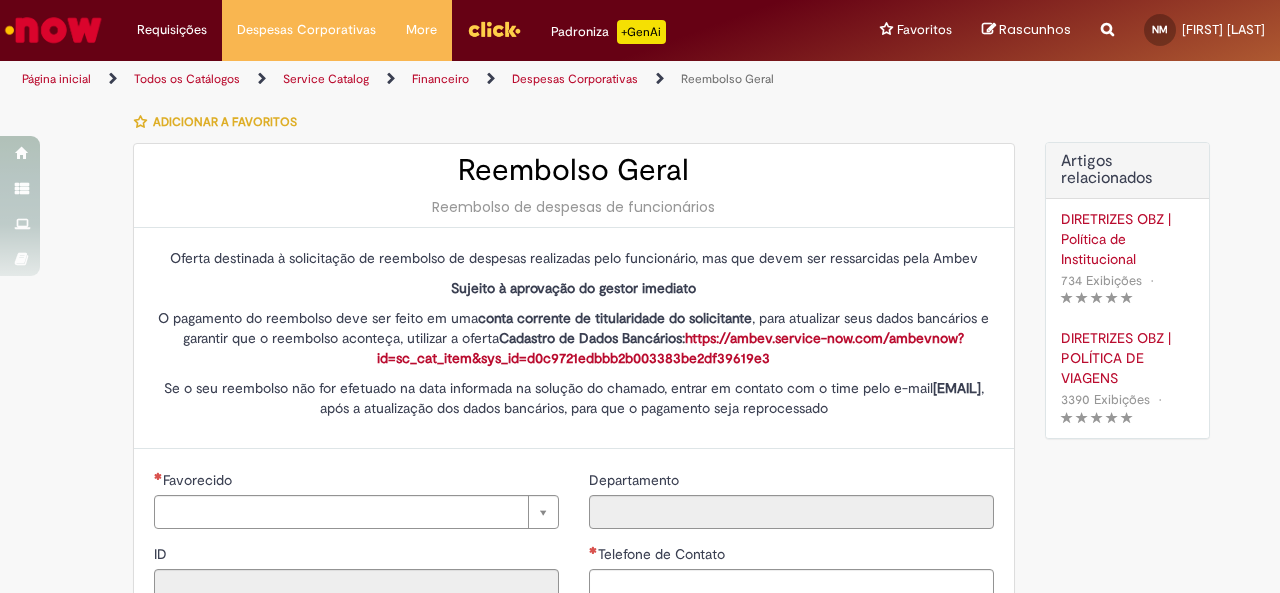 type on "********" 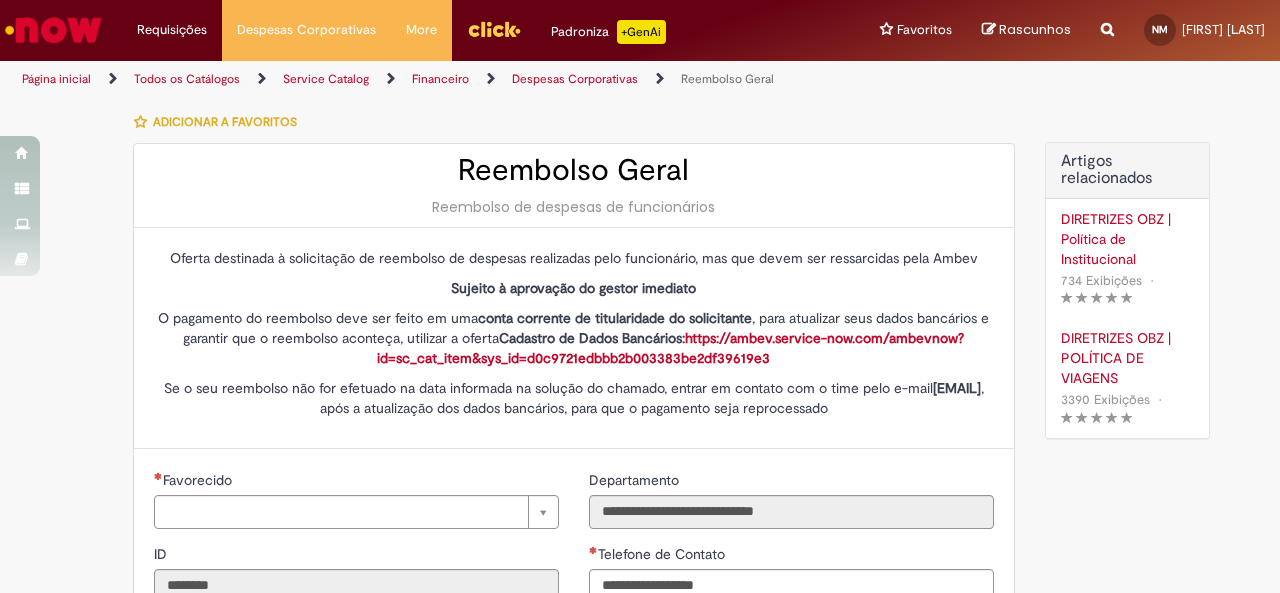 type on "**********" 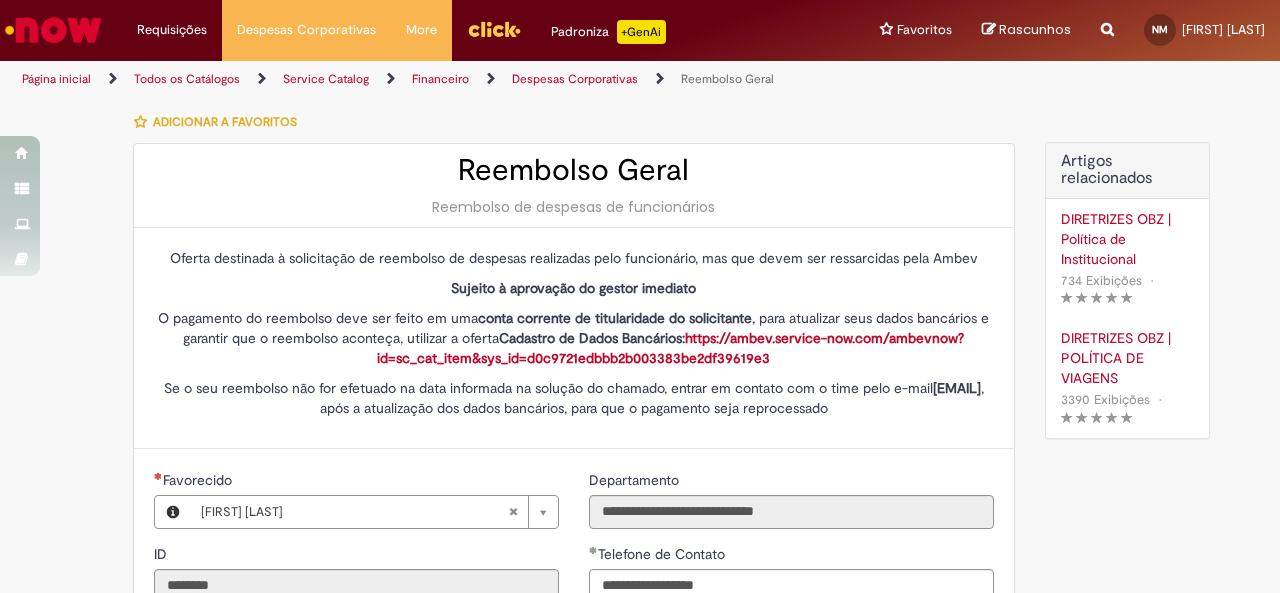 type on "**********" 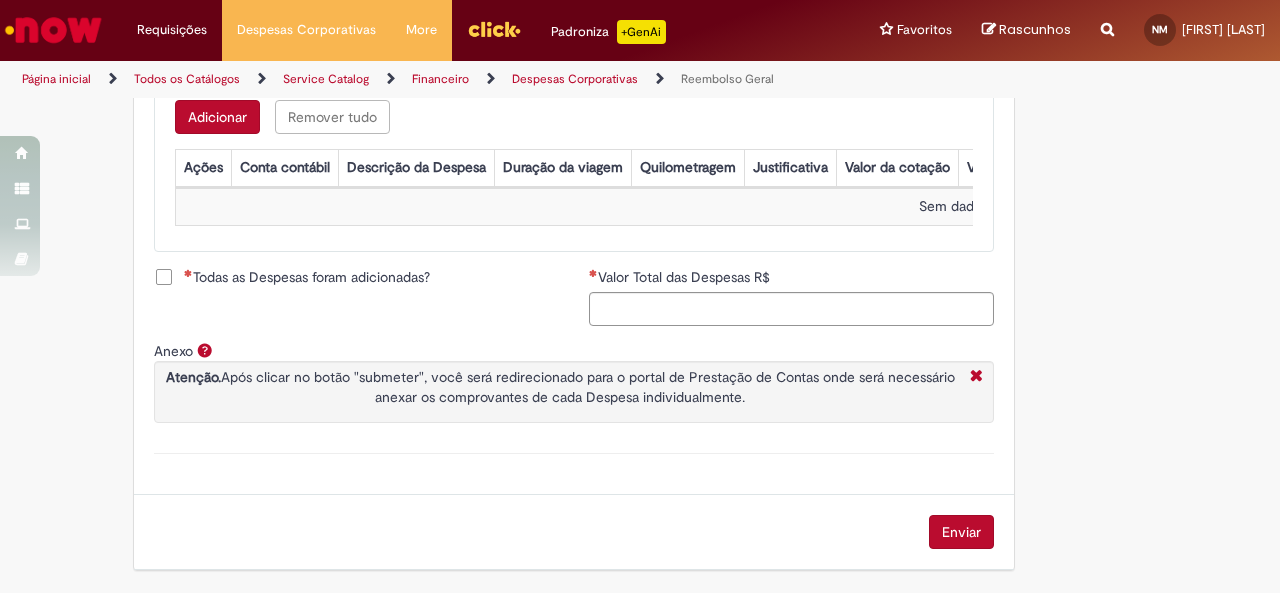 scroll, scrollTop: 495, scrollLeft: 0, axis: vertical 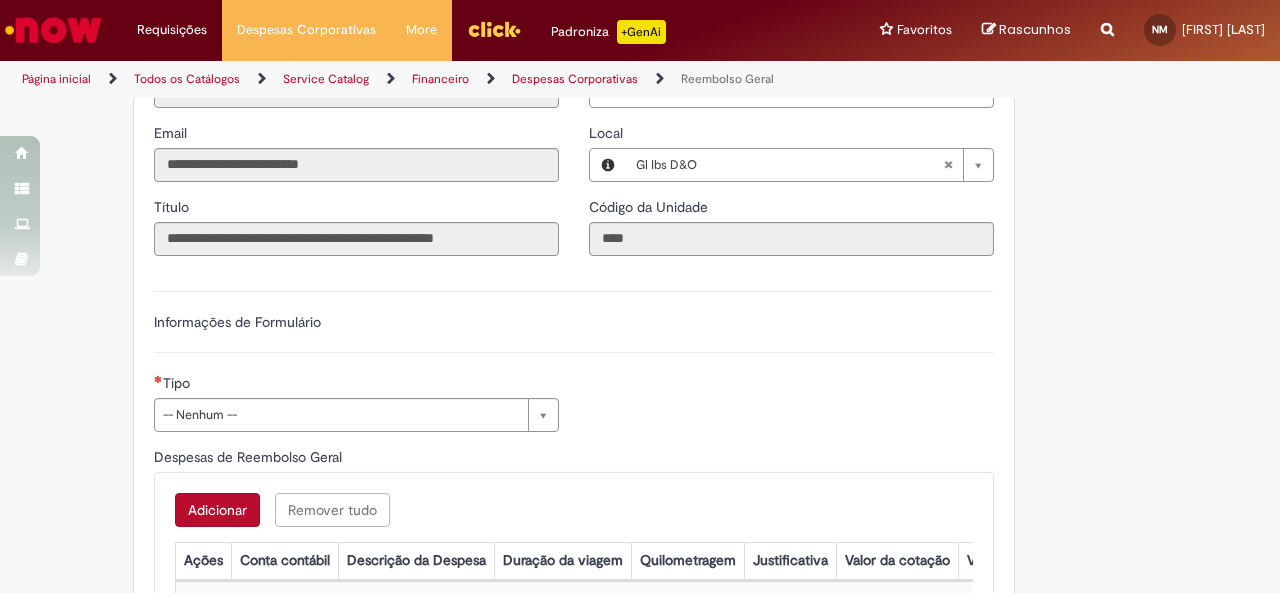 click on "Informações de Formulário" at bounding box center (574, 332) 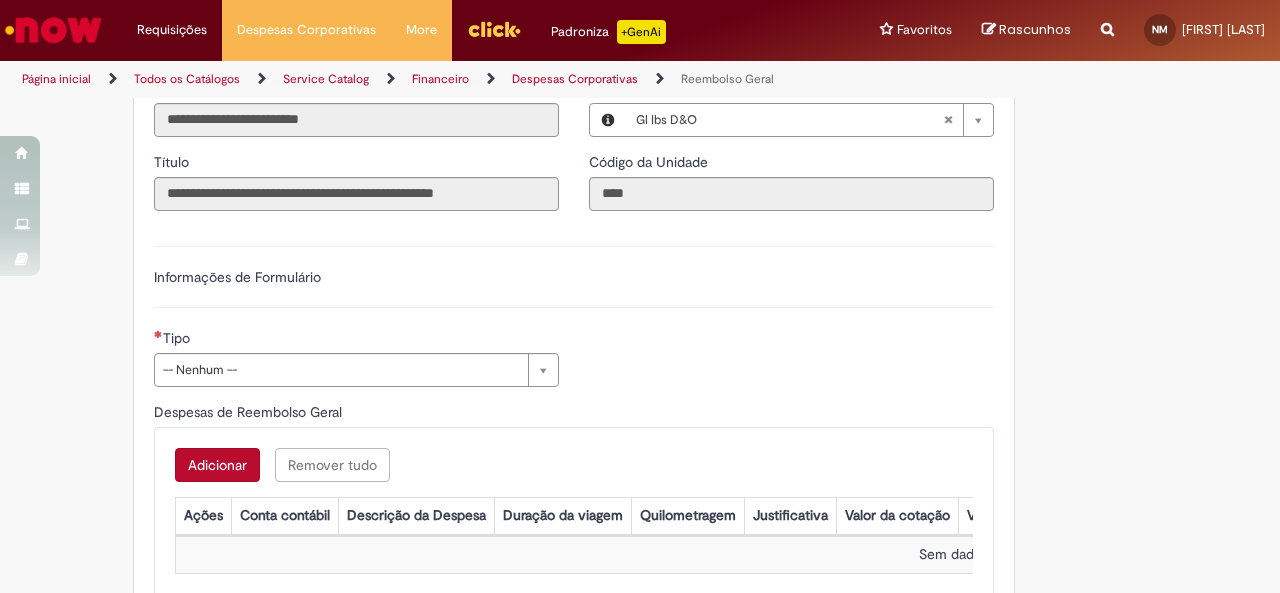 scroll, scrollTop: 695, scrollLeft: 0, axis: vertical 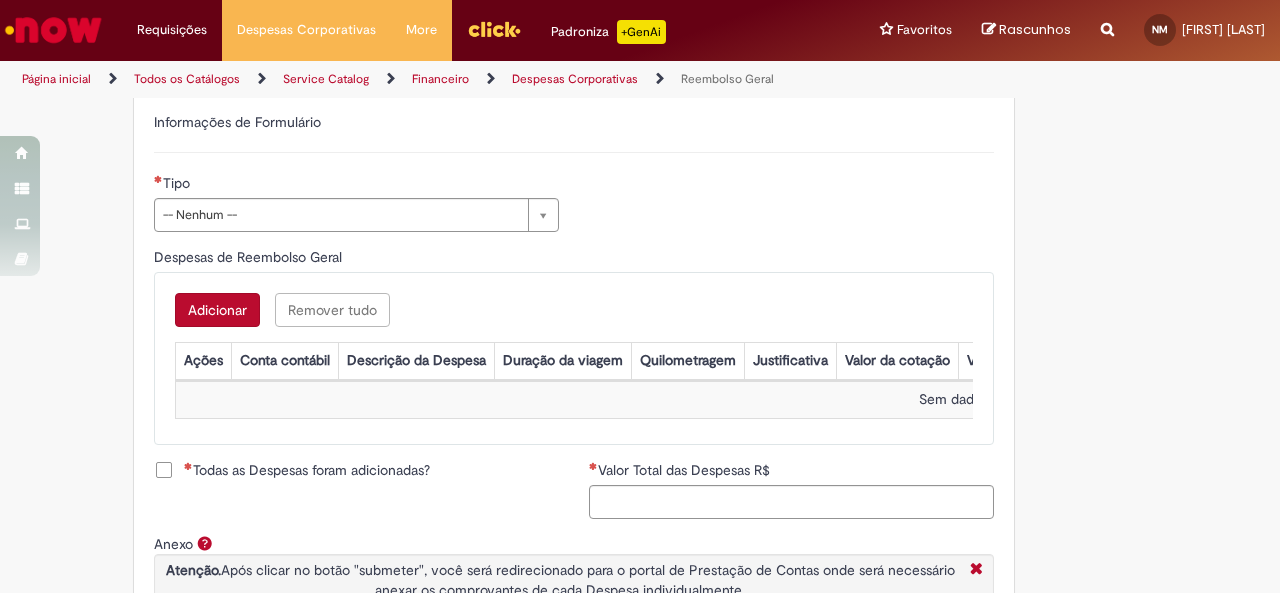 click on "Tipo" at bounding box center [356, 185] 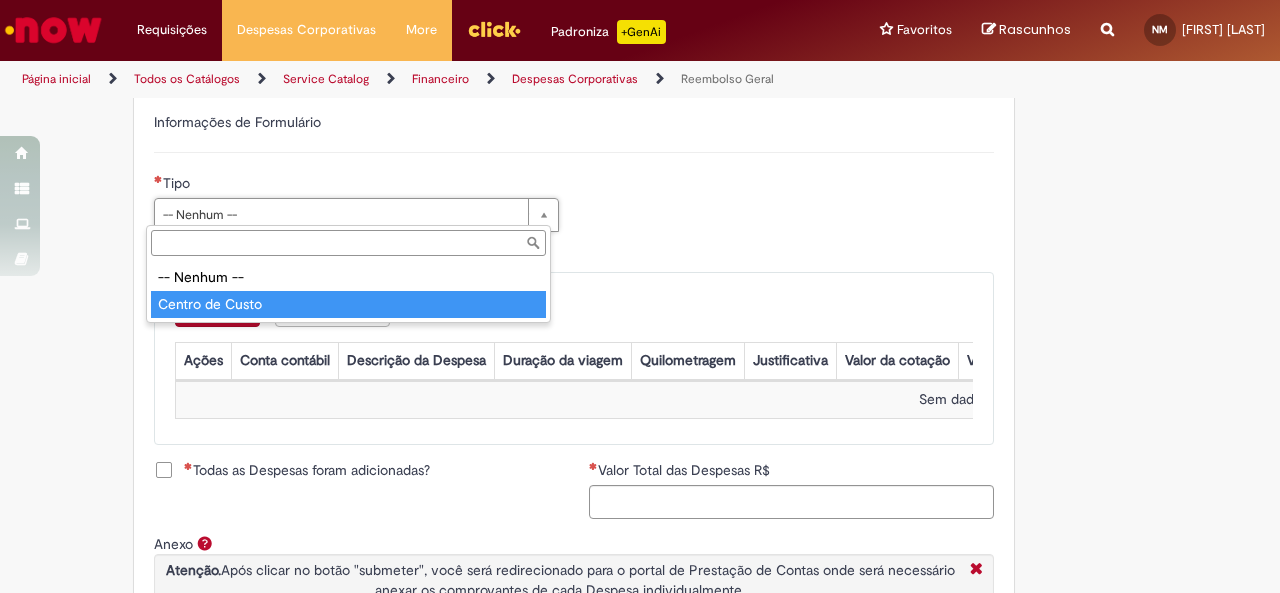 type on "**********" 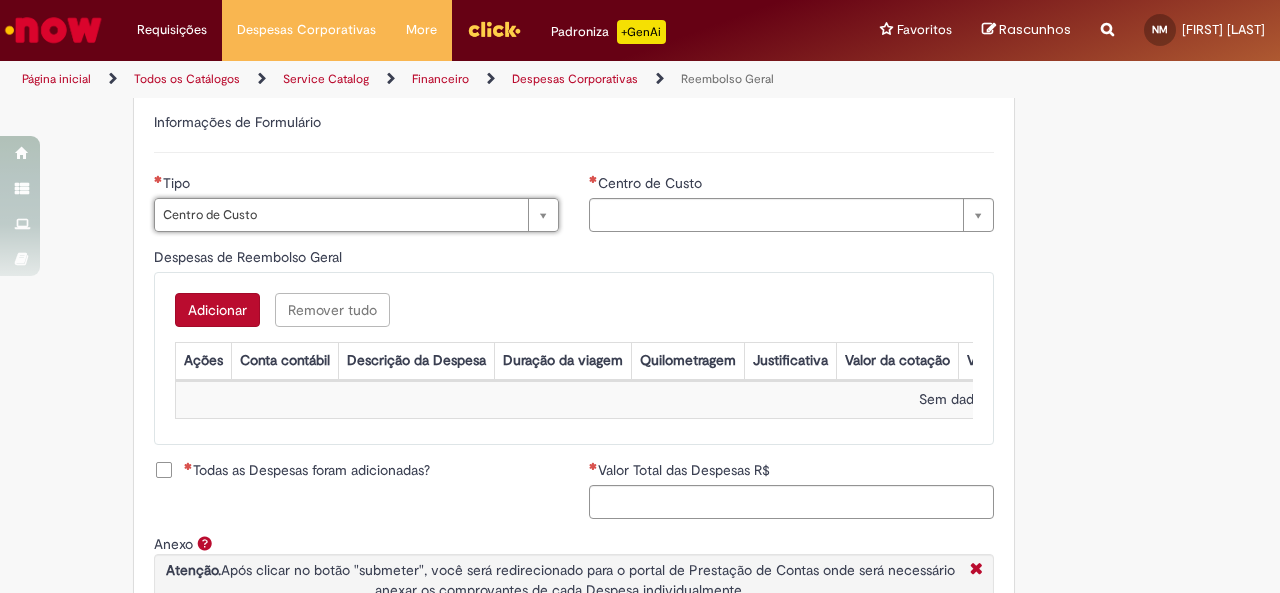 type on "**********" 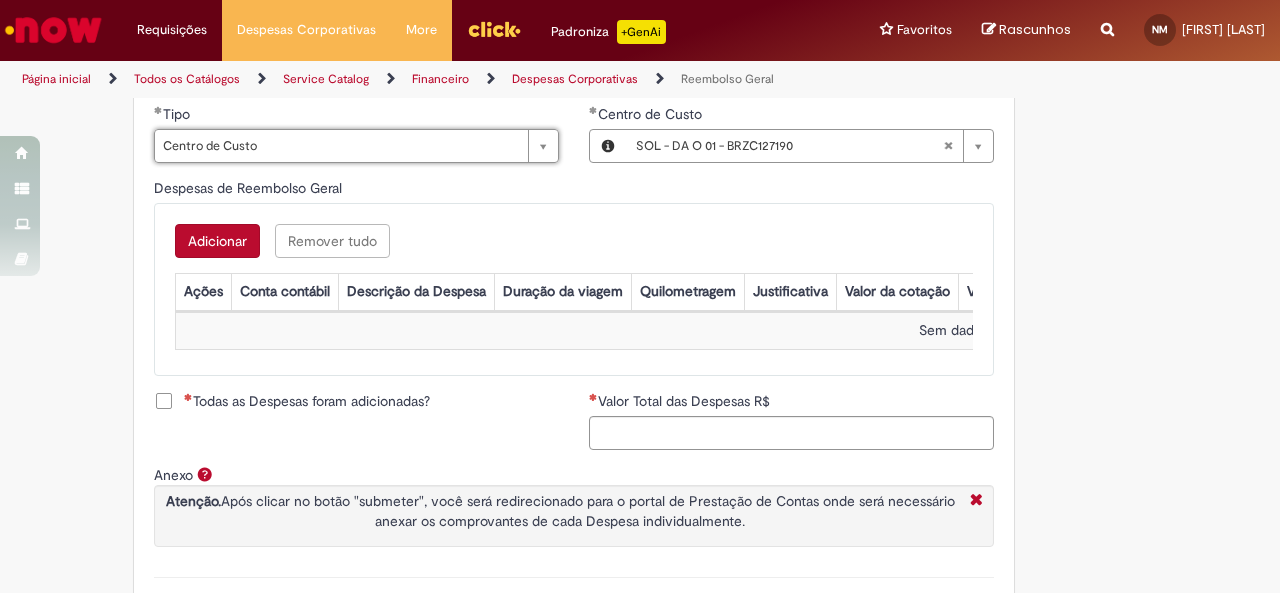 scroll, scrollTop: 795, scrollLeft: 0, axis: vertical 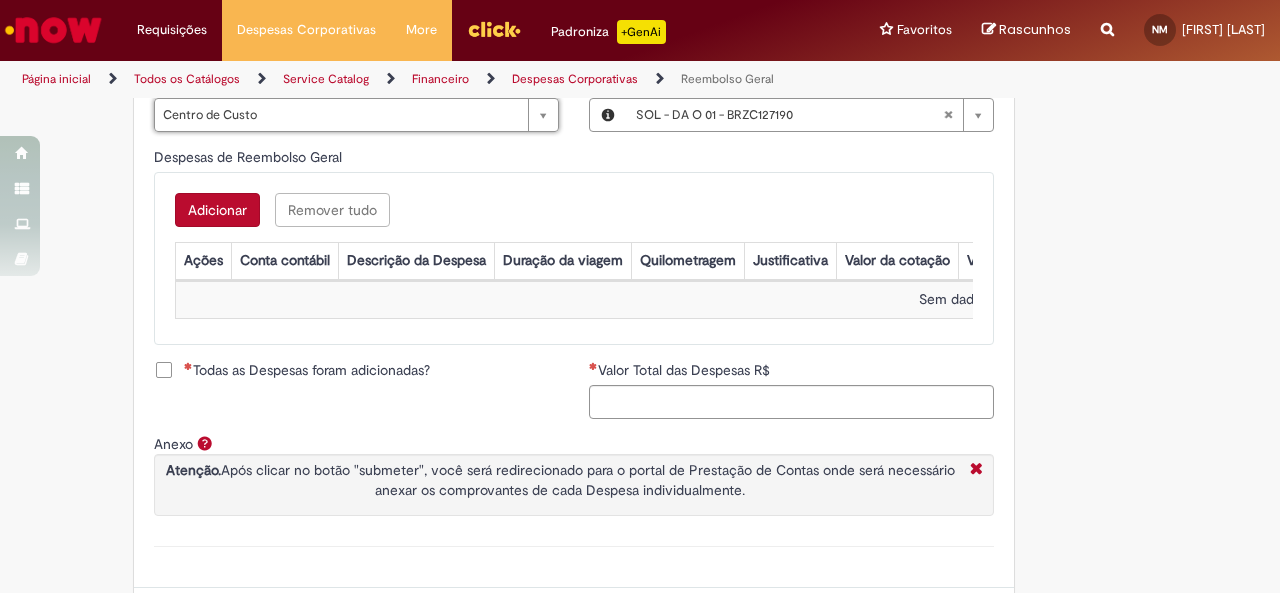 click on "Adicionar Remover tudo" at bounding box center (574, 210) 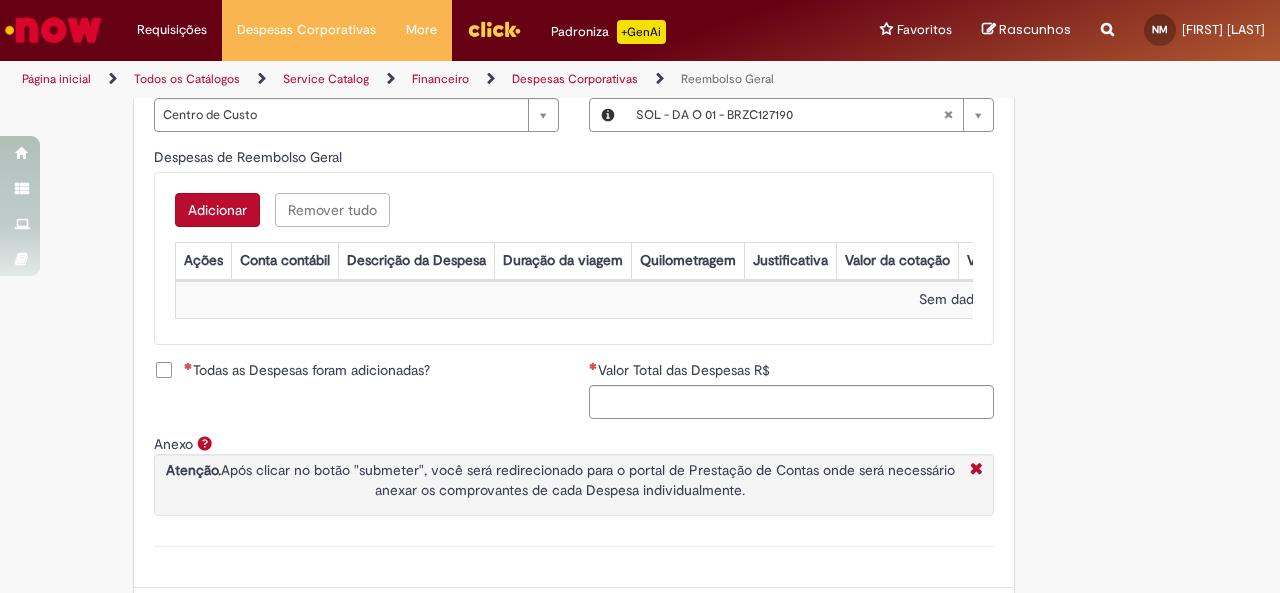click on "Adicionar" at bounding box center (217, 210) 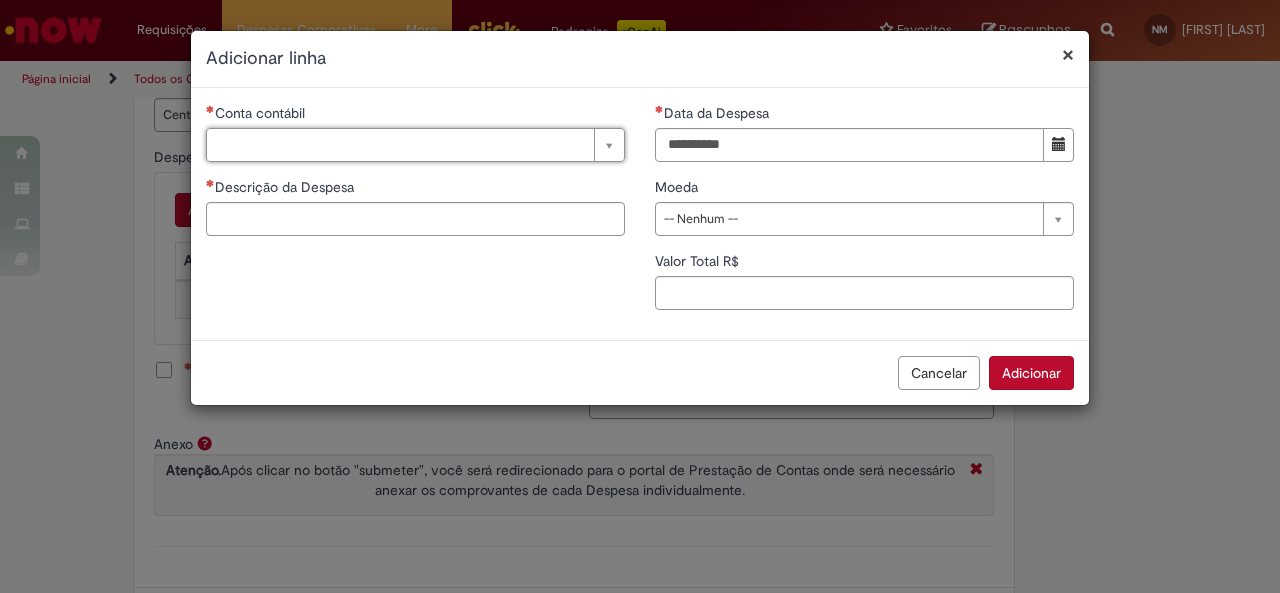 type on "*" 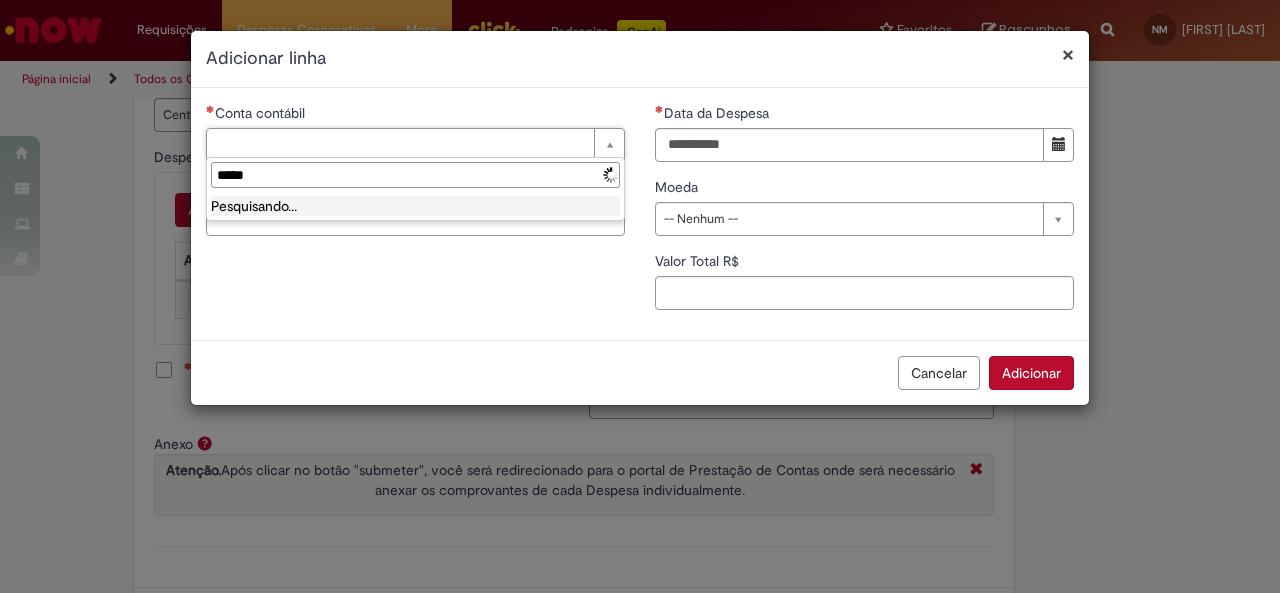 type on "******" 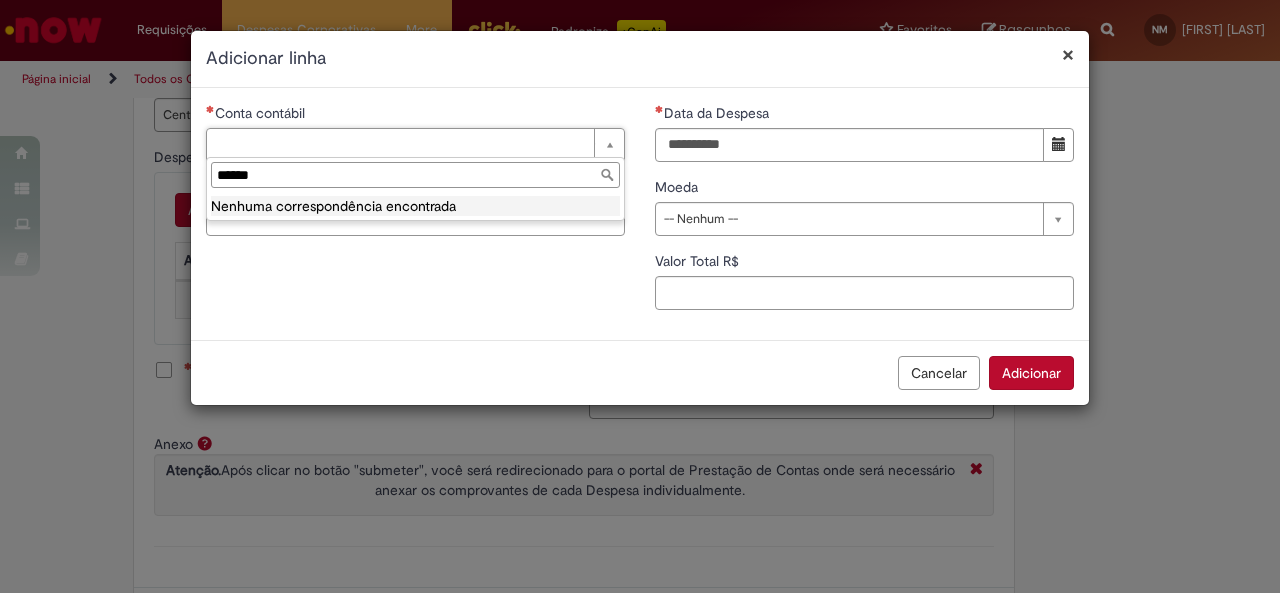 click on "******" at bounding box center [415, 175] 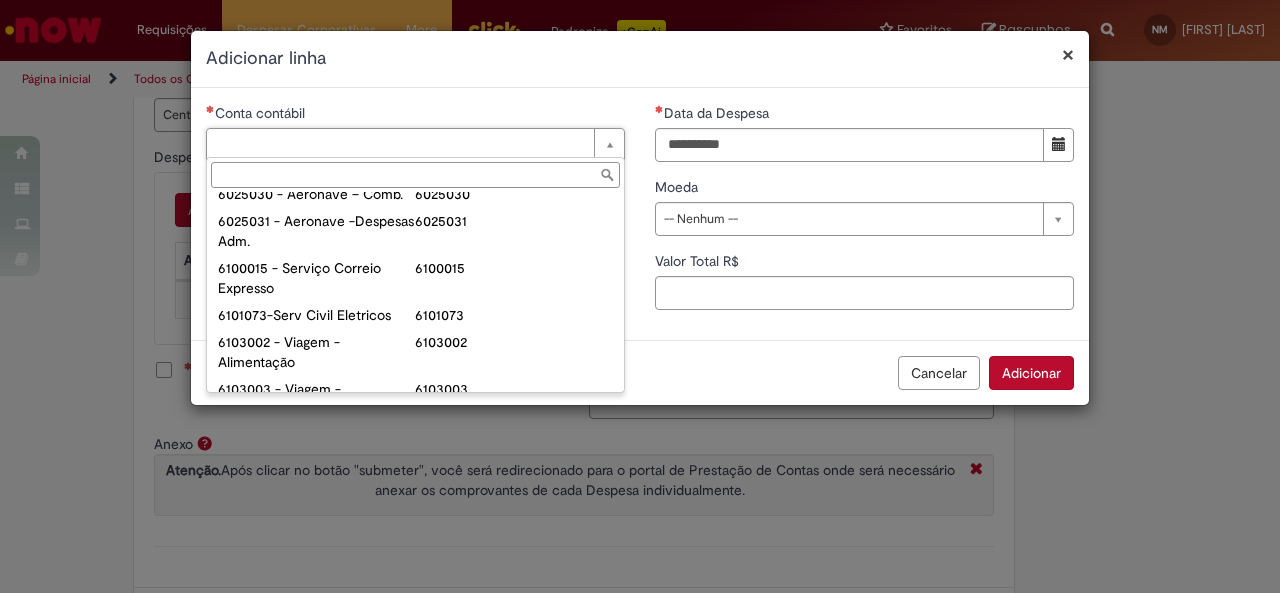 scroll, scrollTop: 800, scrollLeft: 0, axis: vertical 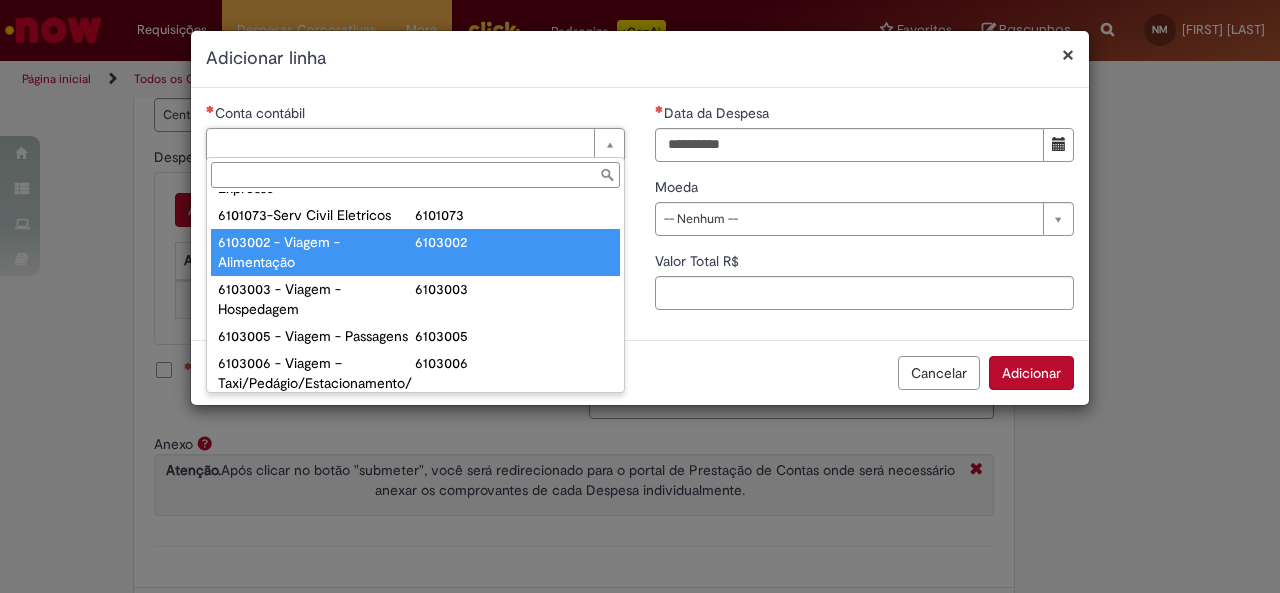 type 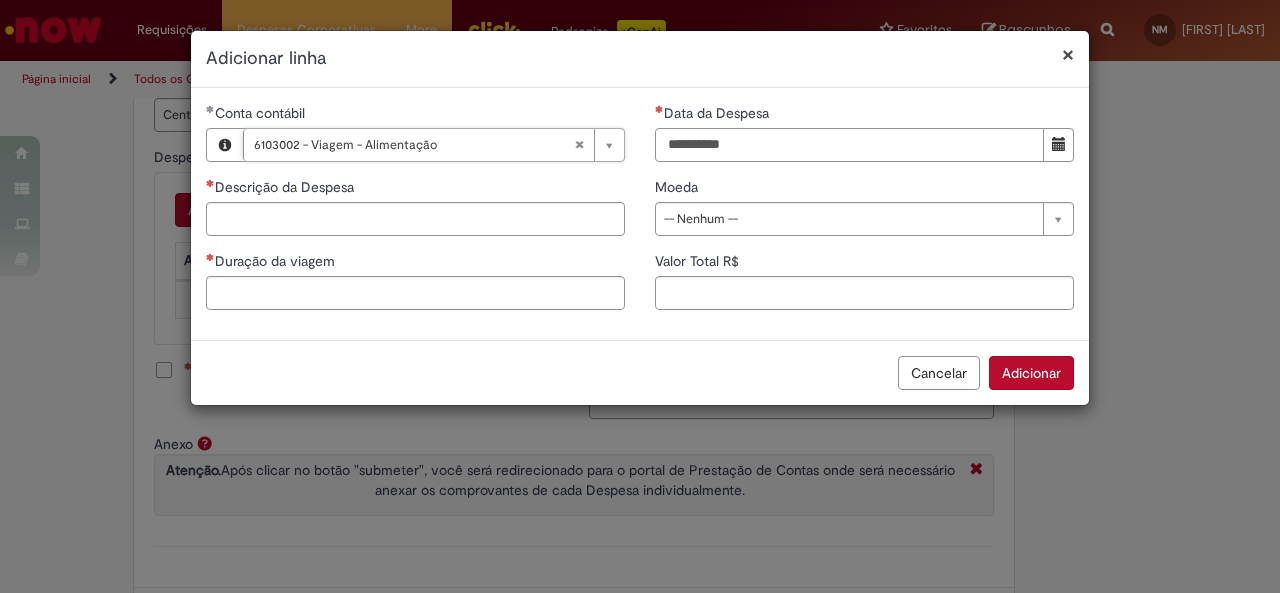 click on "Data da Despesa" at bounding box center (849, 145) 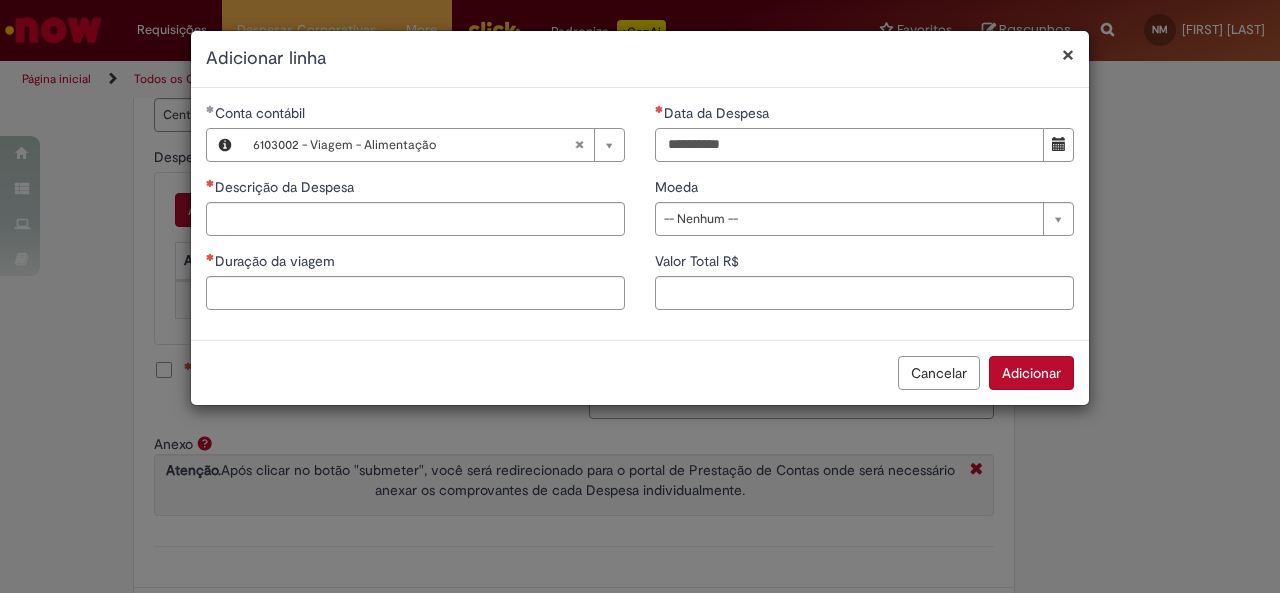 click on "Data da Despesa" at bounding box center [849, 145] 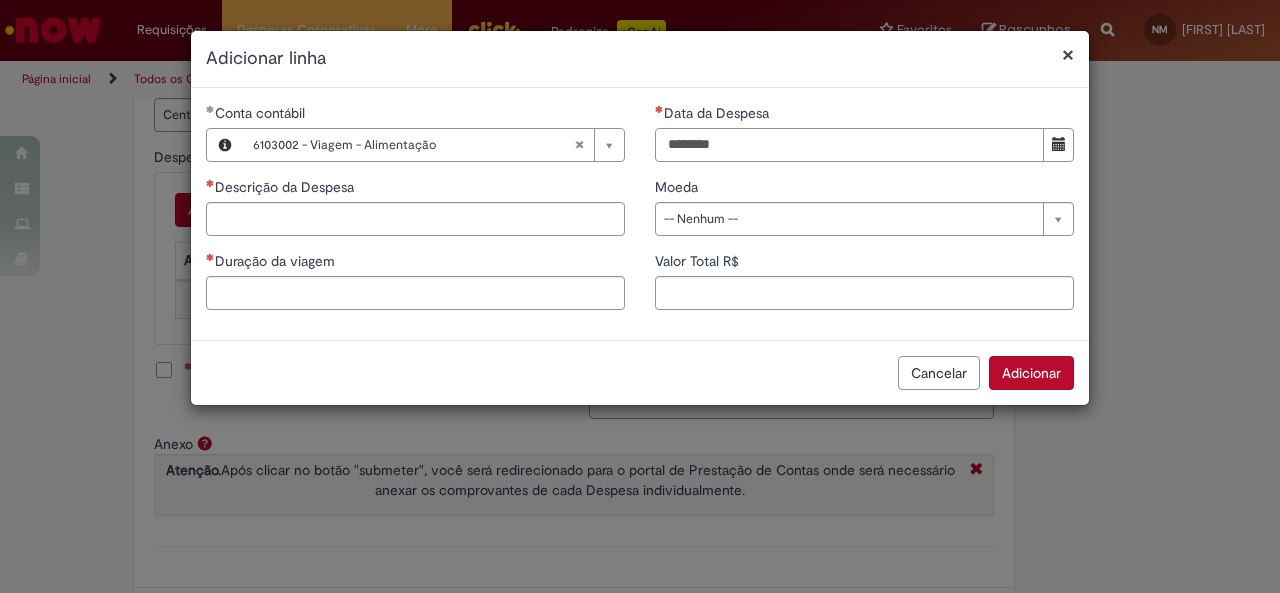 click on "********" at bounding box center [849, 145] 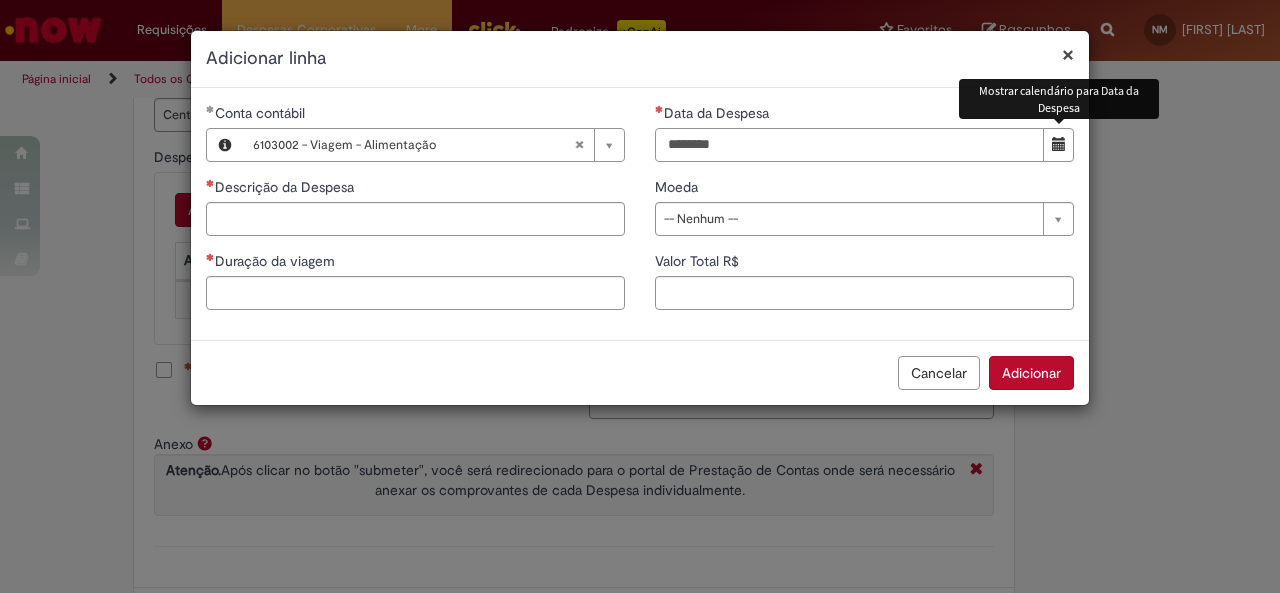 type on "********" 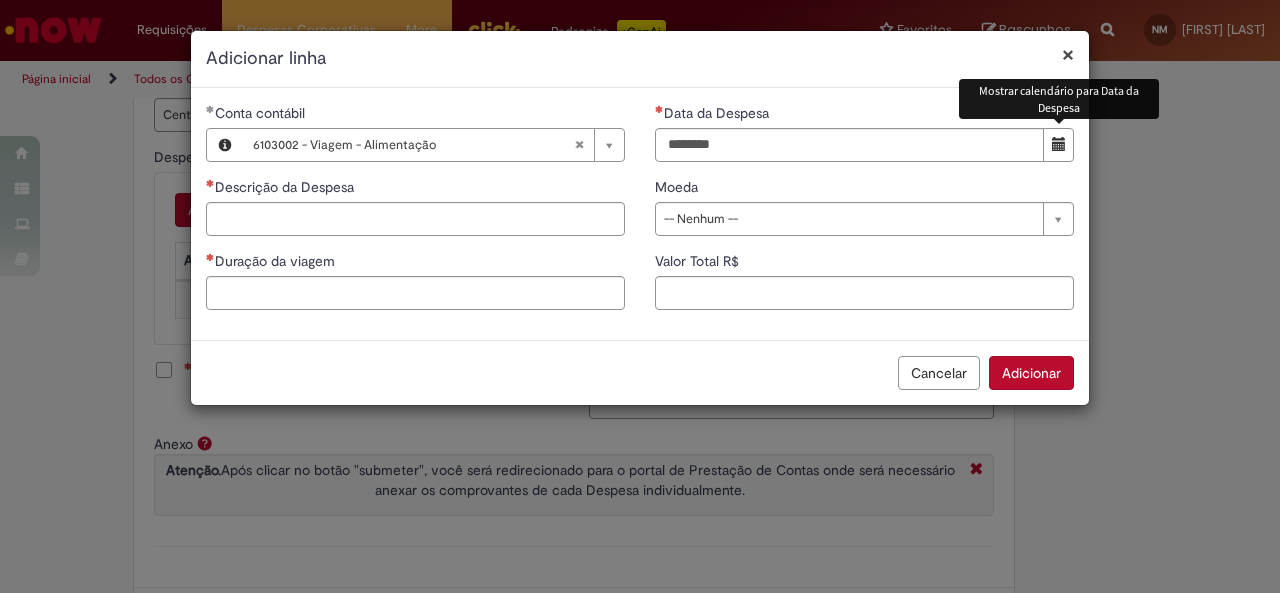 click at bounding box center [1059, 144] 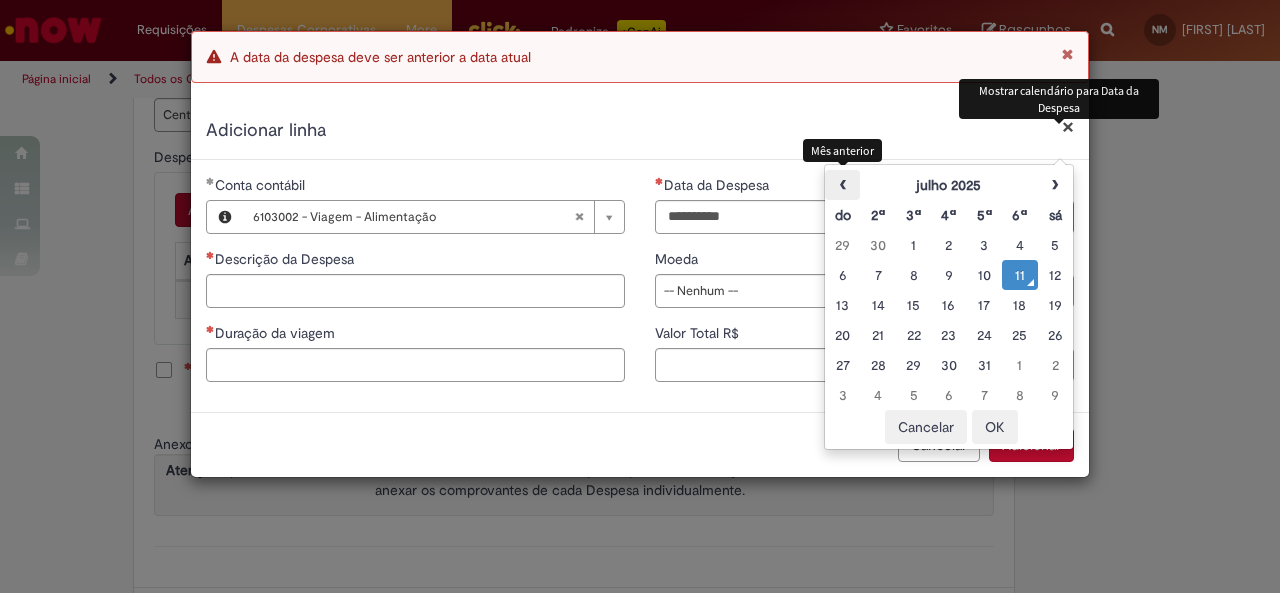 click on "‹" at bounding box center [842, 185] 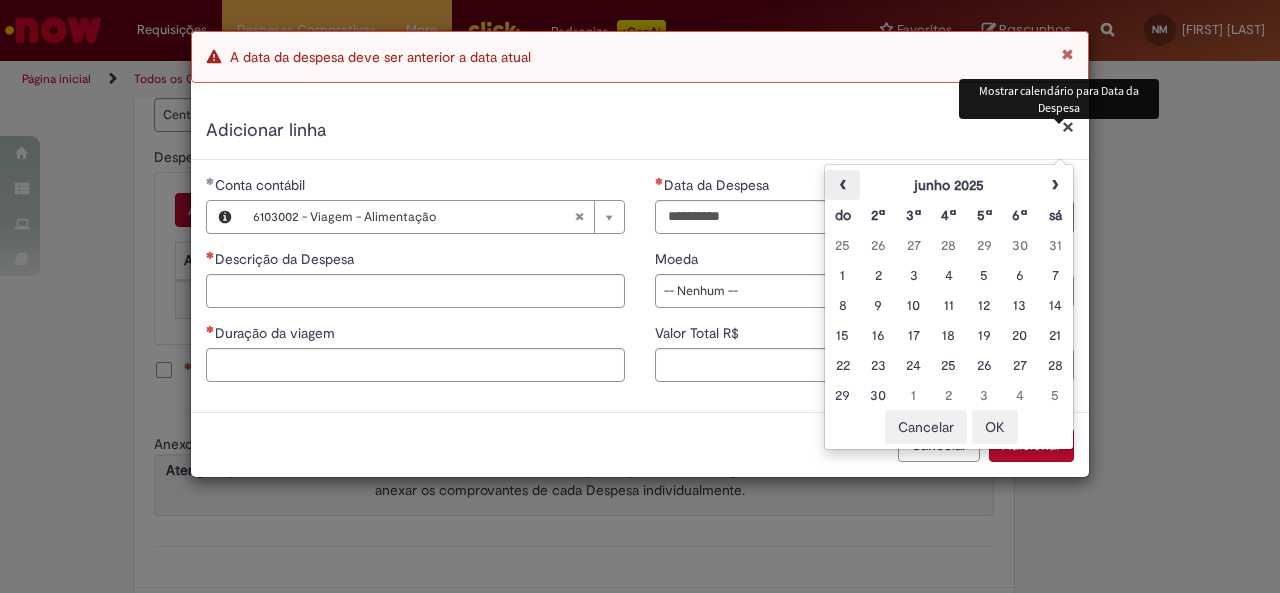 click on "‹" at bounding box center [842, 185] 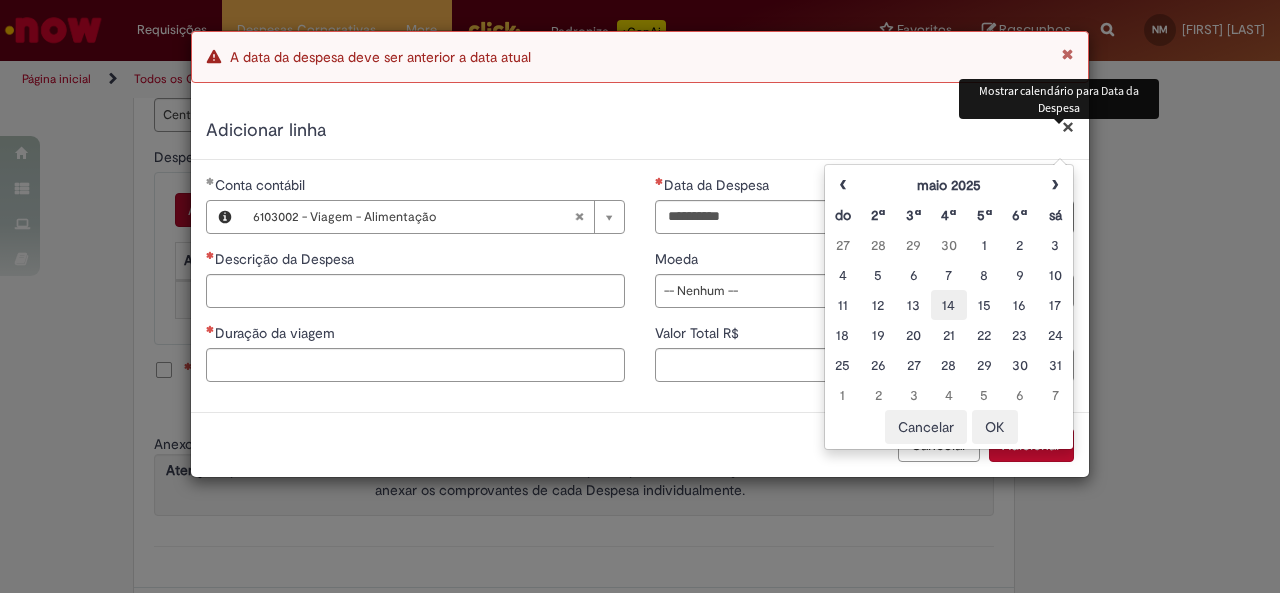 click on "14" at bounding box center (948, 305) 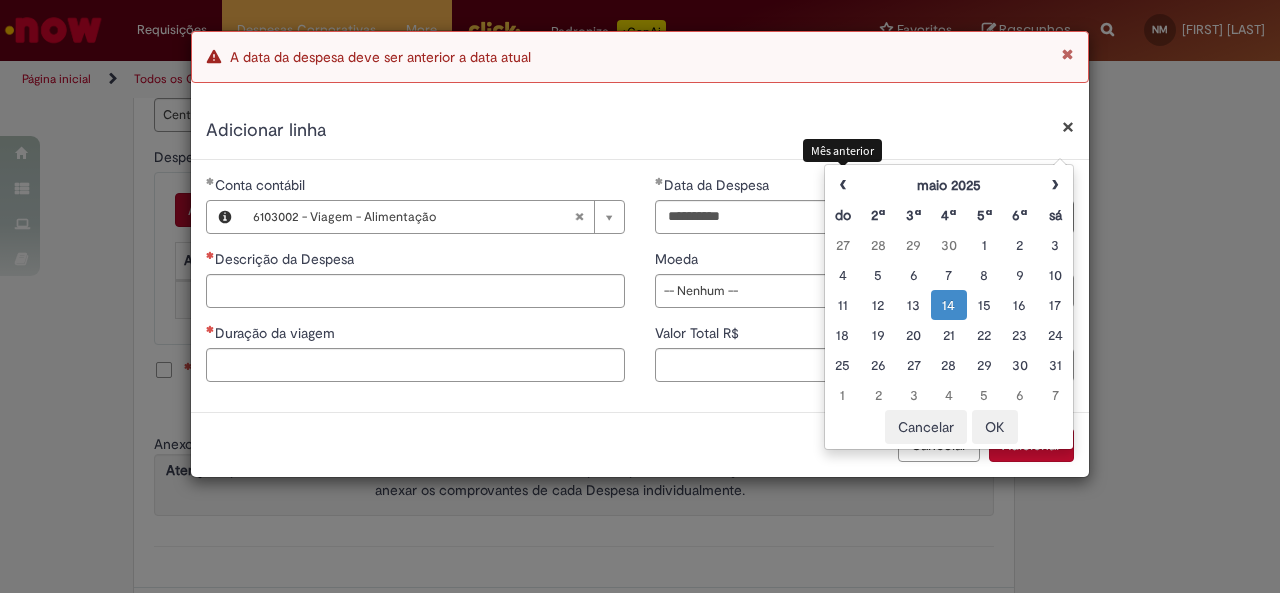click on "Adicionar linha" at bounding box center (640, 131) 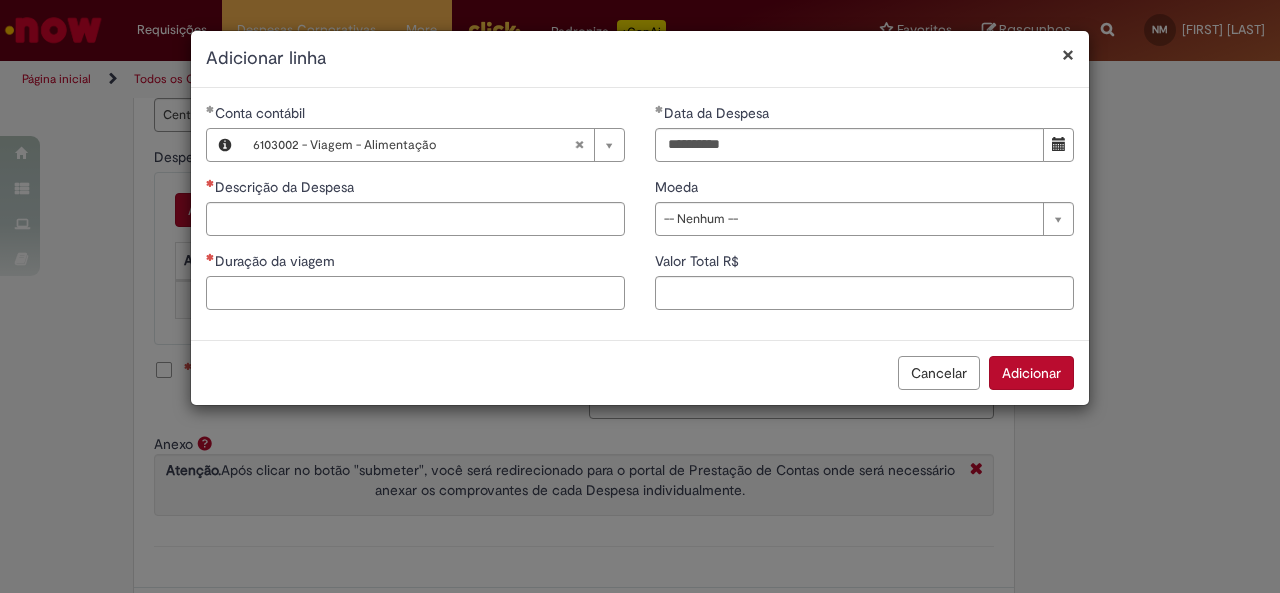 click on "Duração da viagem" at bounding box center (415, 293) 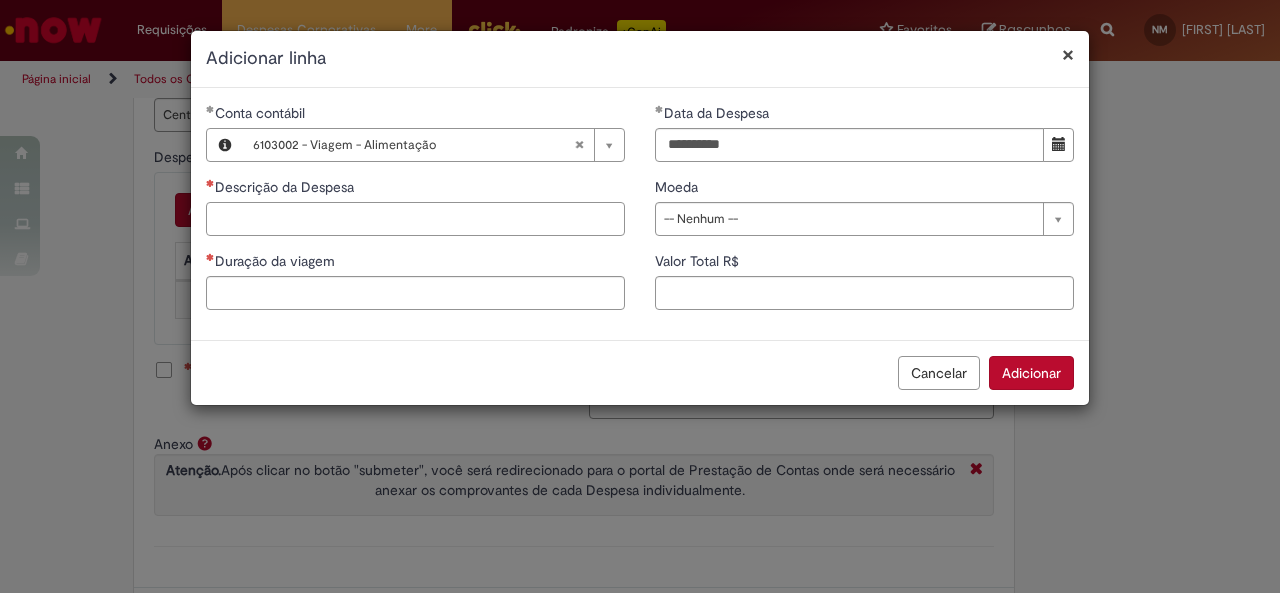 click on "Descrição da Despesa" at bounding box center [415, 219] 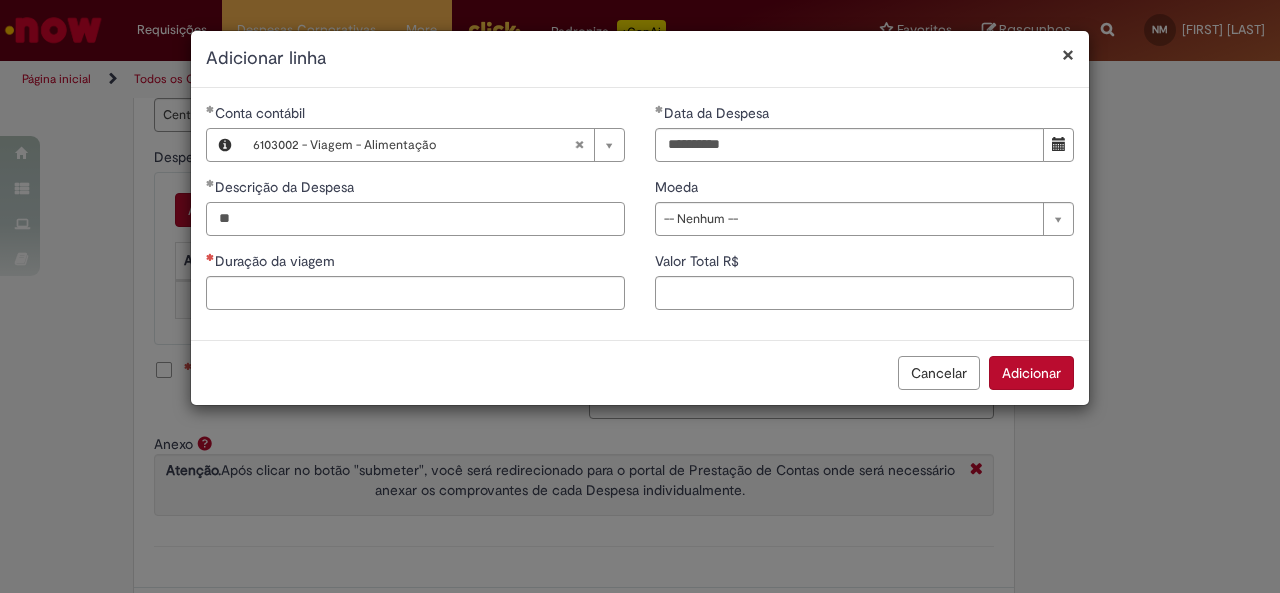 type on "*" 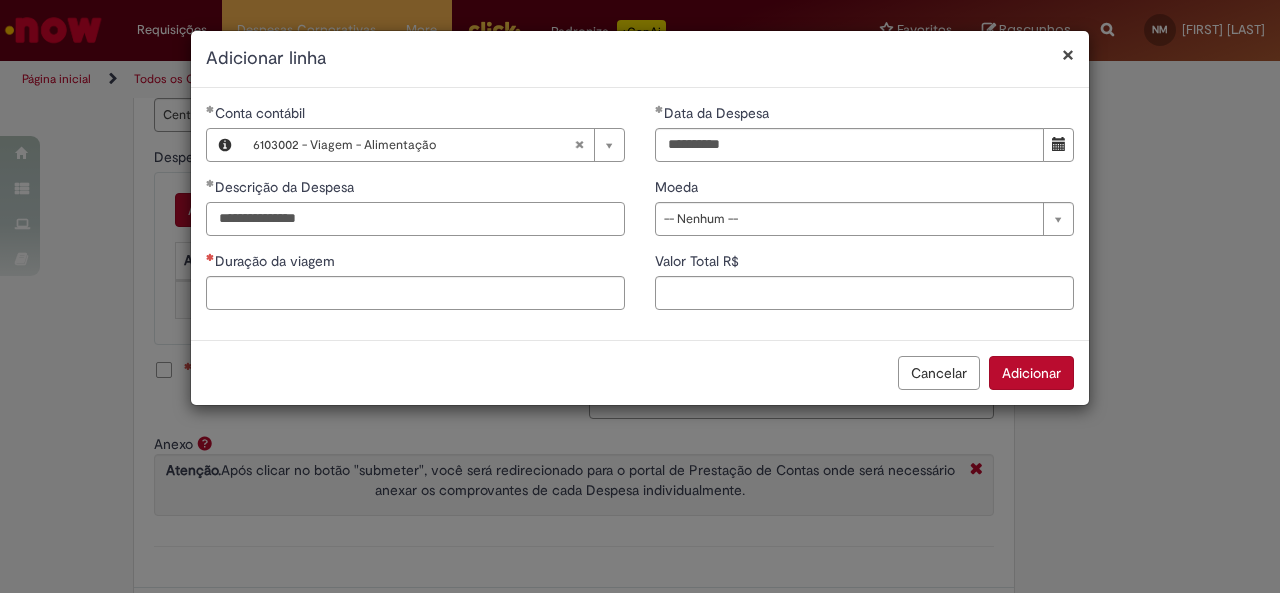 type on "**********" 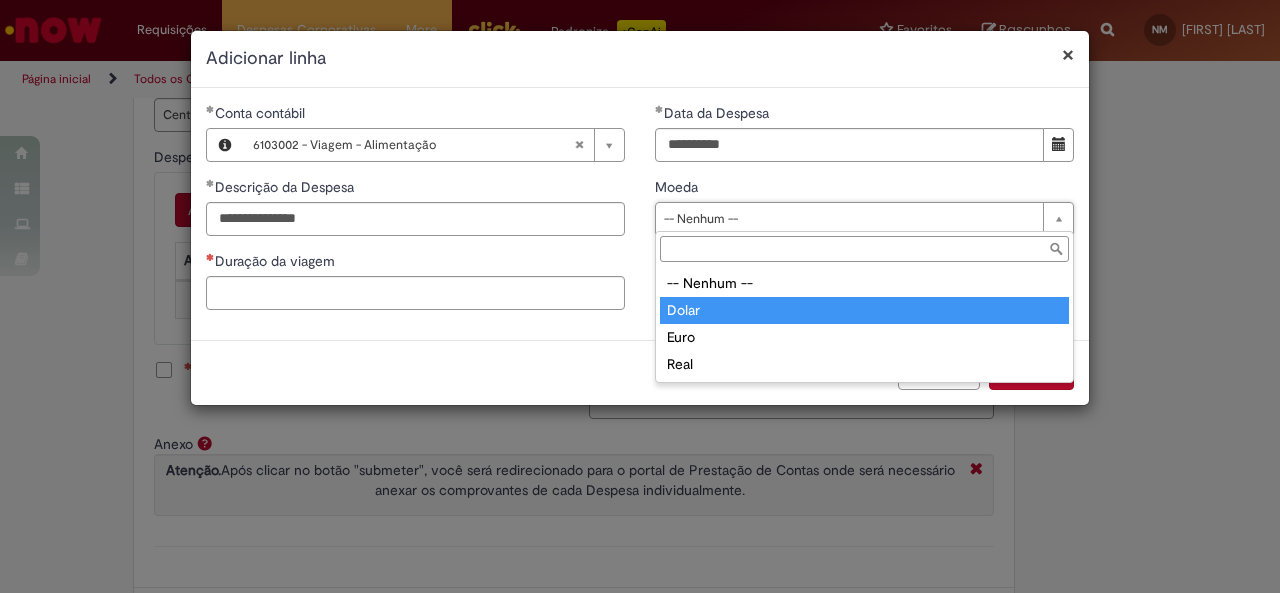 type on "*****" 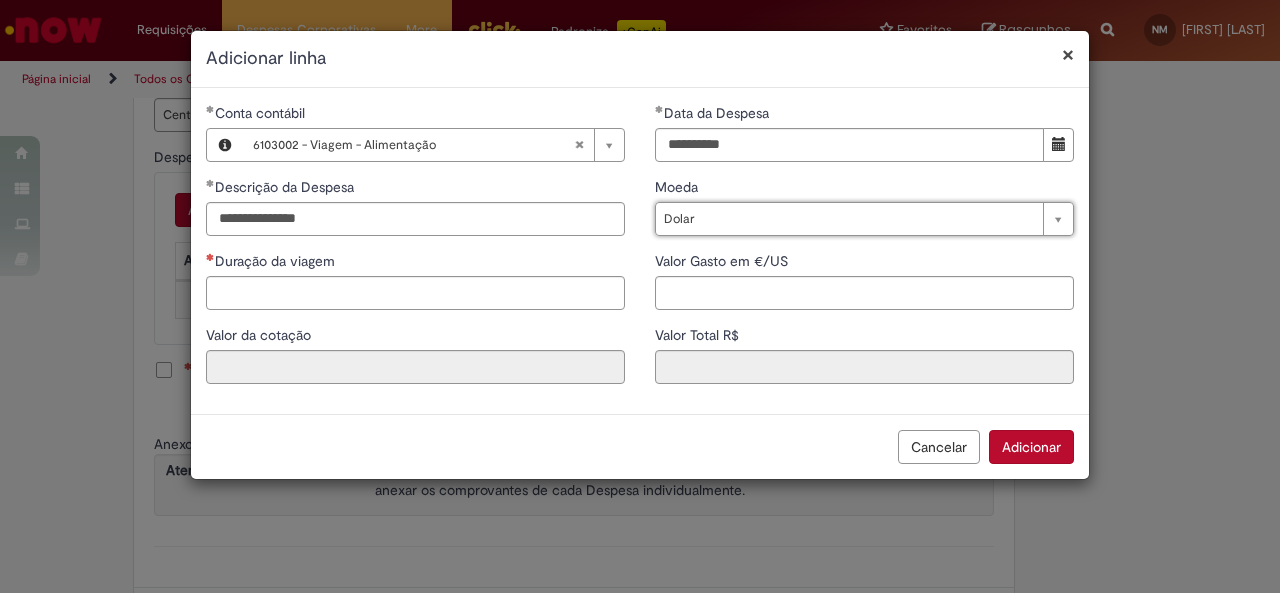 type on "****" 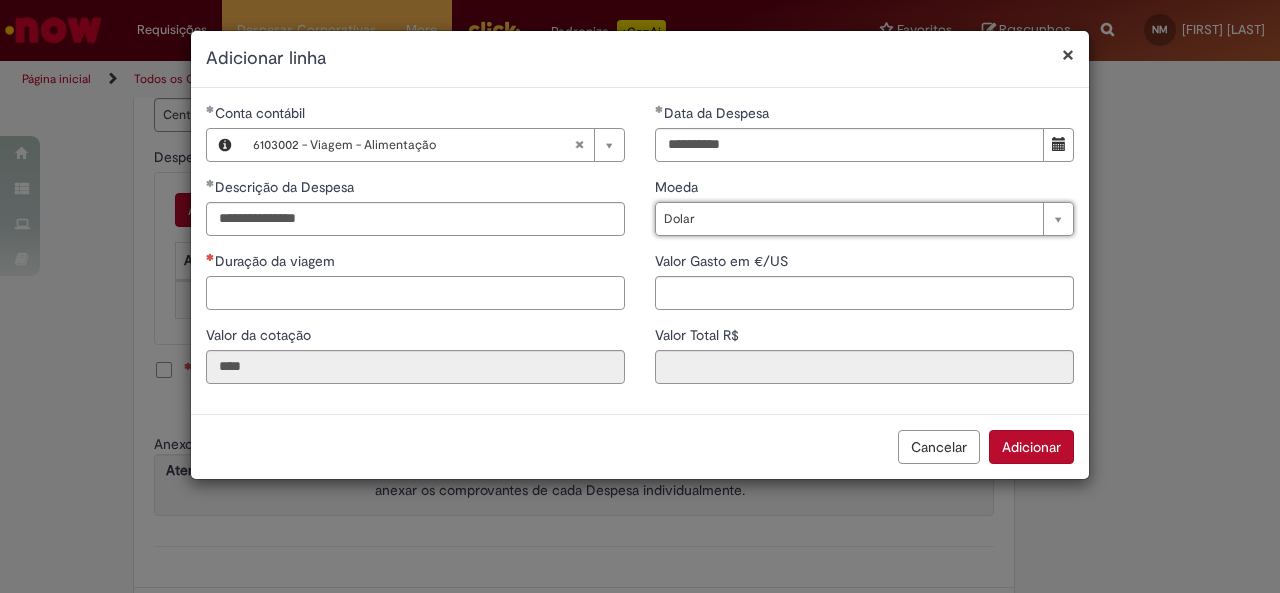 click on "Duração da viagem" at bounding box center [415, 293] 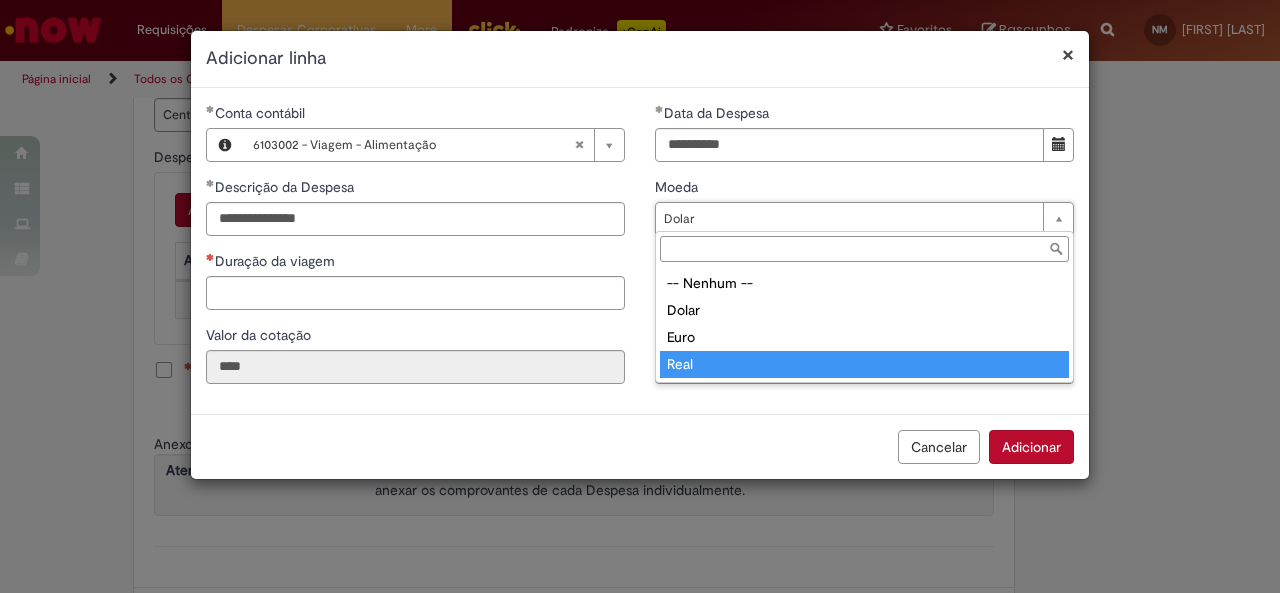 type on "****" 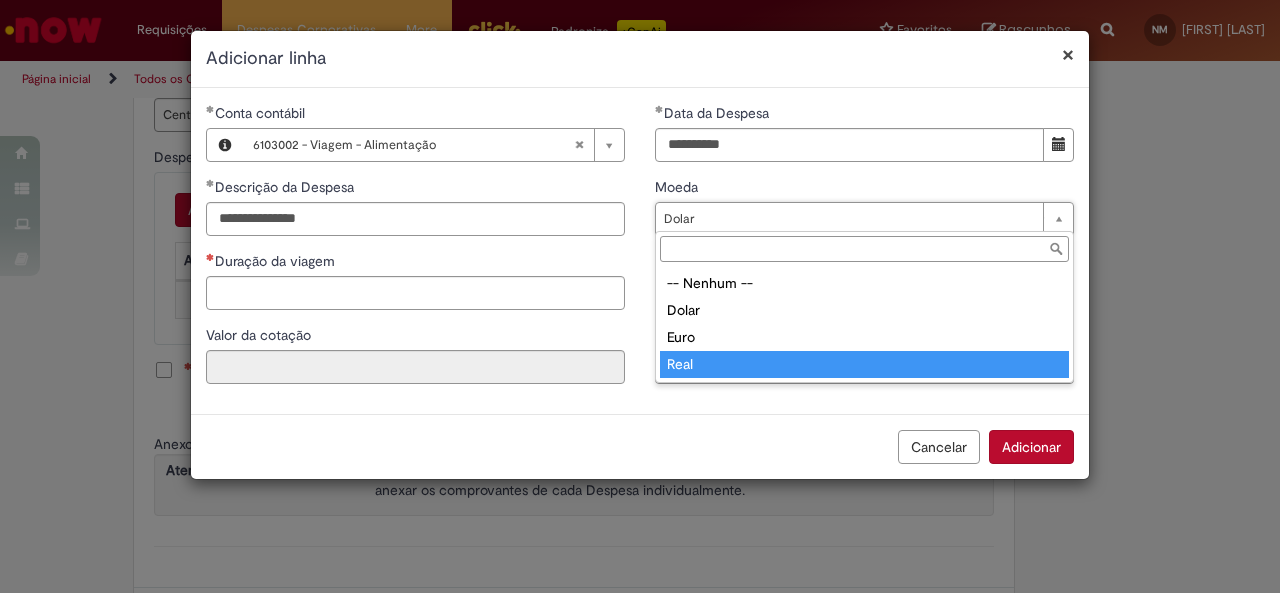 select on "****" 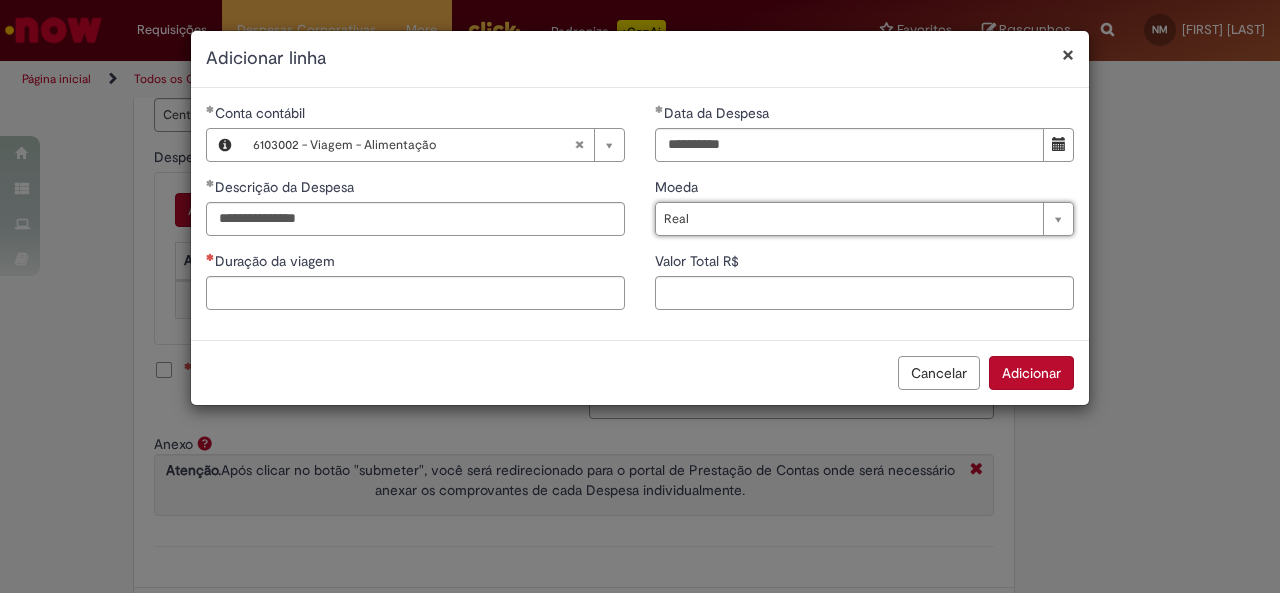 scroll, scrollTop: 0, scrollLeft: 24, axis: horizontal 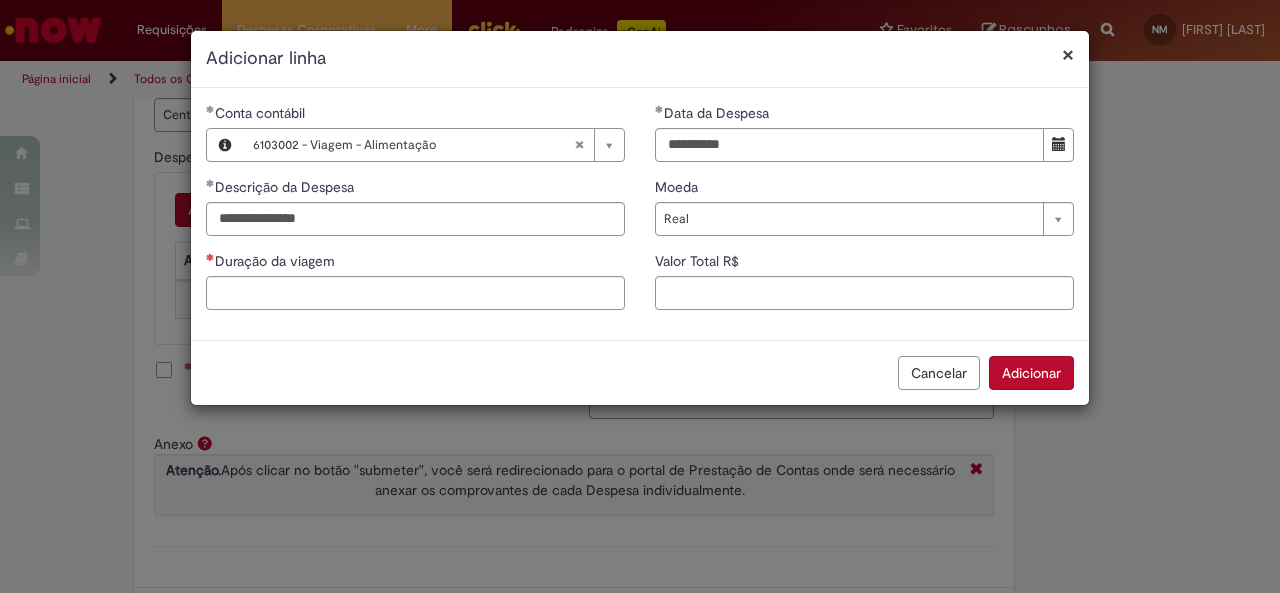 click on "Duração da viagem" at bounding box center (415, 263) 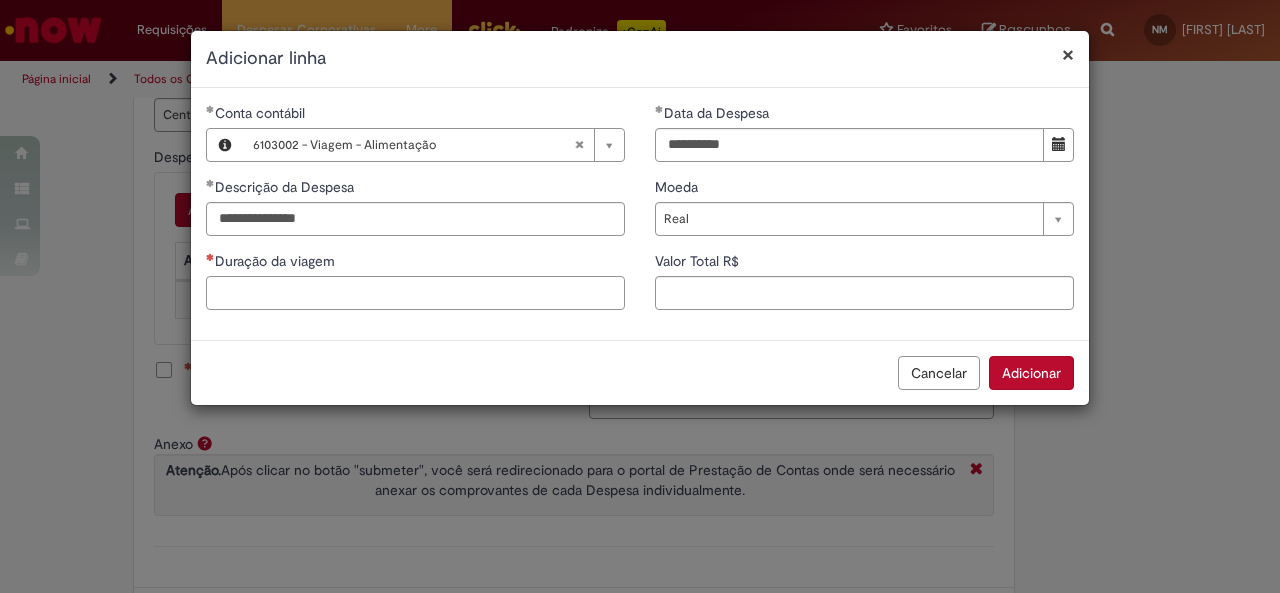 click on "Duração da viagem" at bounding box center (415, 293) 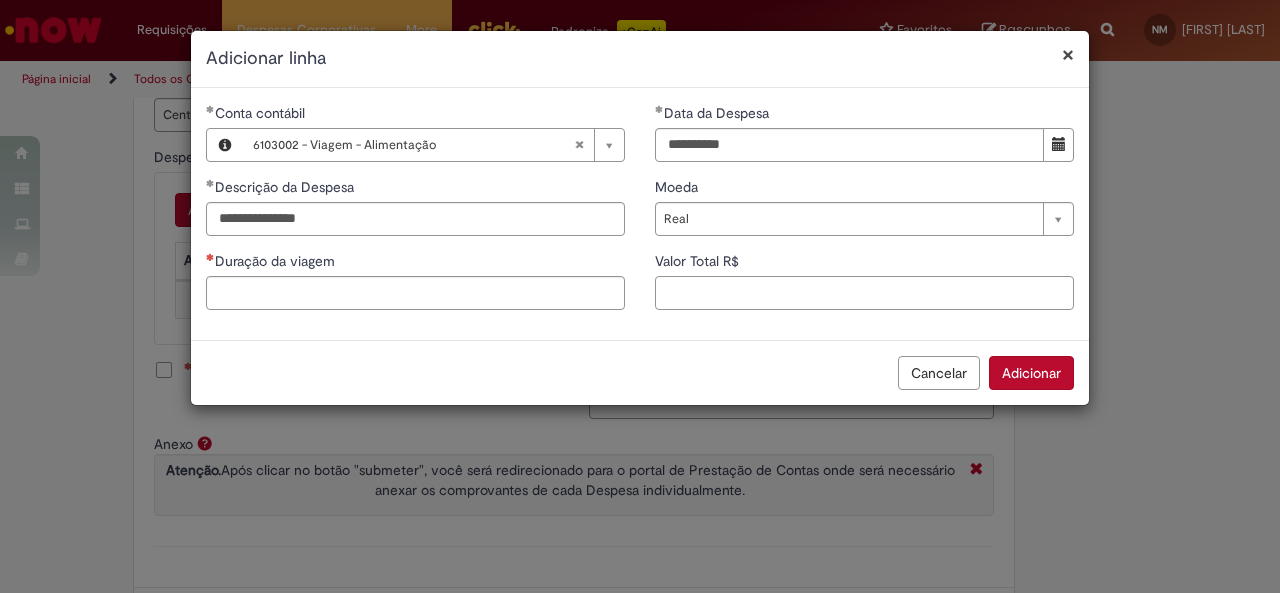 click on "Valor Total R$" at bounding box center [864, 293] 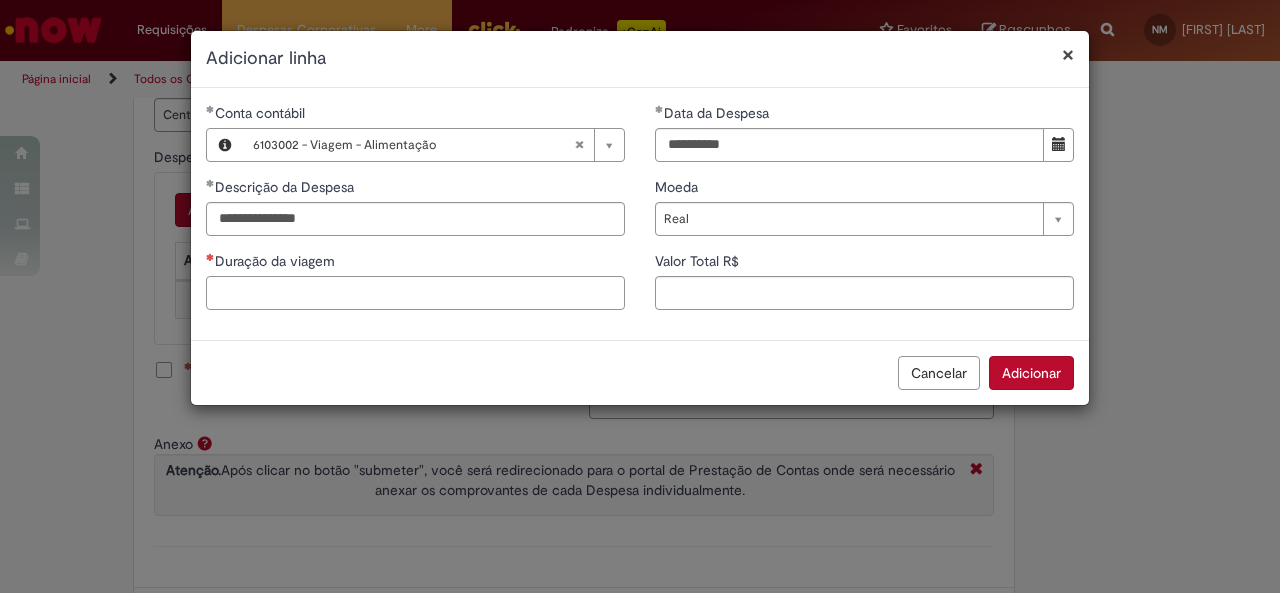click on "Duração da viagem" at bounding box center [415, 293] 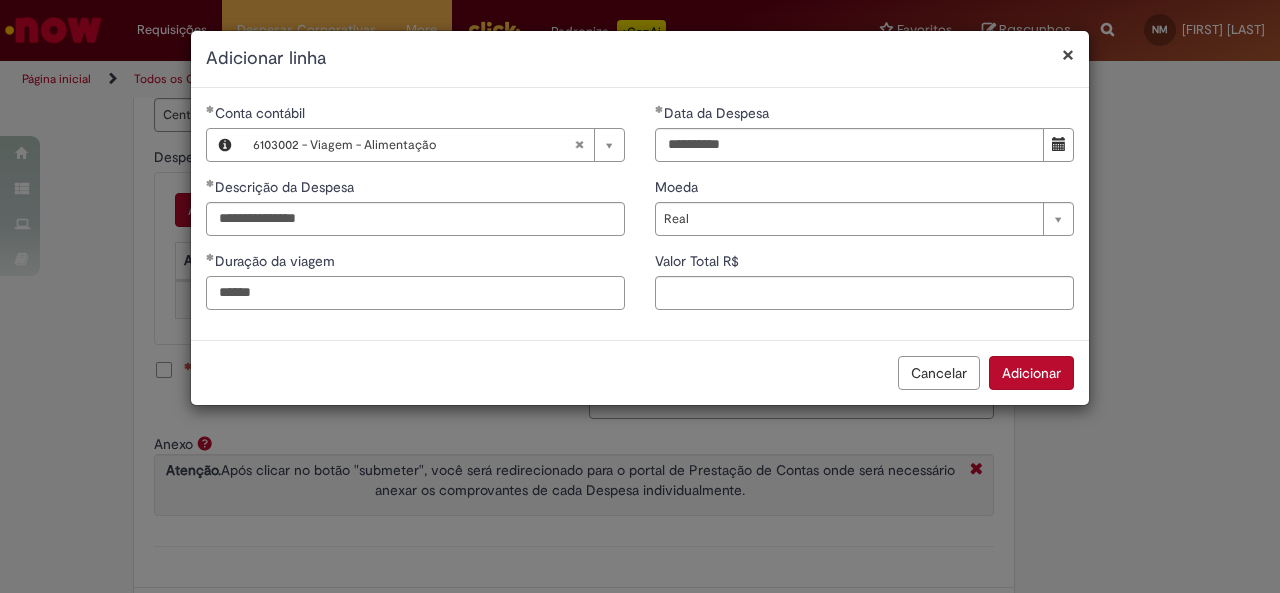 type on "******" 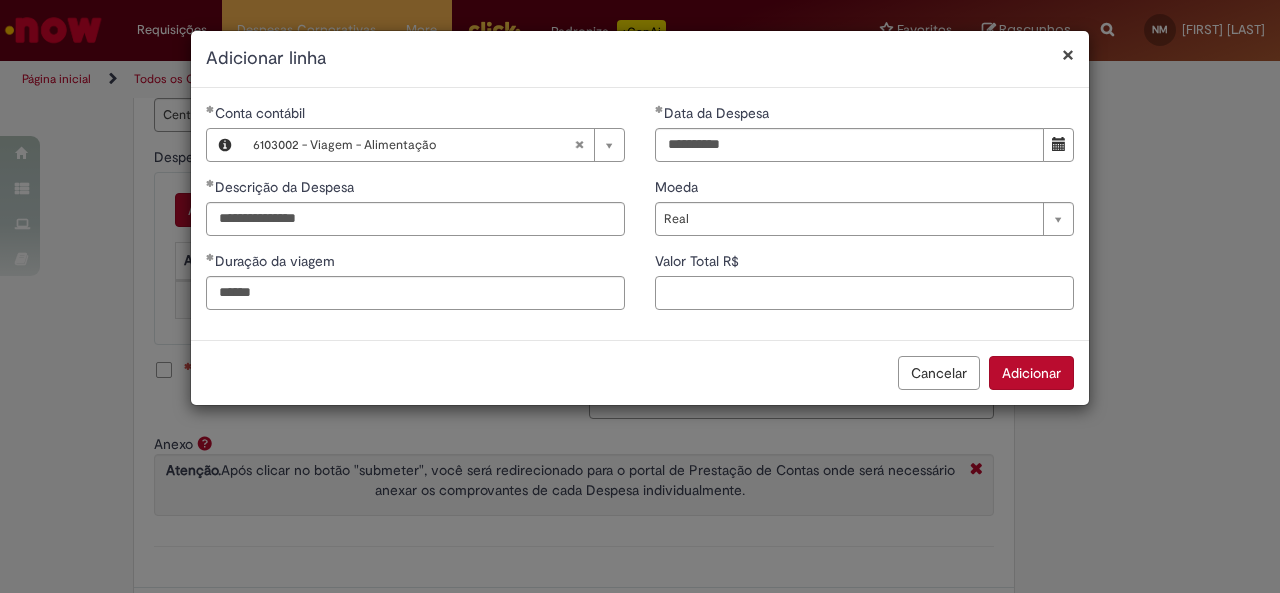 click on "Valor Total R$" at bounding box center (864, 293) 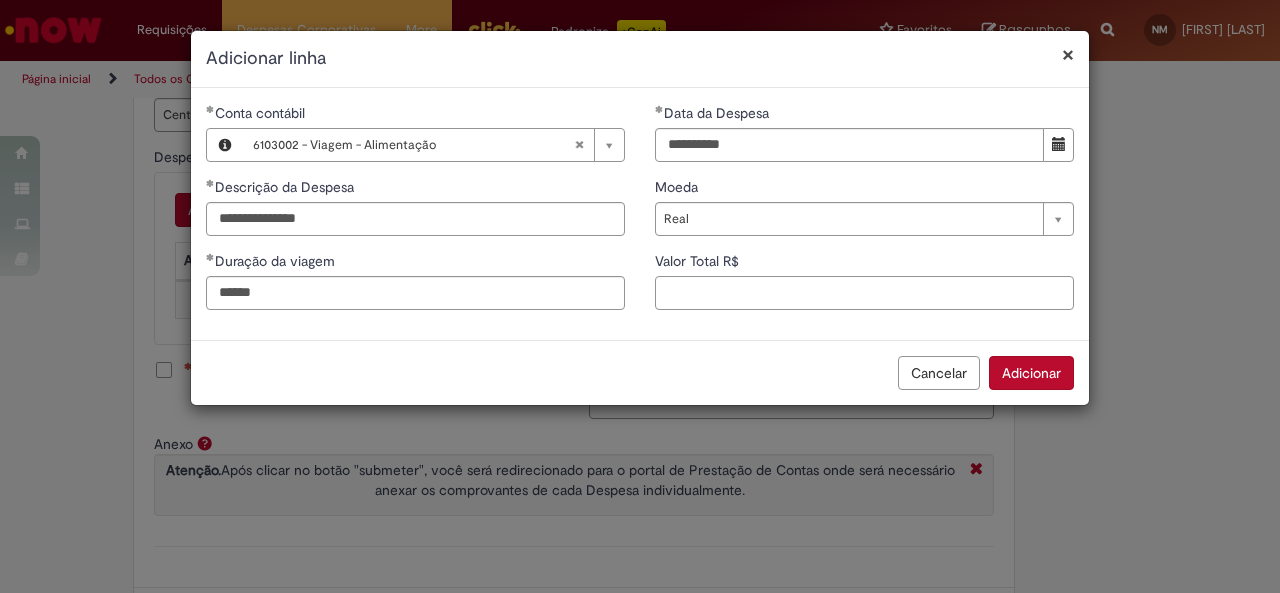click on "Valor Total R$" at bounding box center (864, 293) 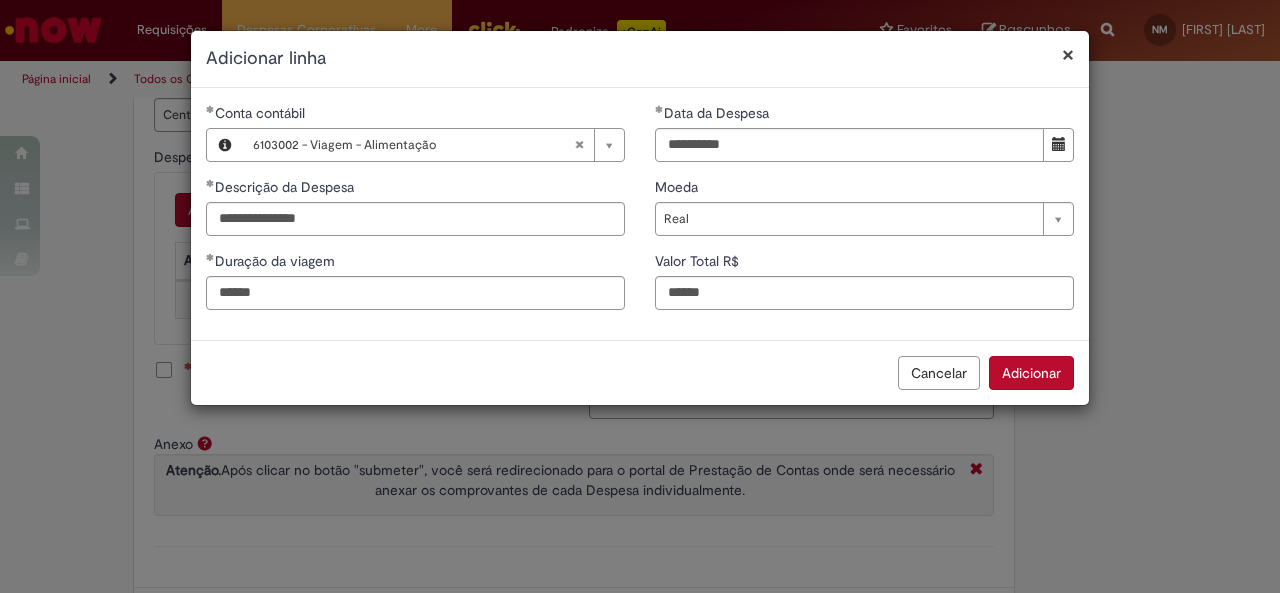 type on "*****" 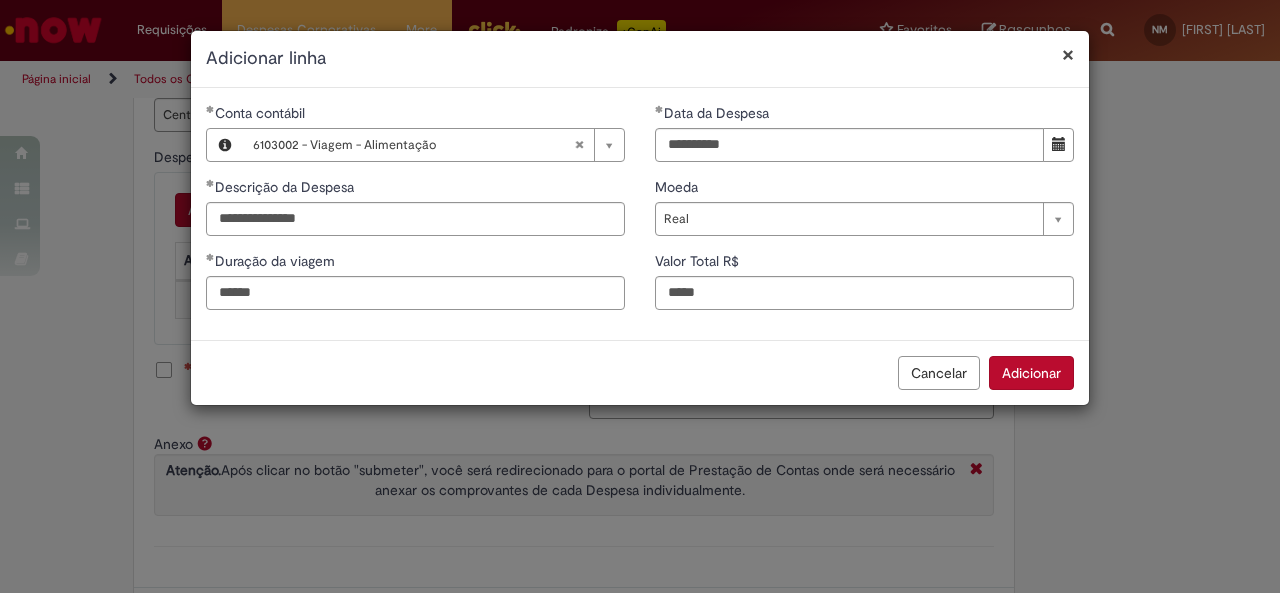 click on "Adicionar" at bounding box center [1031, 373] 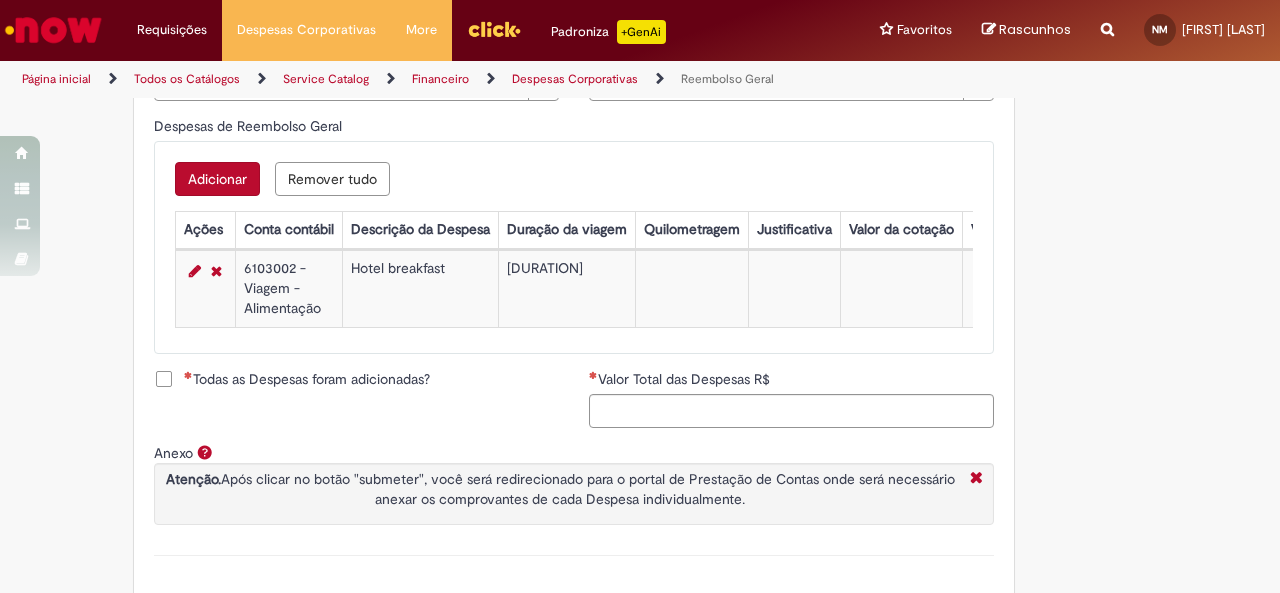 scroll, scrollTop: 795, scrollLeft: 0, axis: vertical 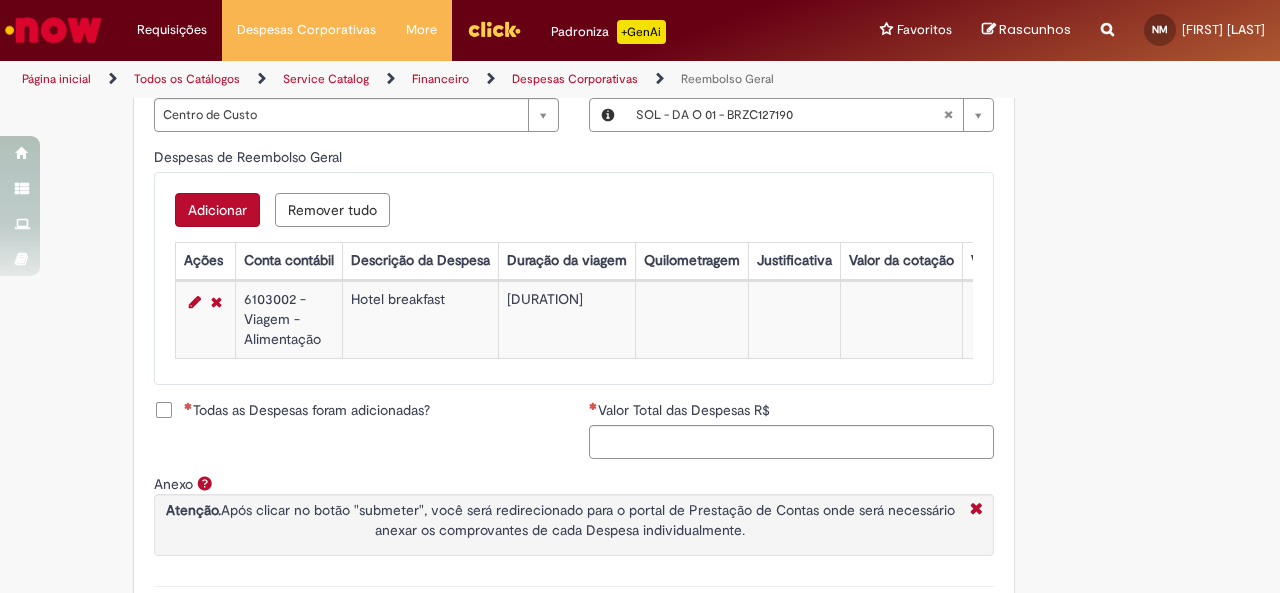 click on "Adicionar" at bounding box center [217, 210] 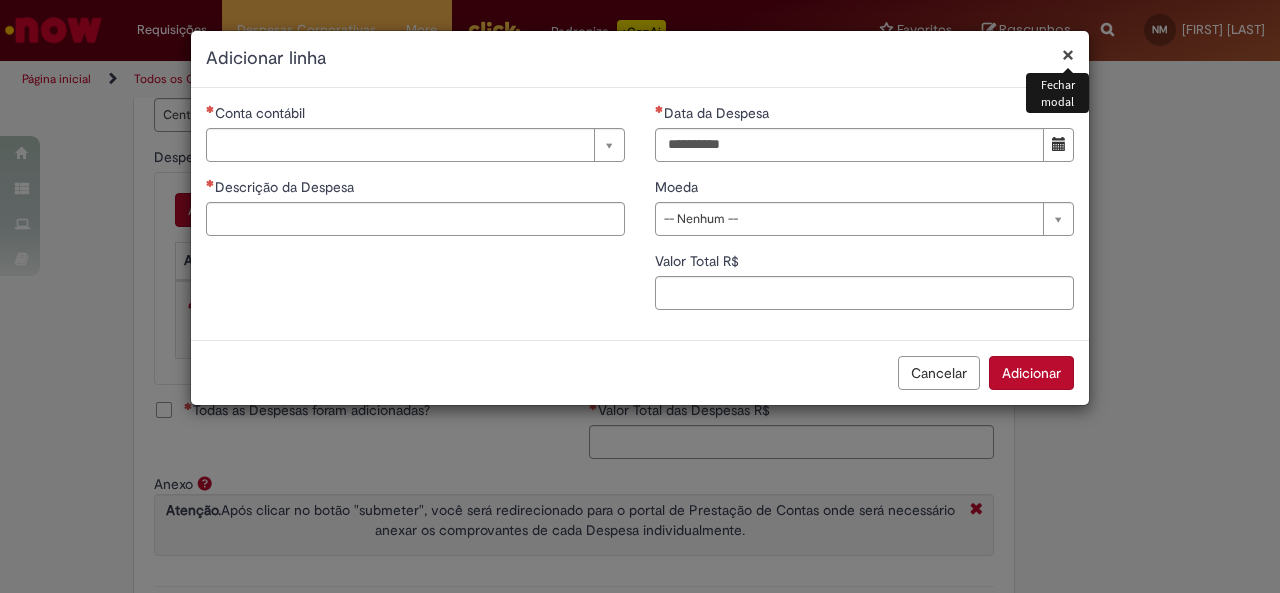 click on "Conta contábil" at bounding box center [262, 113] 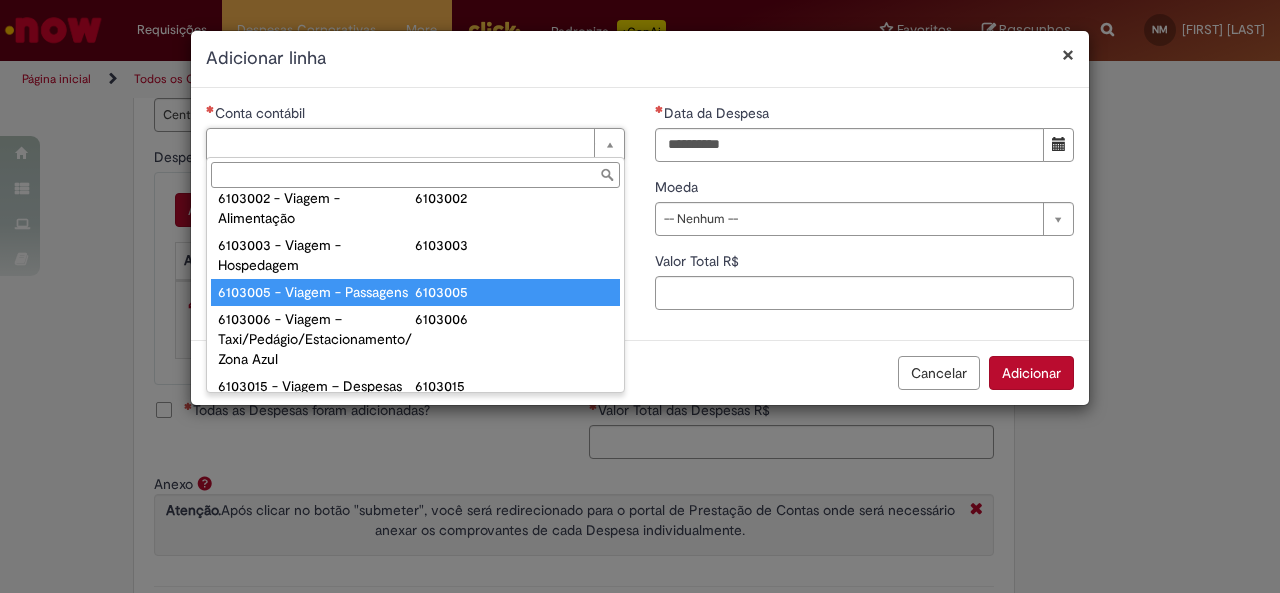 scroll, scrollTop: 799, scrollLeft: 0, axis: vertical 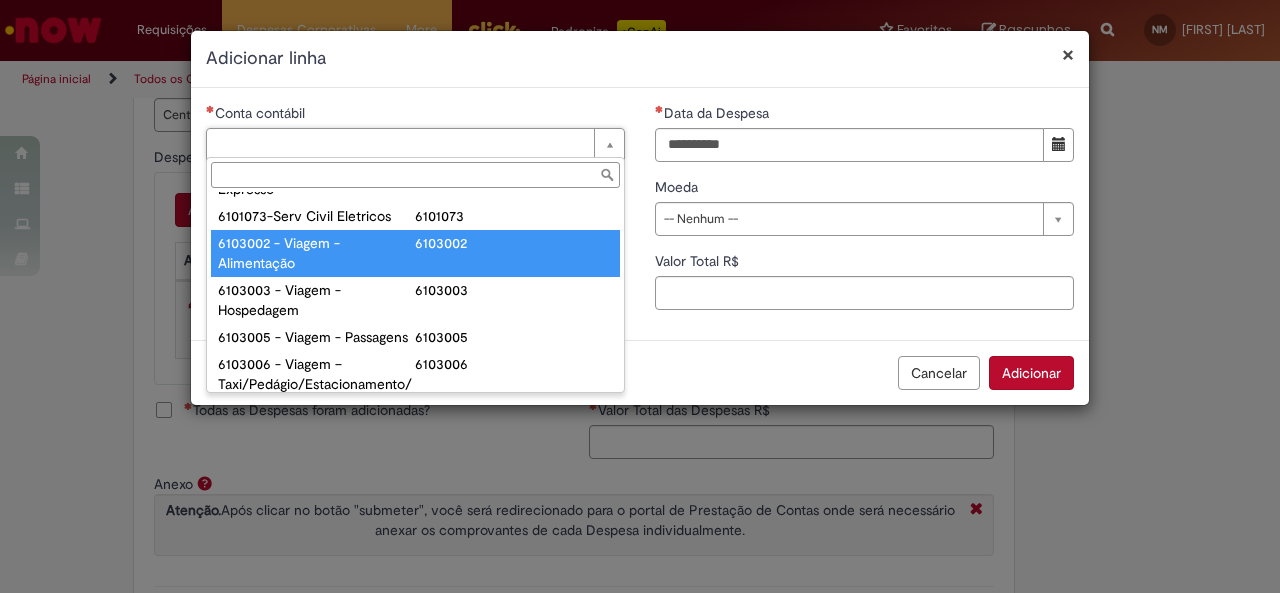 type on "**********" 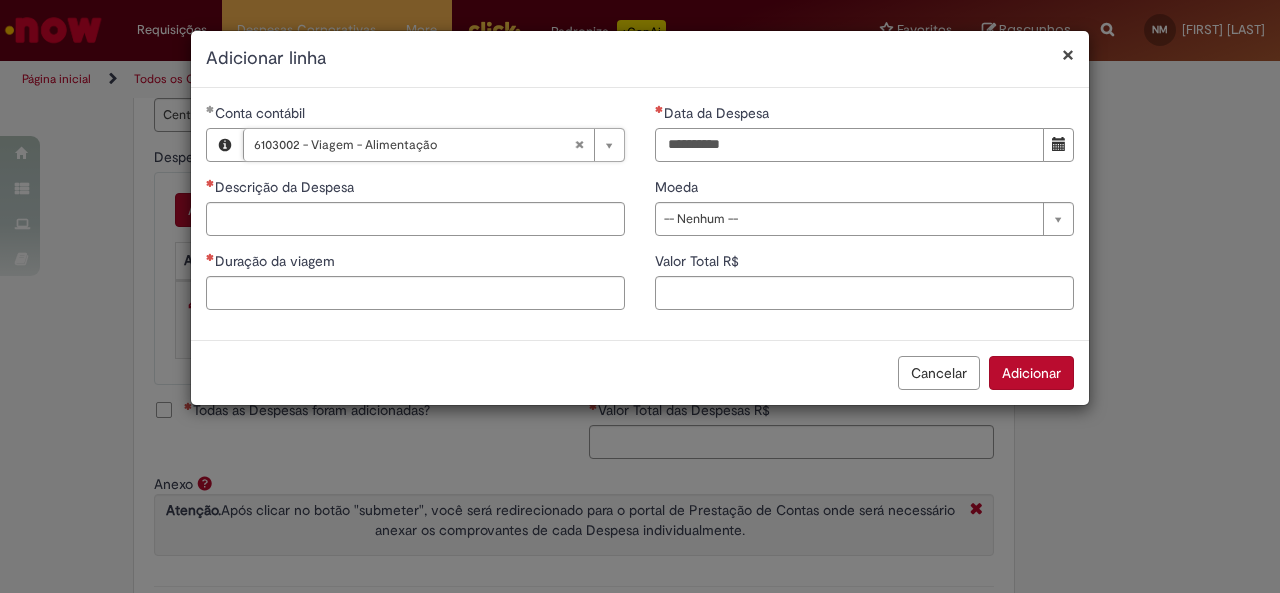 click on "Data da Despesa" at bounding box center (849, 145) 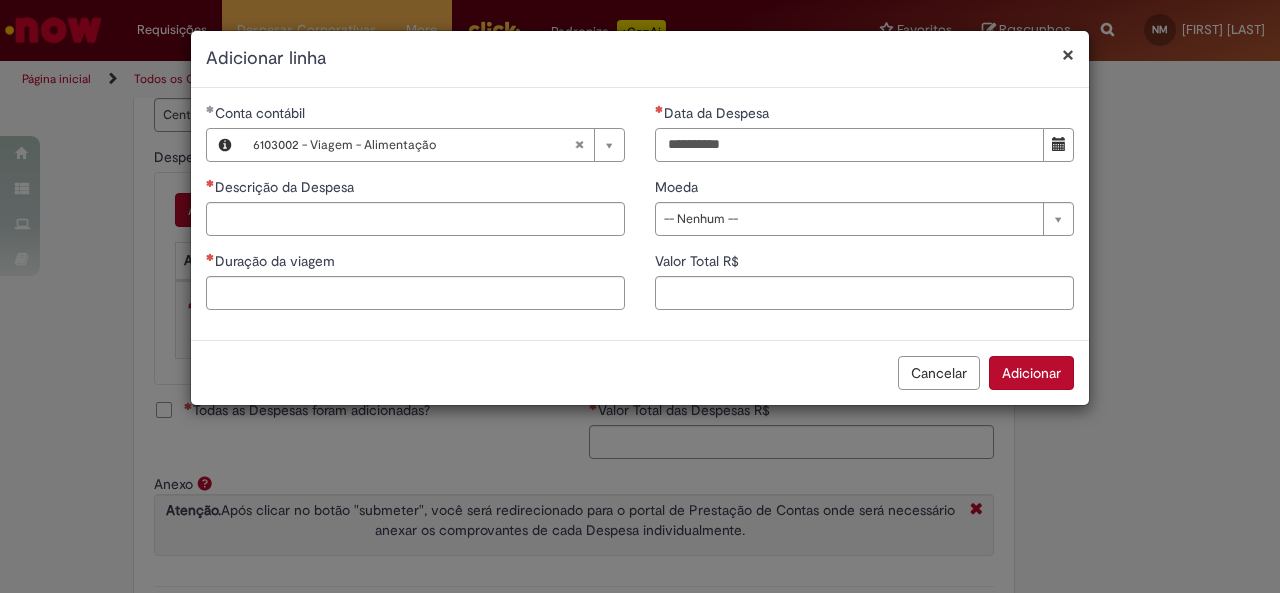 type on "**********" 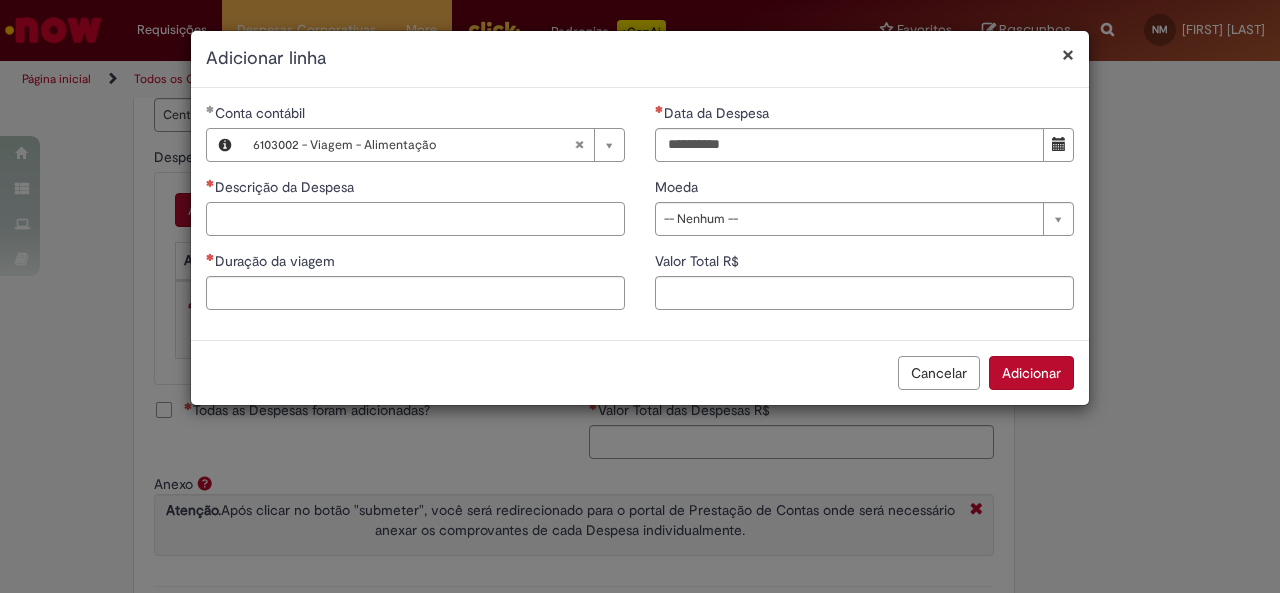 click on "Descrição da Despesa" at bounding box center (415, 219) 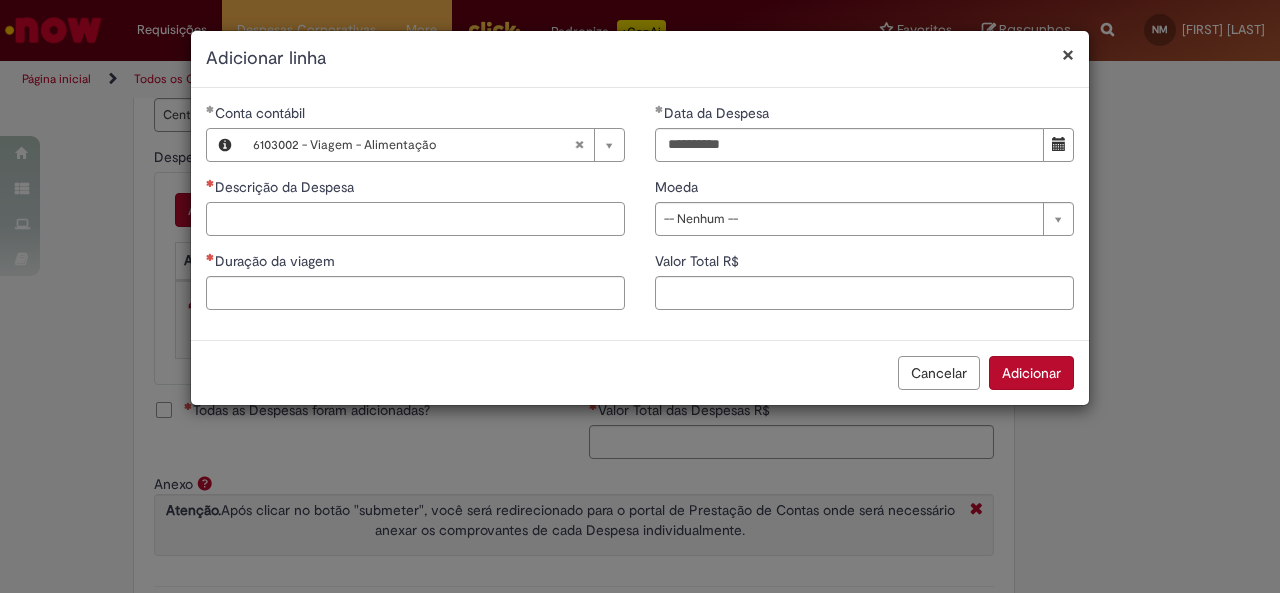 type on "*" 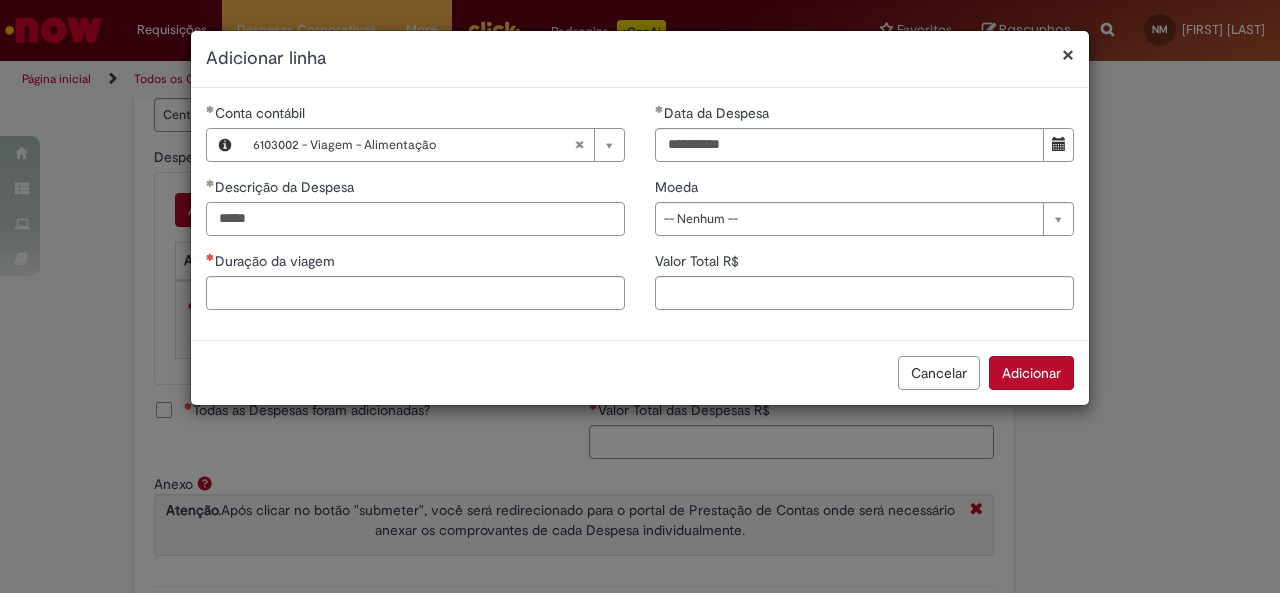 type on "*****" 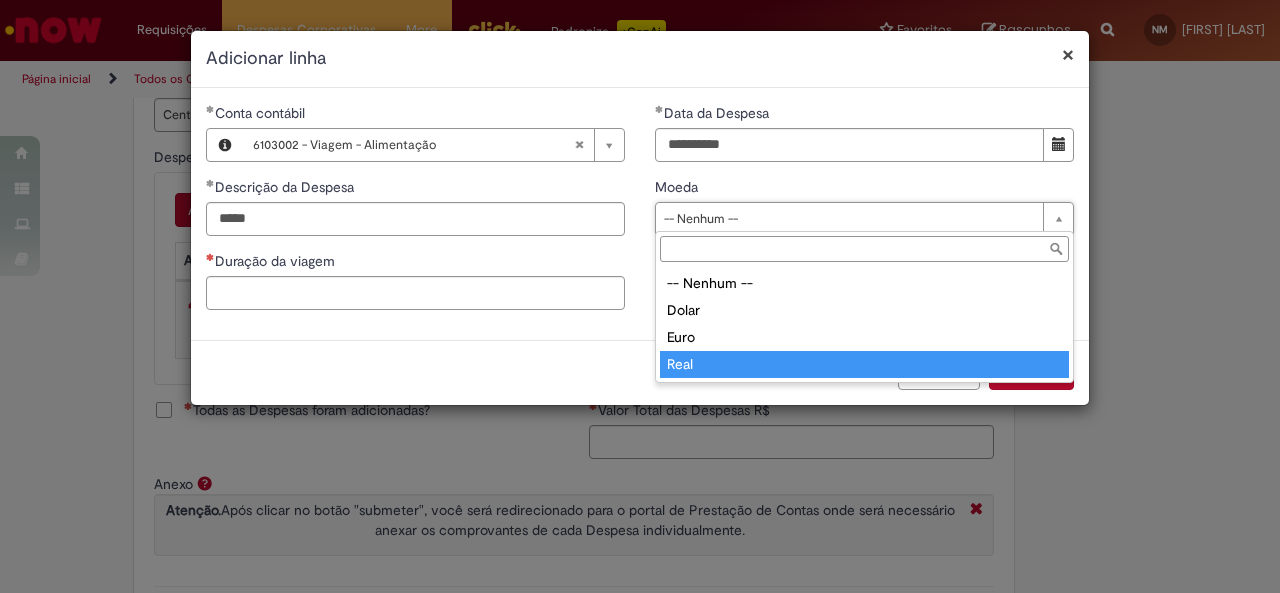 type on "****" 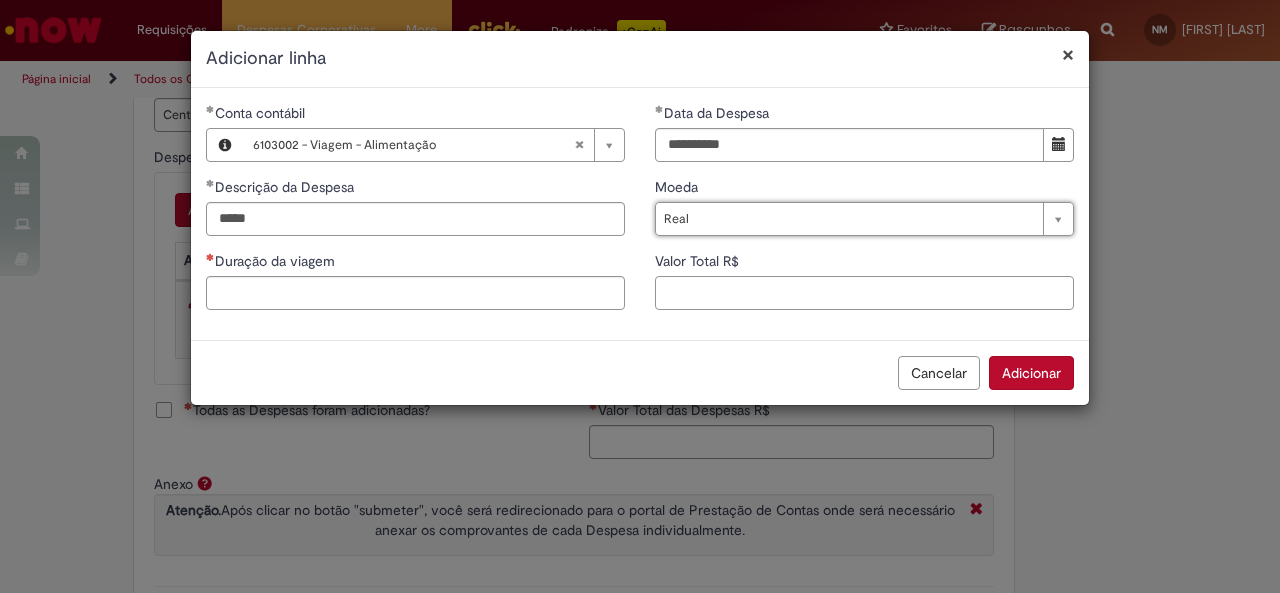 click on "Valor Total R$" at bounding box center (864, 293) 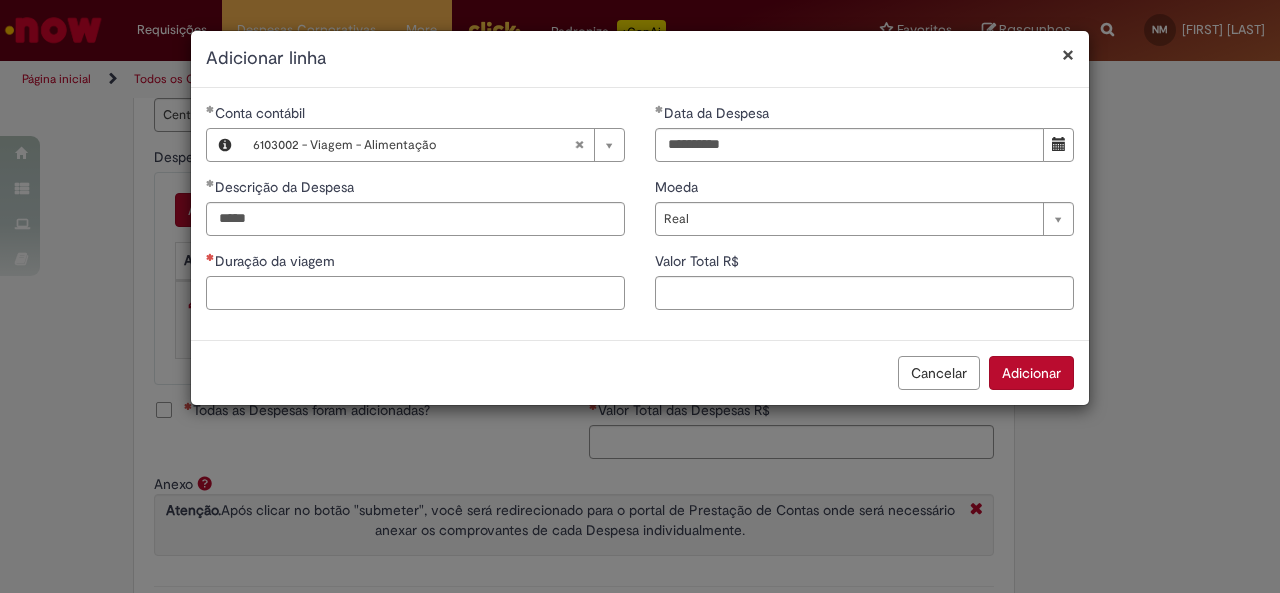 click on "Duração da viagem" at bounding box center [415, 293] 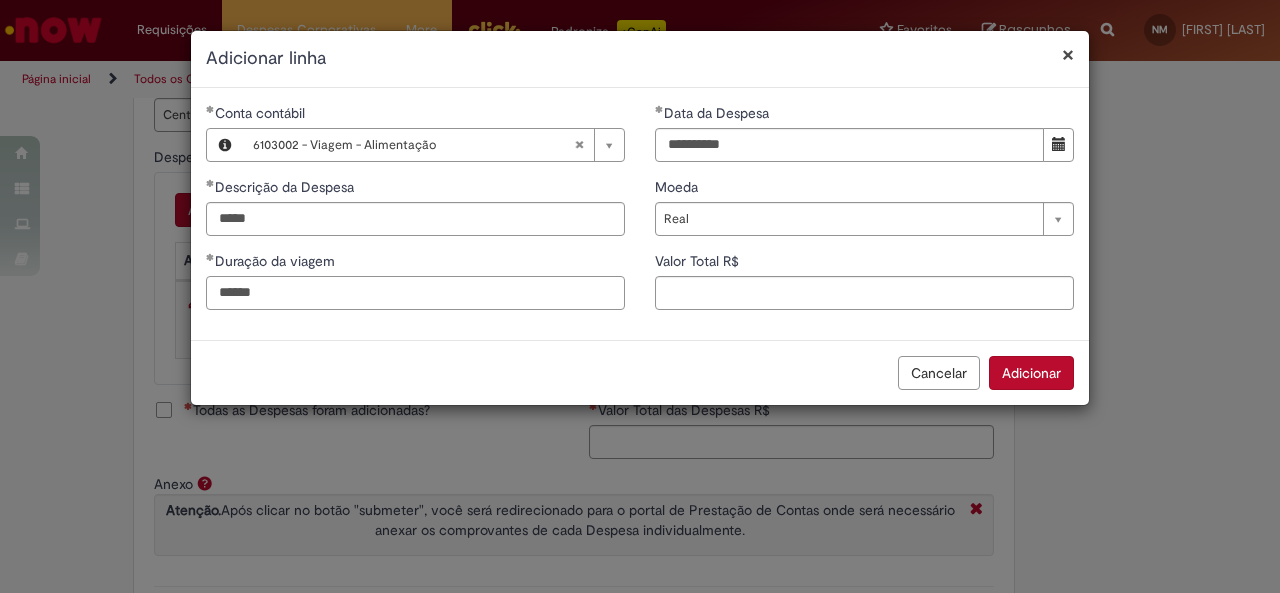 type on "******" 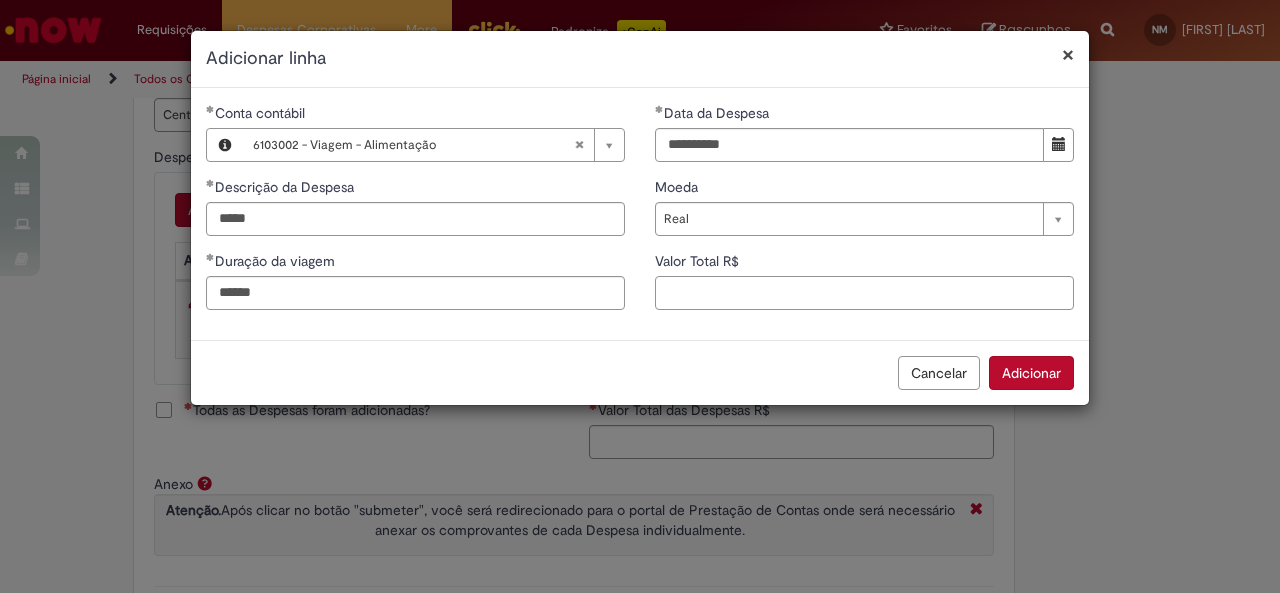 click on "Valor Total R$" at bounding box center (864, 293) 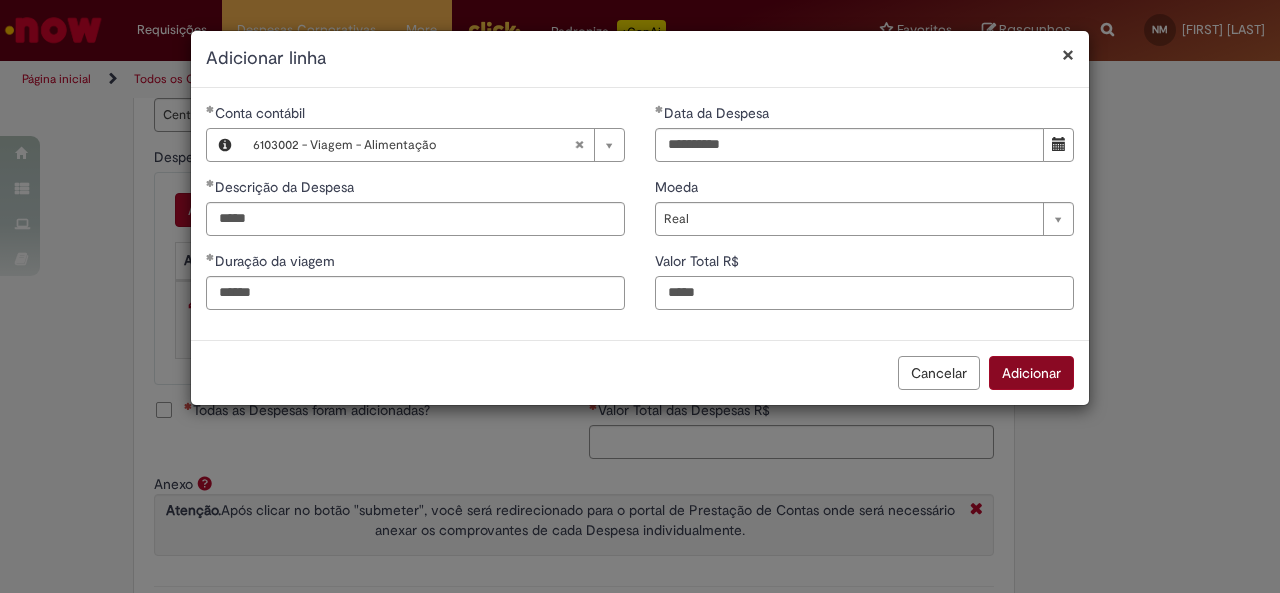 type on "*****" 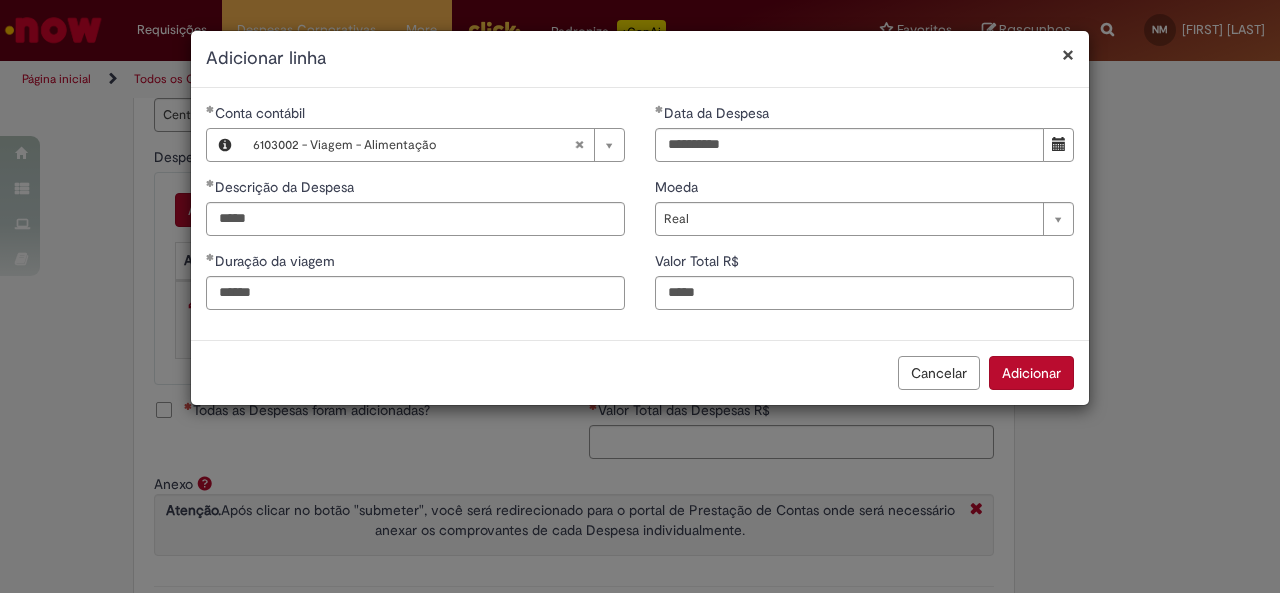 click on "Adicionar" at bounding box center (1031, 373) 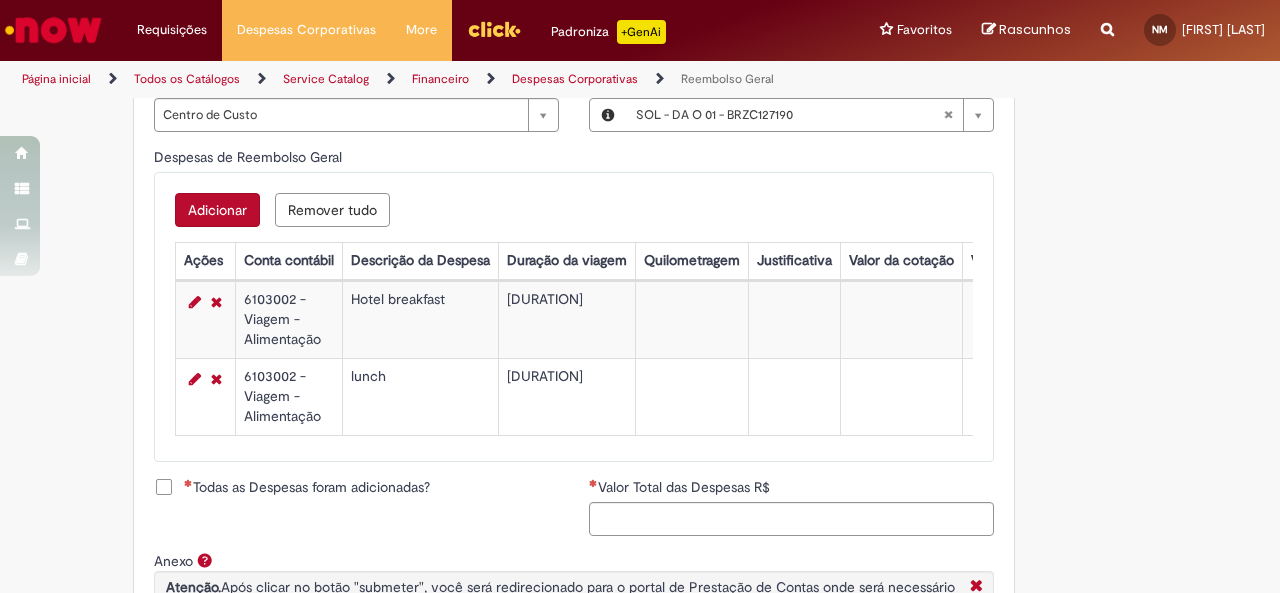 scroll, scrollTop: 895, scrollLeft: 0, axis: vertical 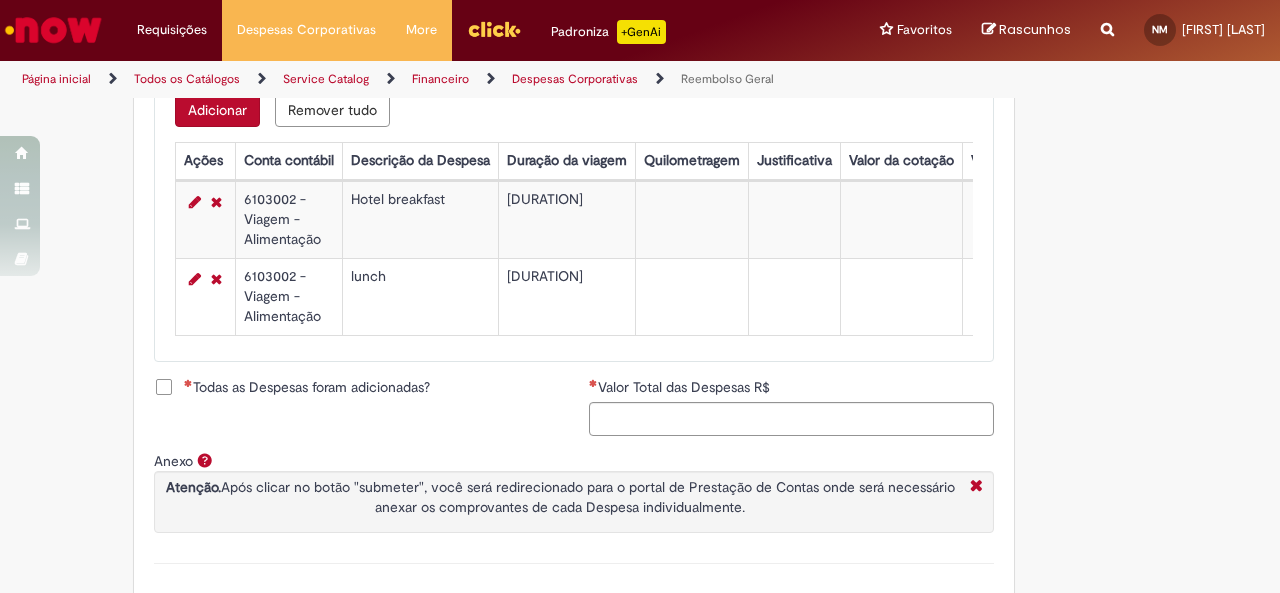 click on "Todas as Despesas foram adicionadas?" at bounding box center [307, 387] 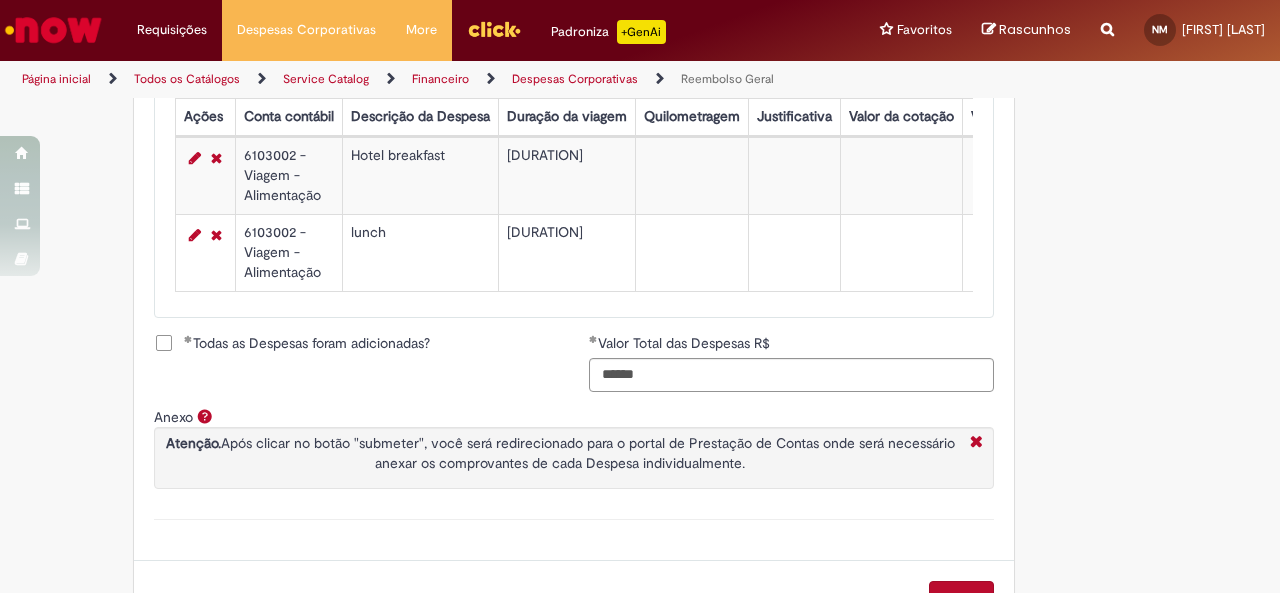 scroll, scrollTop: 912, scrollLeft: 0, axis: vertical 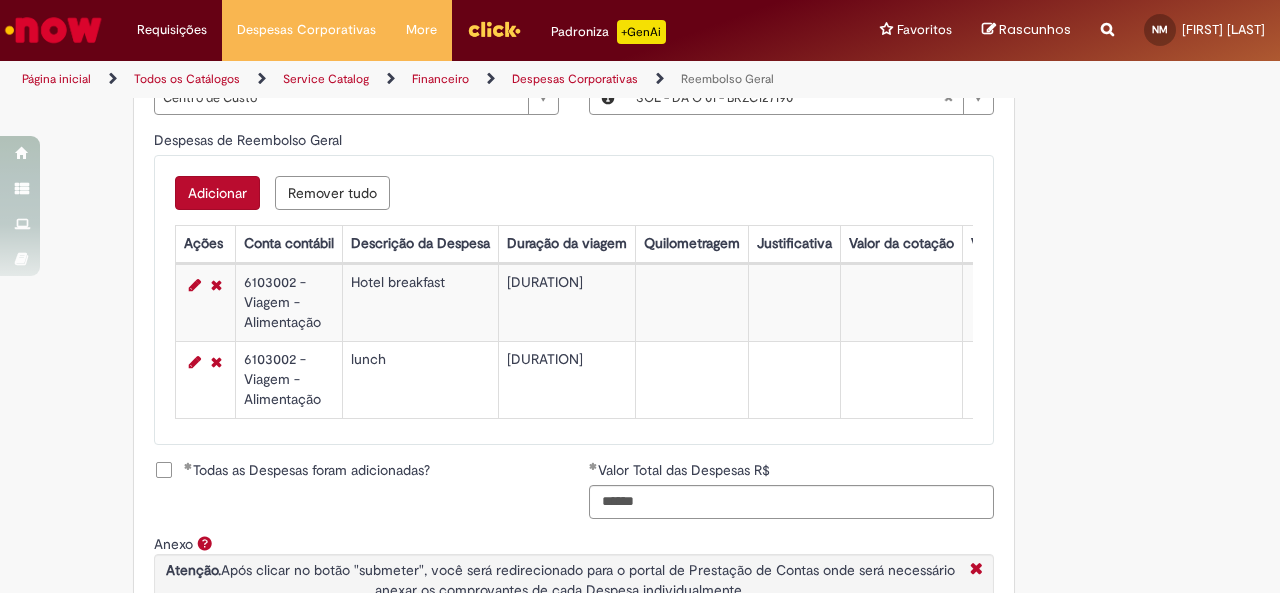 click on "Adicionar" at bounding box center (217, 193) 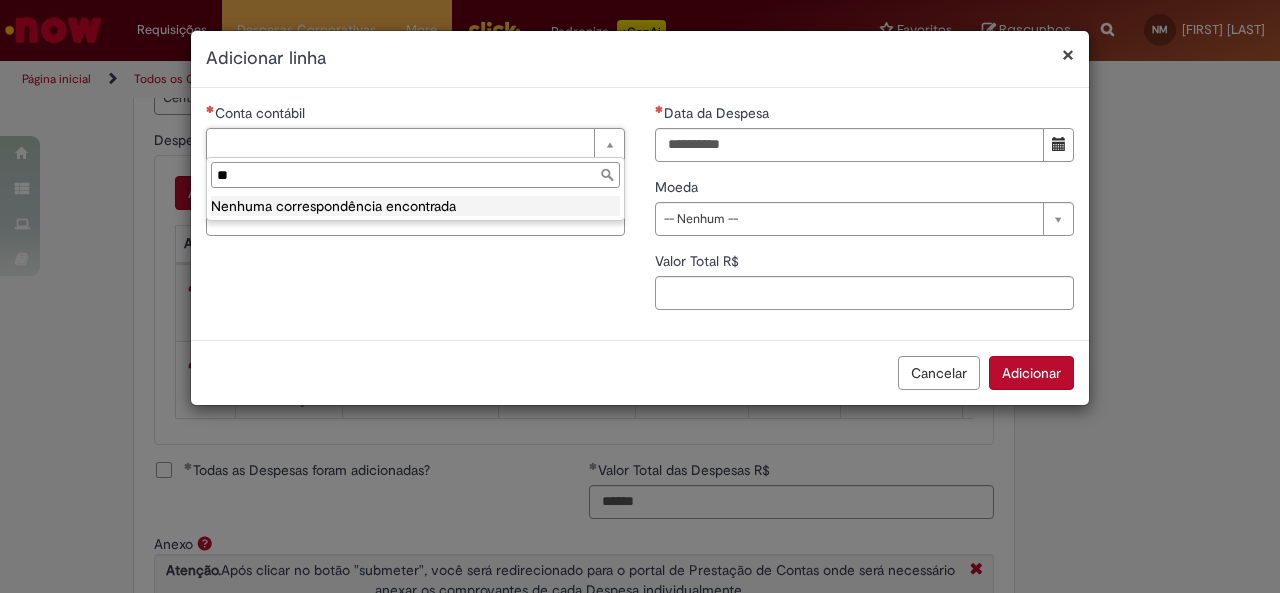 type on "*" 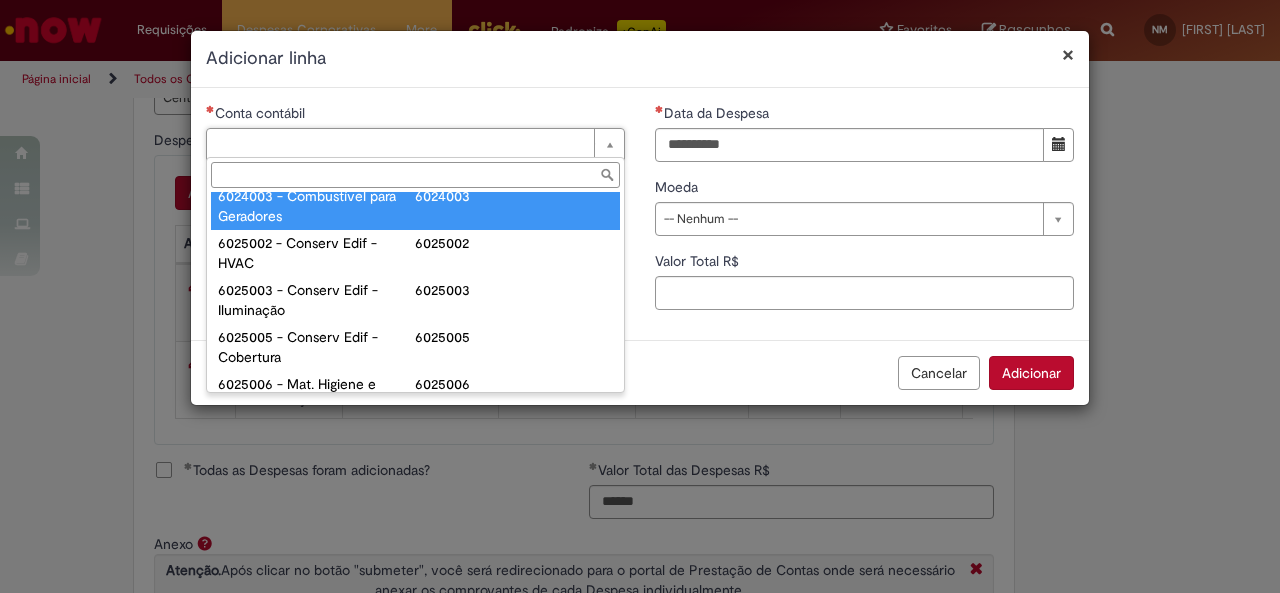 scroll, scrollTop: 200, scrollLeft: 0, axis: vertical 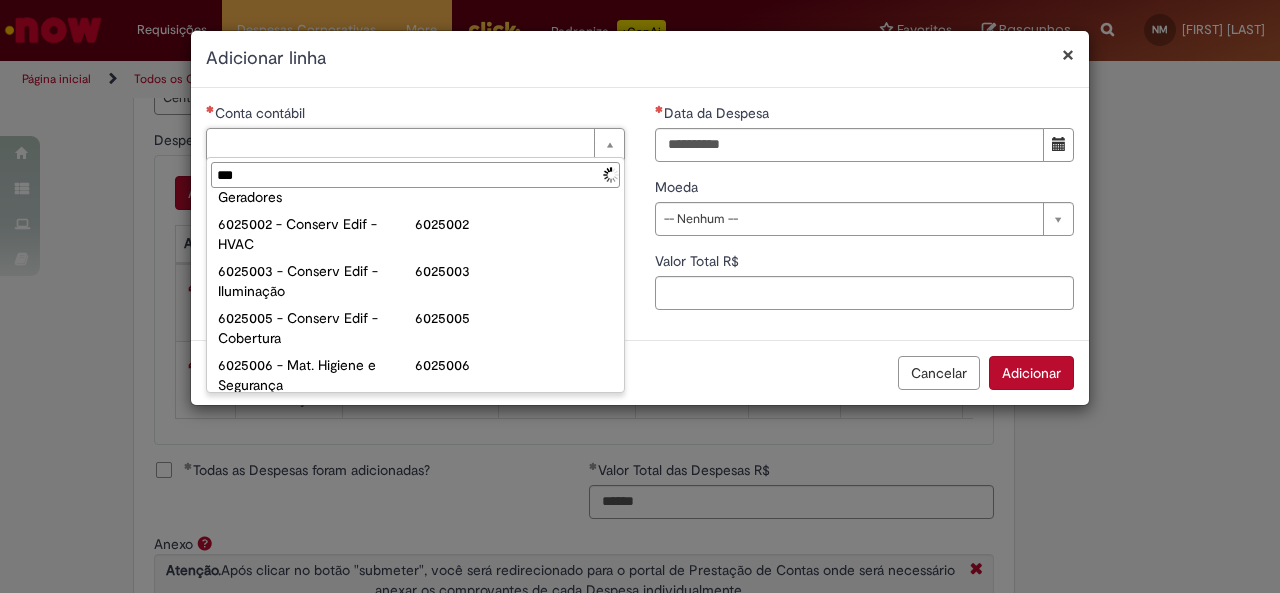 type on "****" 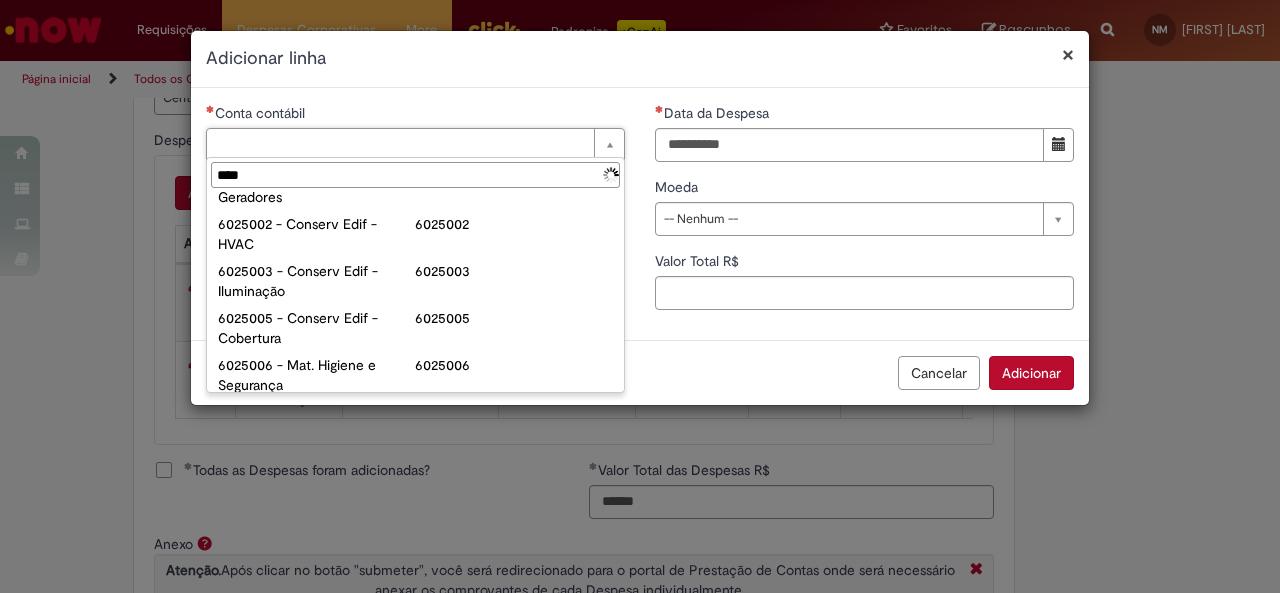 scroll, scrollTop: 0, scrollLeft: 0, axis: both 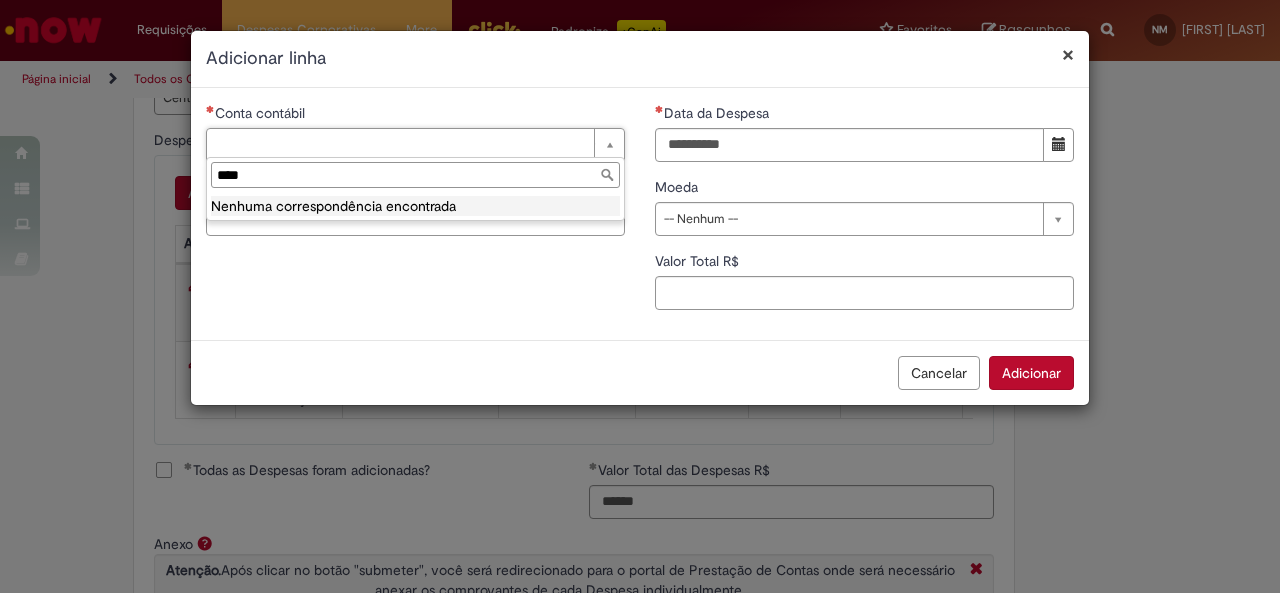 drag, startPoint x: 333, startPoint y: 167, endPoint x: 22, endPoint y: 131, distance: 313.07666 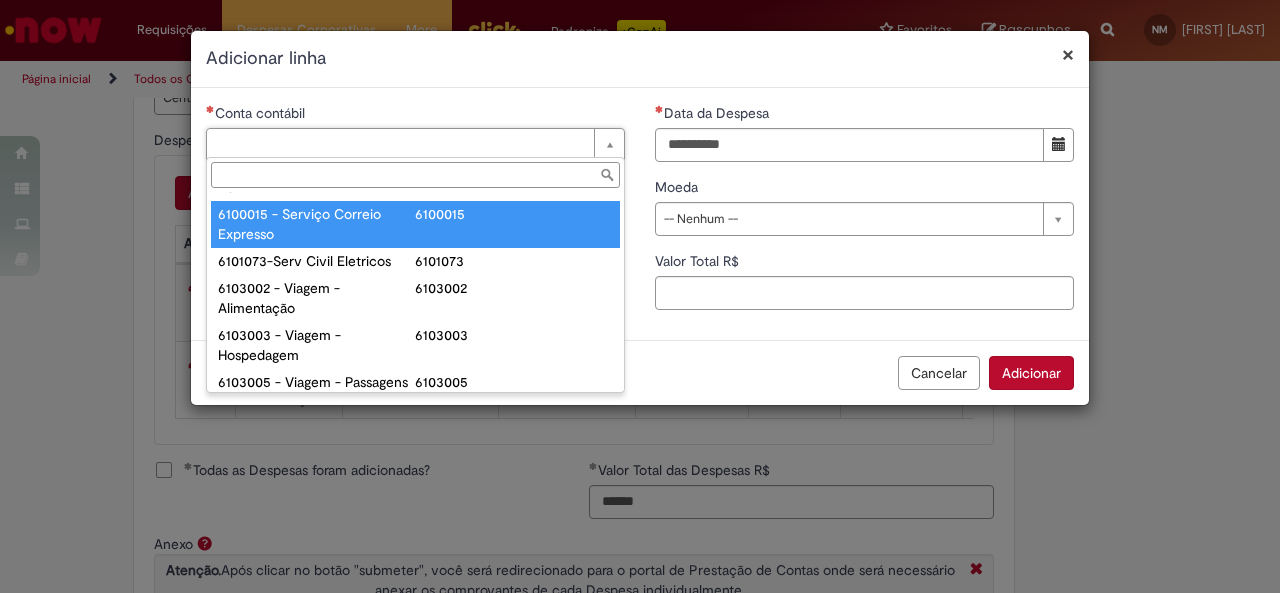 scroll, scrollTop: 800, scrollLeft: 0, axis: vertical 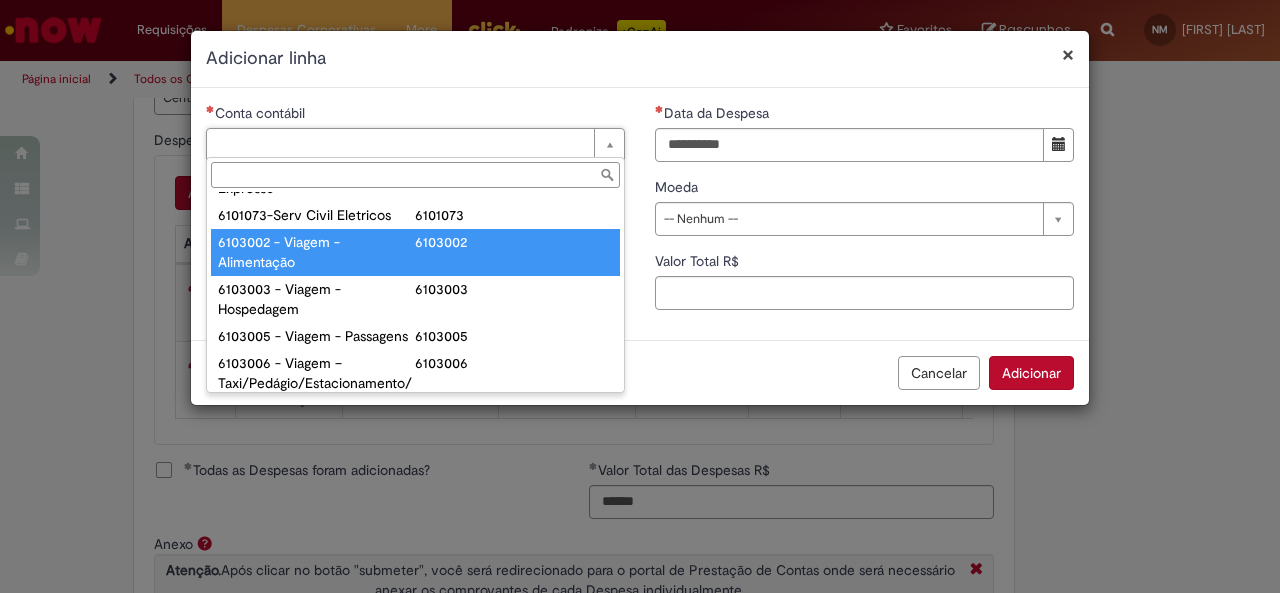 type on "**********" 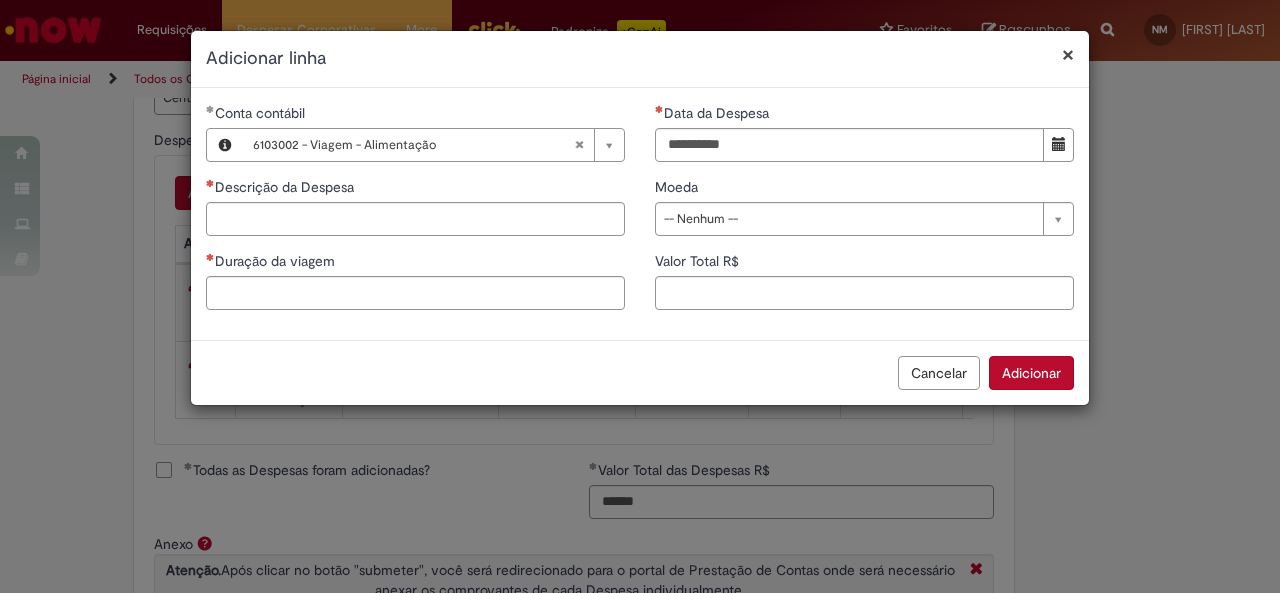 click on "Descrição da Despesa" at bounding box center (286, 187) 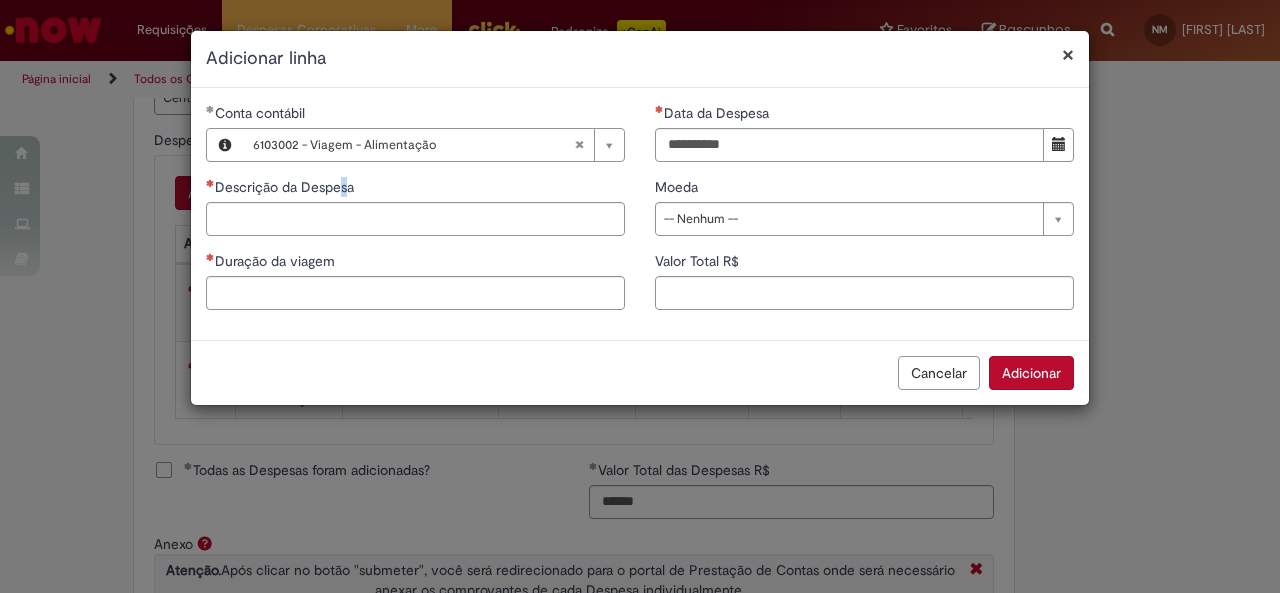 type 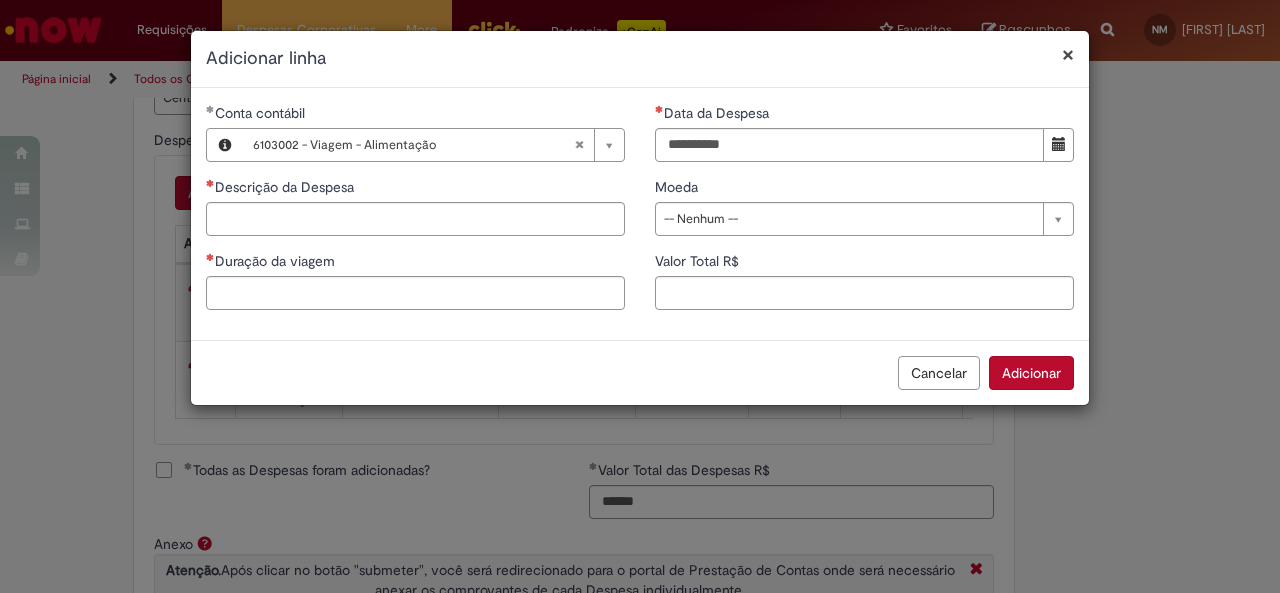 type on "**********" 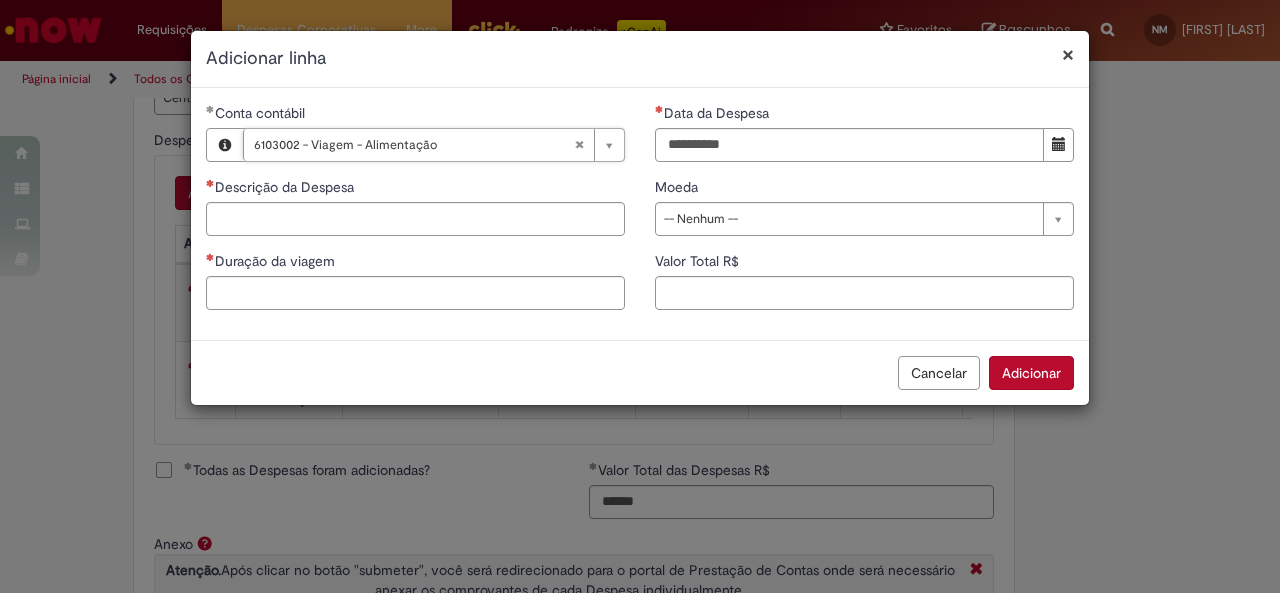 scroll, scrollTop: 0, scrollLeft: 201, axis: horizontal 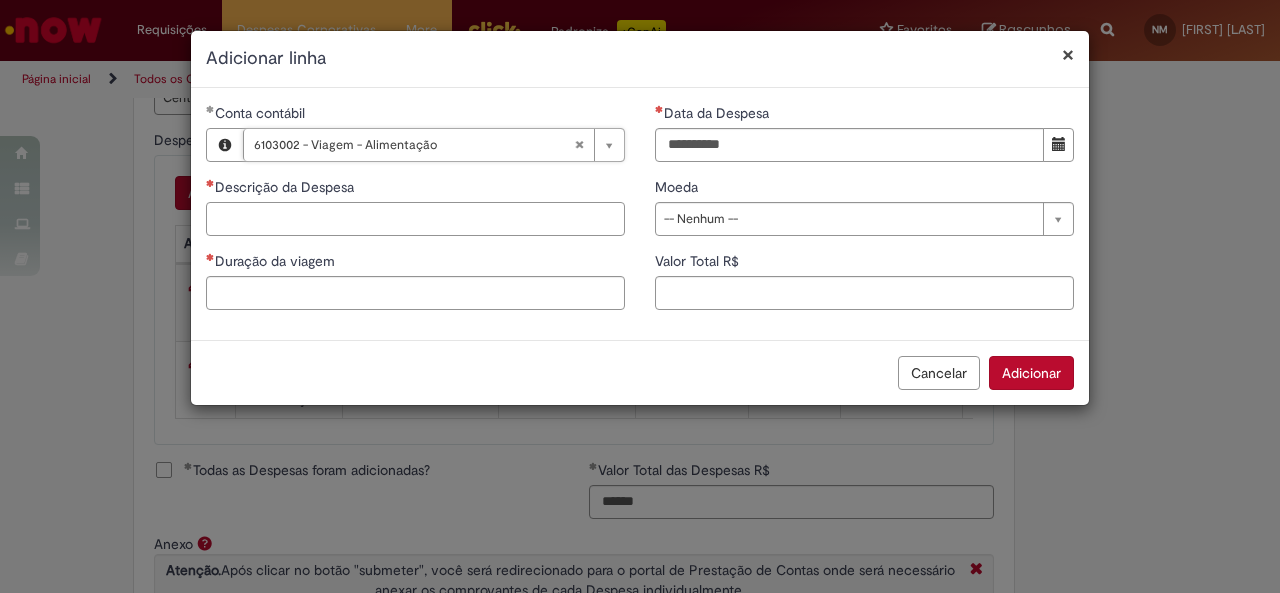 click on "Descrição da Despesa" at bounding box center [415, 219] 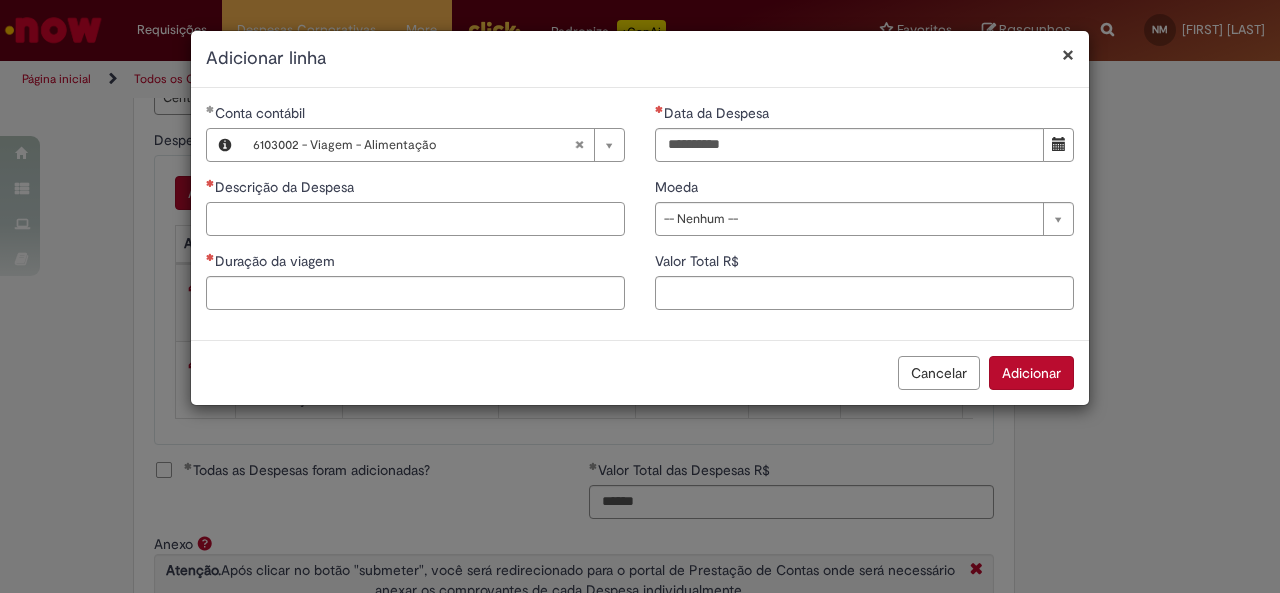 click on "Descrição da Despesa" at bounding box center (415, 219) 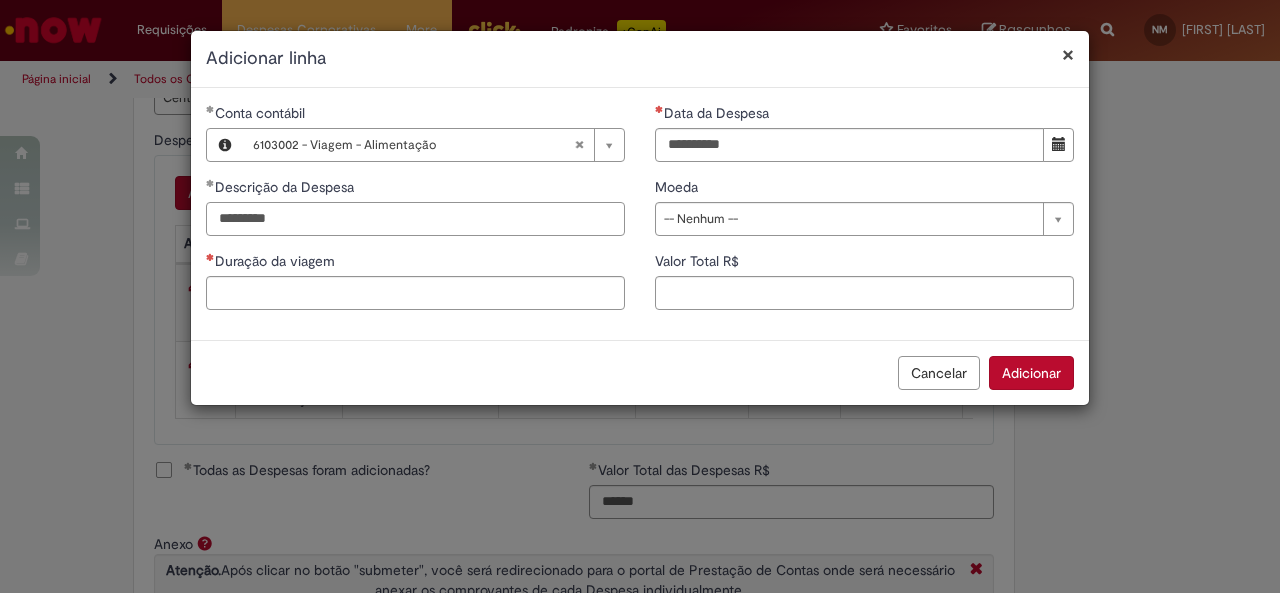 type on "*********" 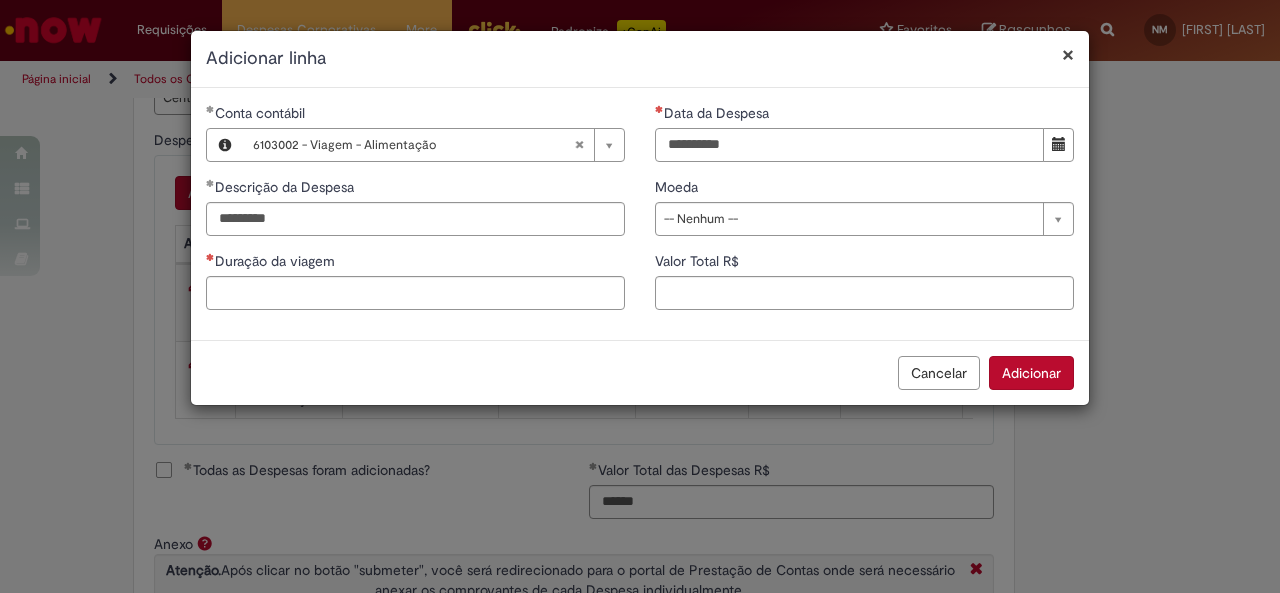 click on "Data da Despesa" at bounding box center (849, 145) 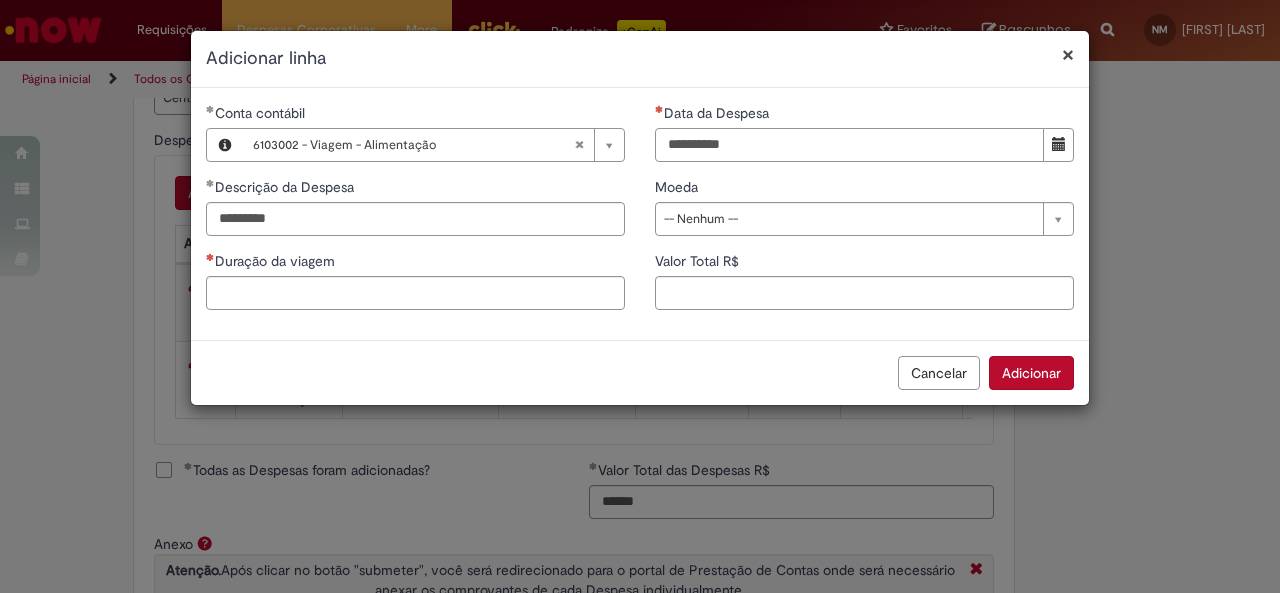 click on "Data da Despesa" at bounding box center [849, 145] 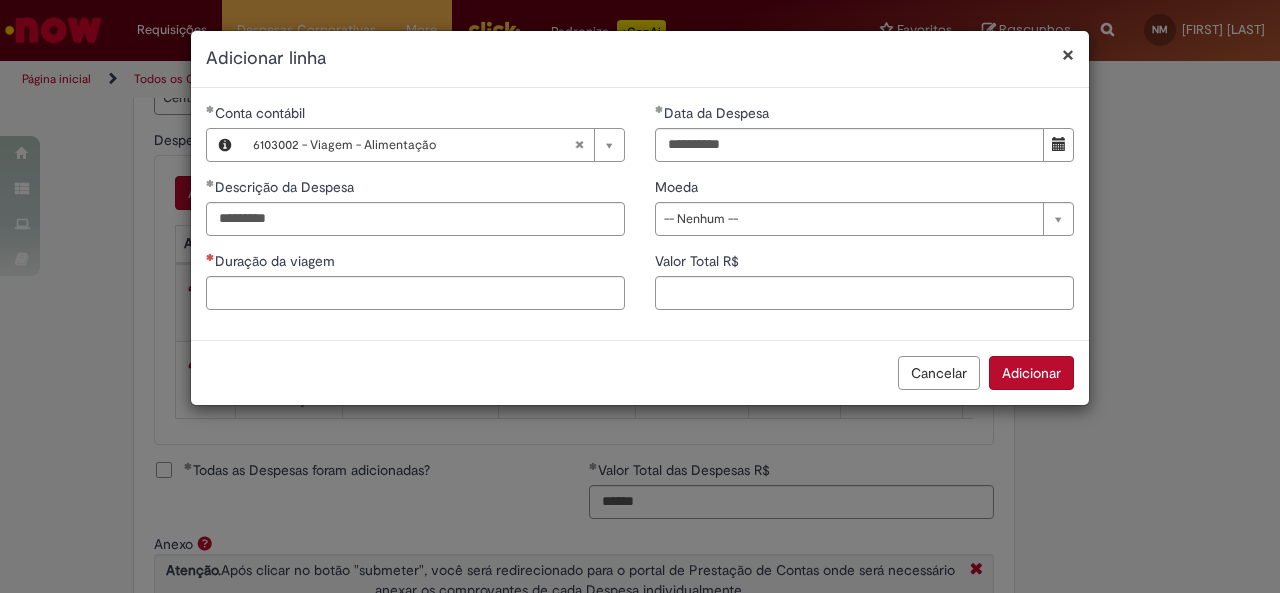 click on "Moeda" at bounding box center (864, 189) 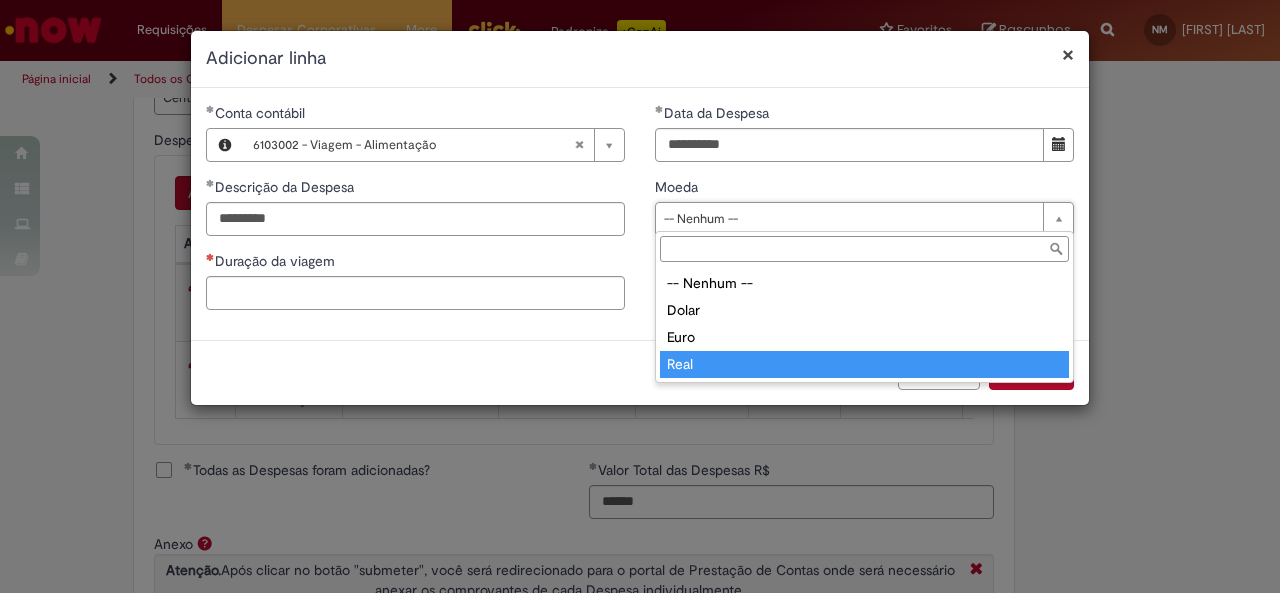 type on "****" 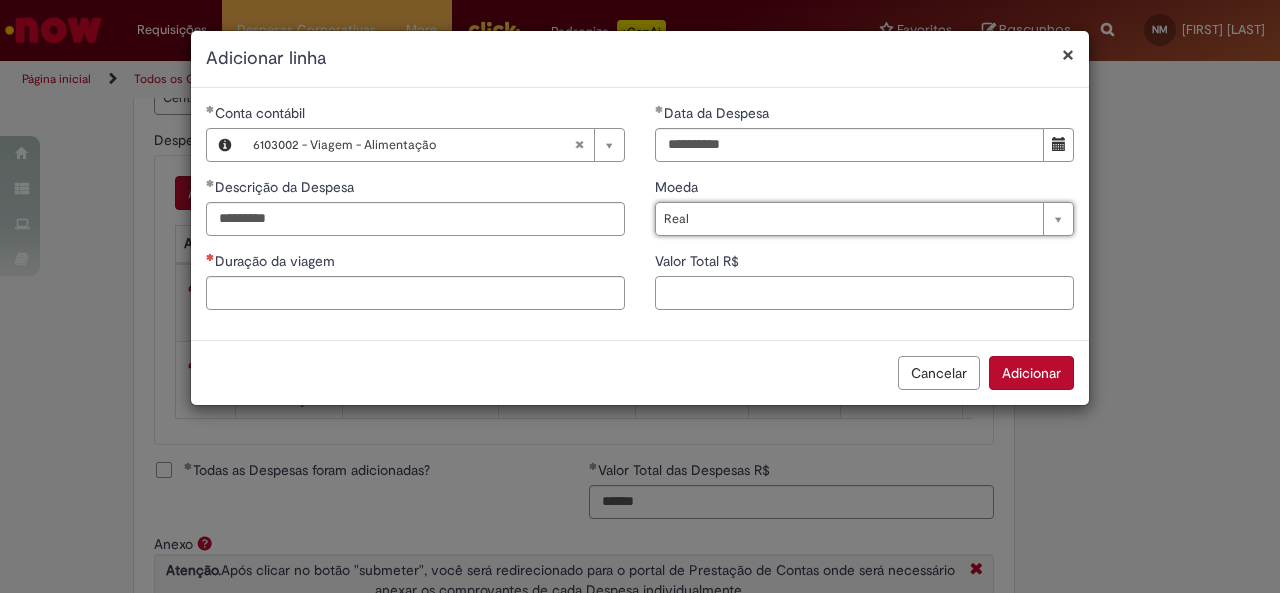 click on "Valor Total R$" at bounding box center [864, 293] 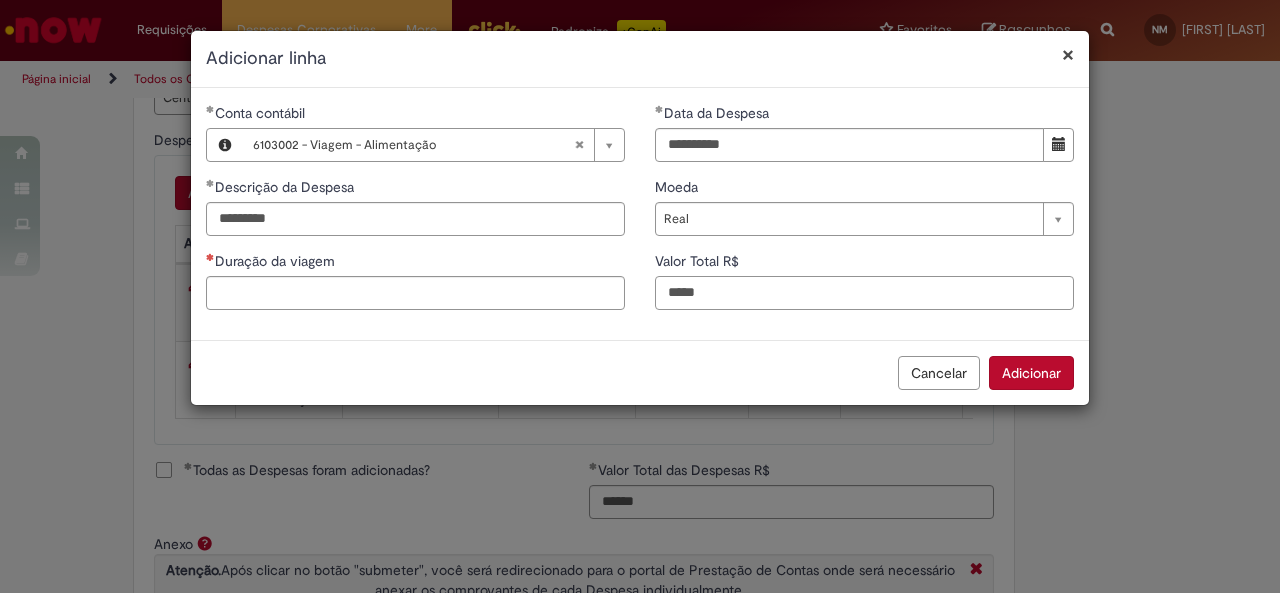 type on "*****" 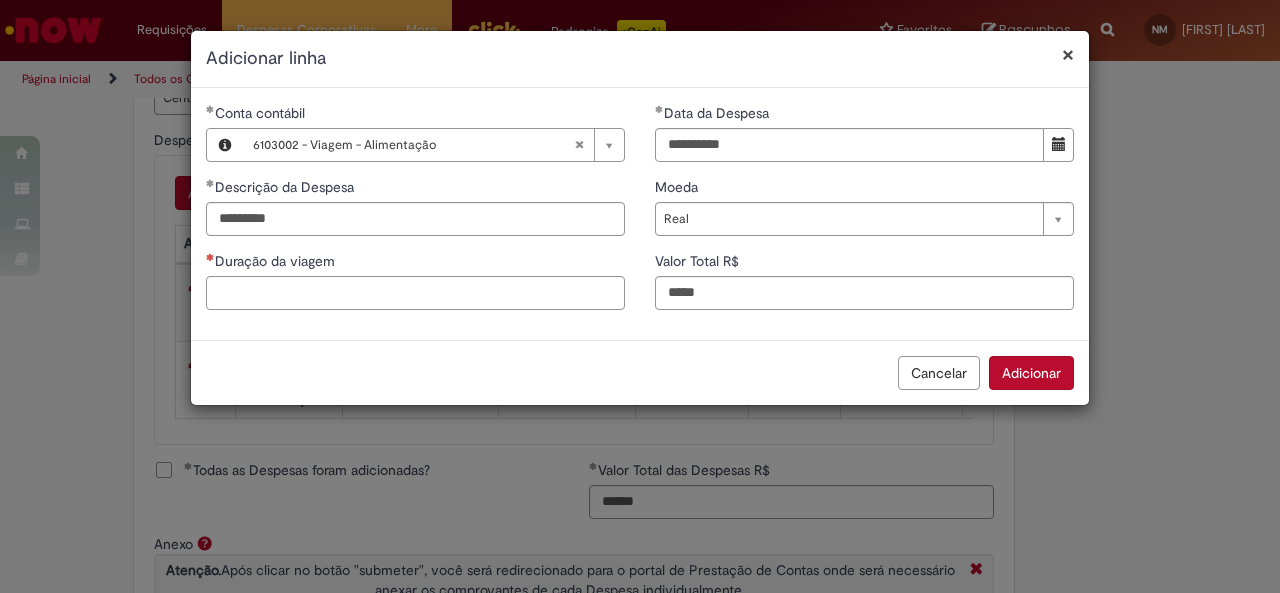 click on "Duração da viagem" at bounding box center [415, 293] 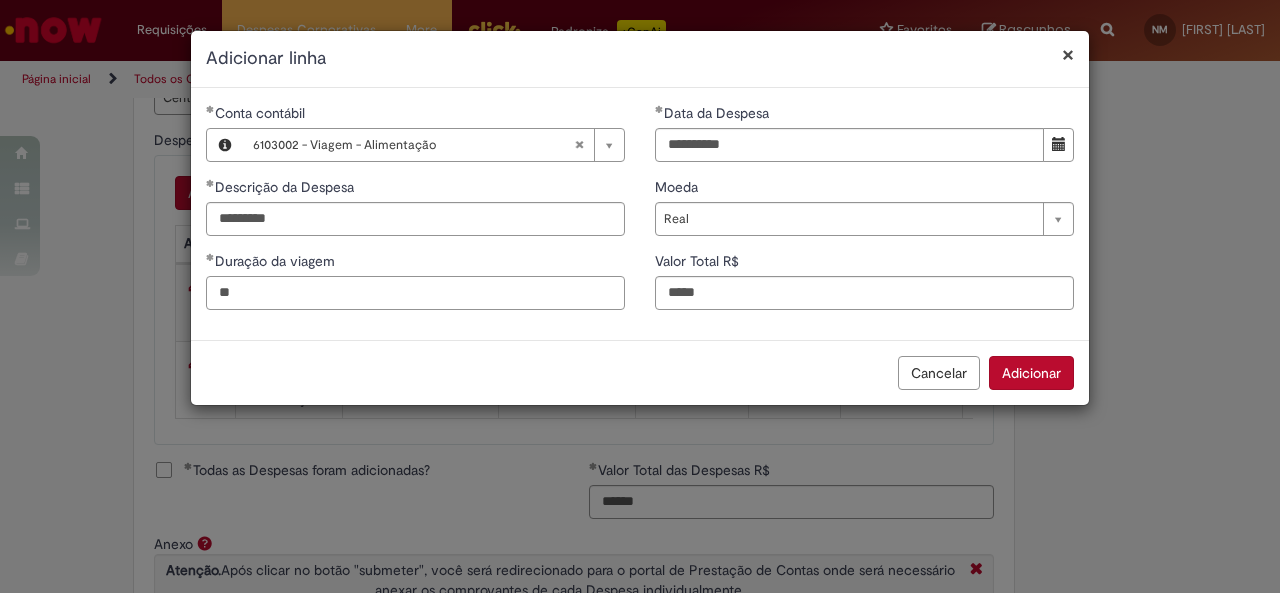 type on "*" 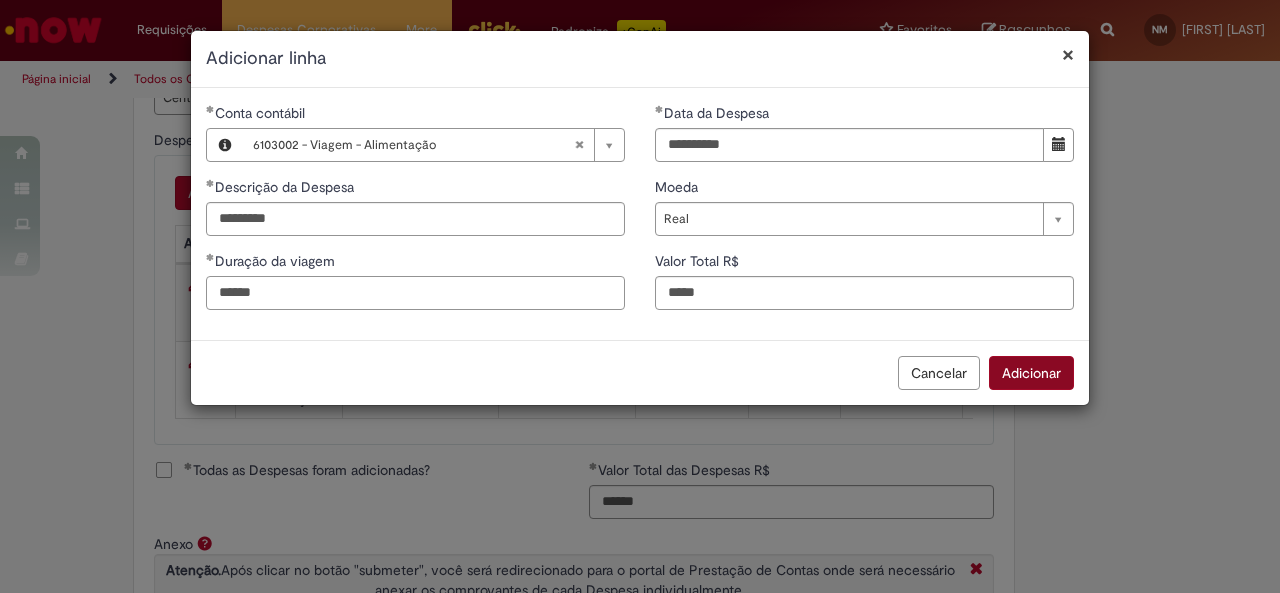 type on "******" 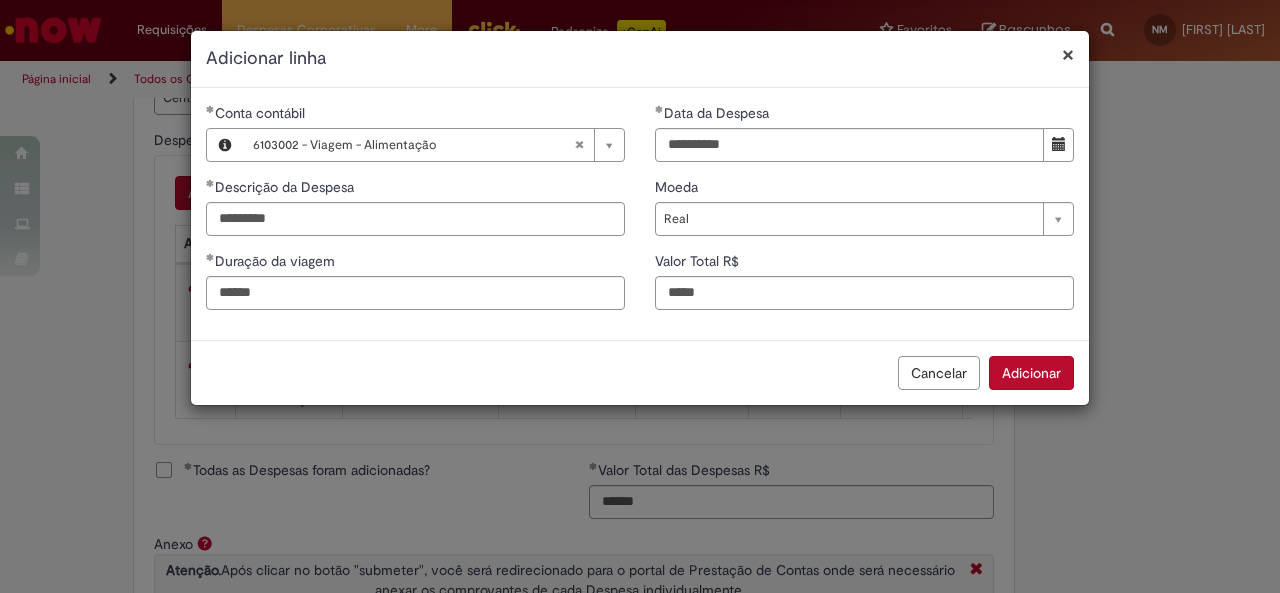 click on "Adicionar" at bounding box center (1031, 373) 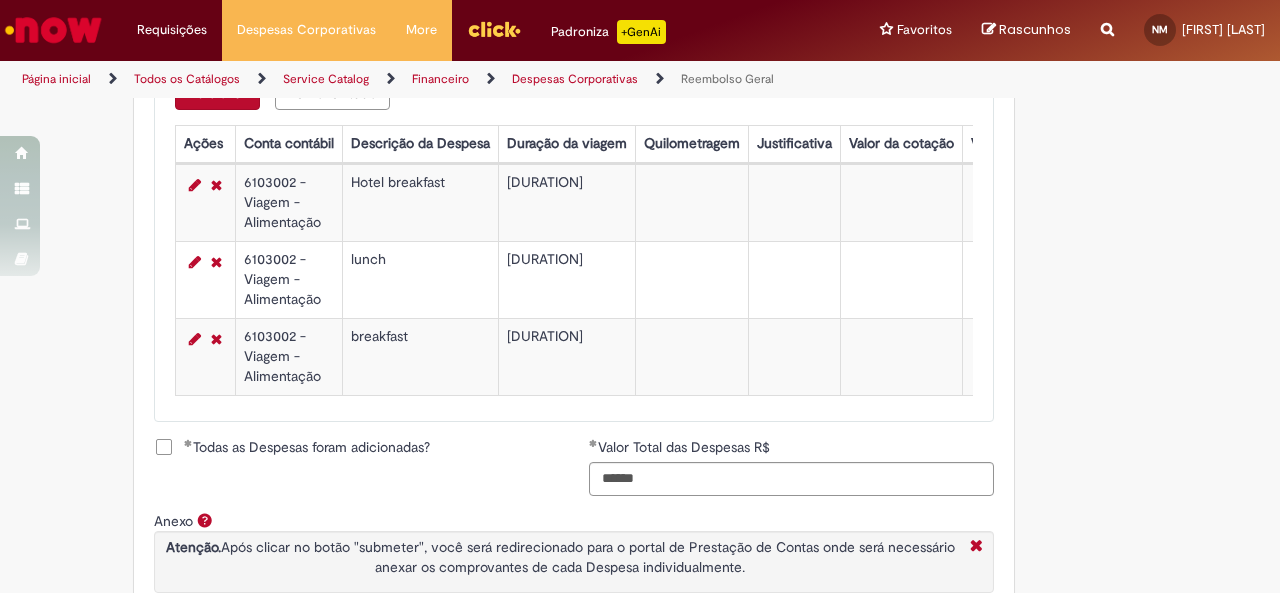 scroll, scrollTop: 812, scrollLeft: 0, axis: vertical 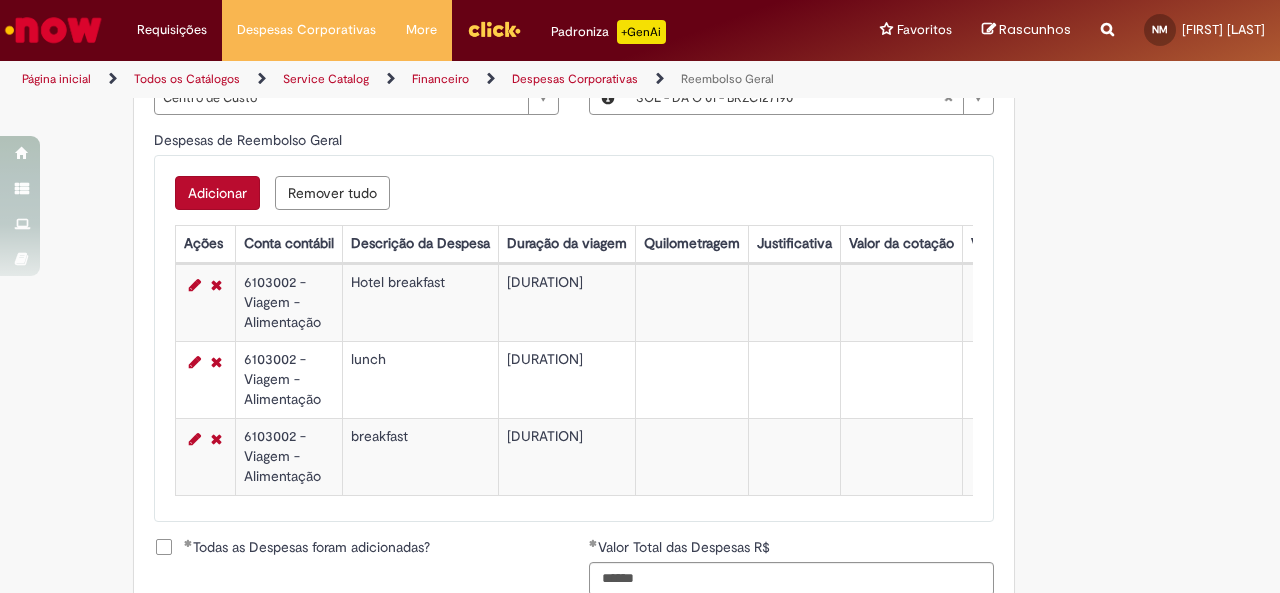 click on "Adicionar" at bounding box center [217, 193] 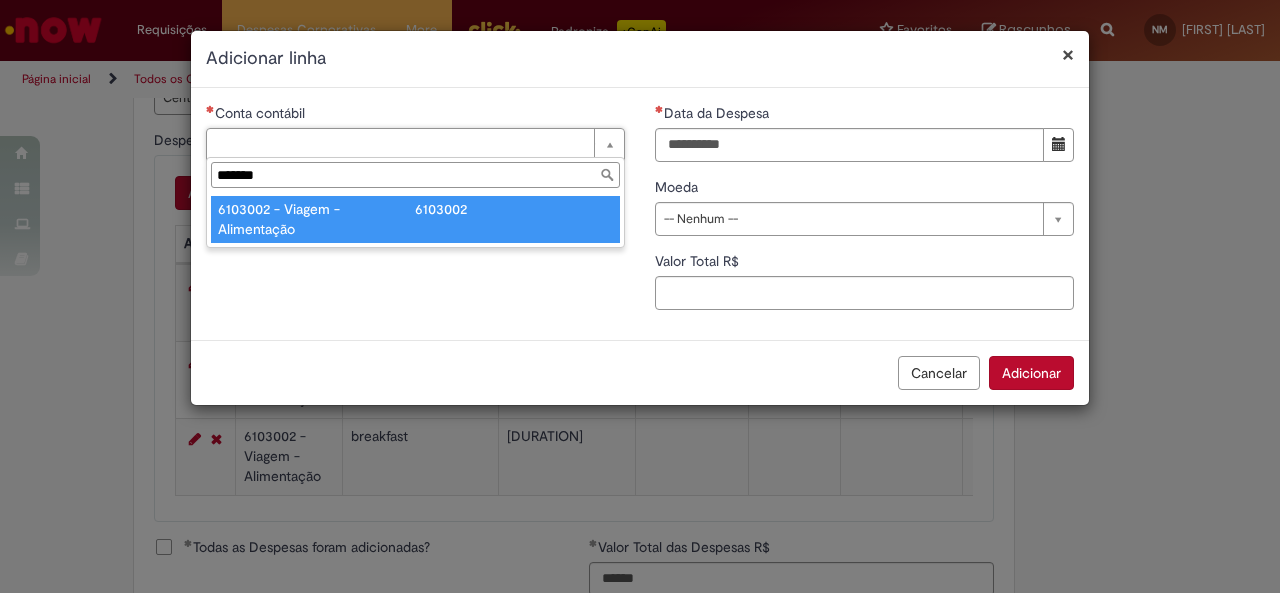 type on "*******" 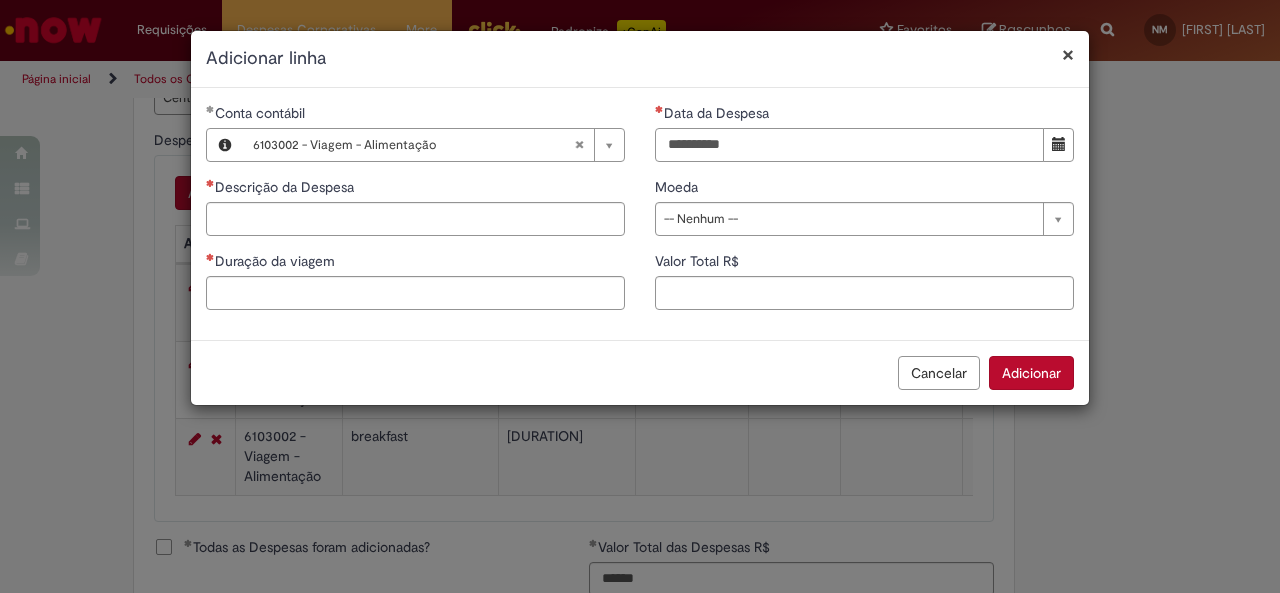 click on "Data da Despesa" at bounding box center [849, 145] 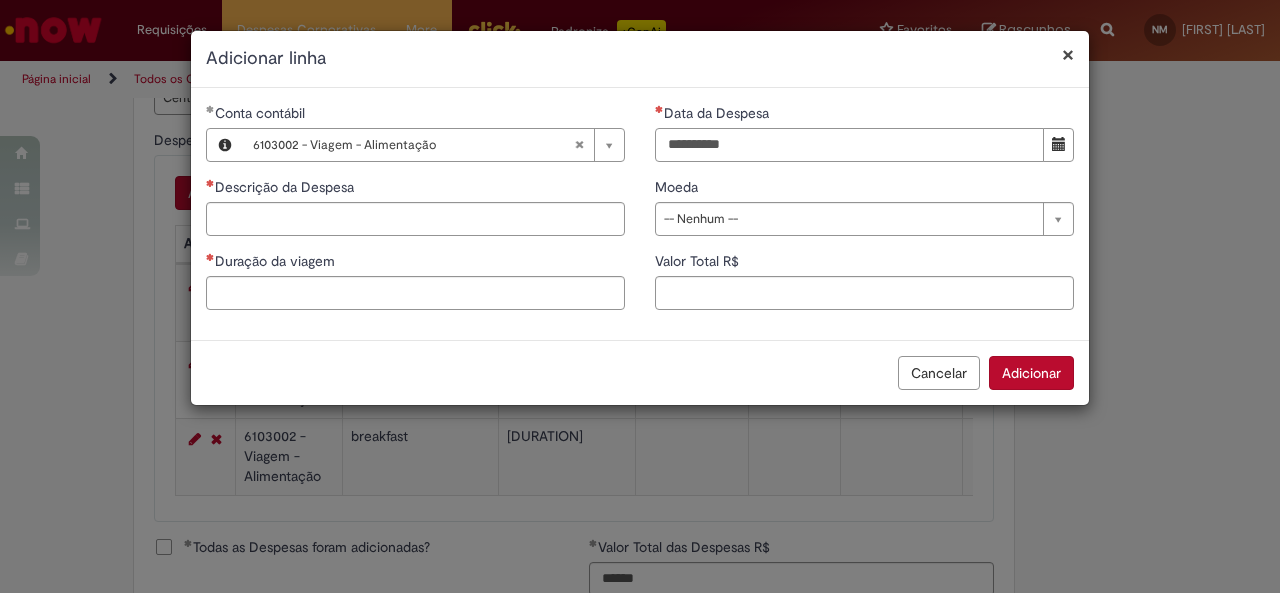 type on "**********" 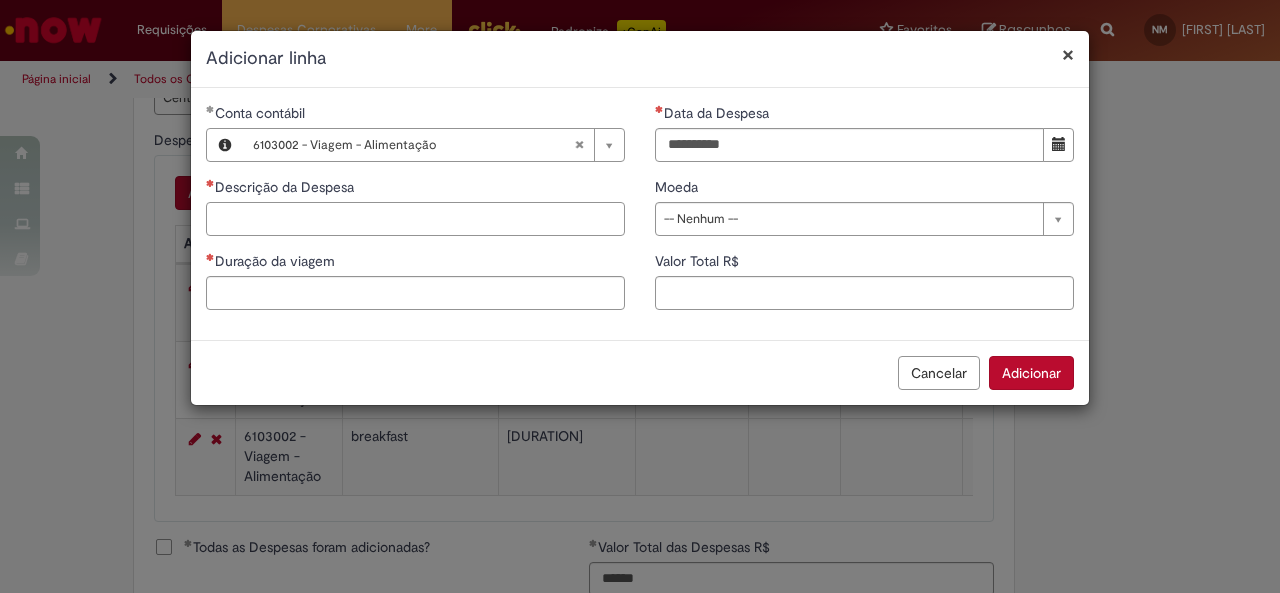 click on "Descrição da Despesa" at bounding box center [415, 219] 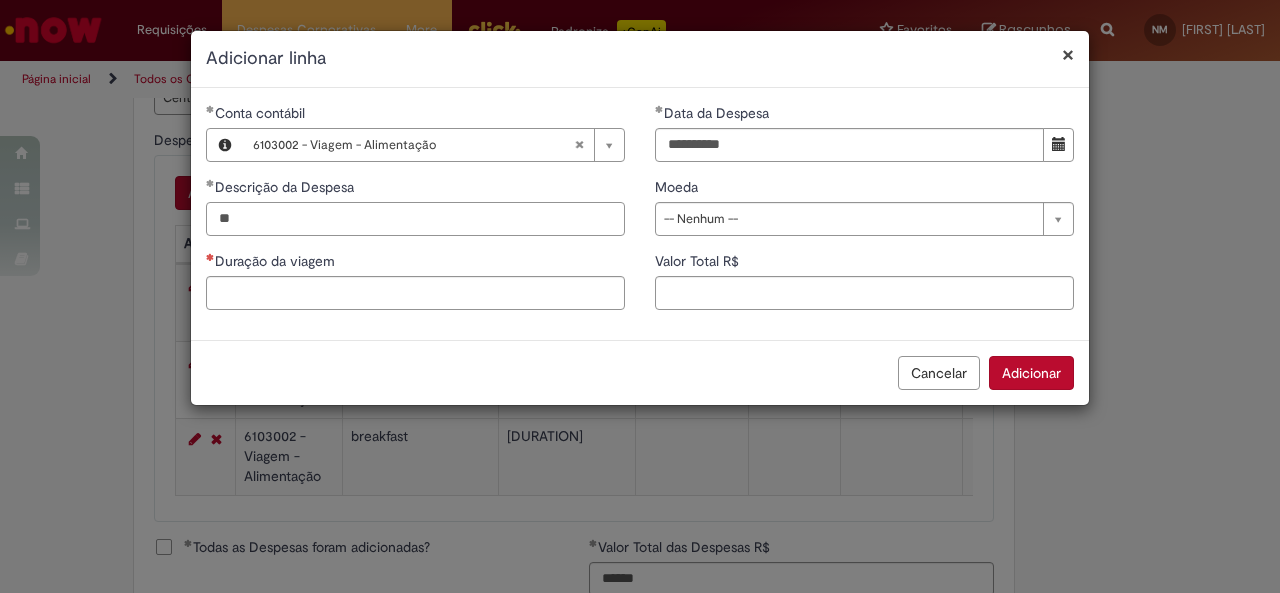type on "*" 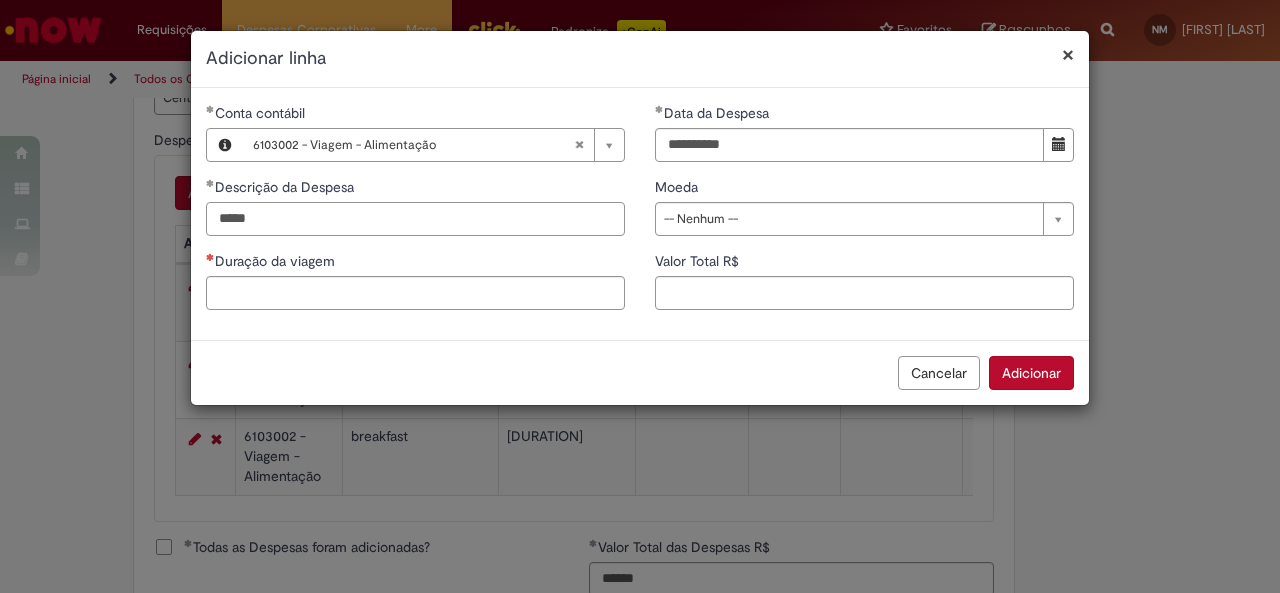 type on "*****" 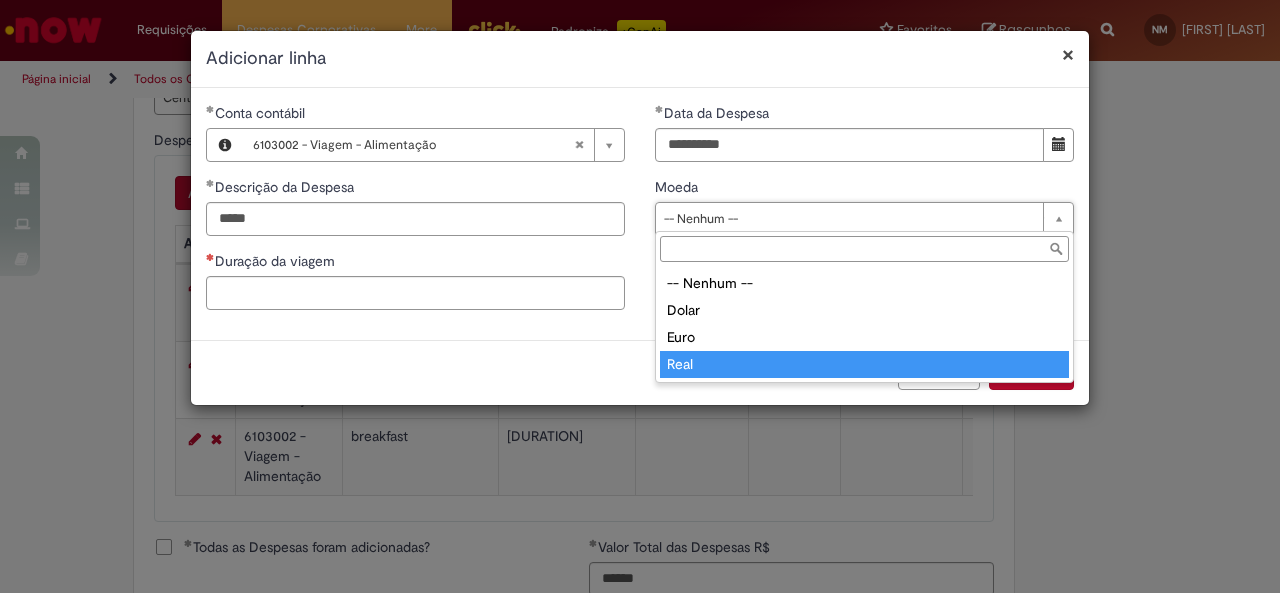 type on "****" 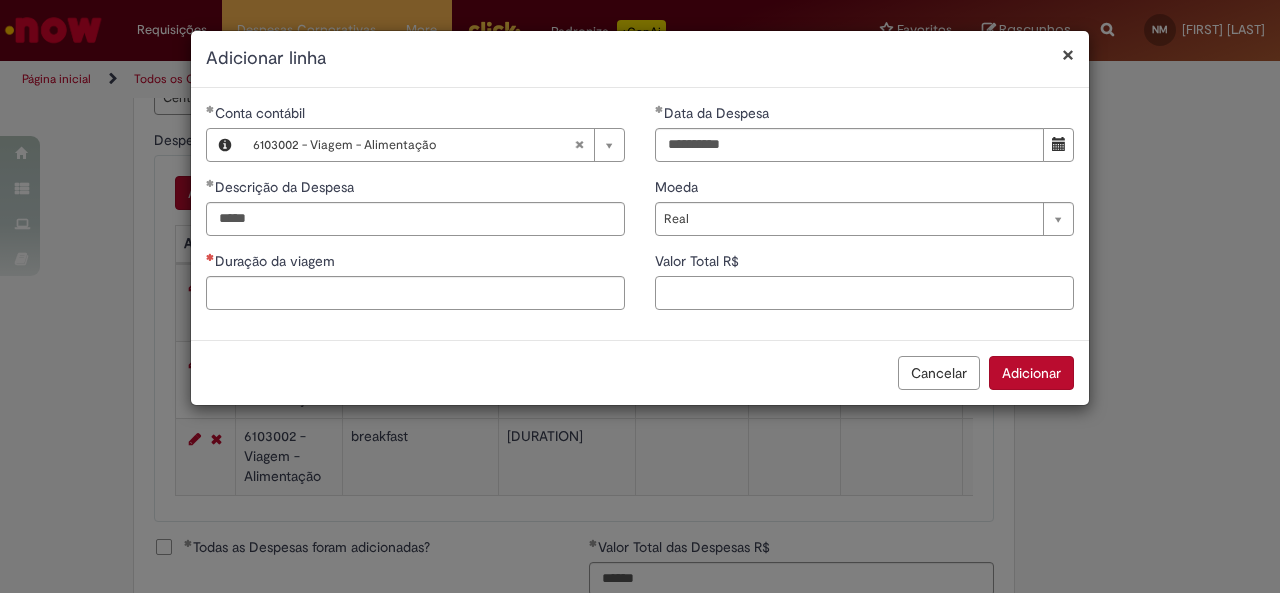 click on "Valor Total R$" at bounding box center [864, 293] 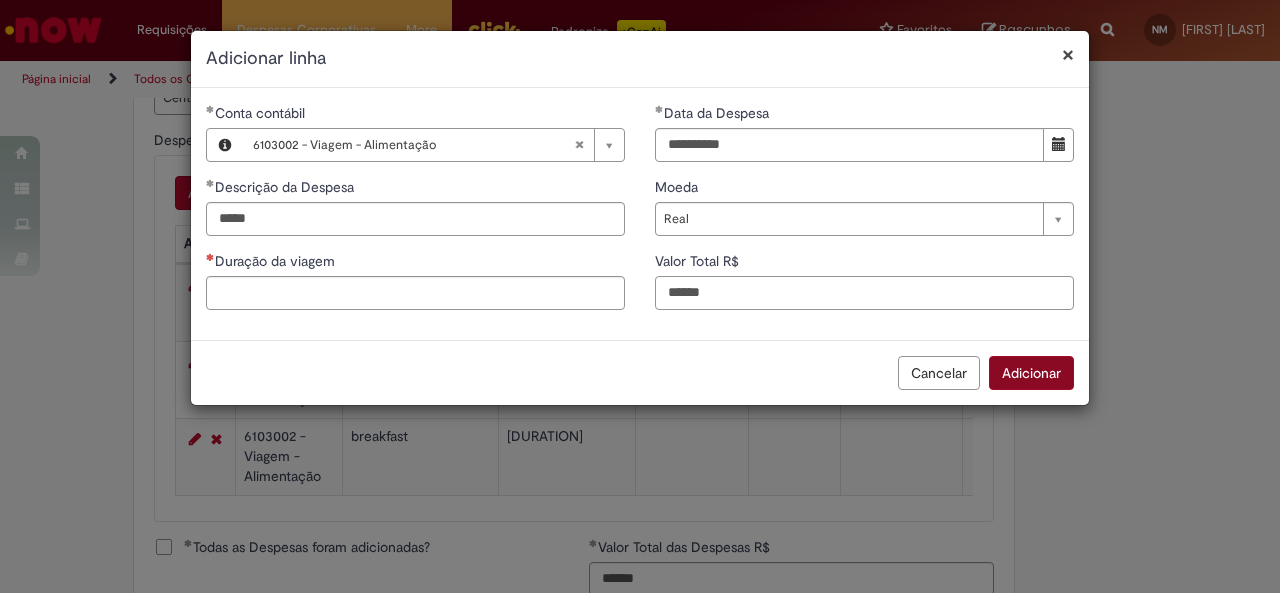 type on "******" 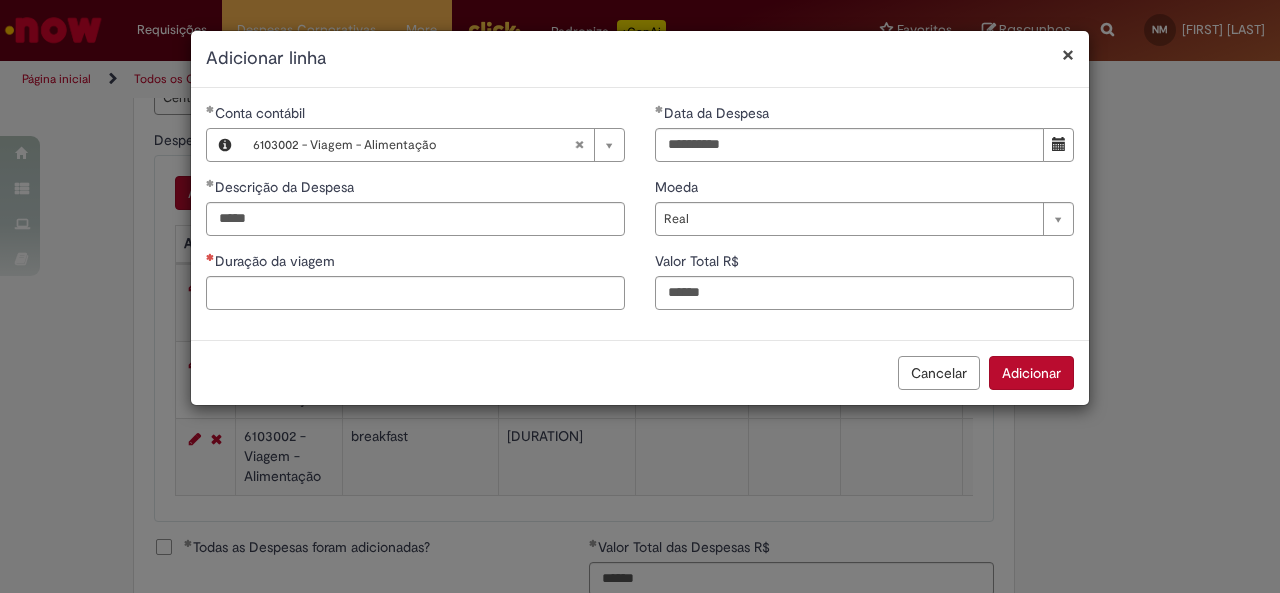 click on "Adicionar" at bounding box center (1031, 373) 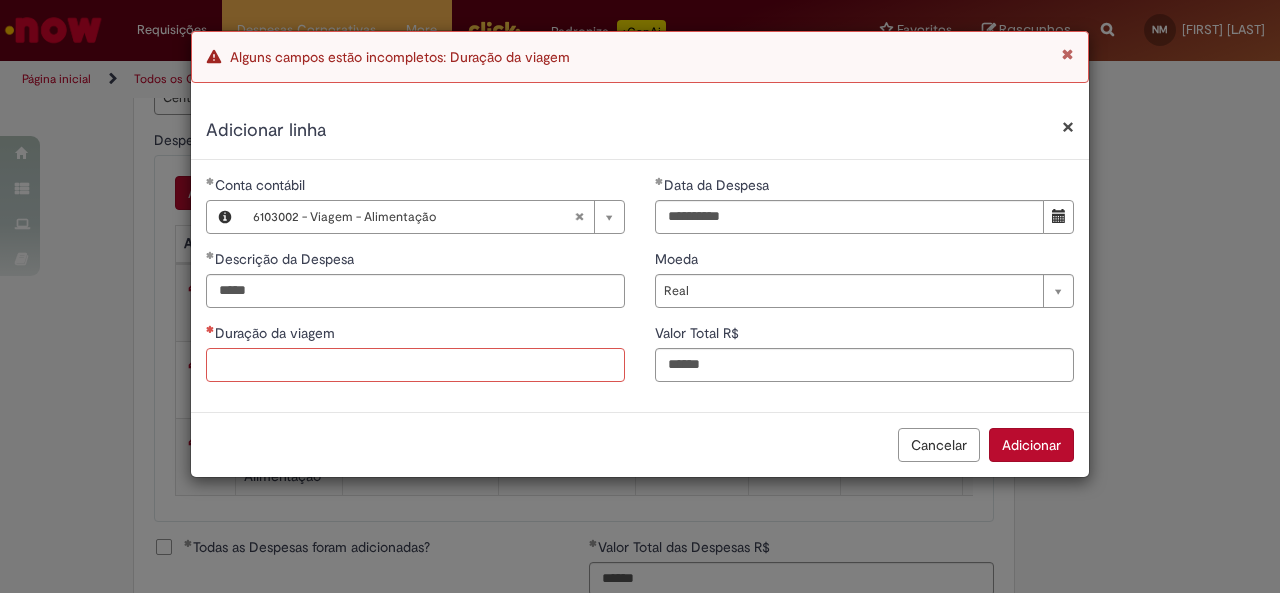 click on "Duração da viagem" at bounding box center (415, 365) 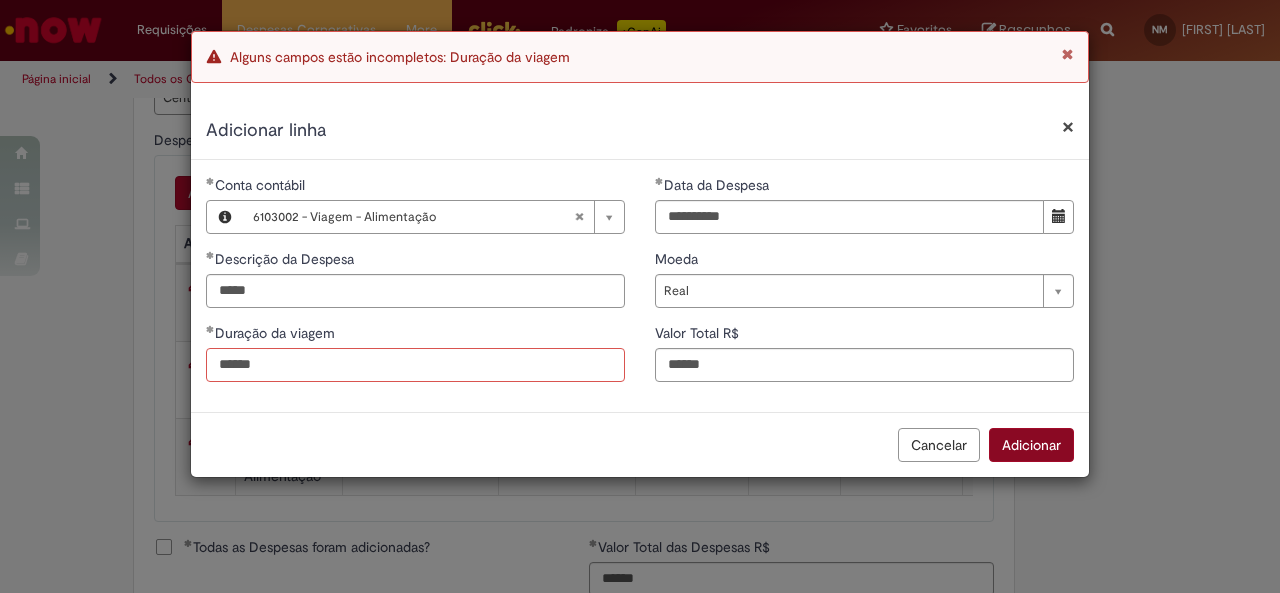 type on "******" 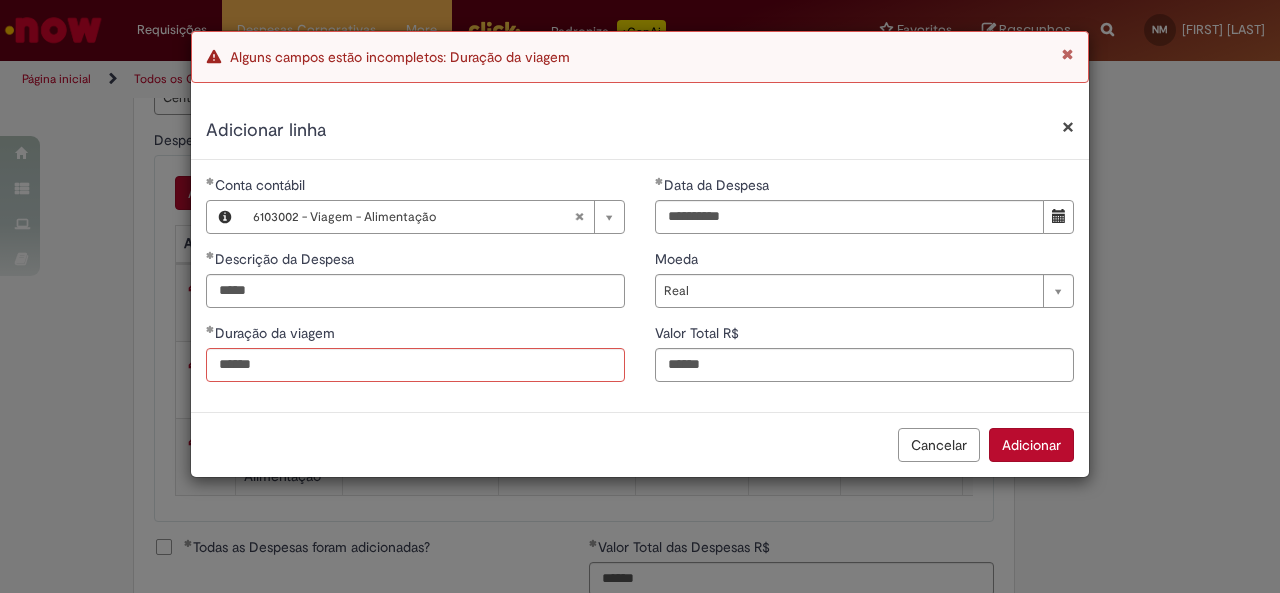 click on "Adicionar" at bounding box center (1031, 445) 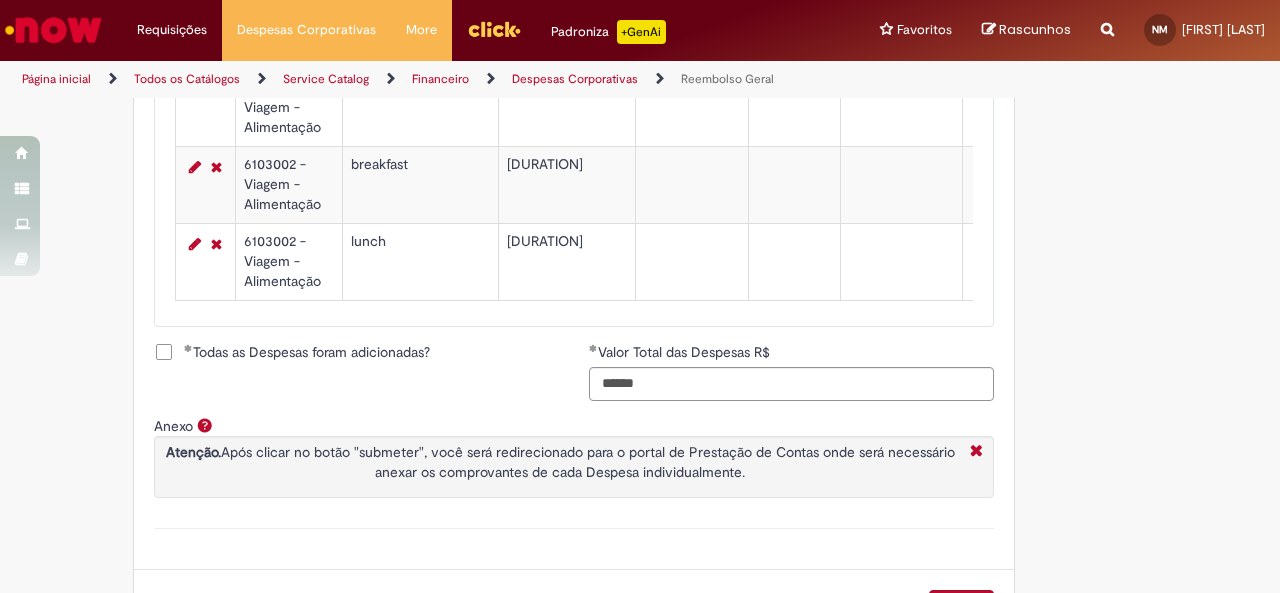 scroll, scrollTop: 1112, scrollLeft: 0, axis: vertical 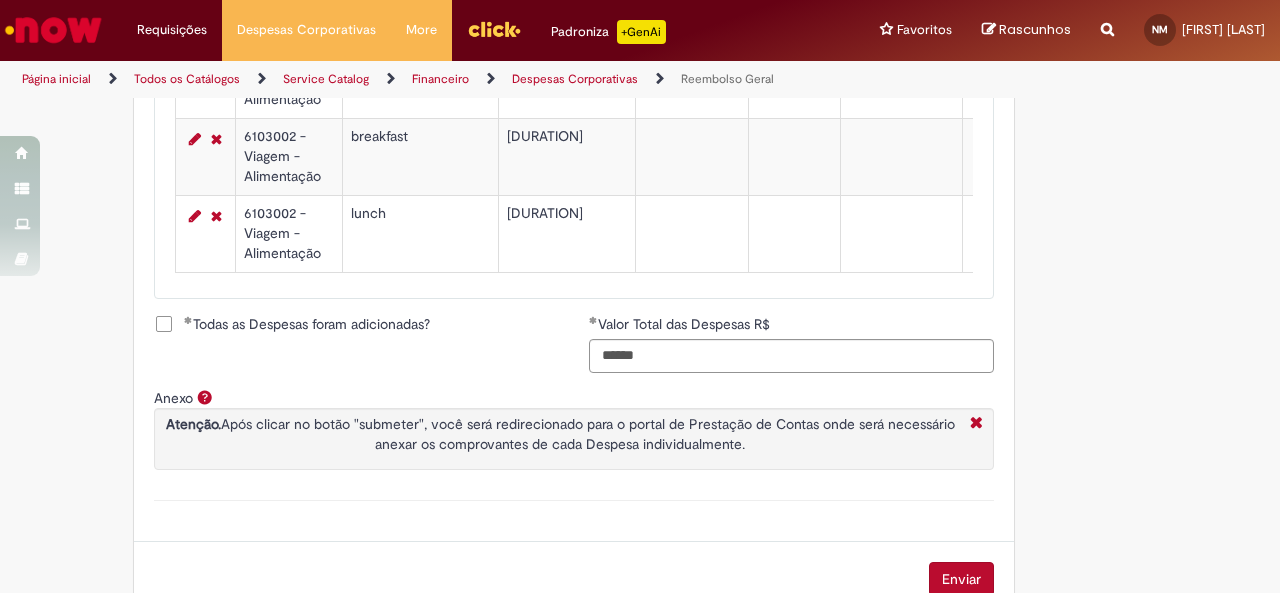 click on "Todas as Despesas foram adicionadas? Valor Total das Despesas R$ ******" at bounding box center [574, 351] 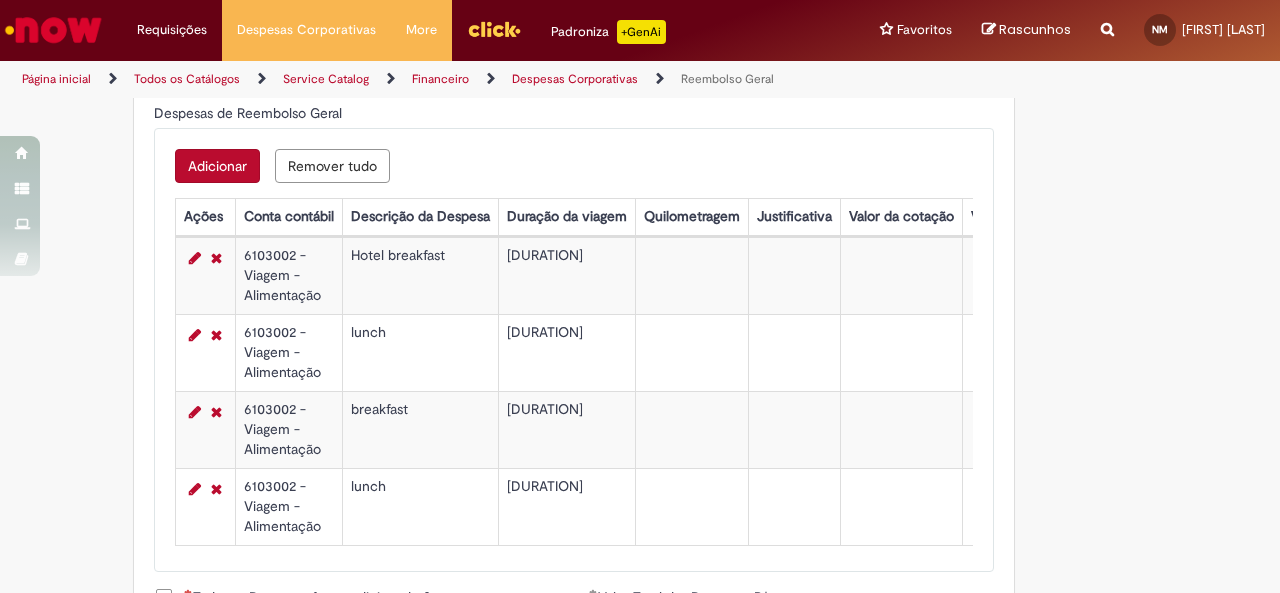 scroll, scrollTop: 812, scrollLeft: 0, axis: vertical 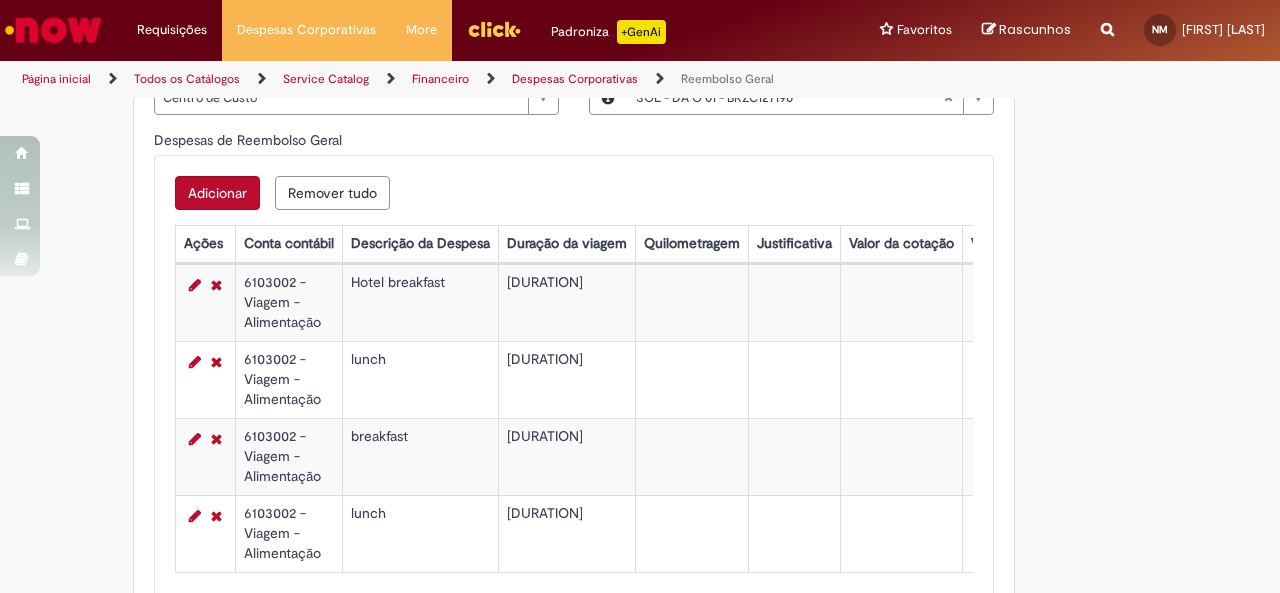 click on "Adicionar" at bounding box center (217, 193) 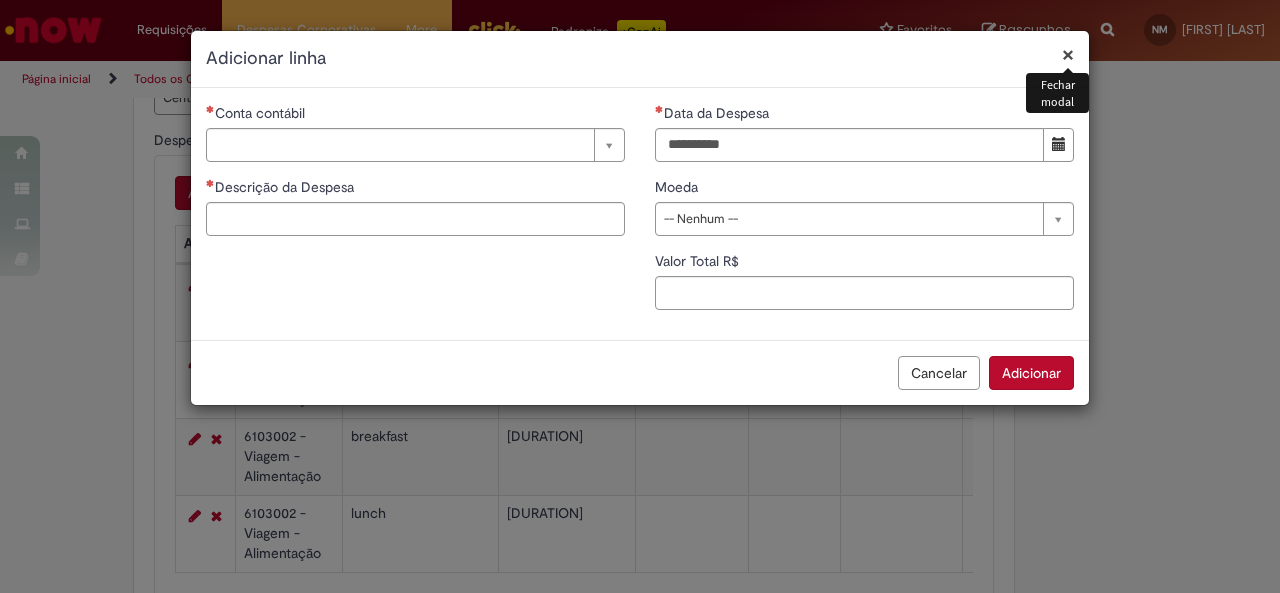 click on "Conta contábil" at bounding box center (415, 115) 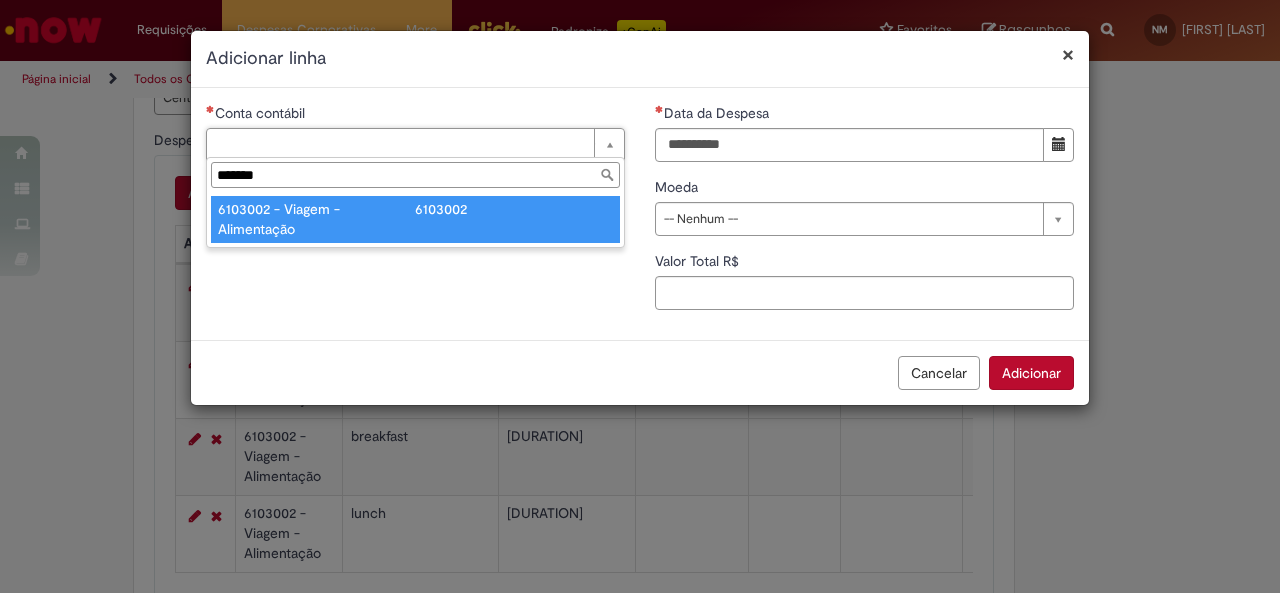 type on "*******" 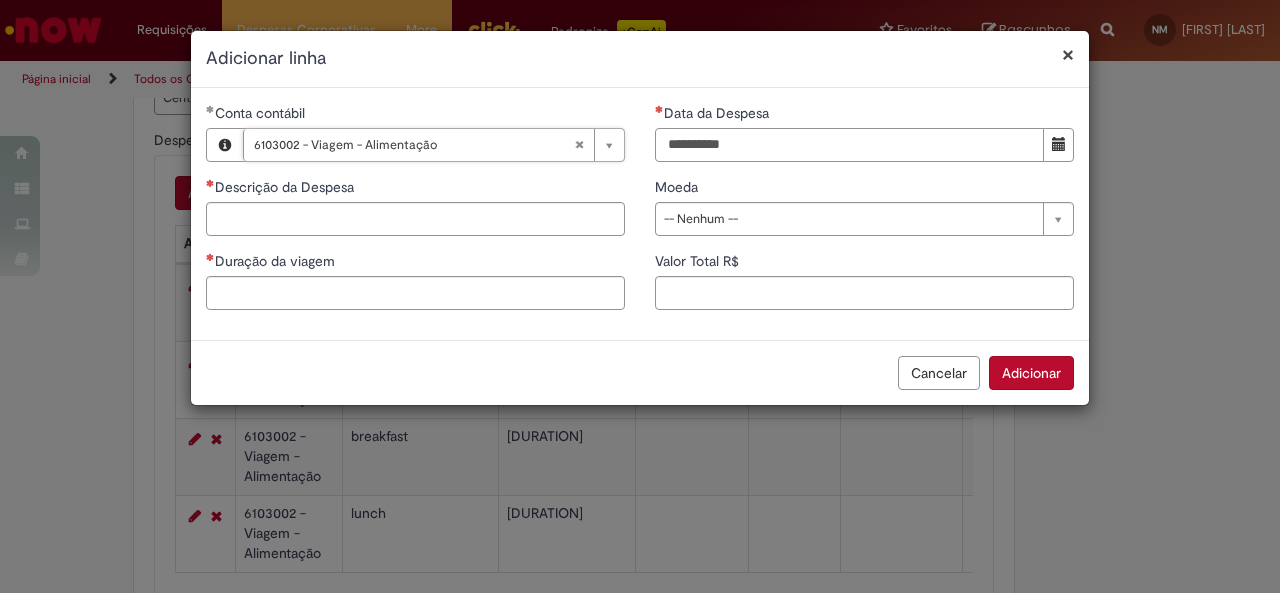 click on "Data da Despesa" at bounding box center (849, 145) 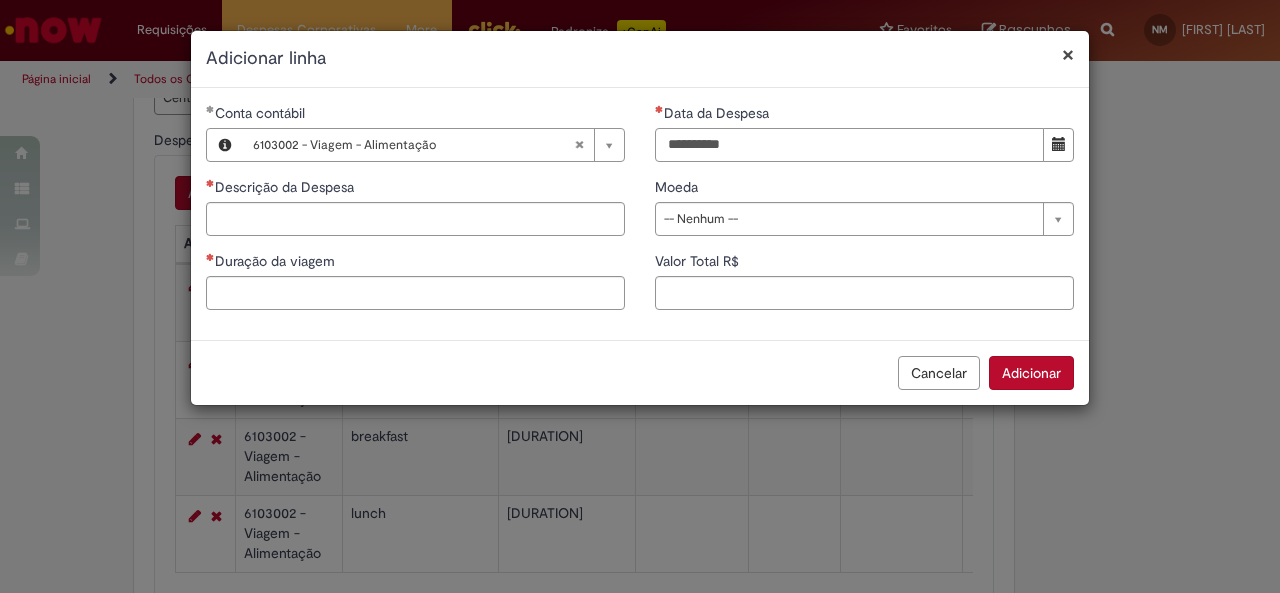 type on "**********" 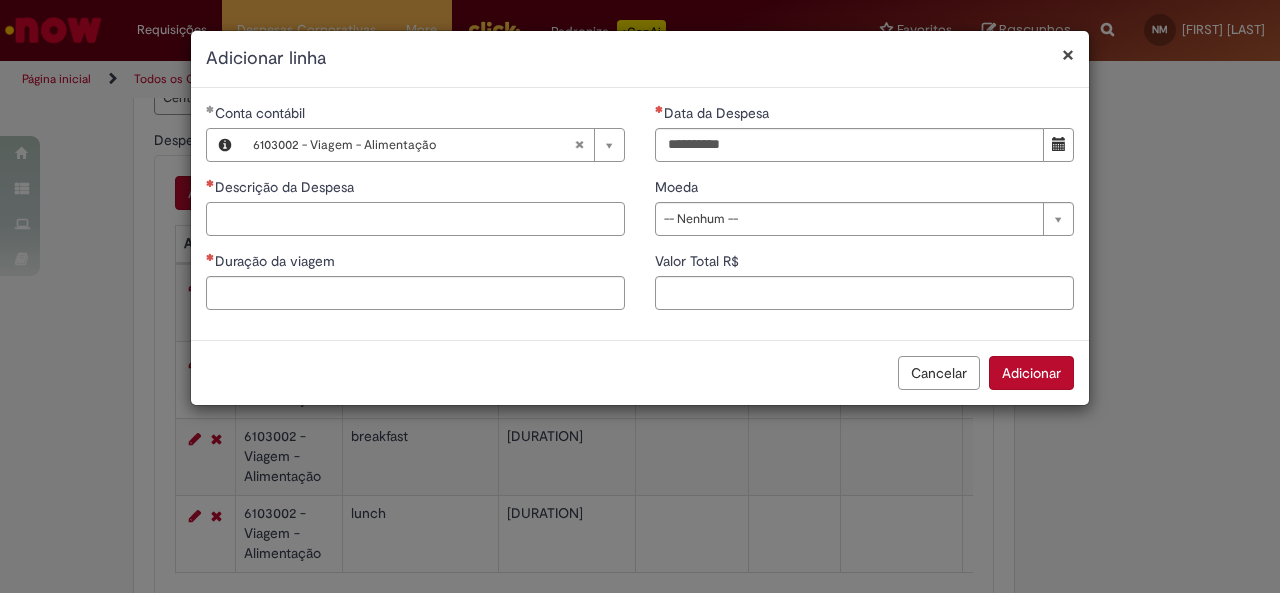 click on "Descrição da Despesa" at bounding box center [415, 219] 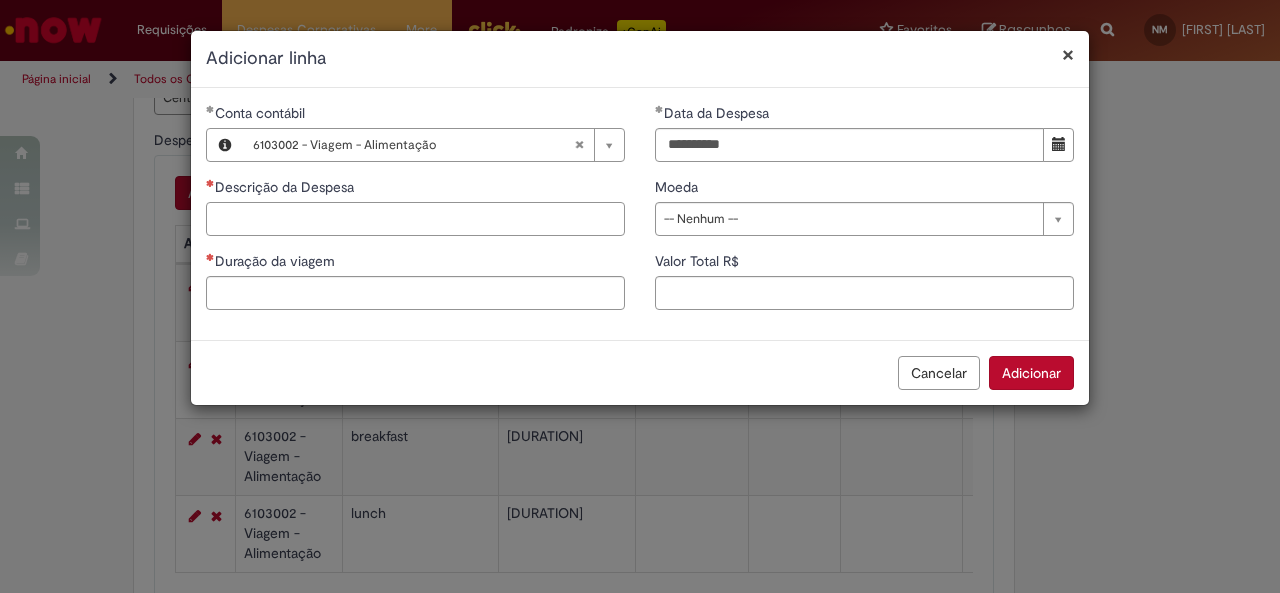 type on "*" 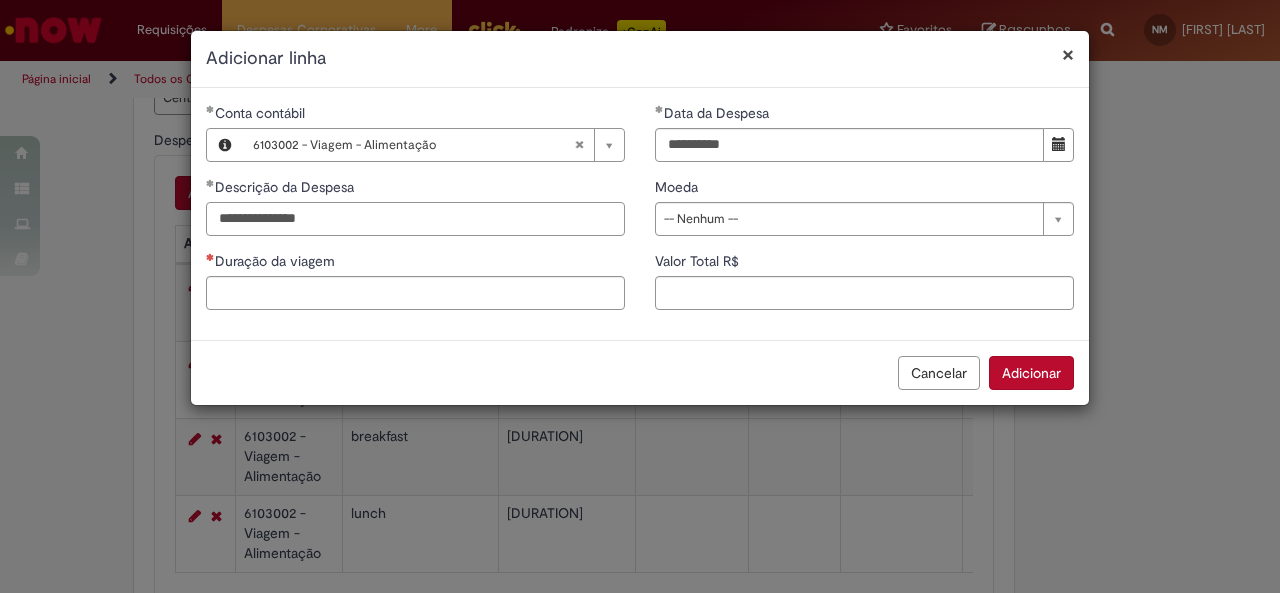 type on "**********" 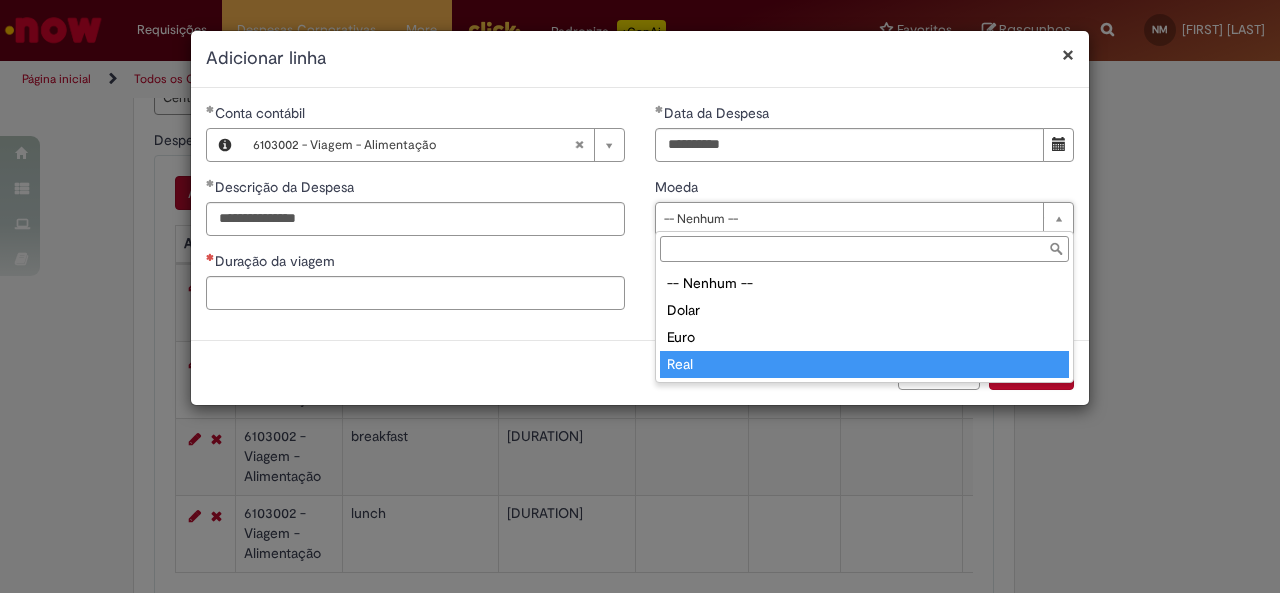 type on "****" 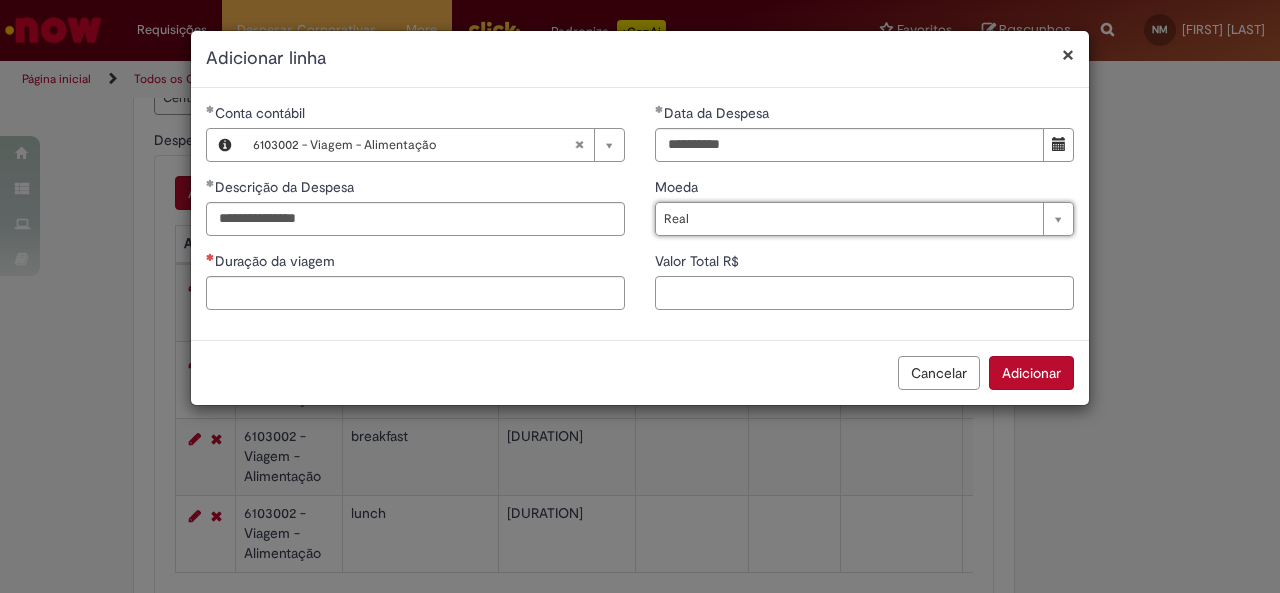 click on "Valor Total R$" at bounding box center (864, 293) 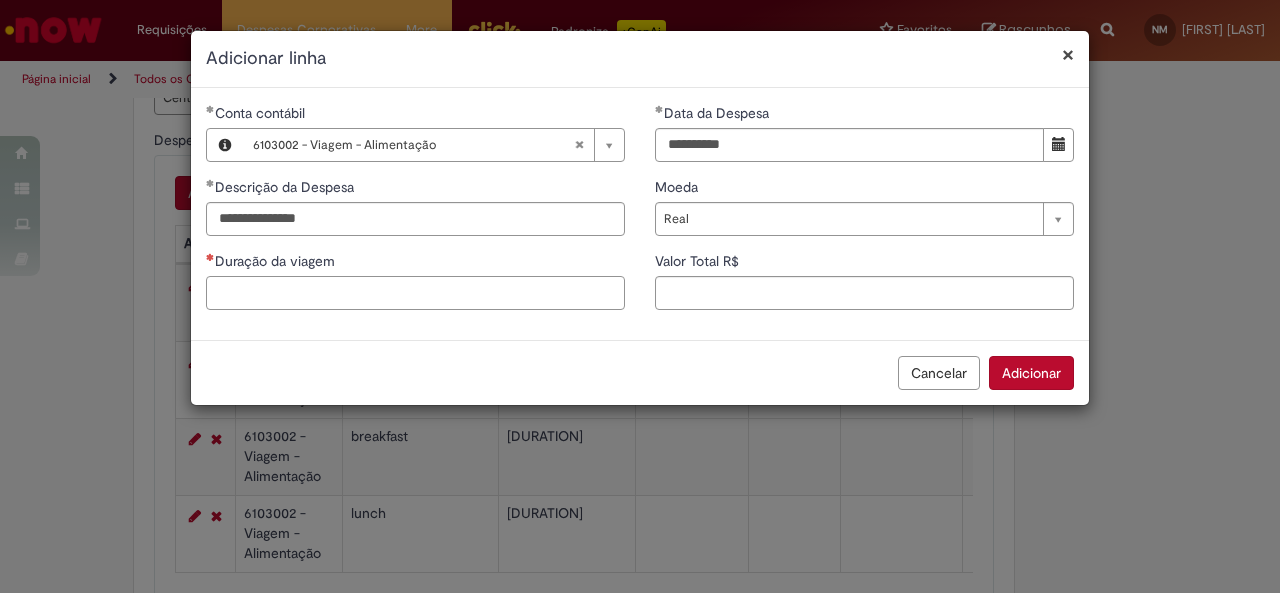 click on "Duração da viagem" at bounding box center (415, 293) 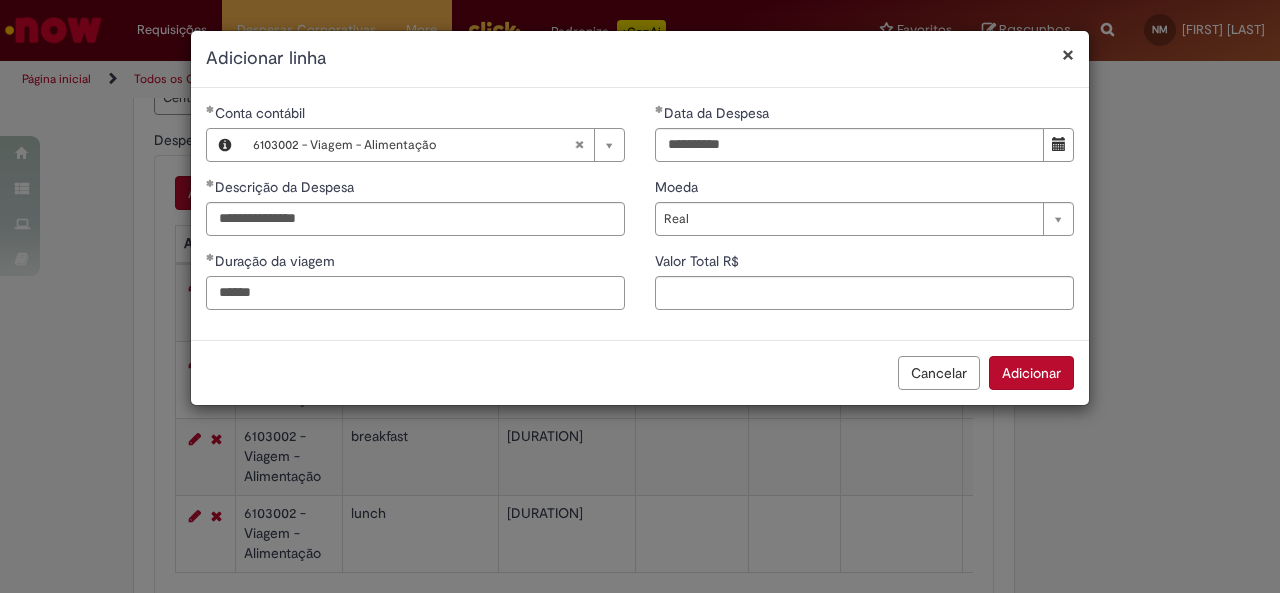 type on "******" 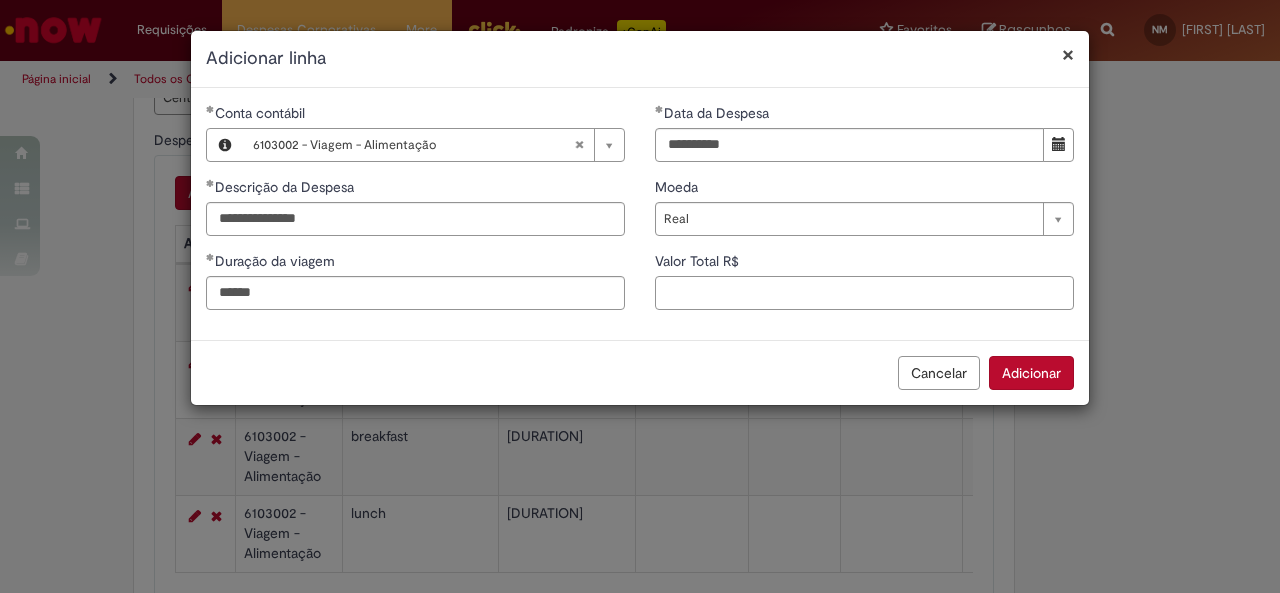 click on "Valor Total R$" at bounding box center (864, 293) 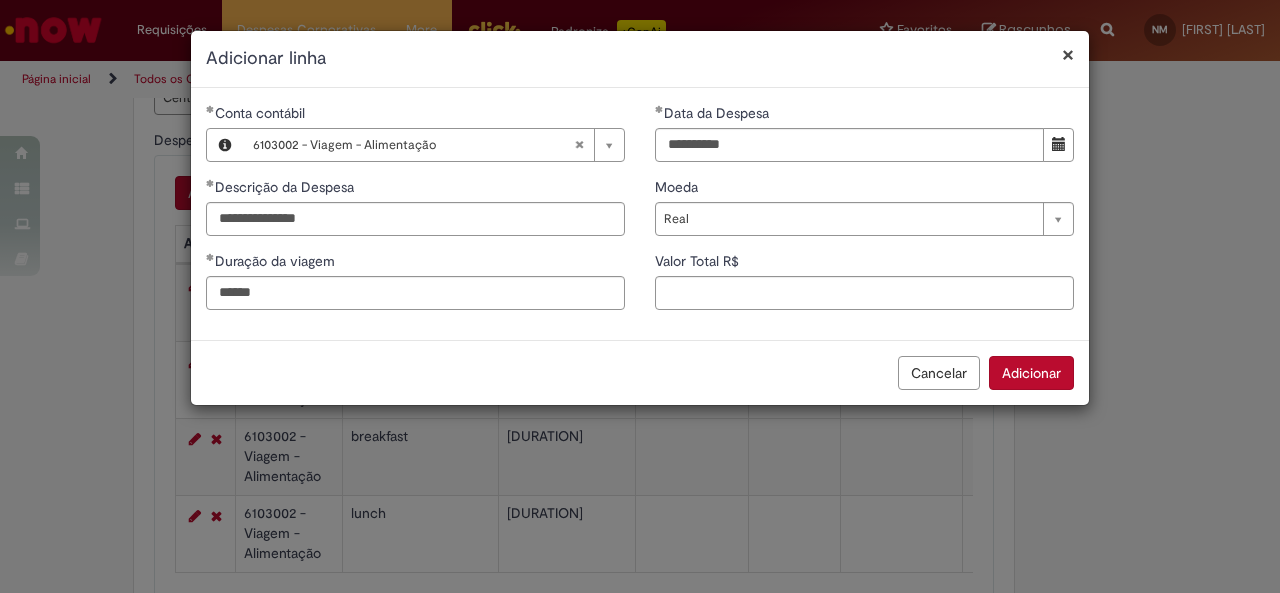 click on "Valor Total R$" at bounding box center [864, 263] 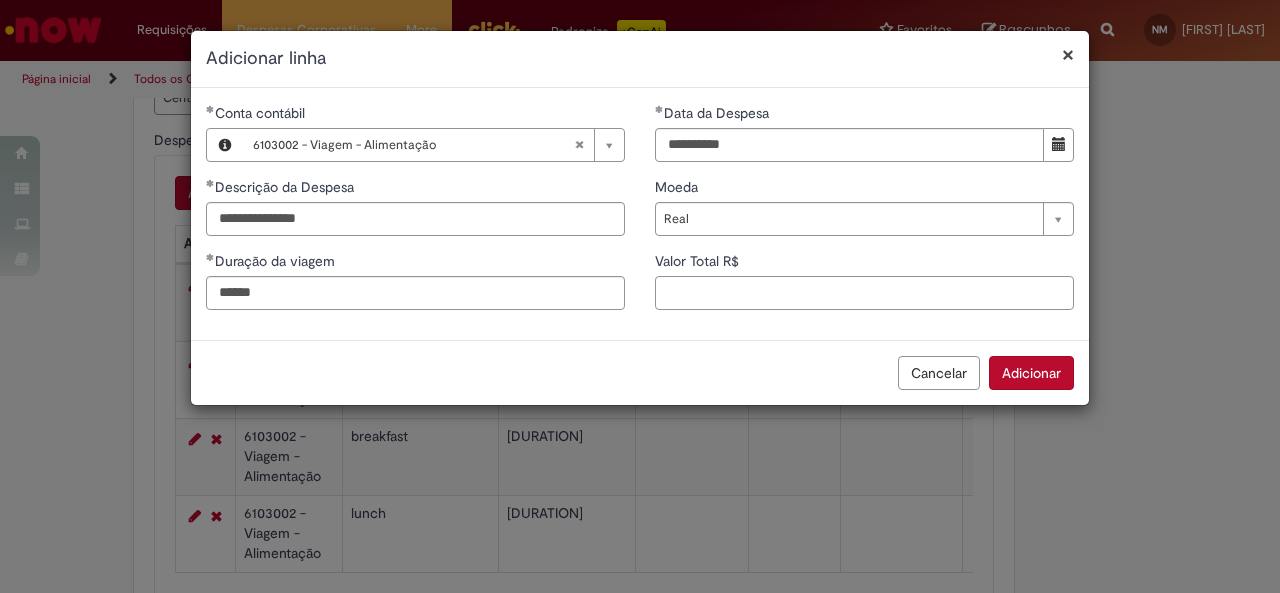 click on "Valor Total R$" at bounding box center (864, 293) 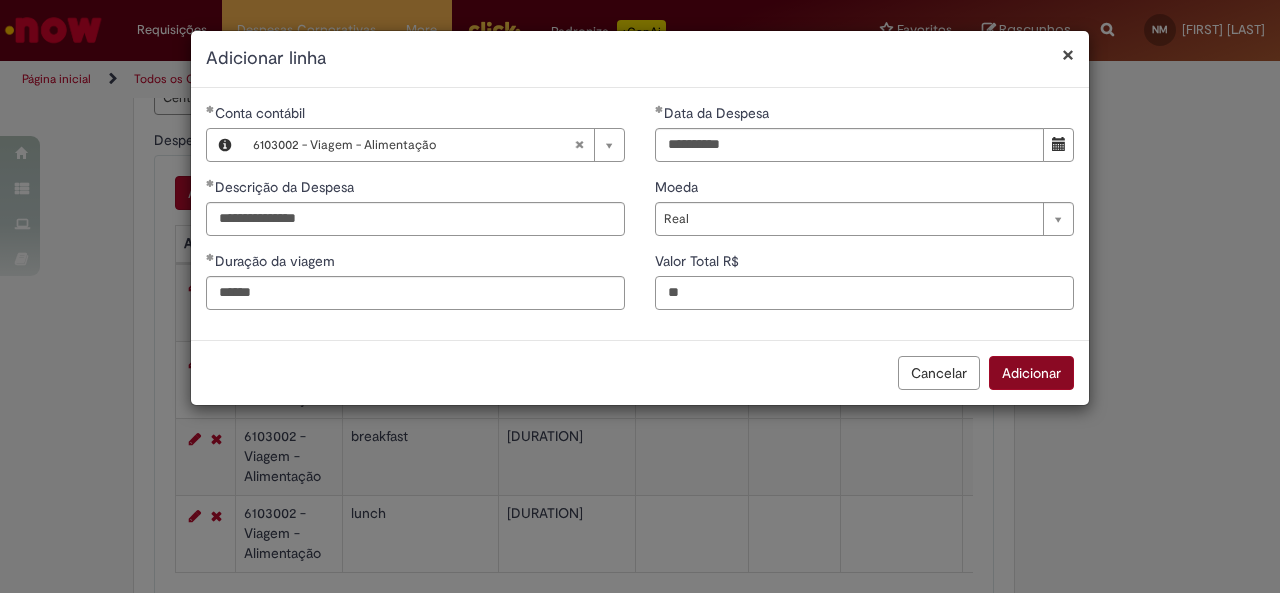 type on "**" 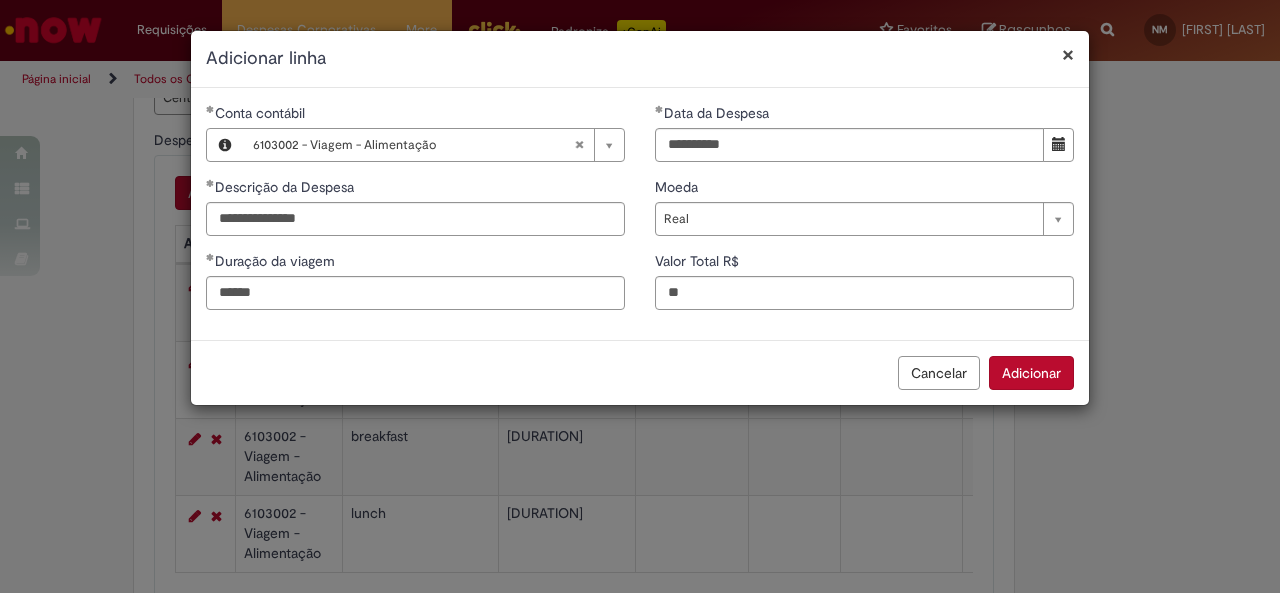 click on "Adicionar" at bounding box center (1031, 373) 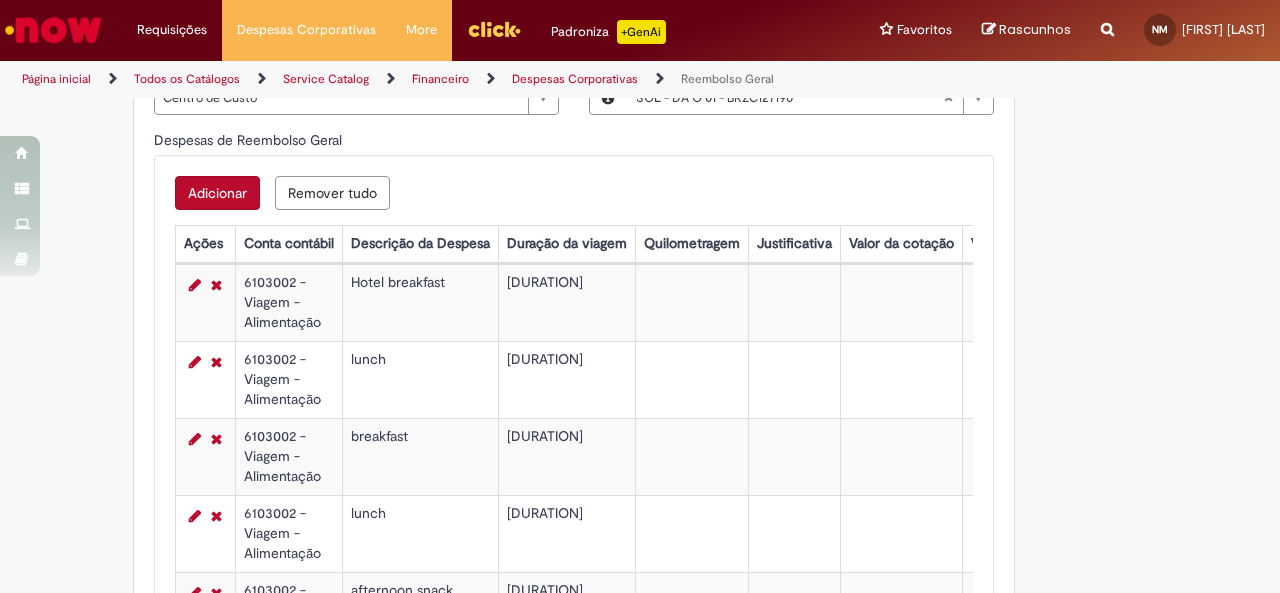 click on "Adicionar" at bounding box center (217, 193) 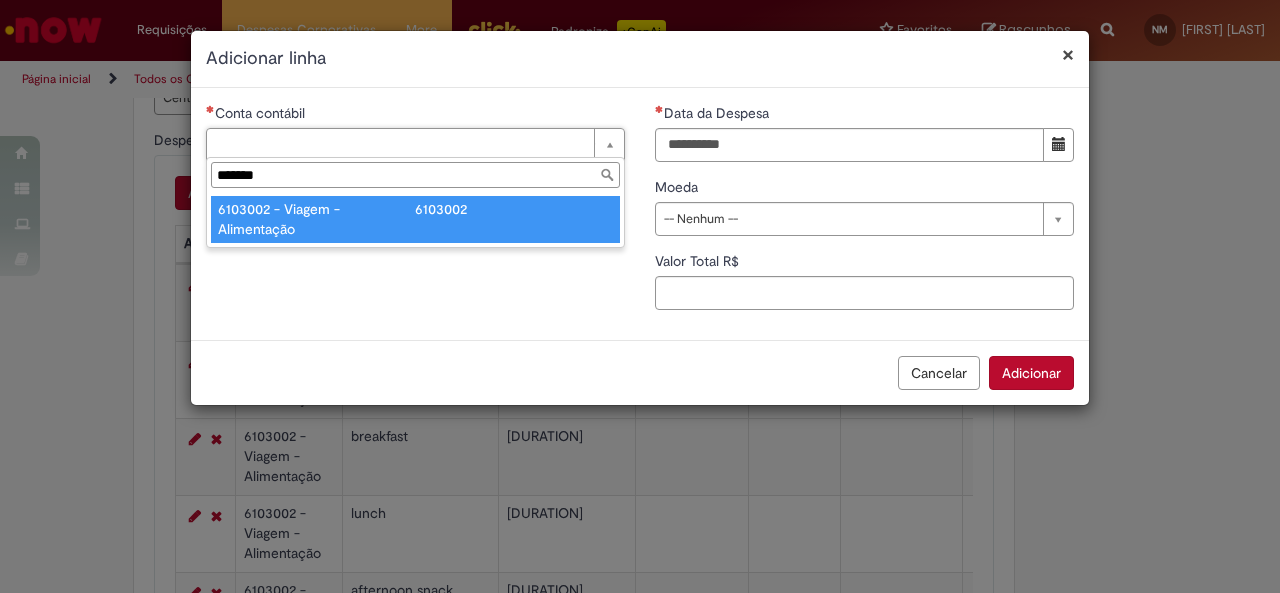 type on "*******" 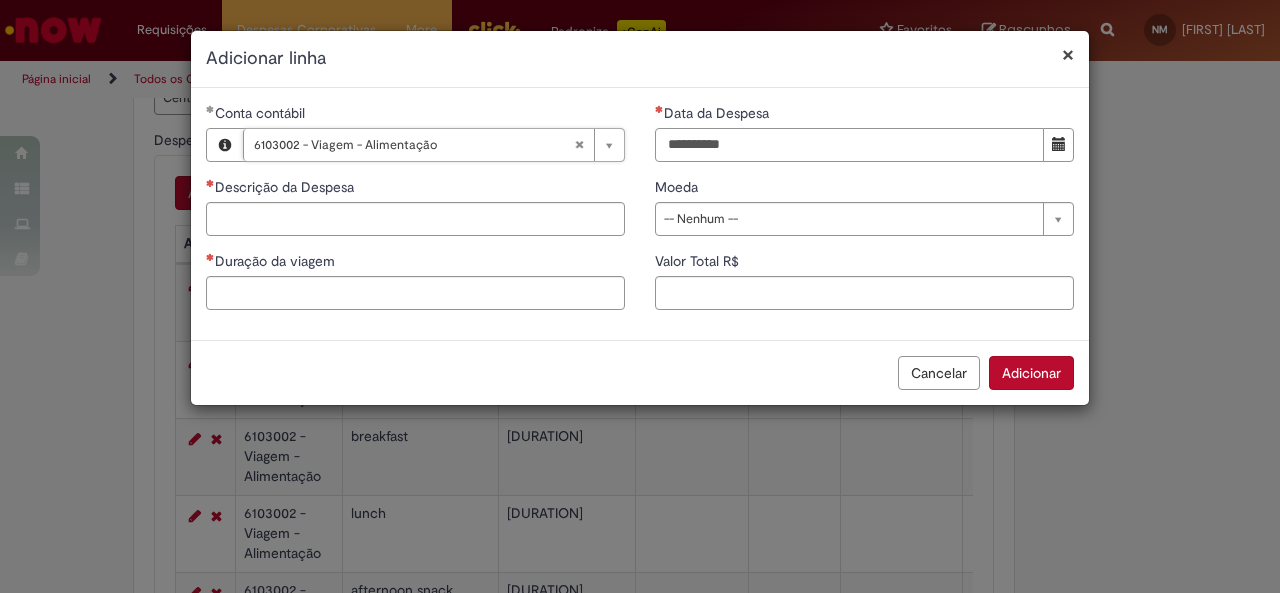 click on "Data da Despesa" at bounding box center (849, 145) 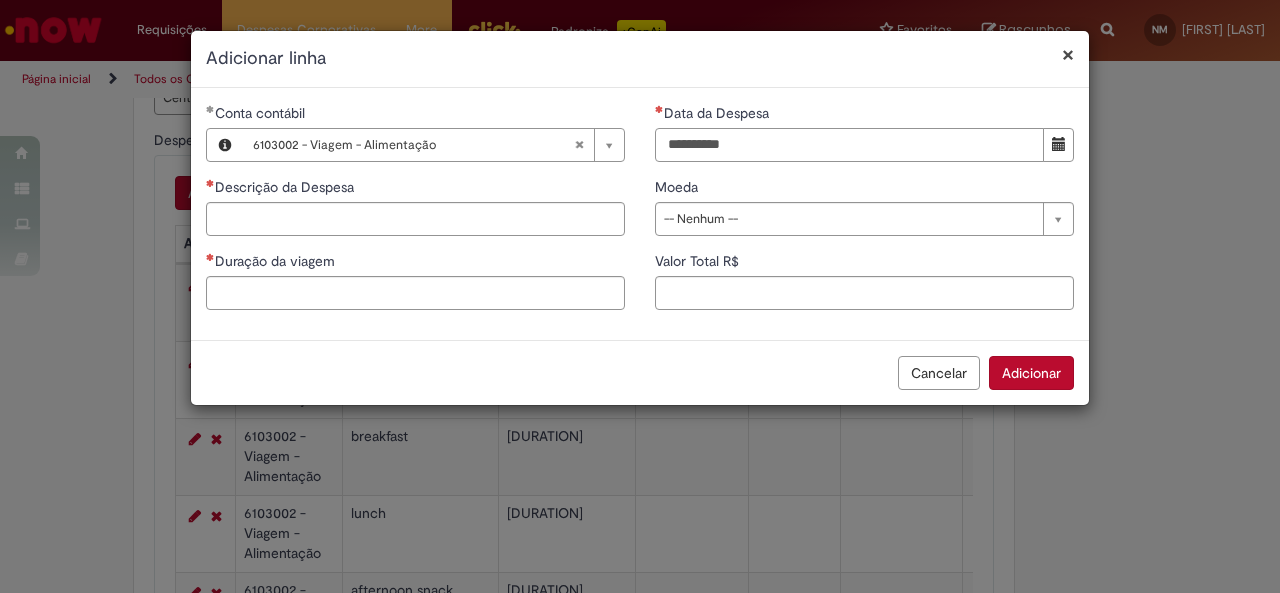 click on "**********" at bounding box center [849, 145] 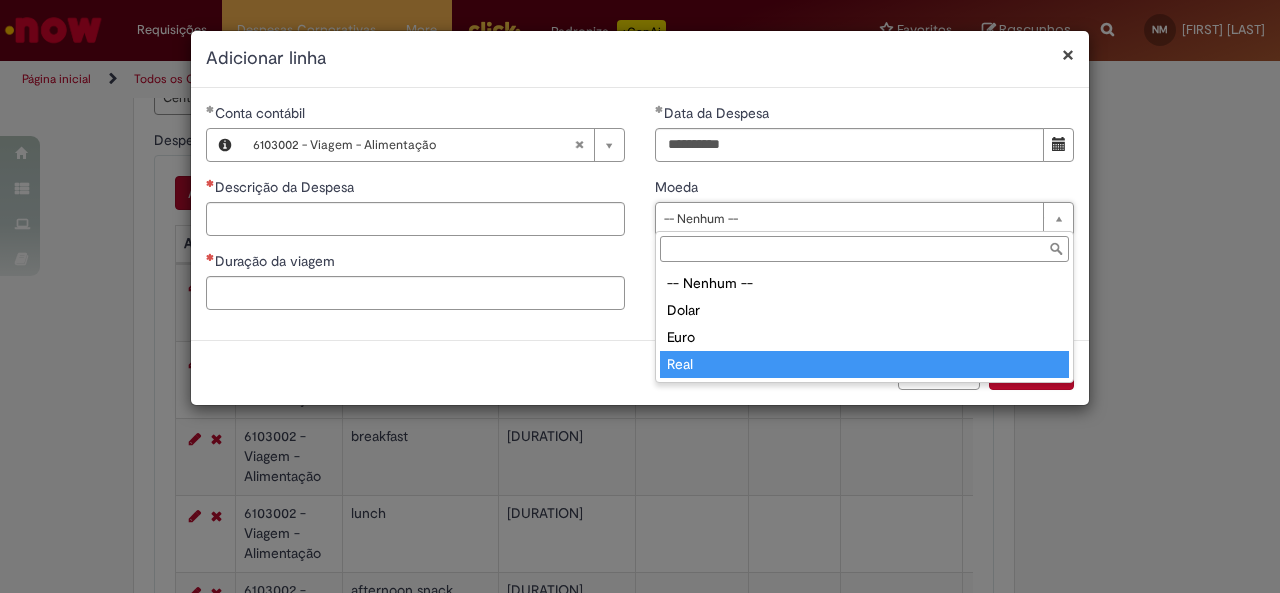 type on "****" 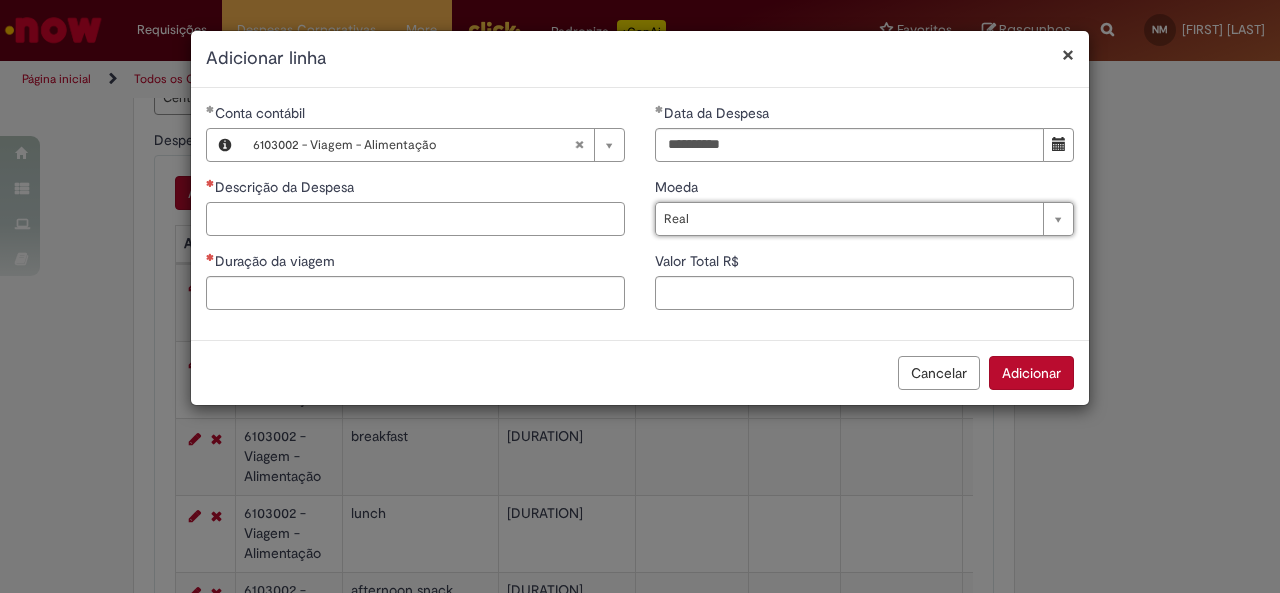click on "Descrição da Despesa" at bounding box center [415, 219] 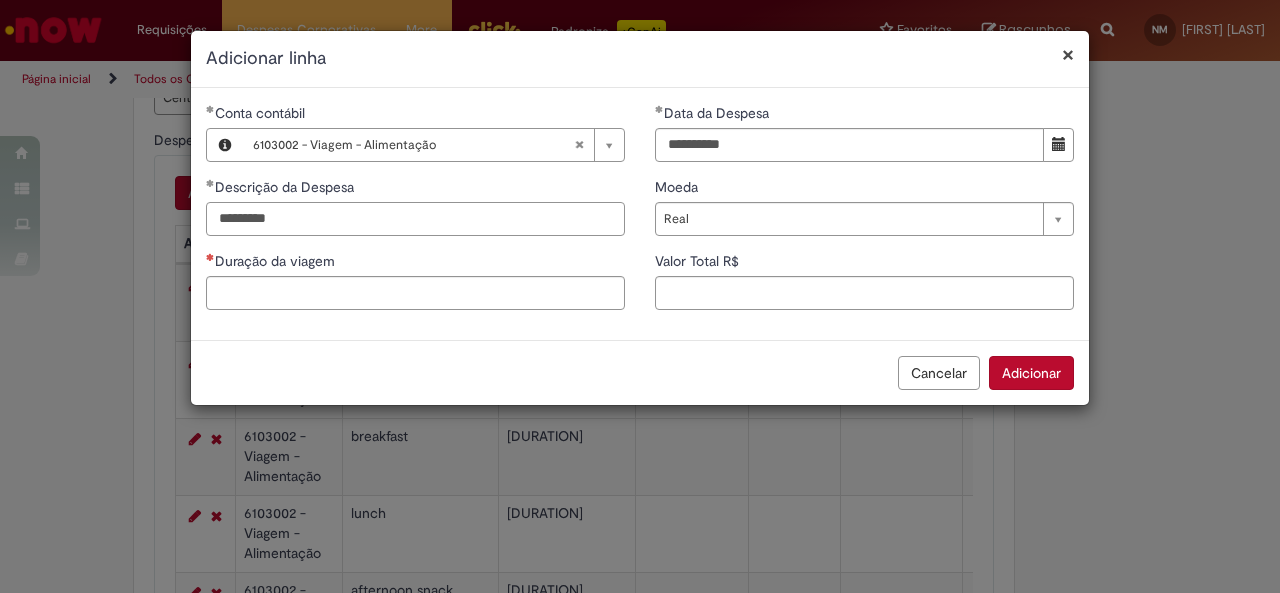 type on "*********" 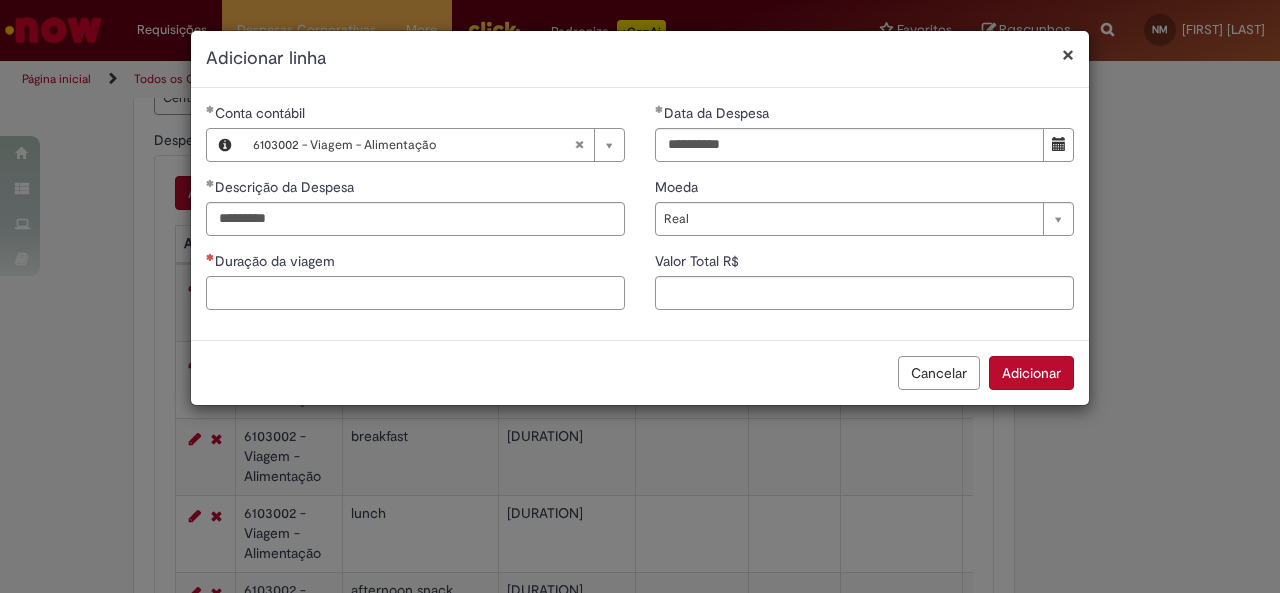 click on "Duração da viagem" at bounding box center (415, 293) 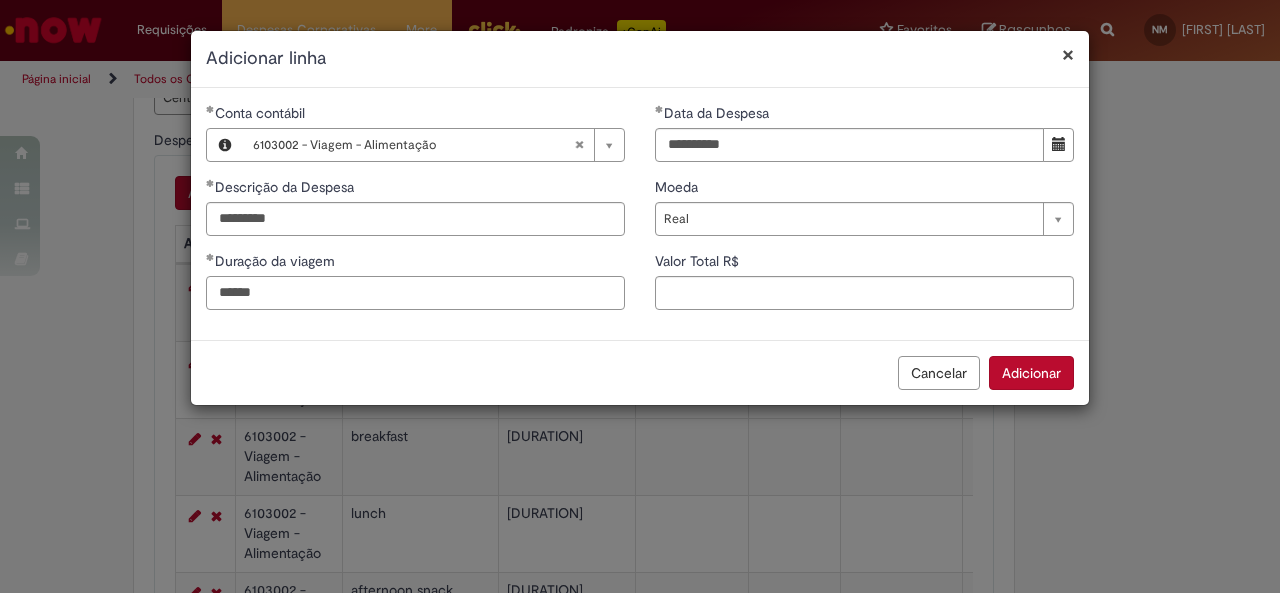type on "******" 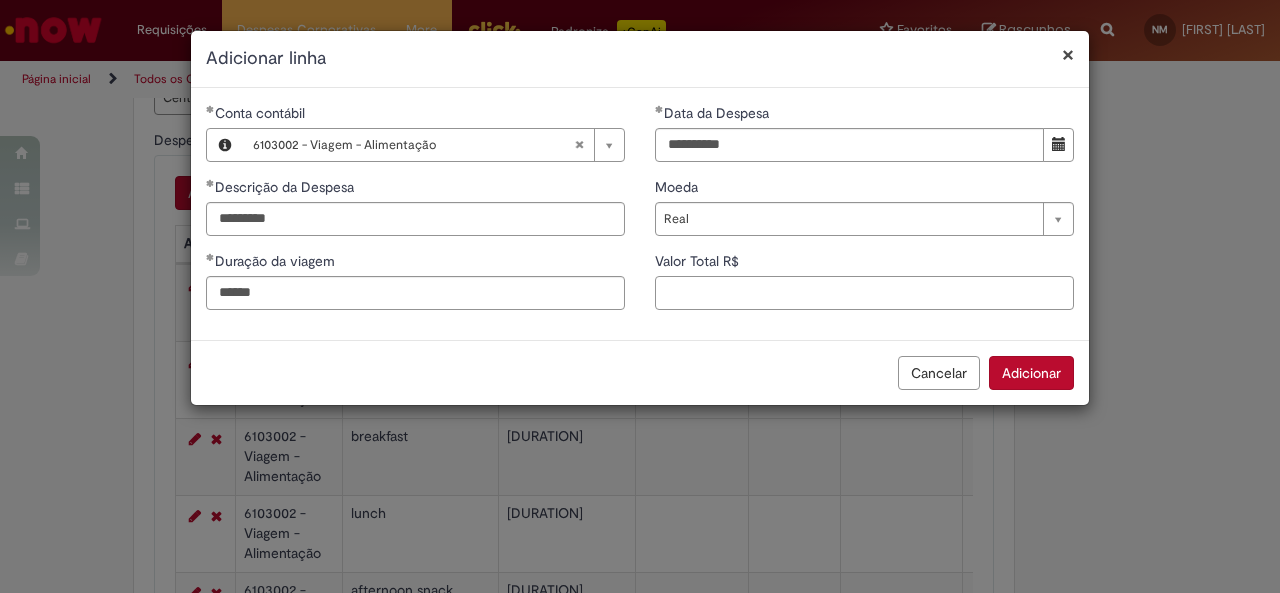click on "Valor Total R$" at bounding box center [864, 293] 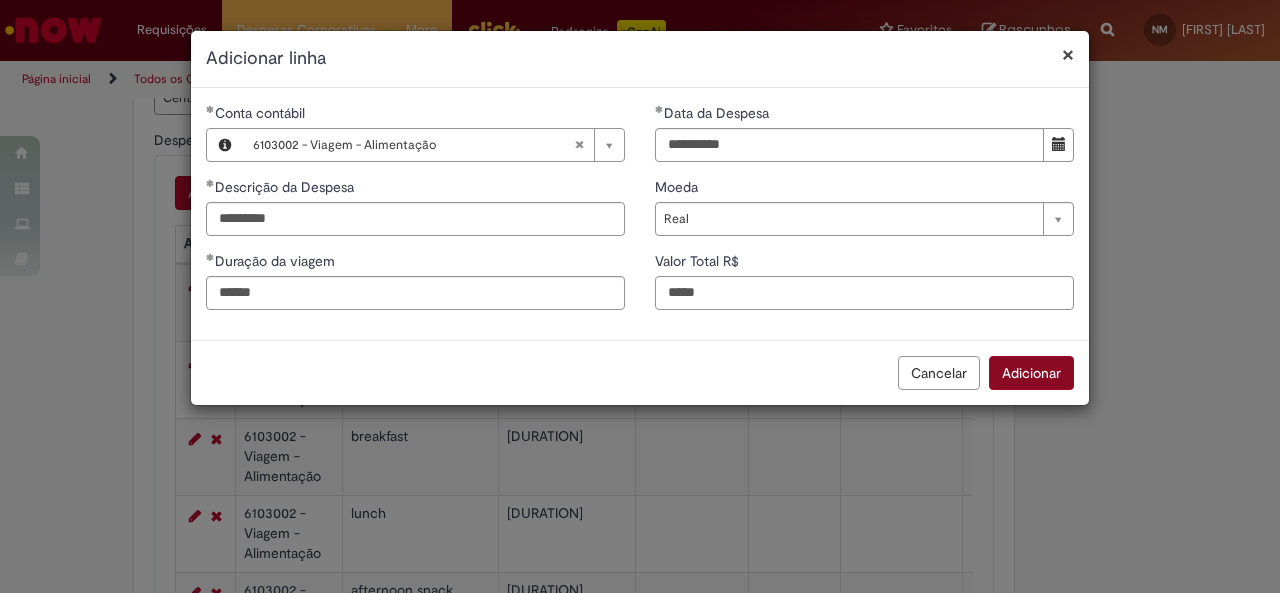 type on "*****" 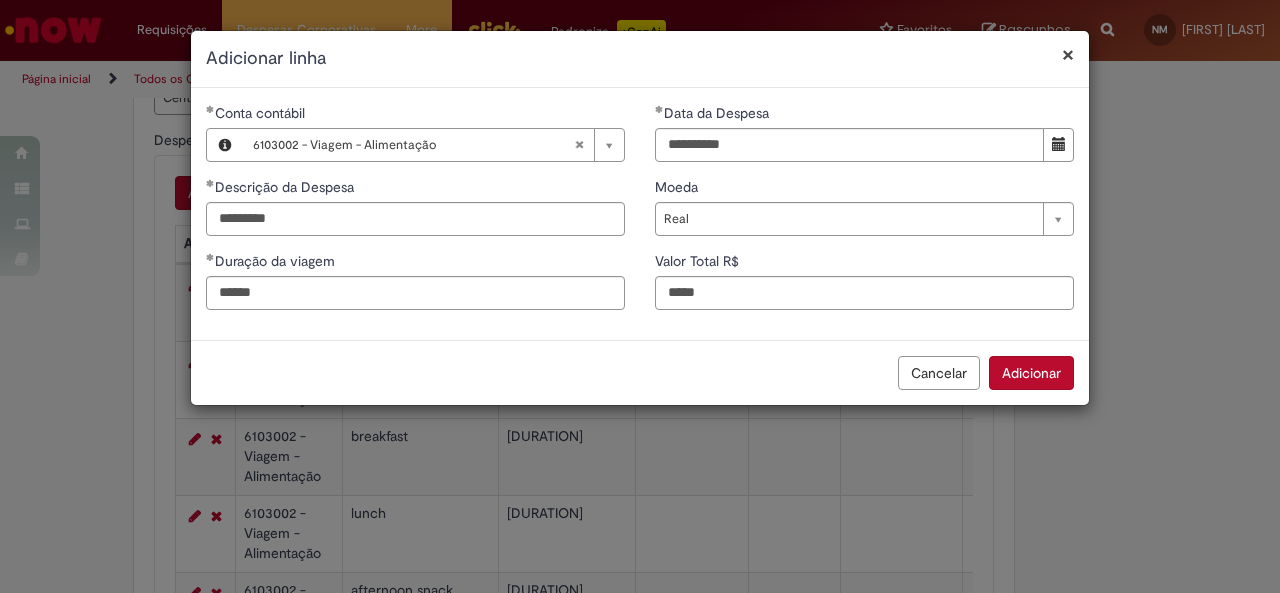 click on "Adicionar" at bounding box center [1031, 373] 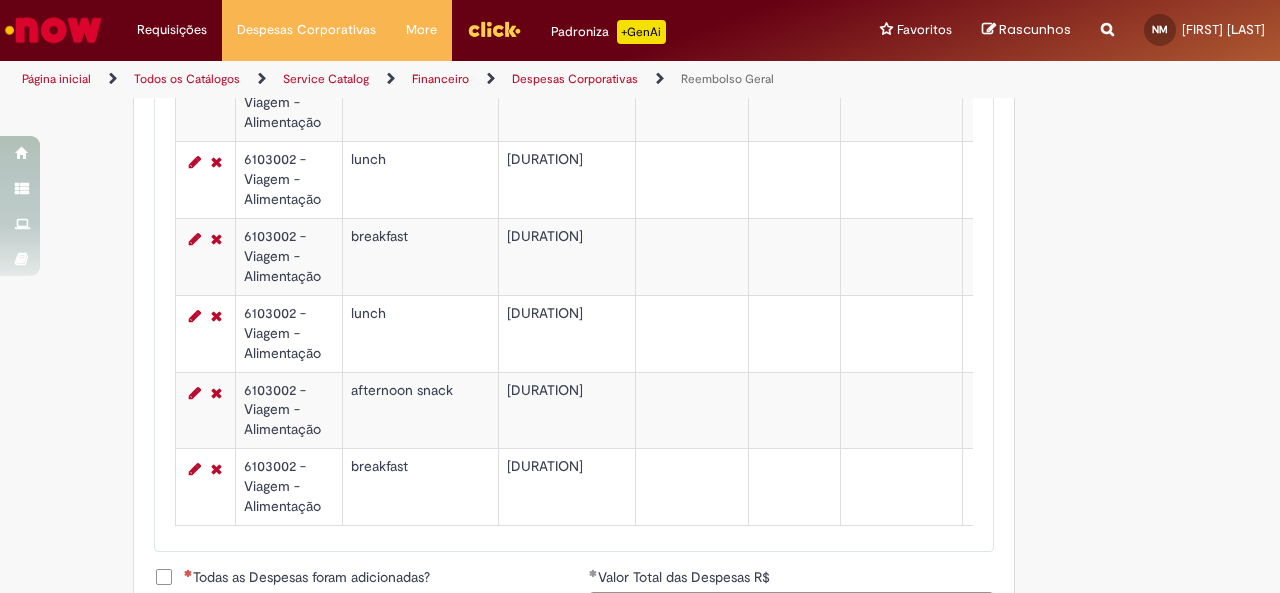 scroll, scrollTop: 812, scrollLeft: 0, axis: vertical 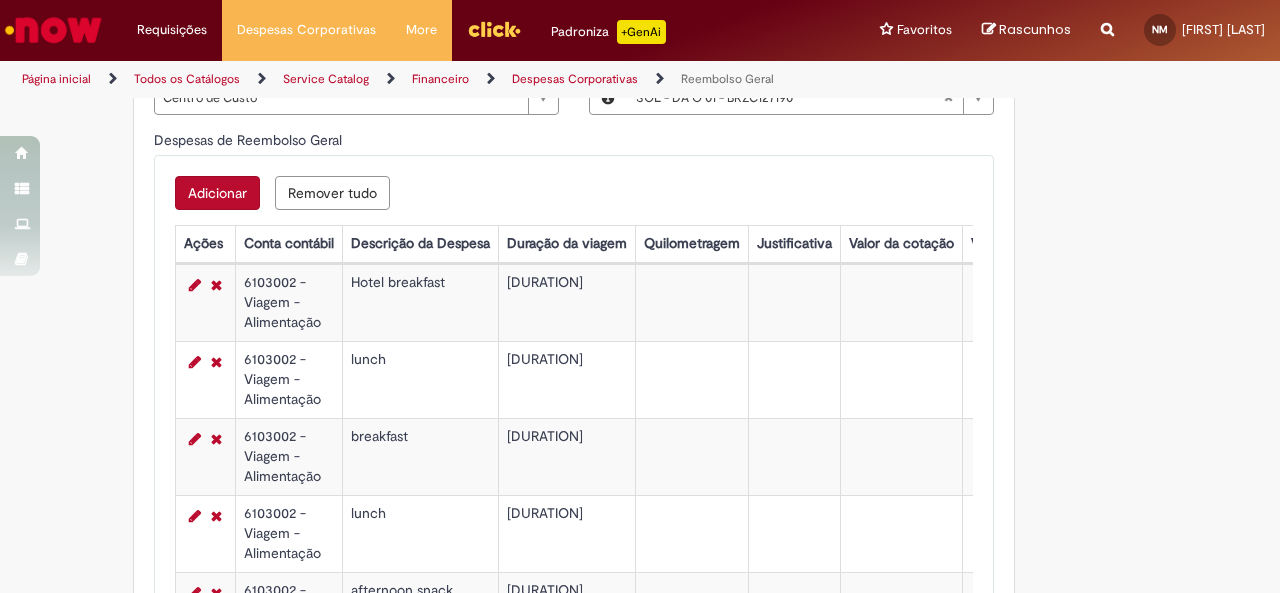 click on "Adicionar" at bounding box center [217, 193] 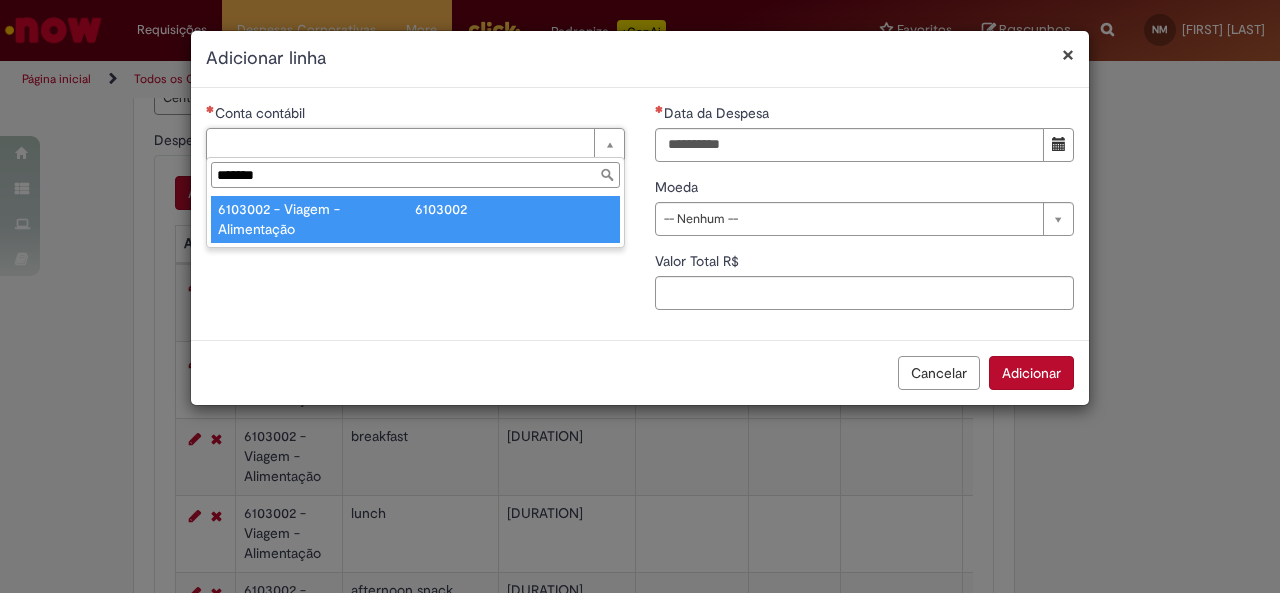 type on "*******" 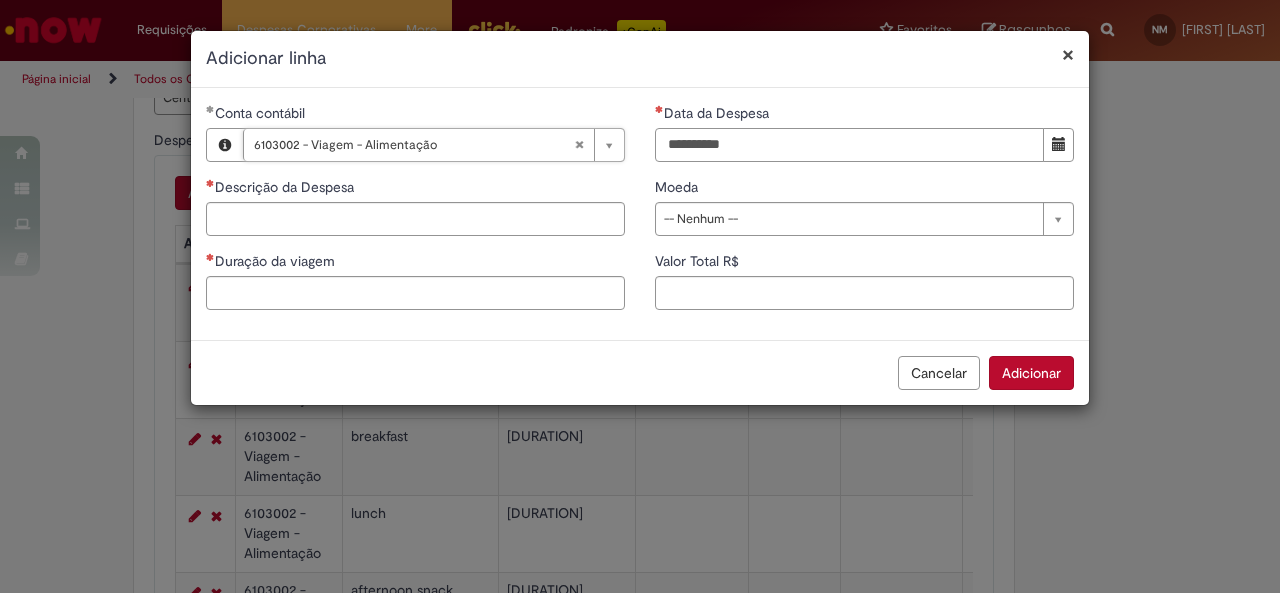 click on "Data da Despesa" at bounding box center (849, 145) 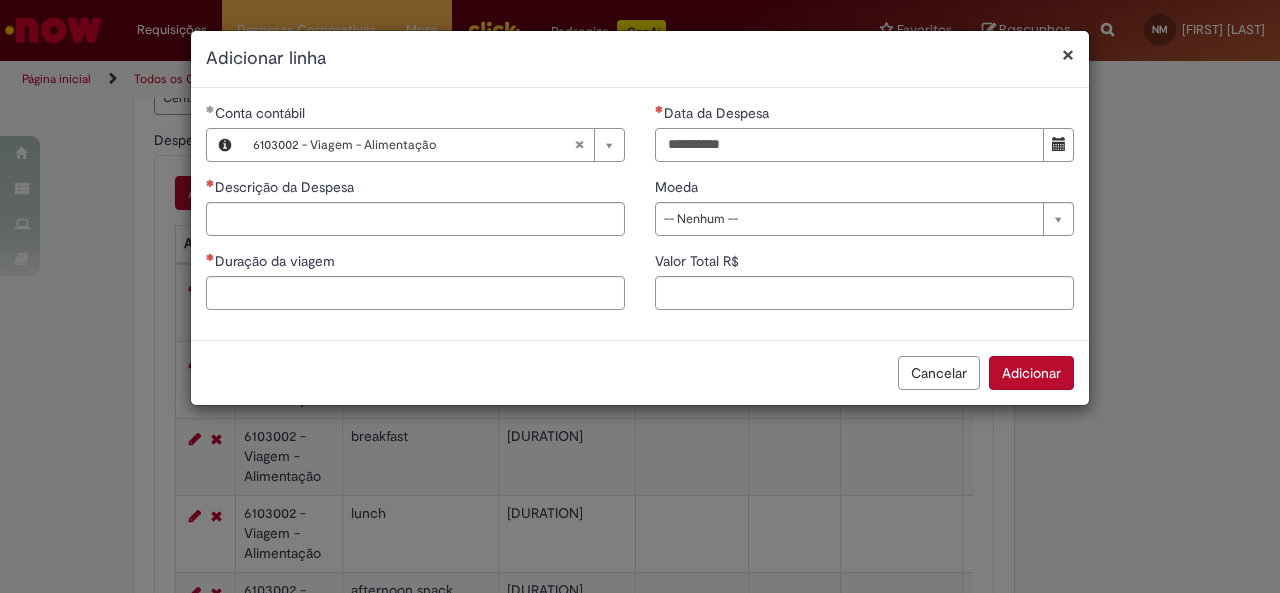 type on "**********" 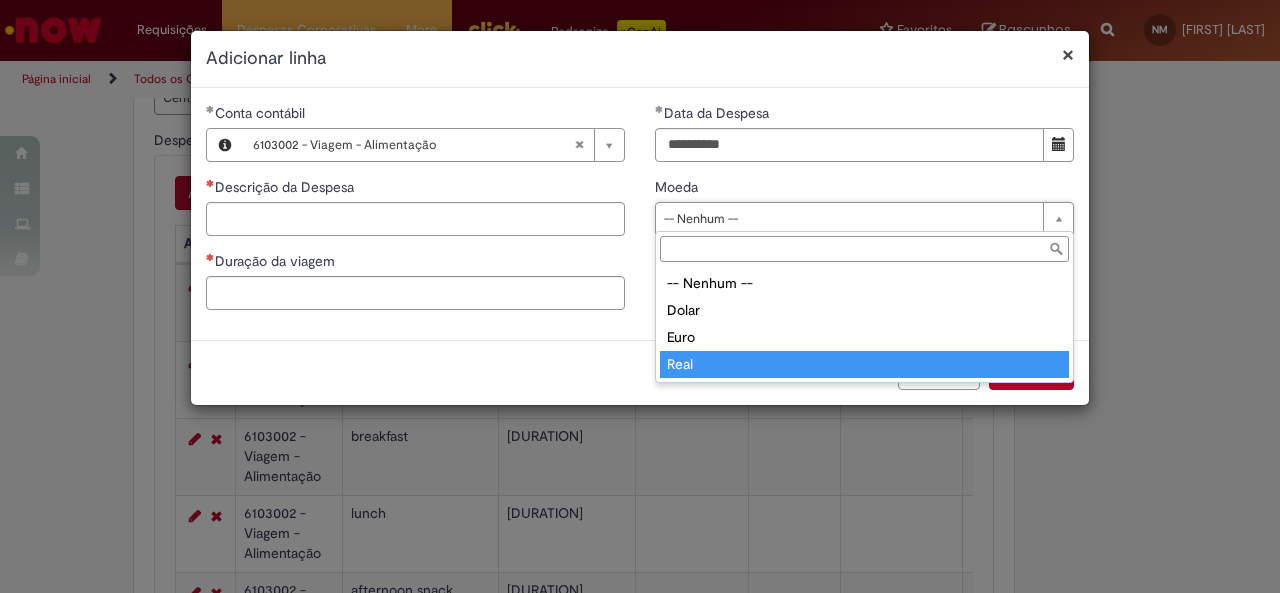 type on "****" 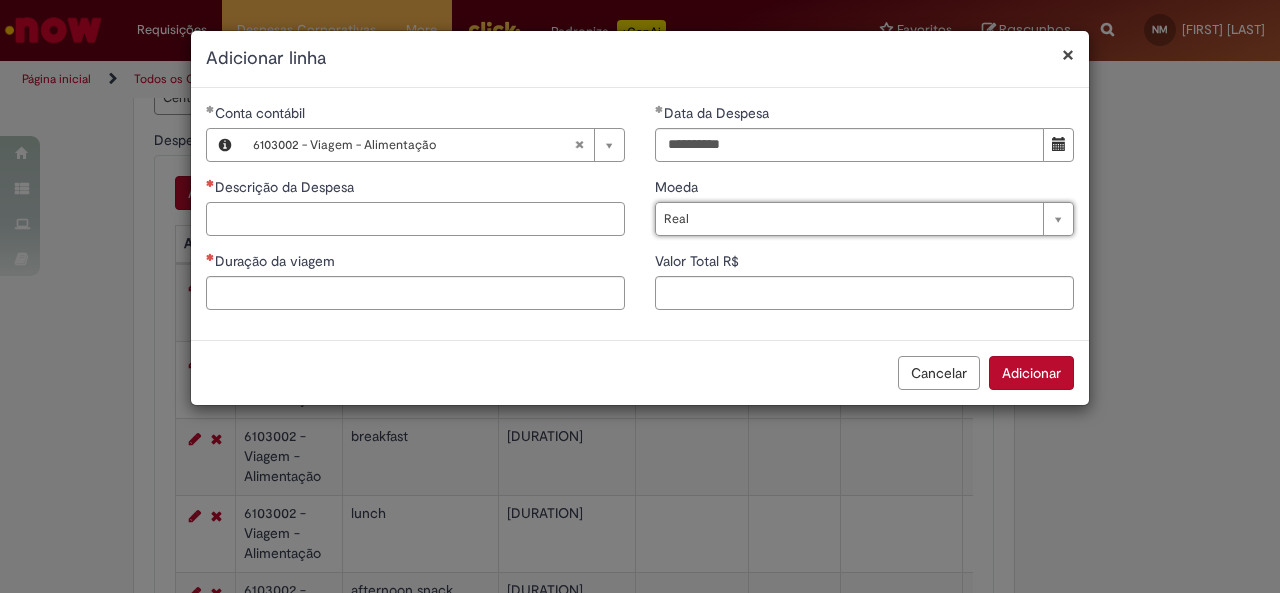 click on "Descrição da Despesa" at bounding box center [415, 219] 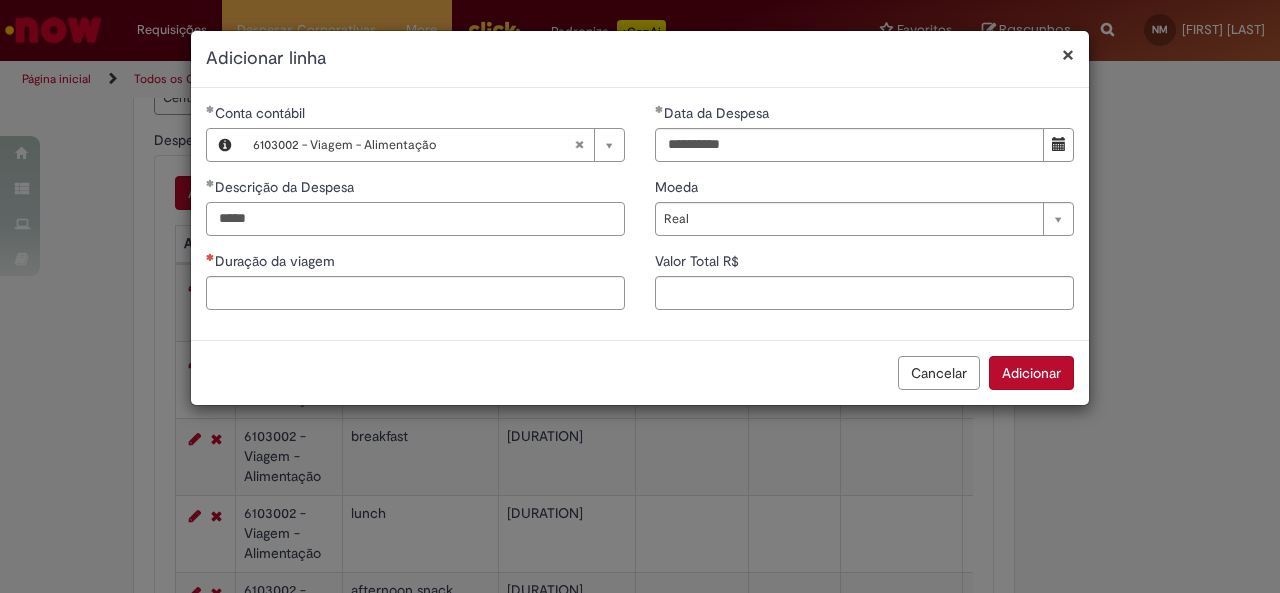 type on "*****" 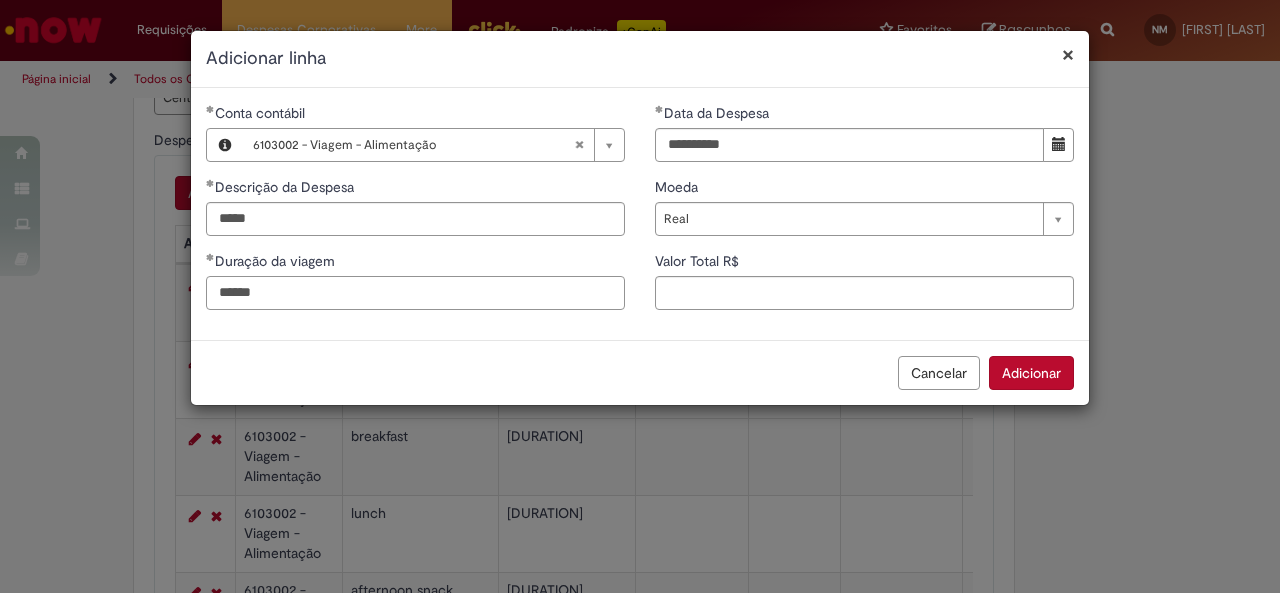 type on "******" 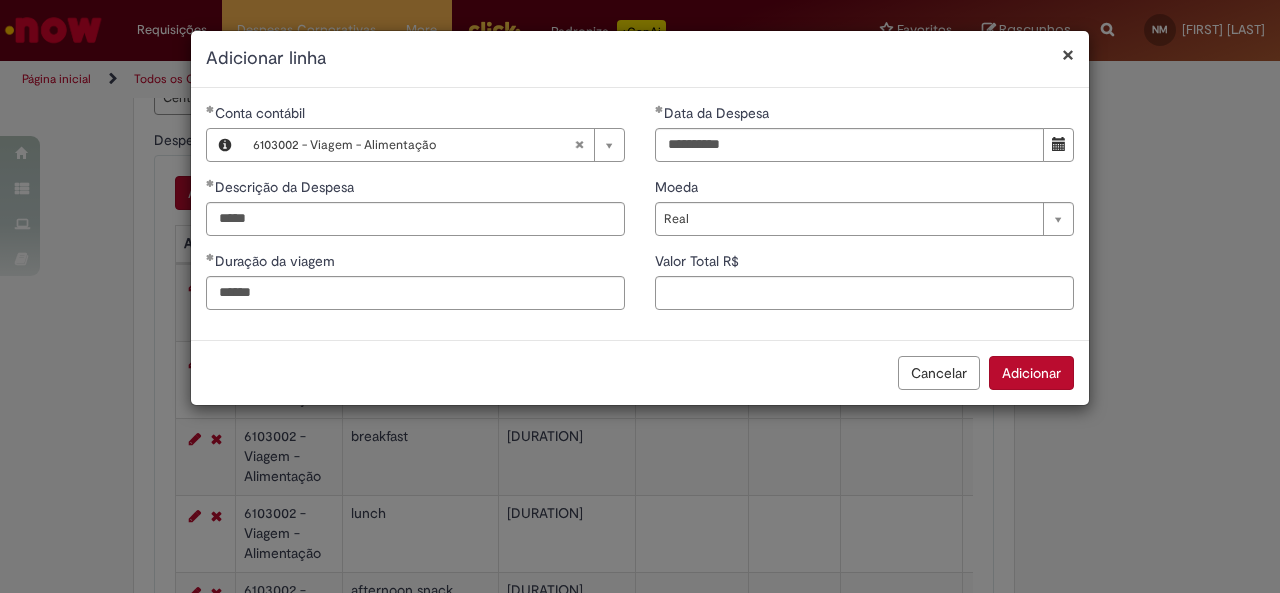 type 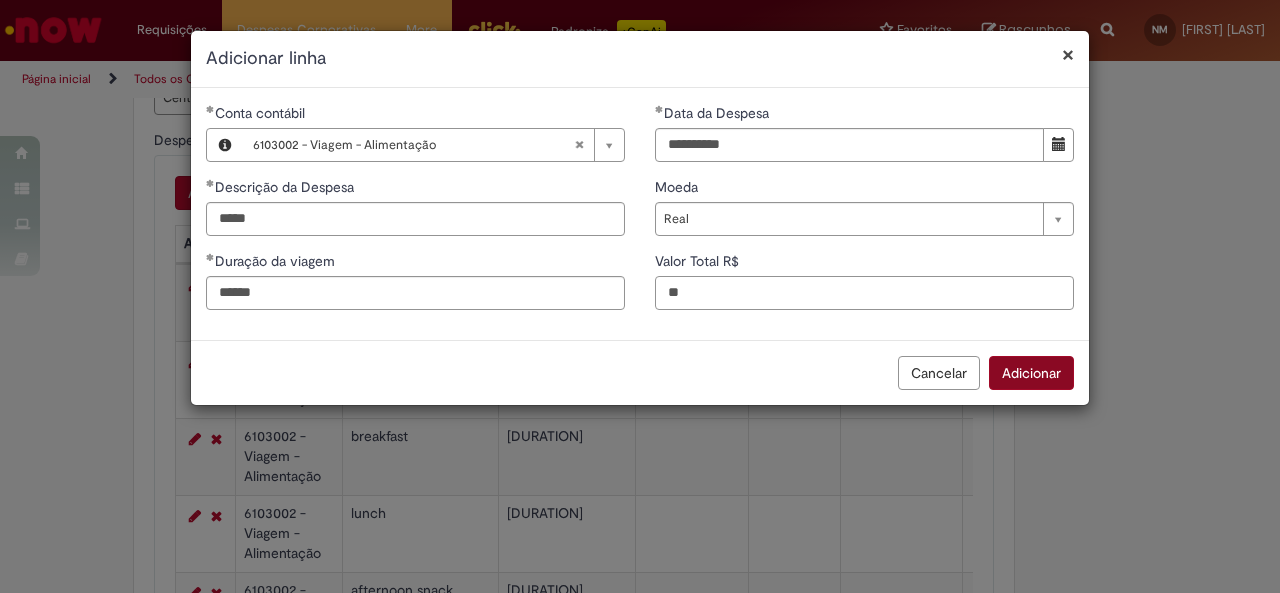 type on "**" 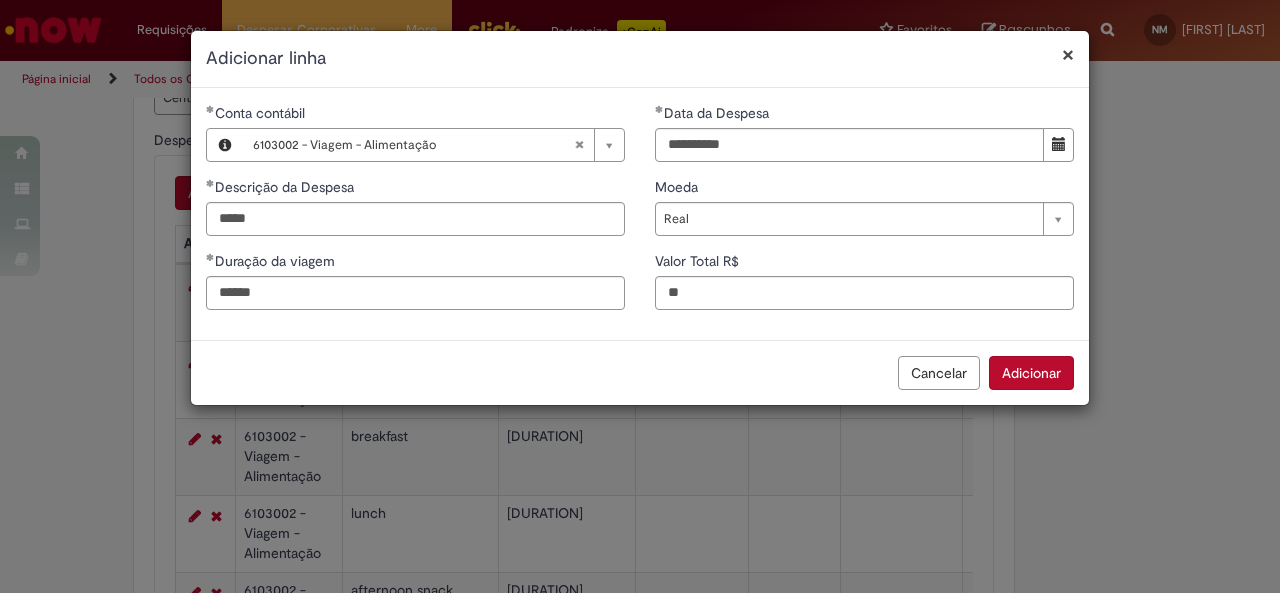 click on "Adicionar" at bounding box center [1031, 373] 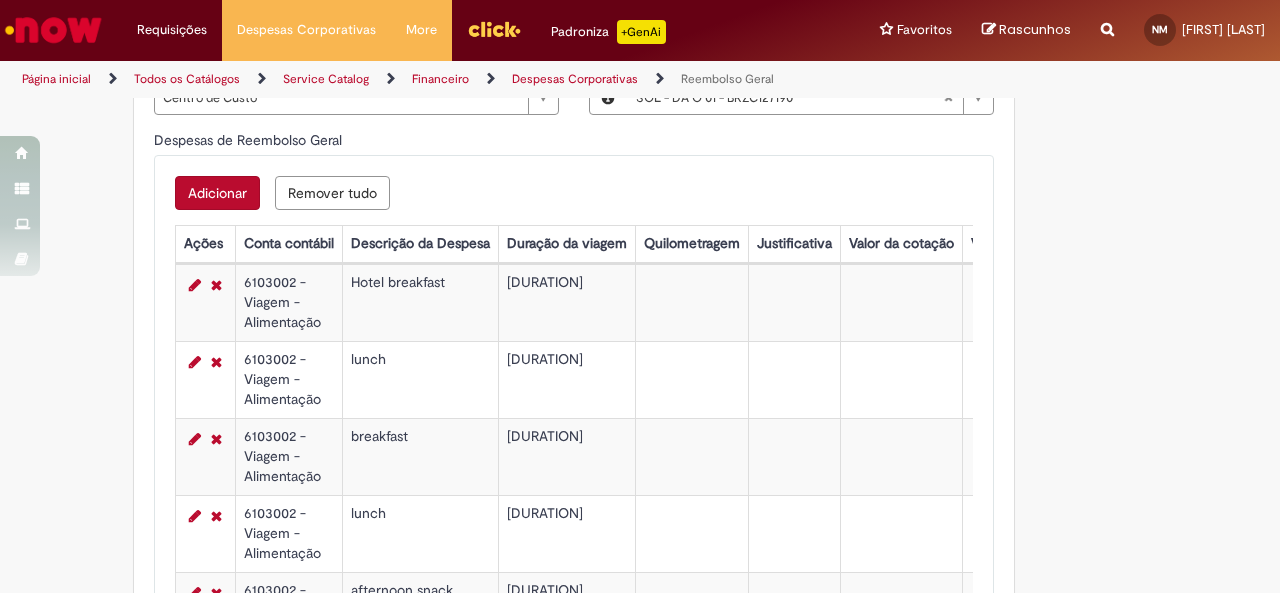 click on "Adicionar" at bounding box center (217, 193) 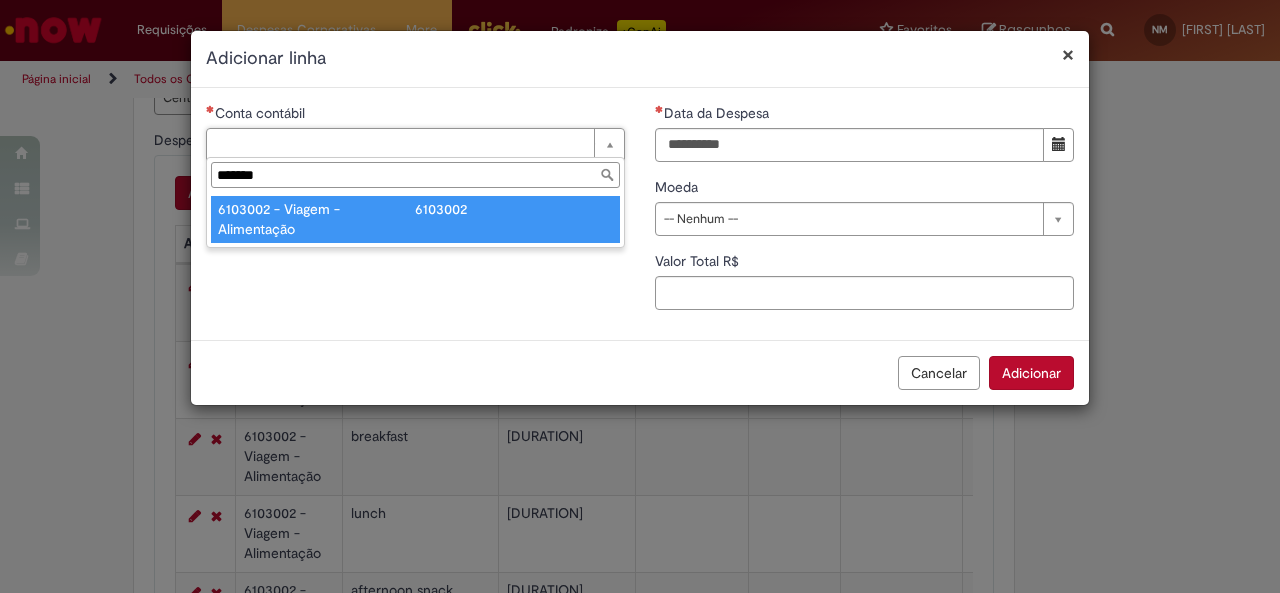 type on "*******" 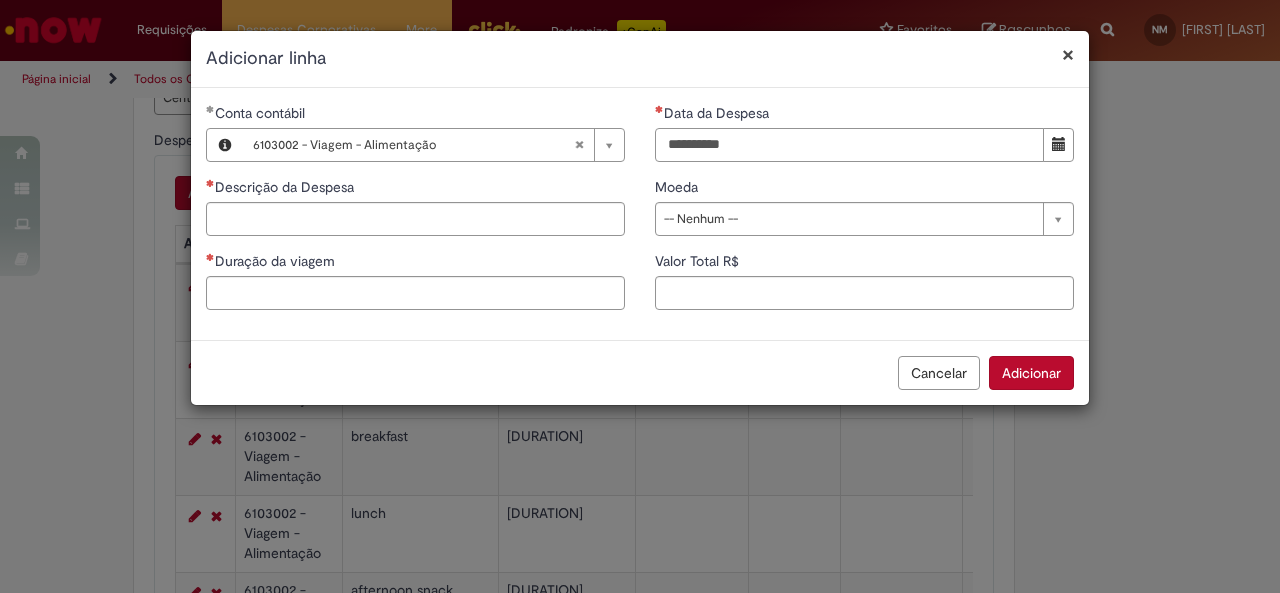 click on "Data da Despesa" at bounding box center [849, 145] 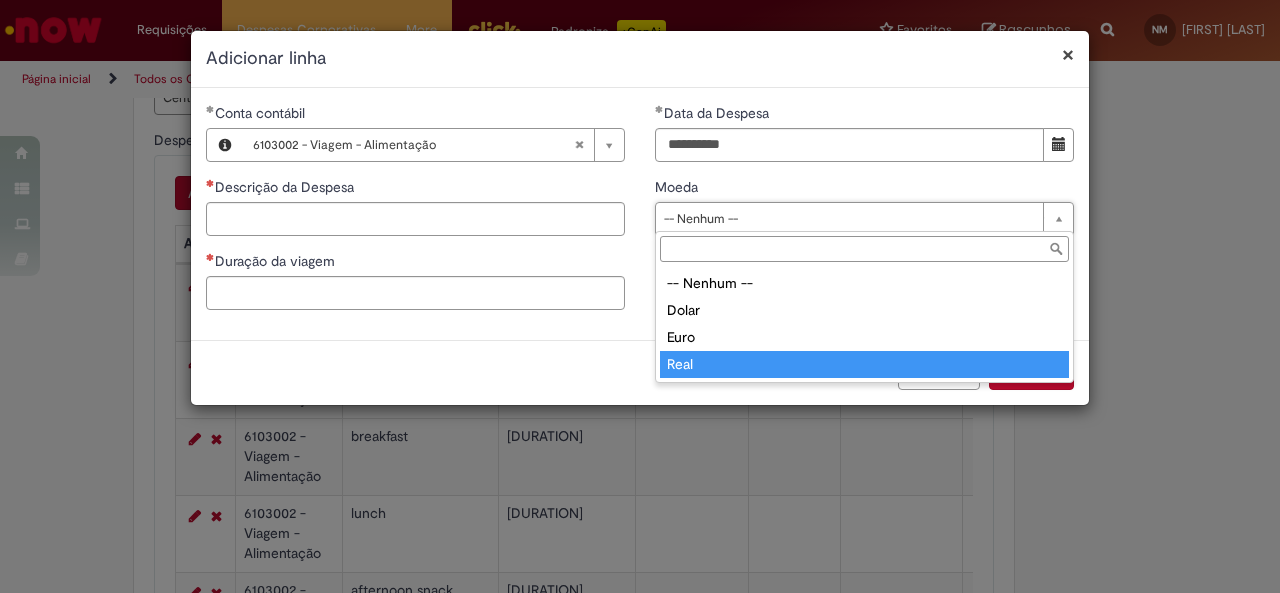 type on "****" 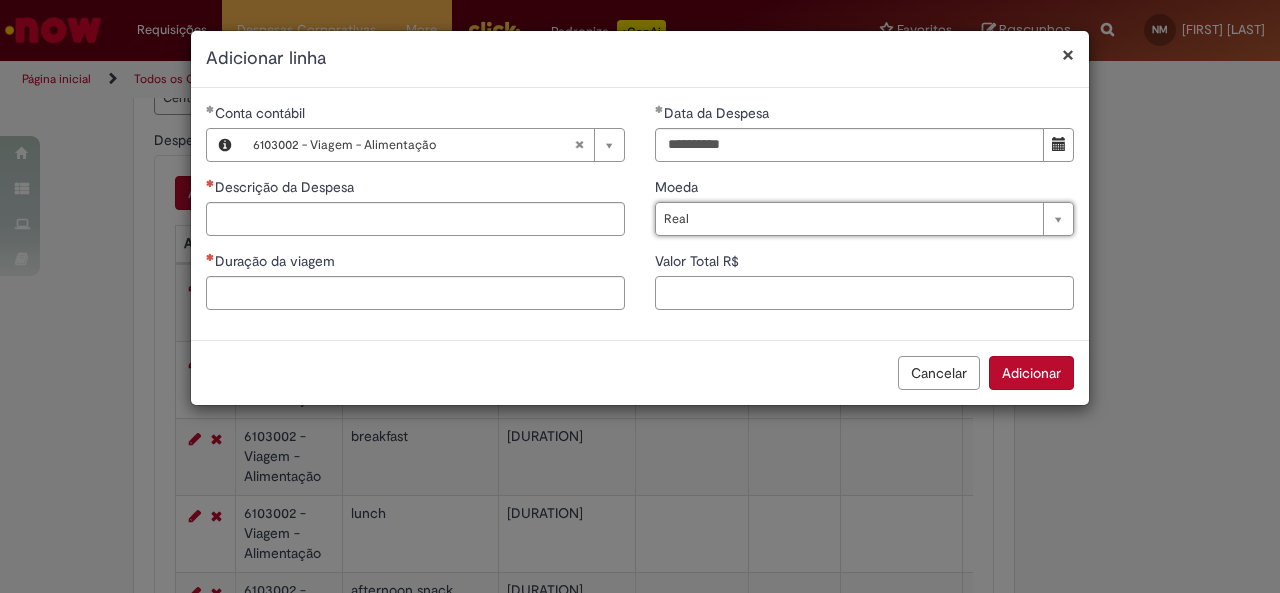 click on "Valor Total R$" at bounding box center [864, 293] 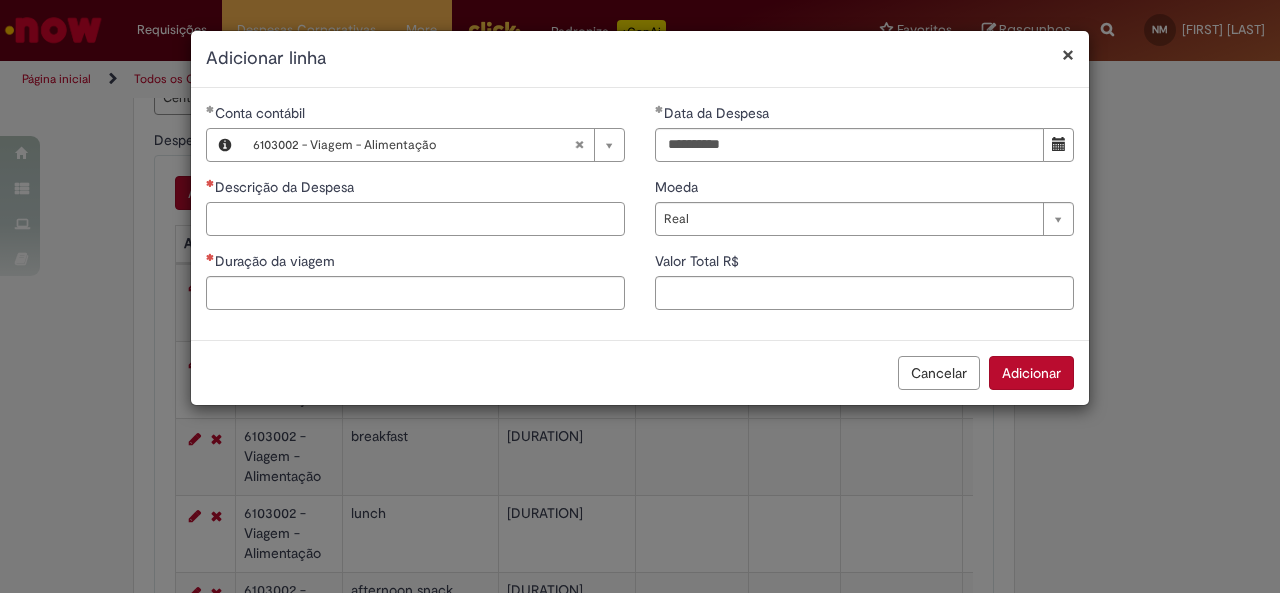click on "Descrição da Despesa" at bounding box center [415, 219] 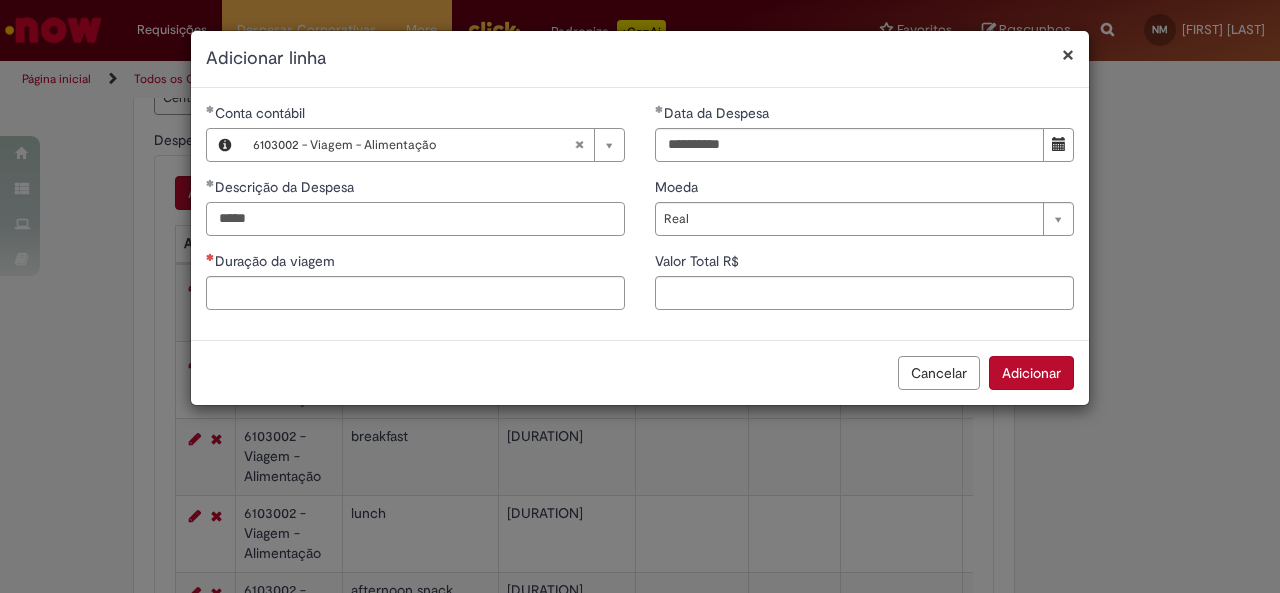 type on "*****" 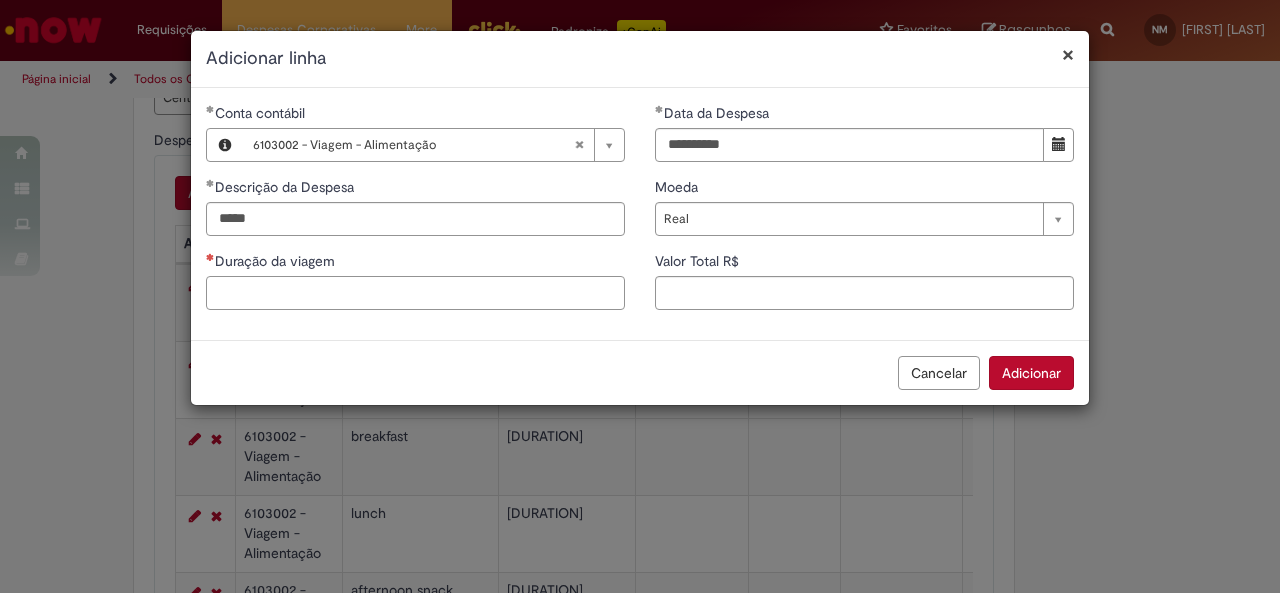click on "Duração da viagem" at bounding box center [415, 293] 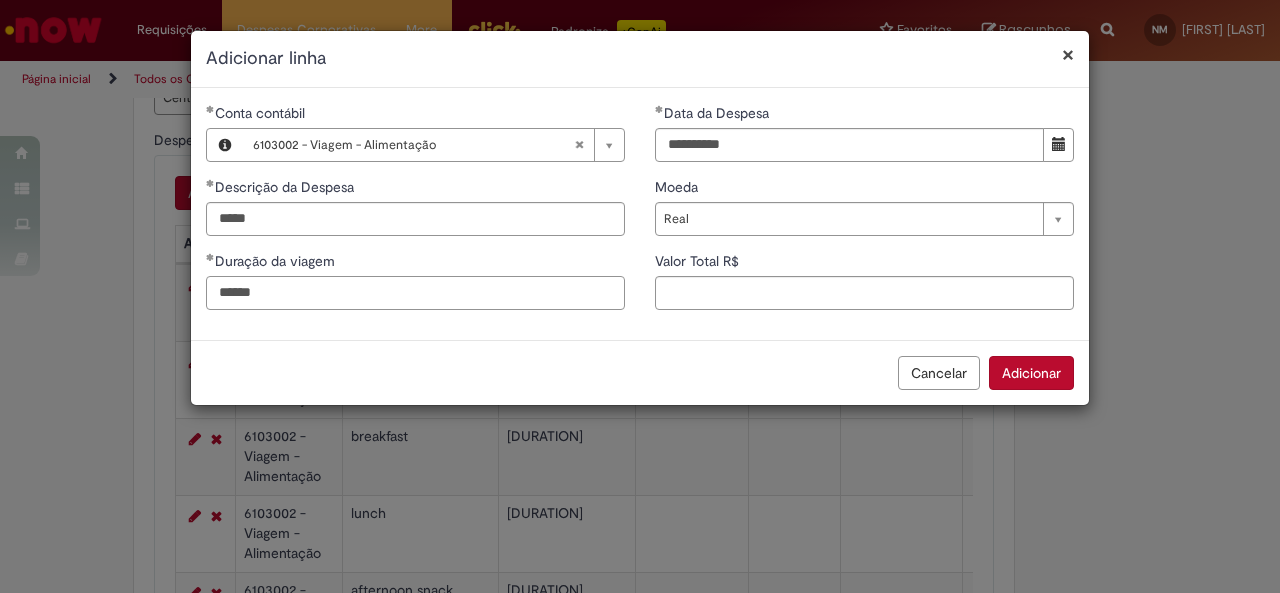 type on "******" 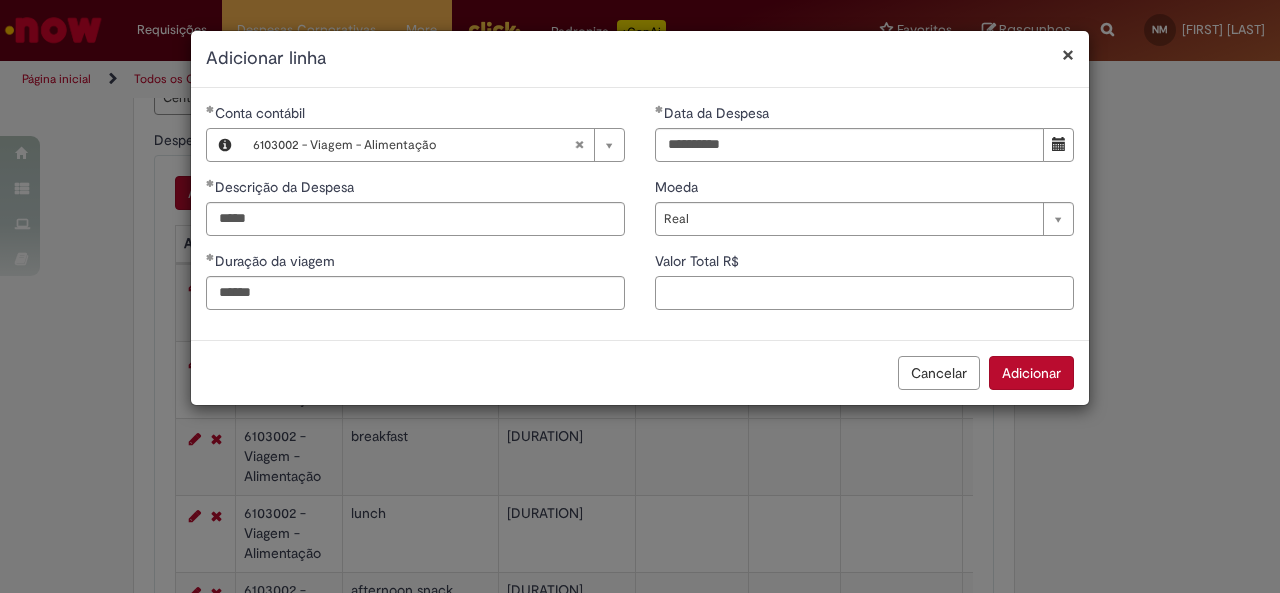 click on "Valor Total R$" at bounding box center (864, 293) 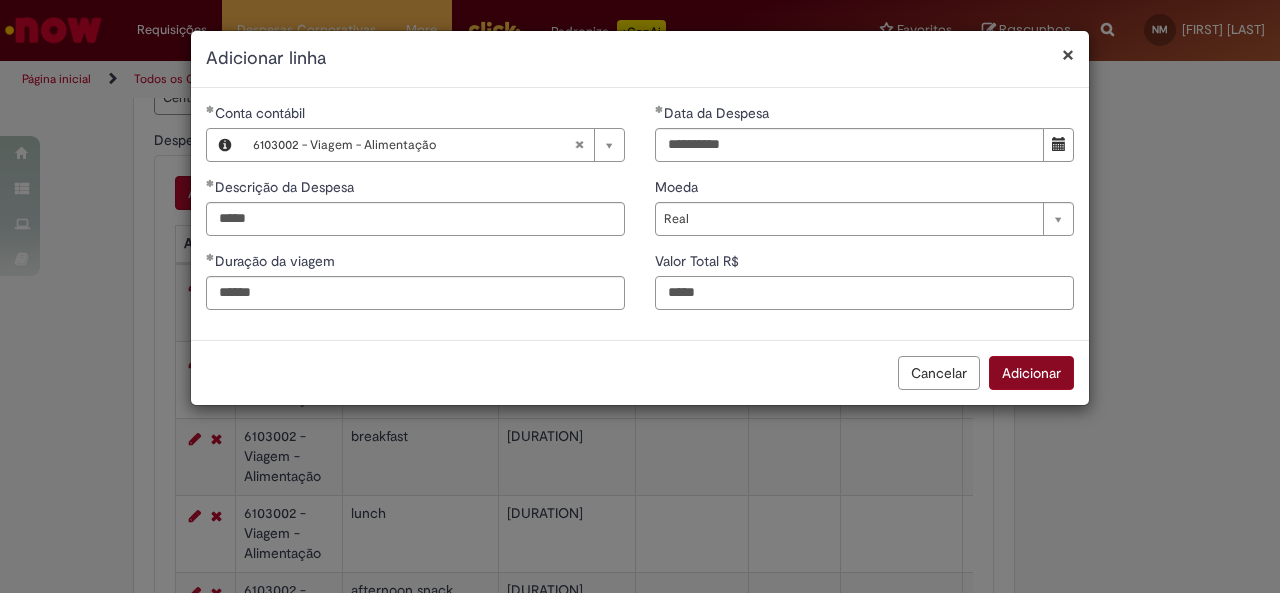 type on "*****" 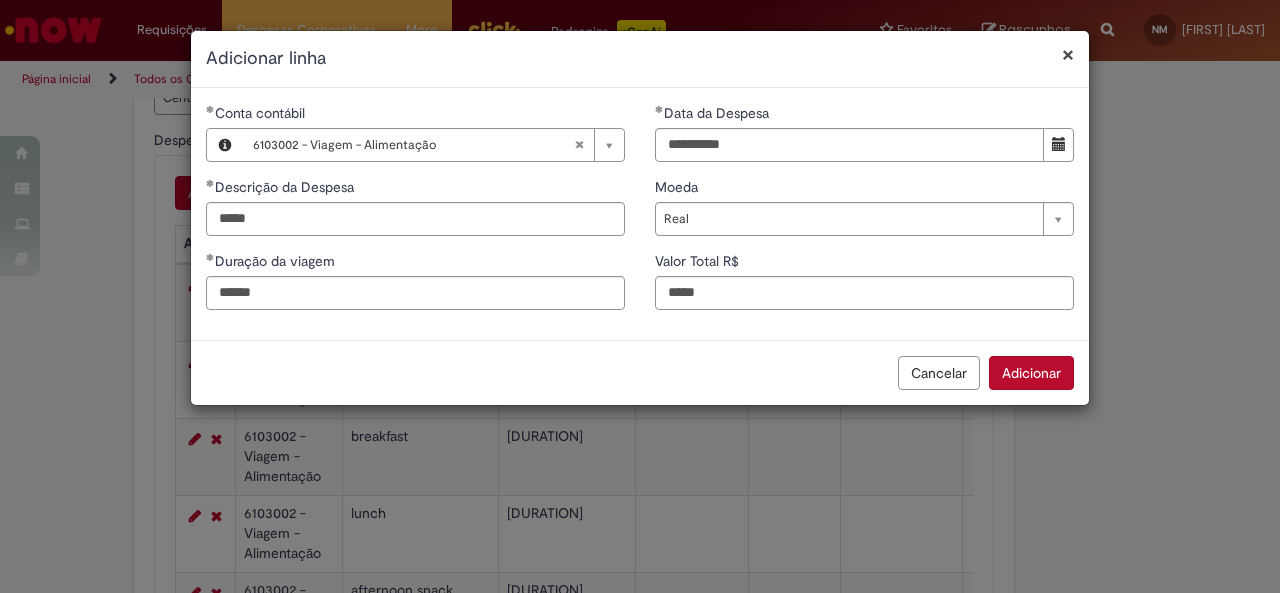 click on "Adicionar" at bounding box center [1031, 373] 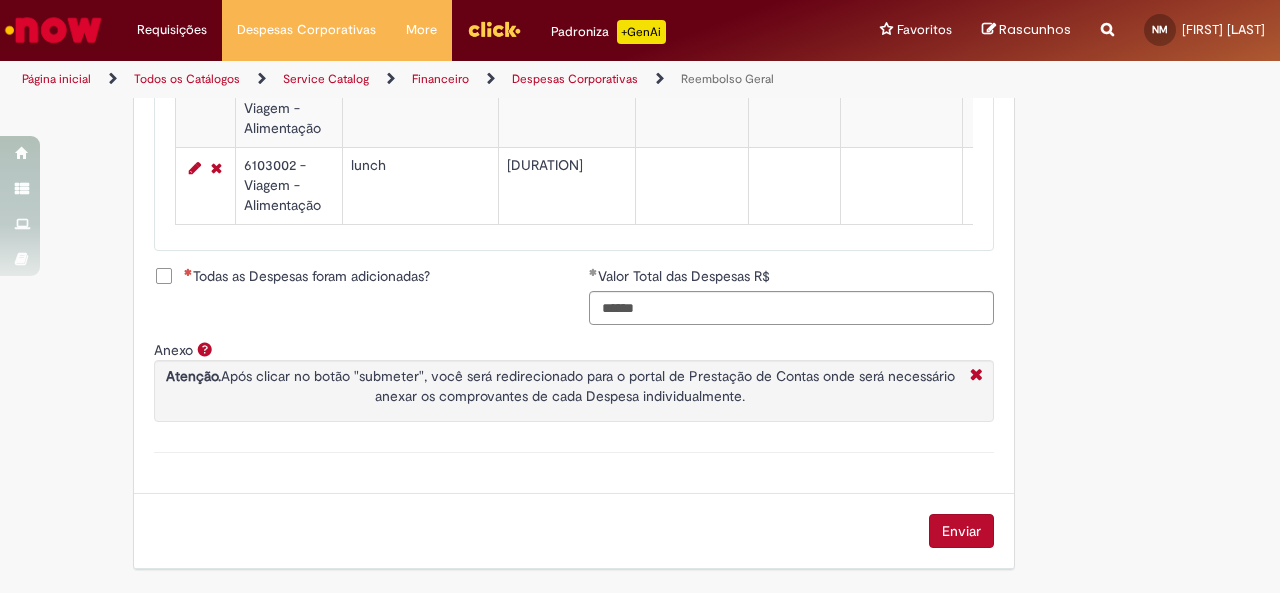 scroll, scrollTop: 1472, scrollLeft: 0, axis: vertical 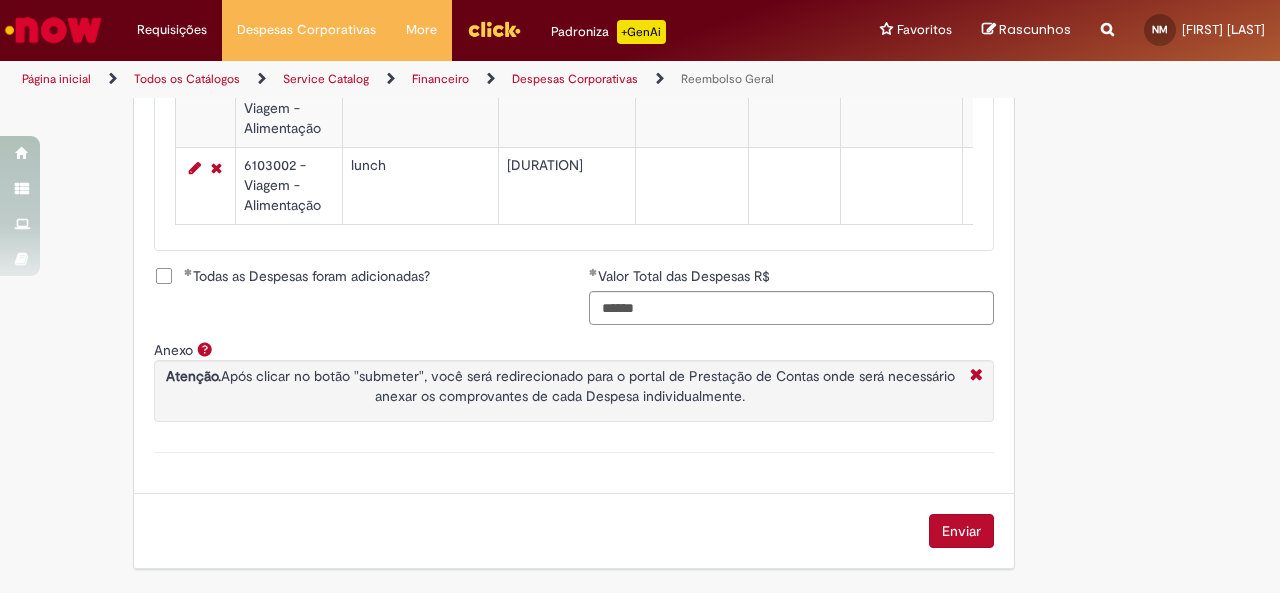 click on "Todas as Despesas foram adicionadas? Valor Total das Despesas R$ ******" at bounding box center (574, 303) 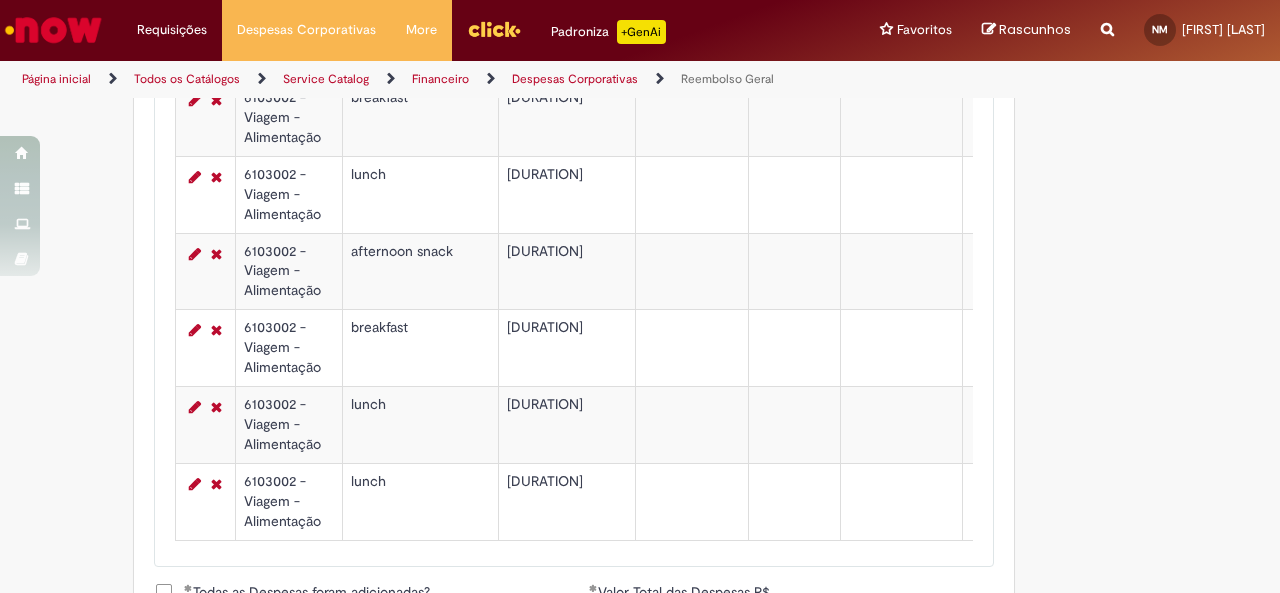 scroll, scrollTop: 1472, scrollLeft: 0, axis: vertical 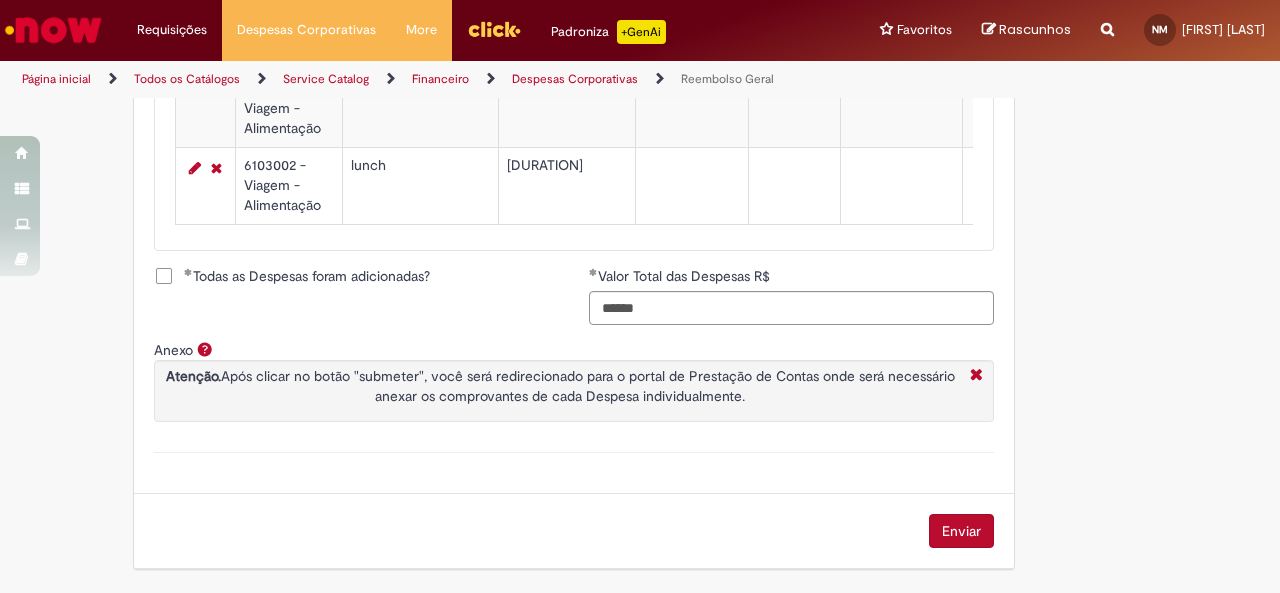 click on "Enviar" at bounding box center [961, 531] 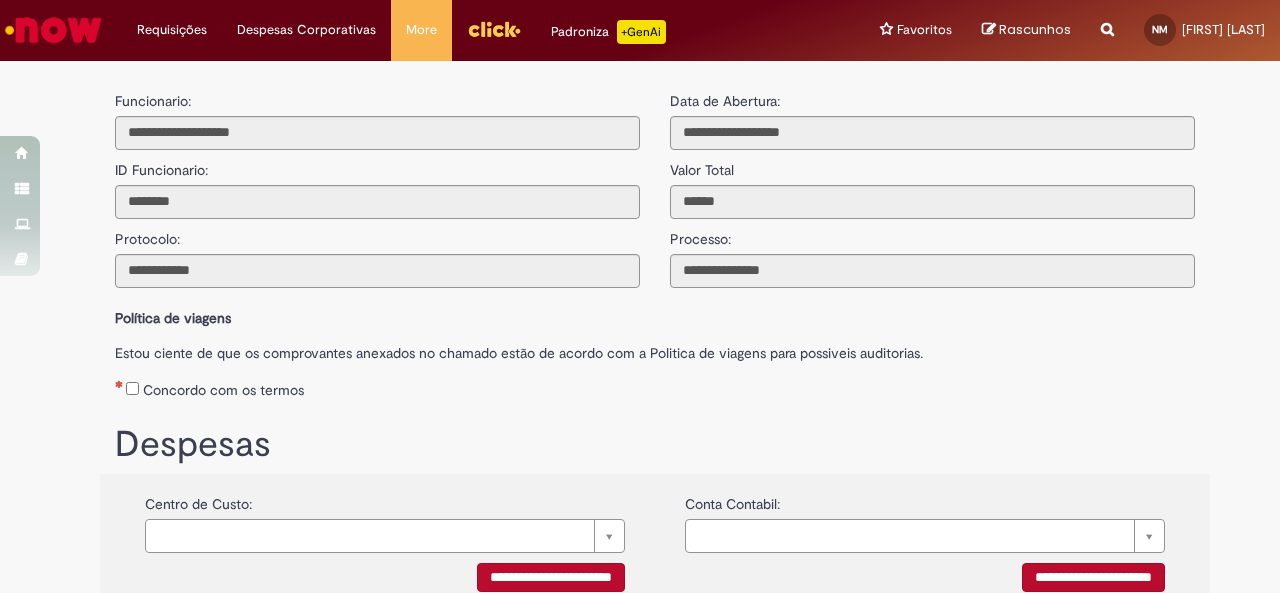 scroll, scrollTop: 0, scrollLeft: 0, axis: both 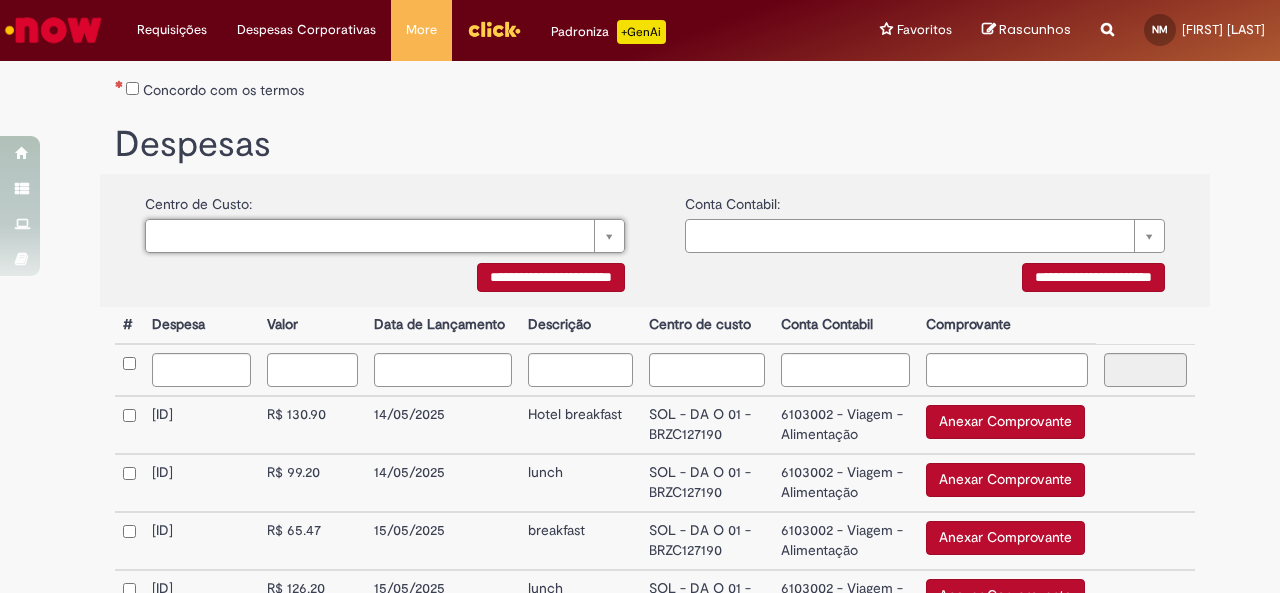 click on "**********" at bounding box center (551, 277) 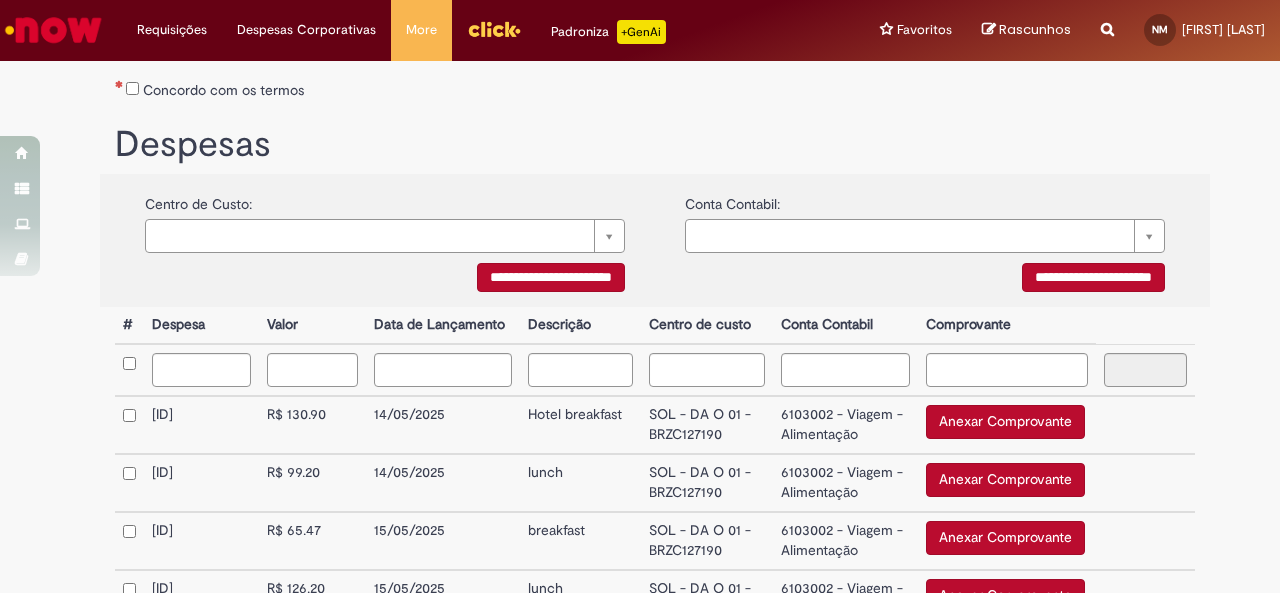 click on "**********" at bounding box center [551, 277] 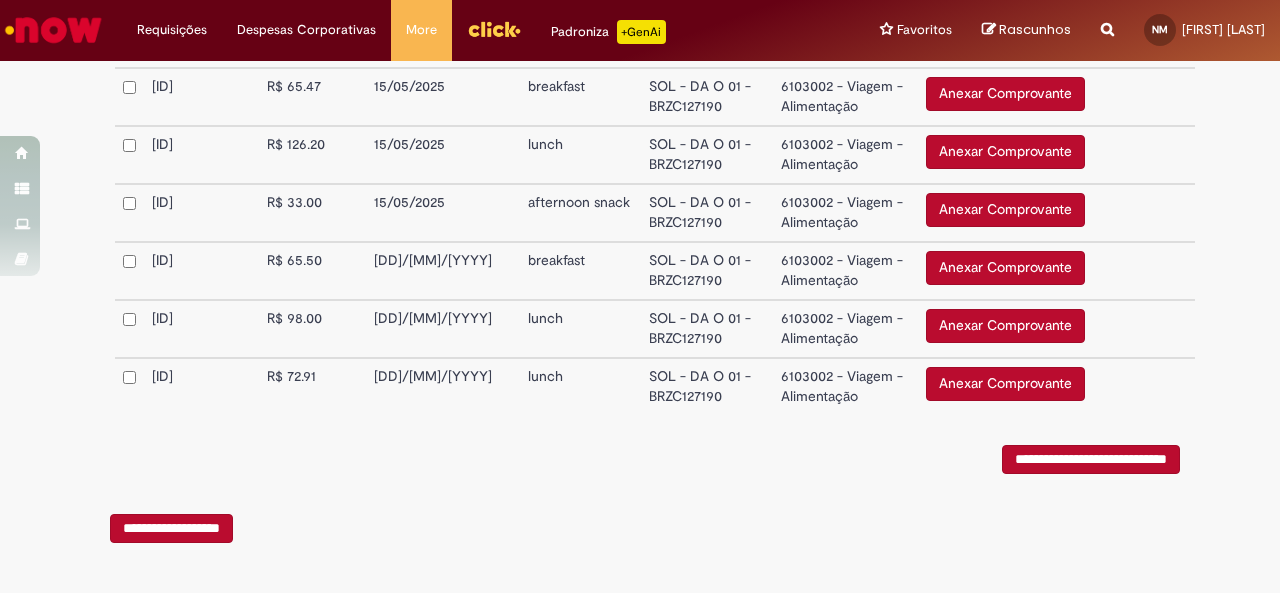 scroll, scrollTop: 771, scrollLeft: 0, axis: vertical 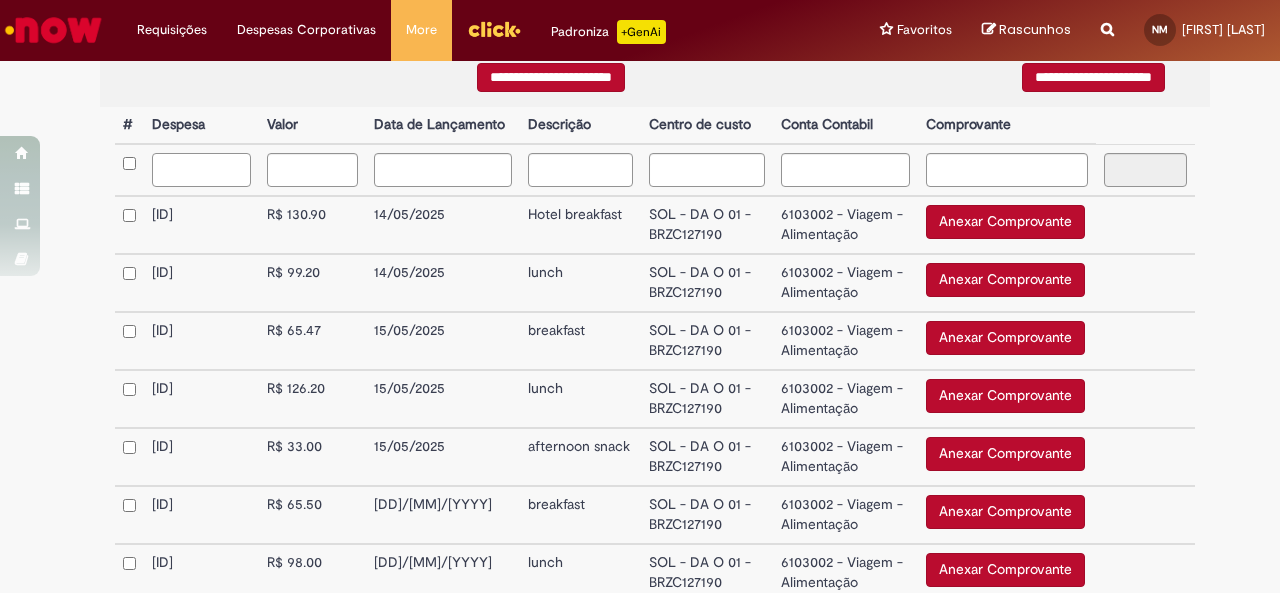 click at bounding box center (201, 170) 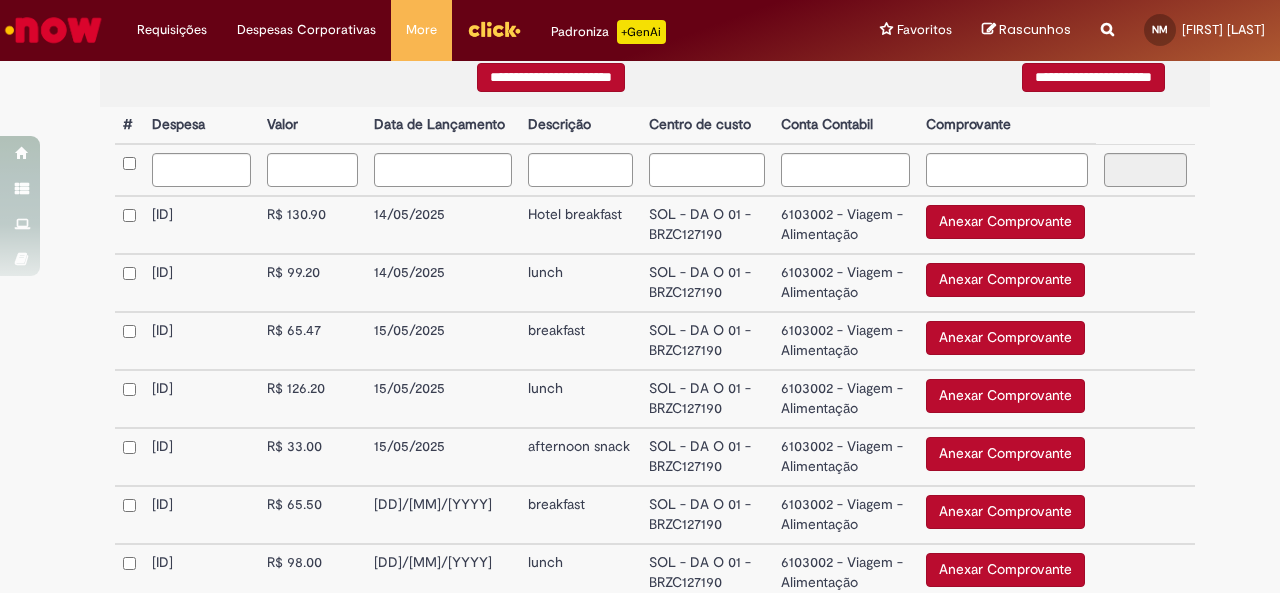 click on "DESP0826372" at bounding box center (201, 225) 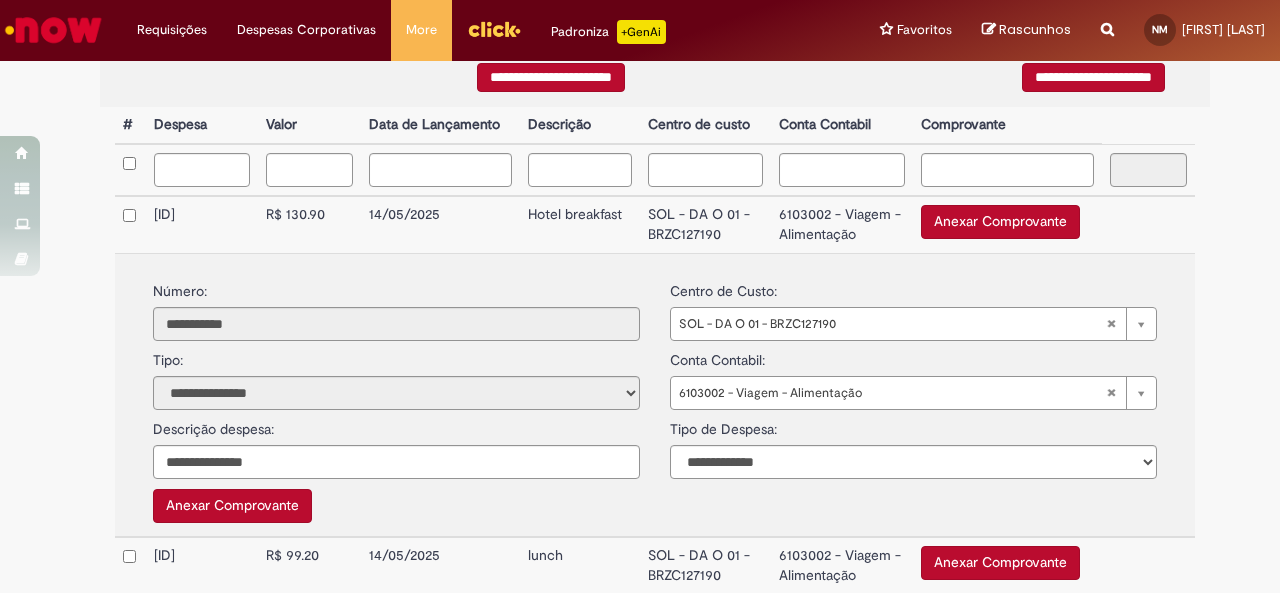 click on "DESP0826372" at bounding box center (202, 224) 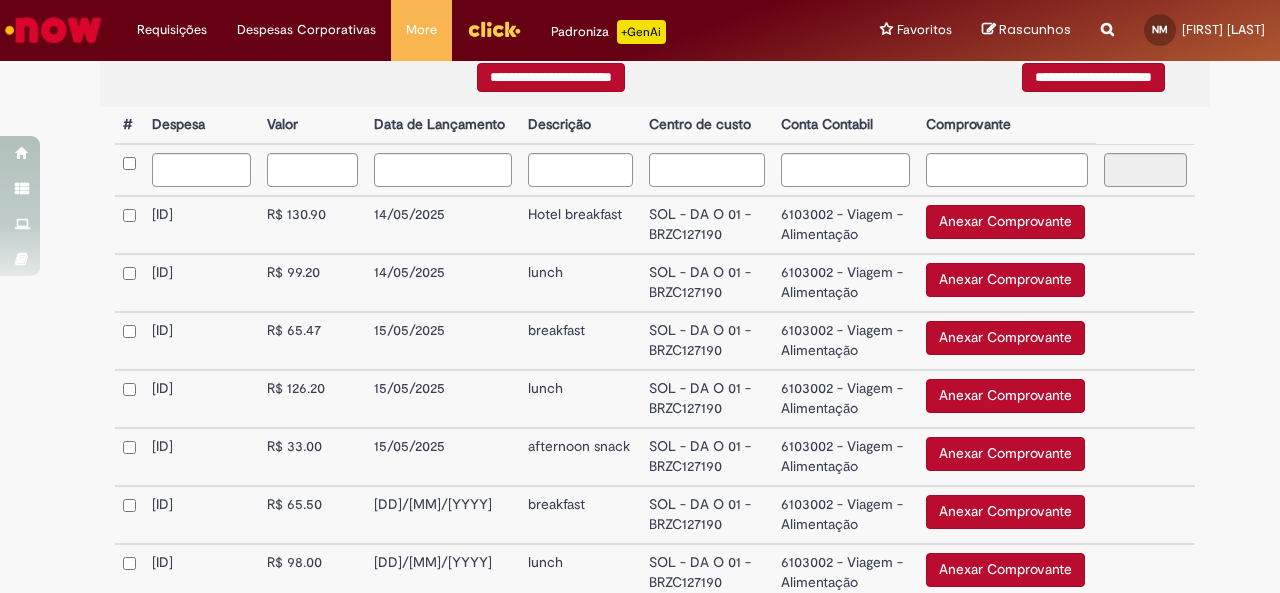 click on "DESP0826372" at bounding box center [201, 225] 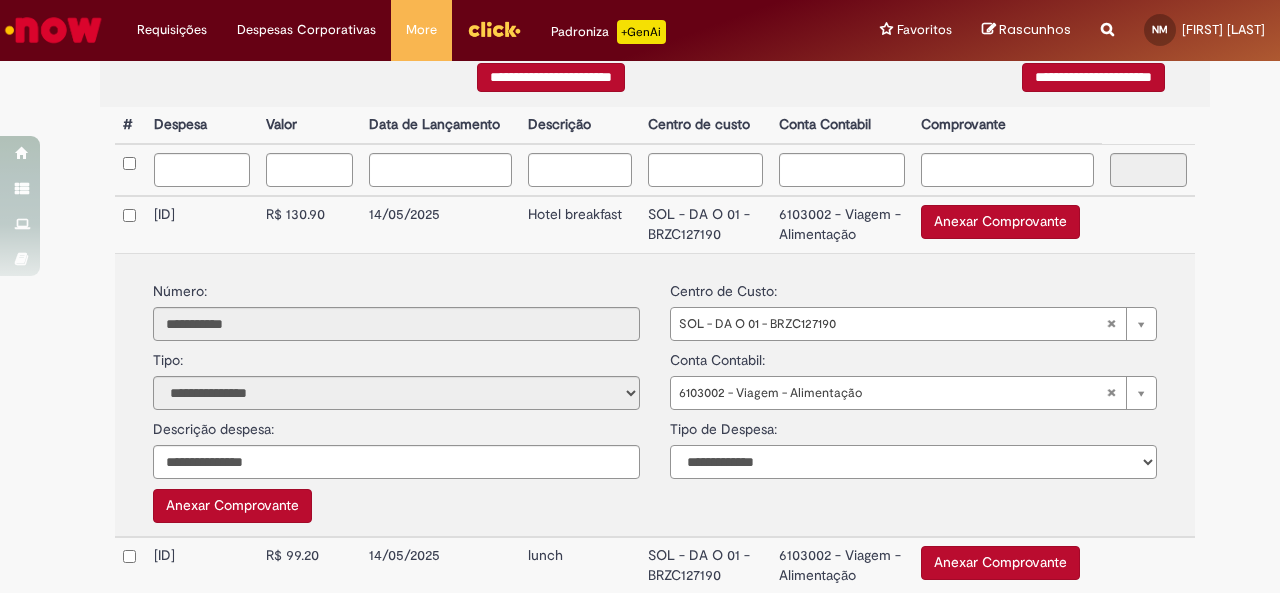click on "**********" at bounding box center [913, 462] 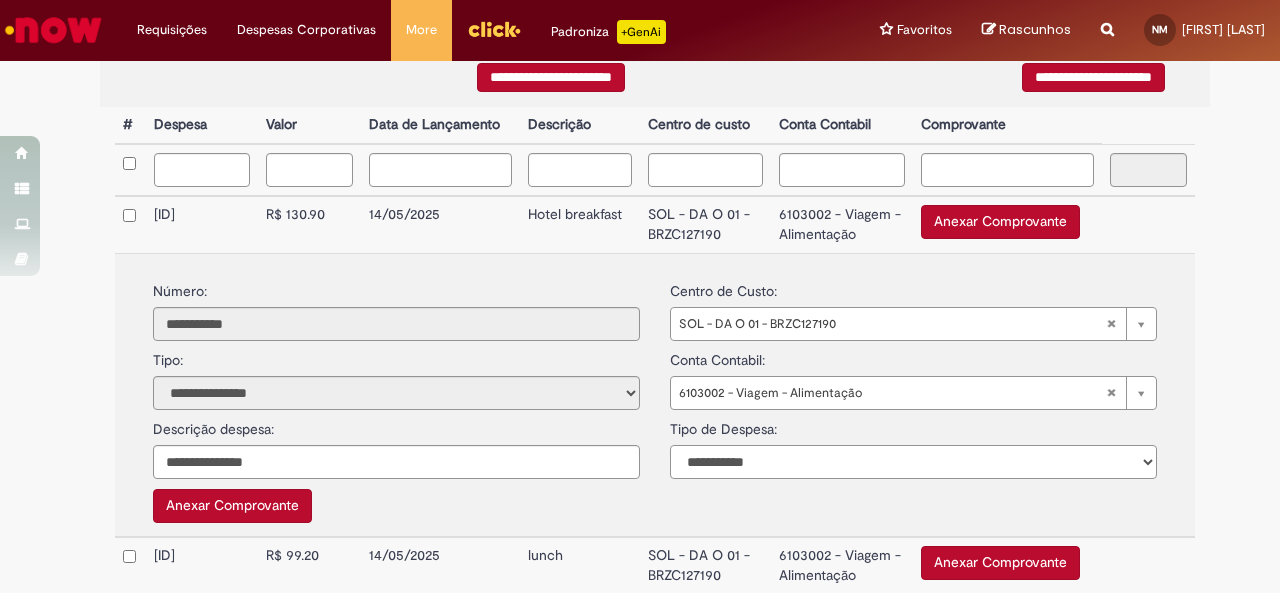 click on "**********" at bounding box center (913, 462) 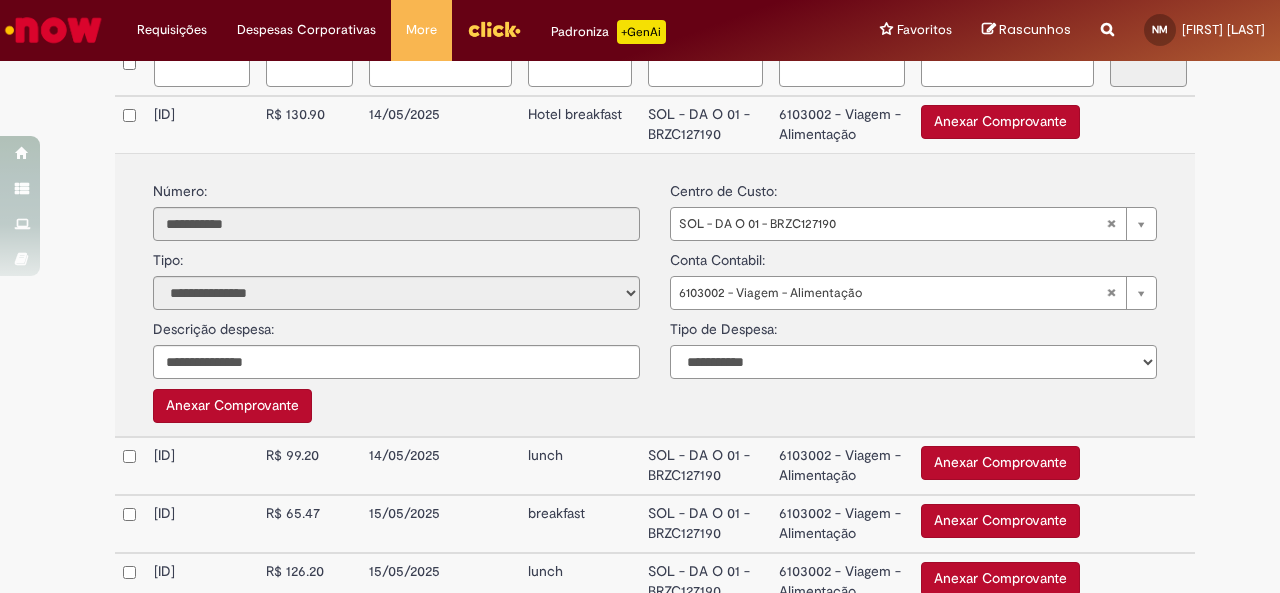 scroll, scrollTop: 500, scrollLeft: 0, axis: vertical 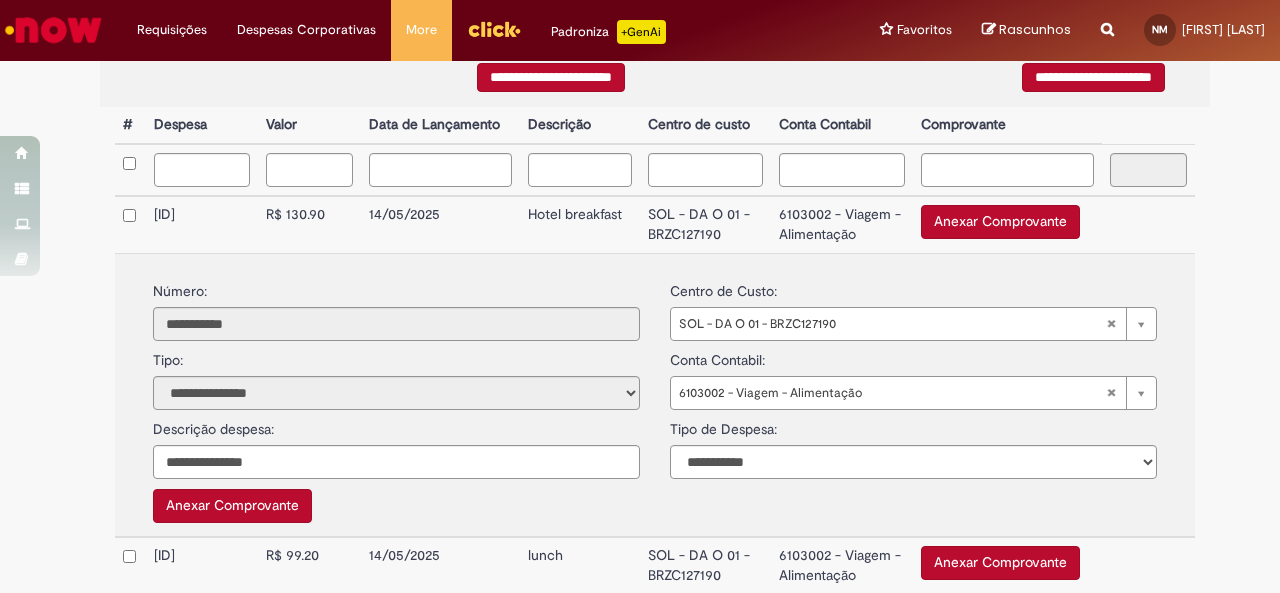 click on "Anexar Comprovante" at bounding box center (232, 506) 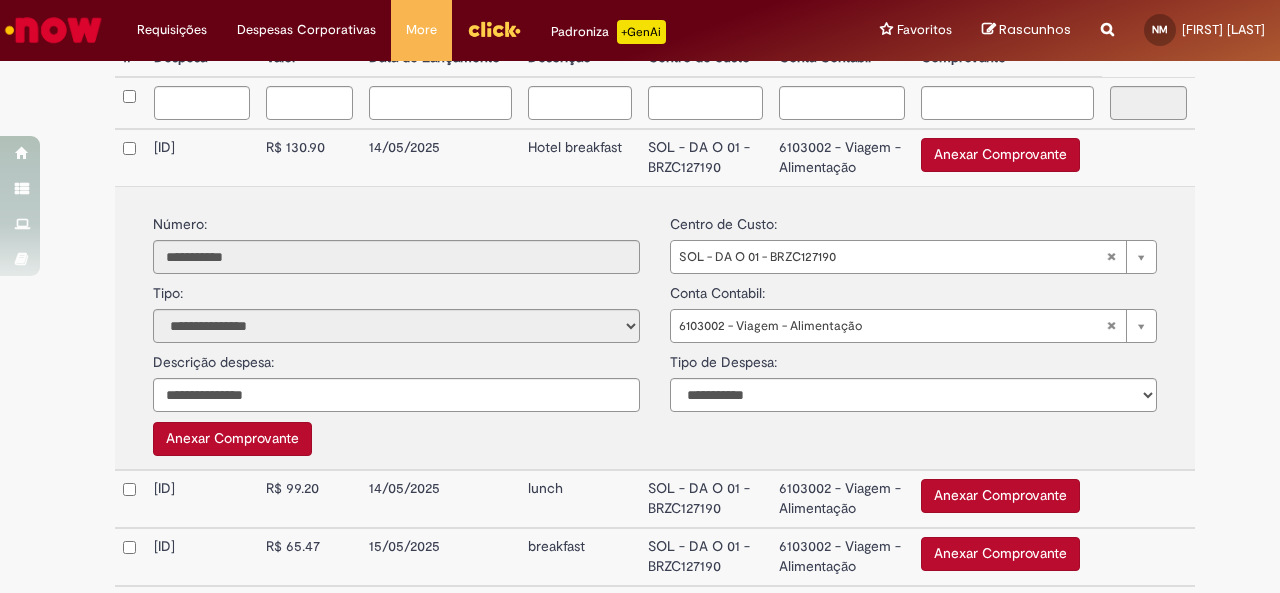 scroll, scrollTop: 453, scrollLeft: 0, axis: vertical 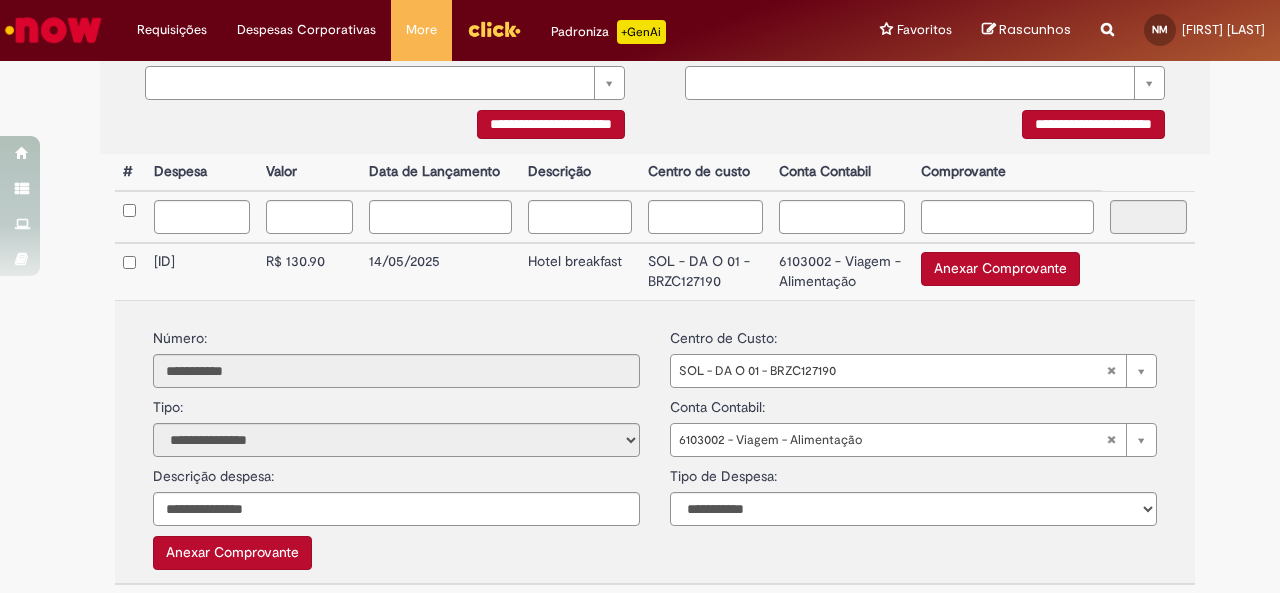 click on "**********" at bounding box center (655, 442) 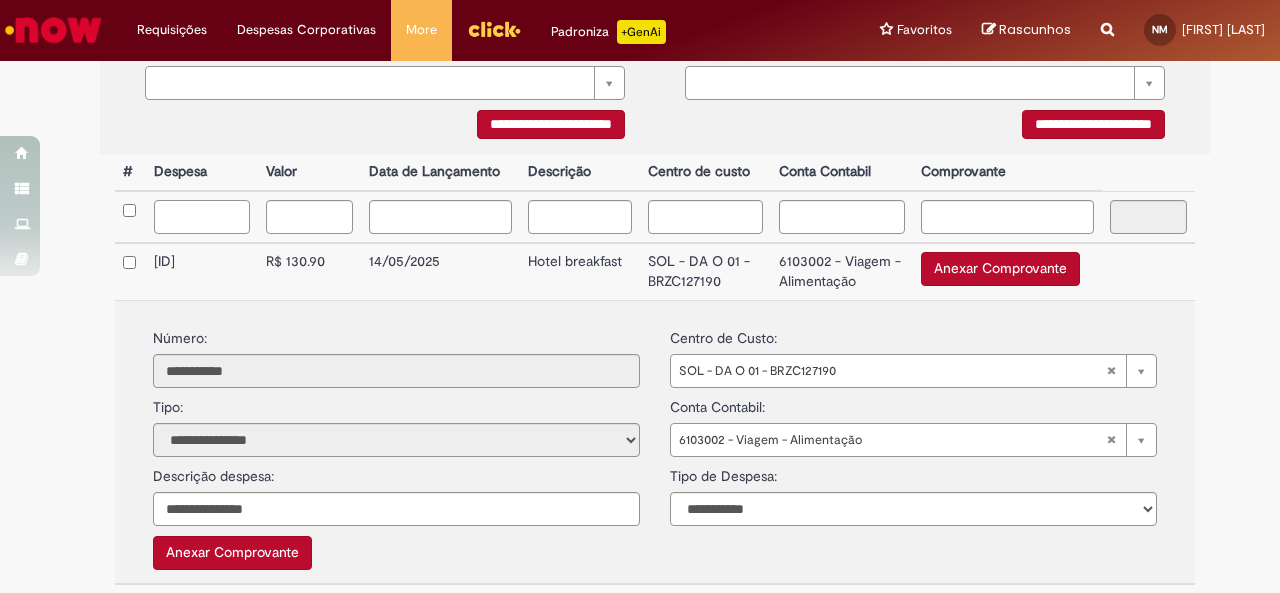 click at bounding box center (202, 217) 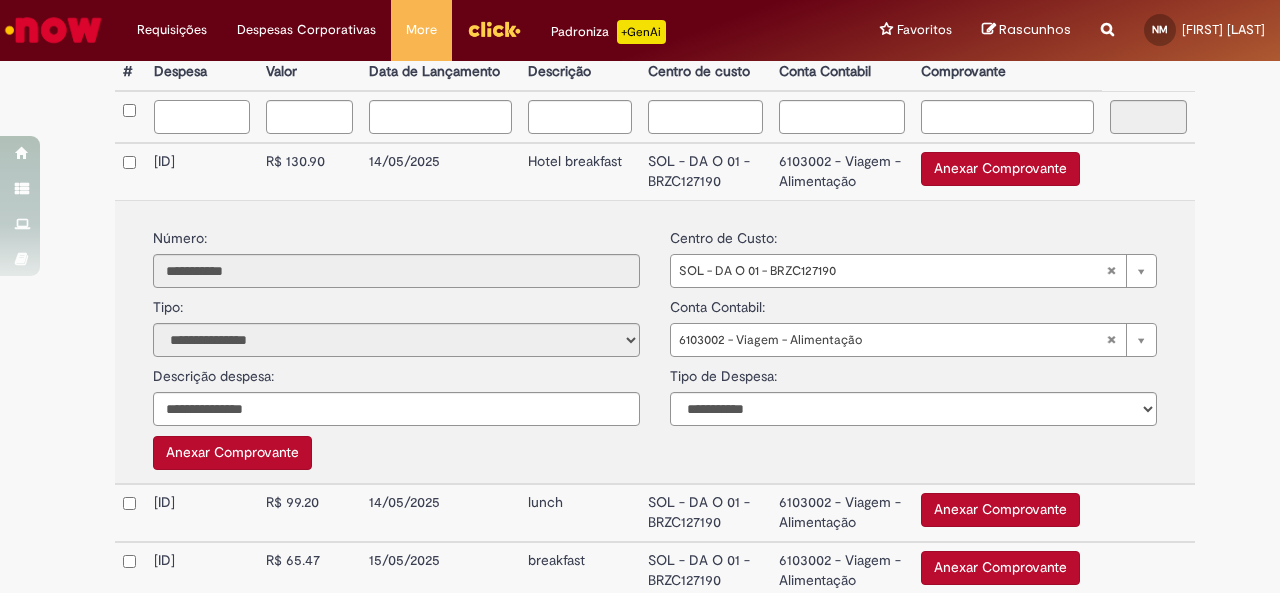 scroll, scrollTop: 653, scrollLeft: 0, axis: vertical 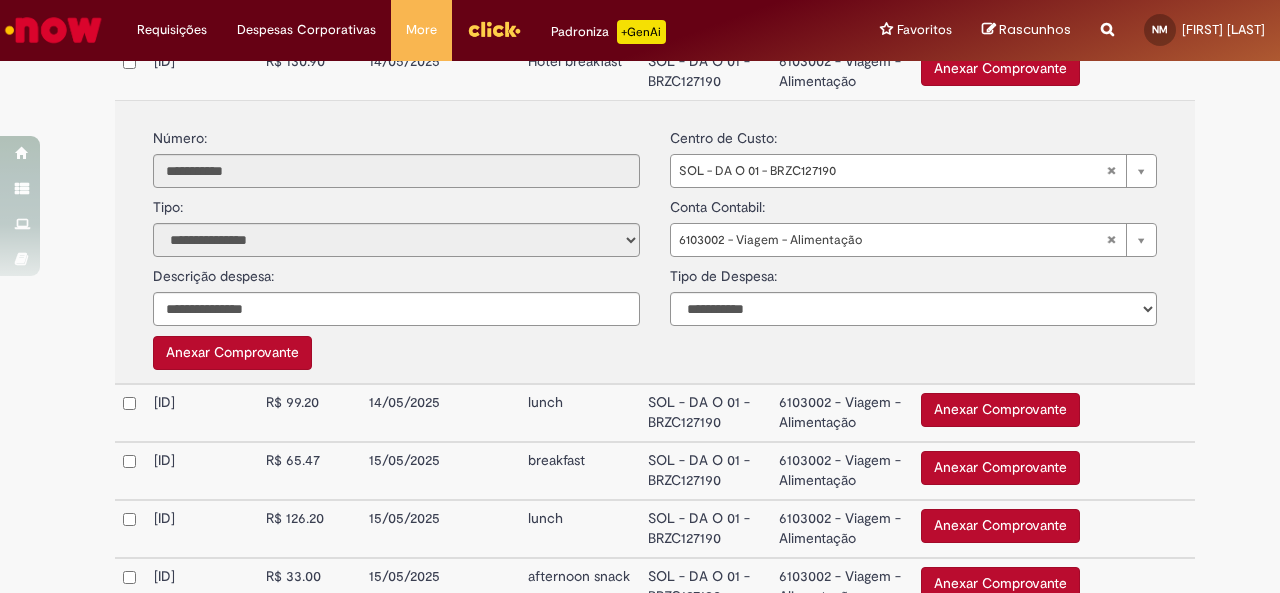 click on "Anexar Comprovante" at bounding box center (232, 353) 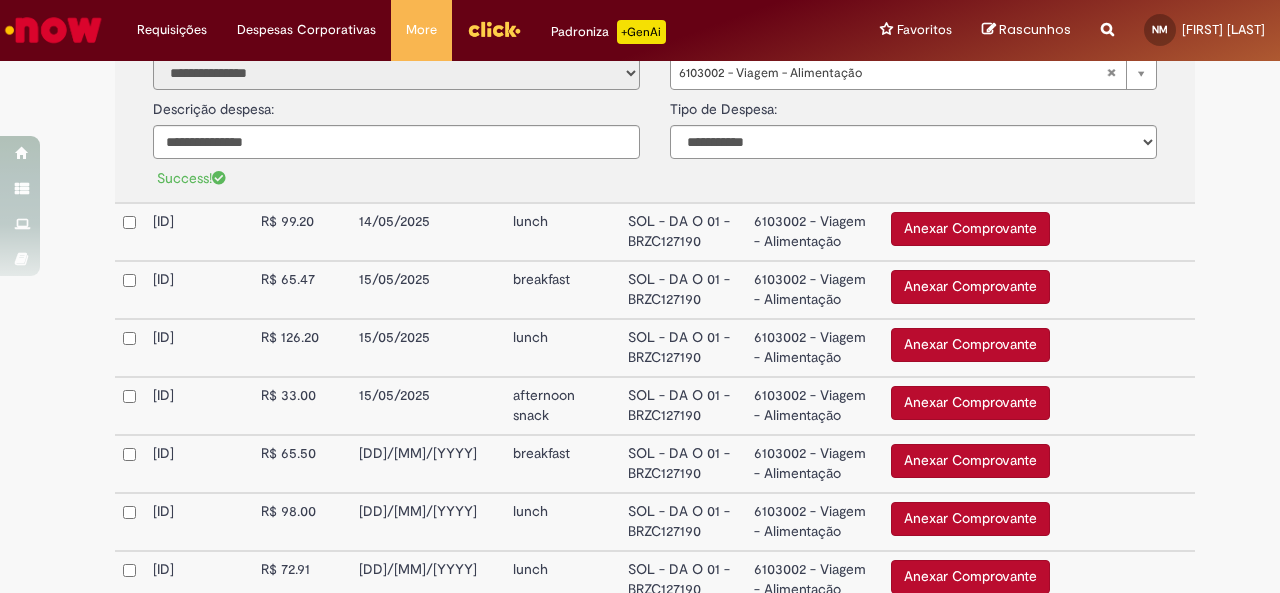 scroll, scrollTop: 953, scrollLeft: 0, axis: vertical 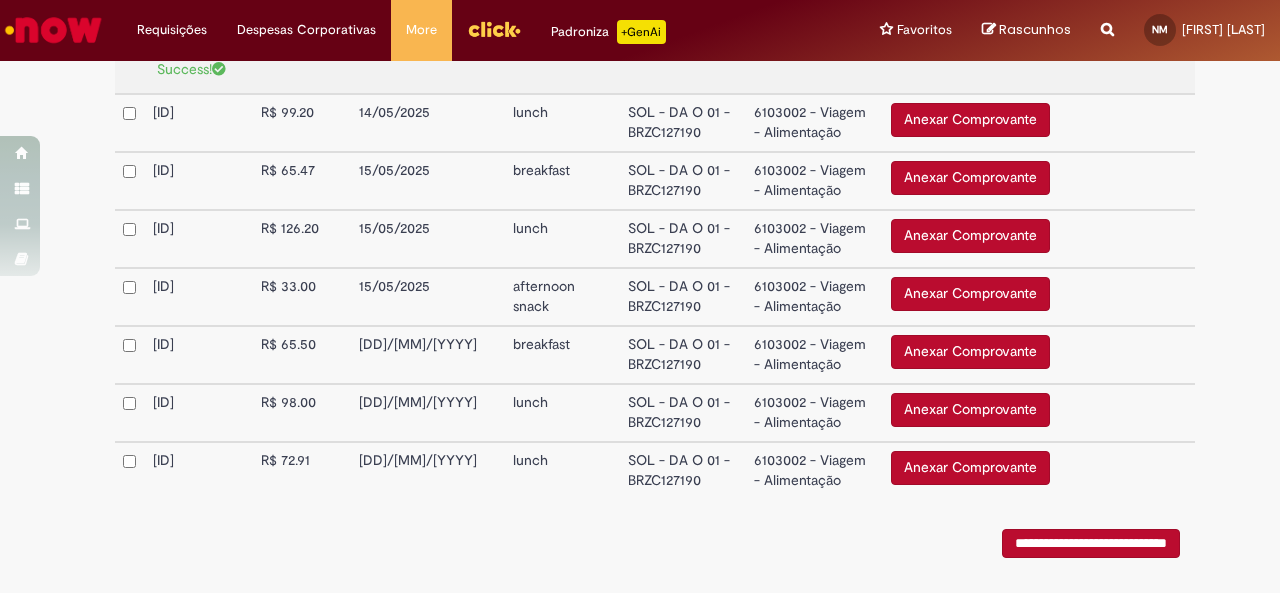 click on "Anexar Comprovante" at bounding box center (970, 120) 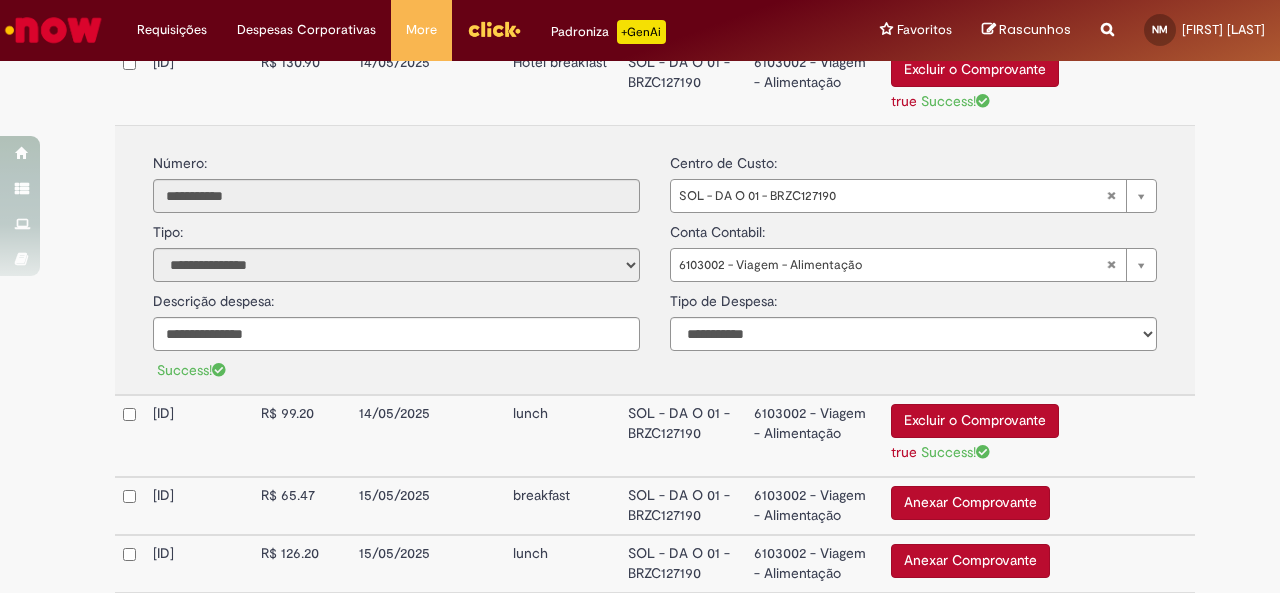 scroll, scrollTop: 553, scrollLeft: 0, axis: vertical 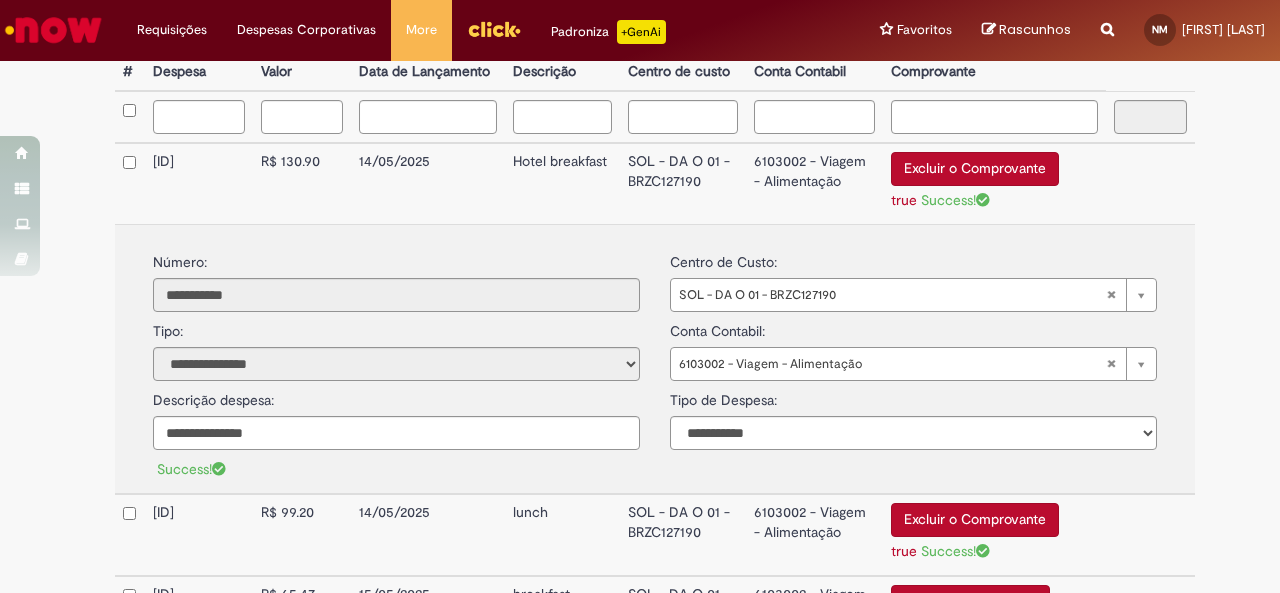click on "DESP0826372" at bounding box center (199, 183) 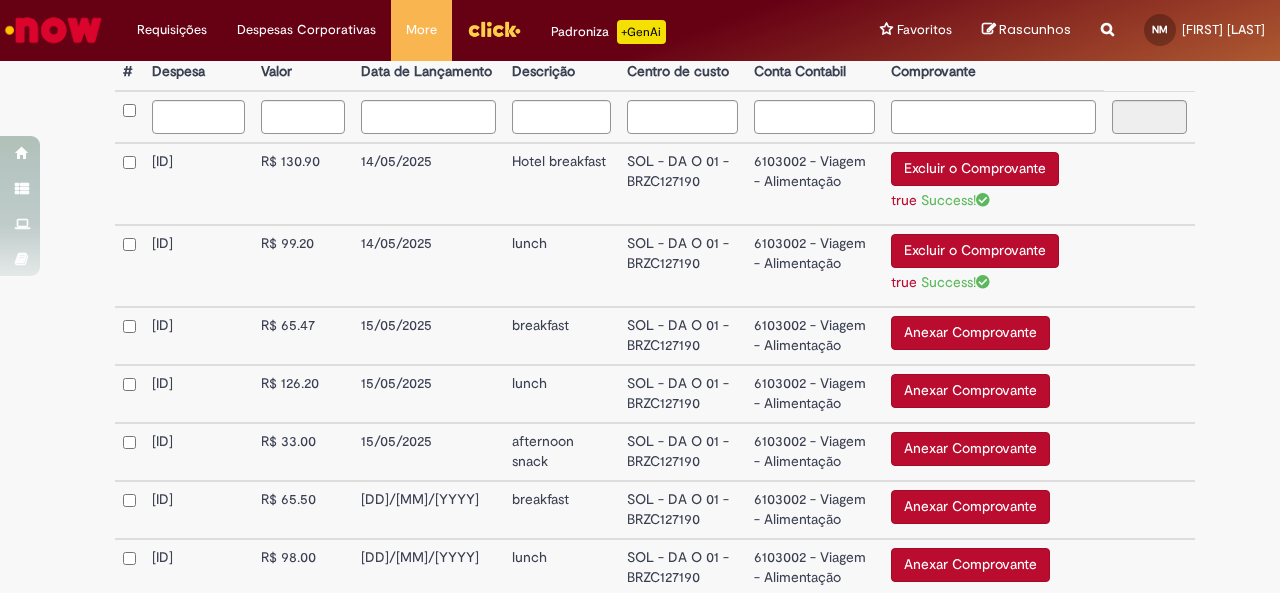 scroll, scrollTop: 653, scrollLeft: 0, axis: vertical 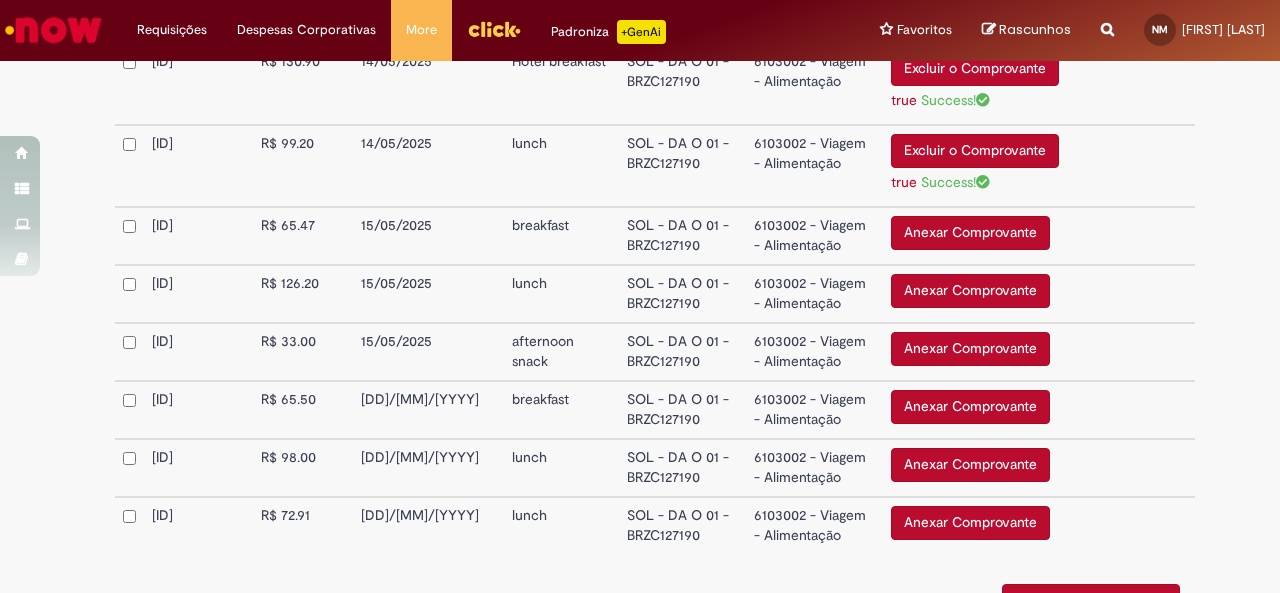 click on "Anexar Comprovante" at bounding box center (970, 233) 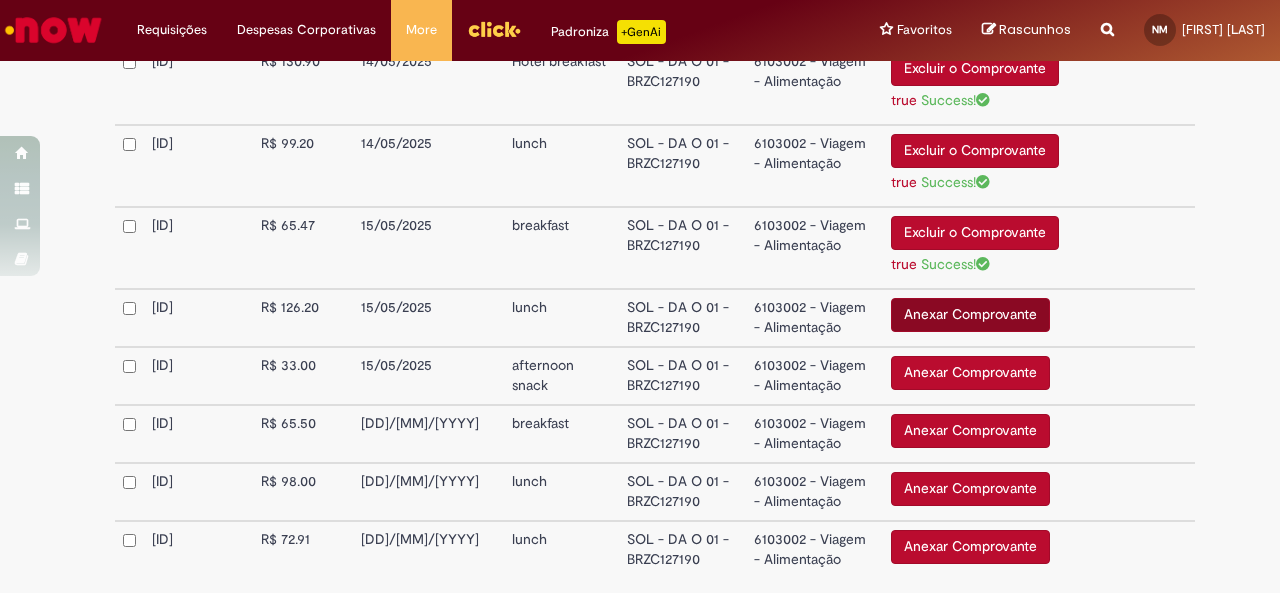 scroll, scrollTop: 753, scrollLeft: 0, axis: vertical 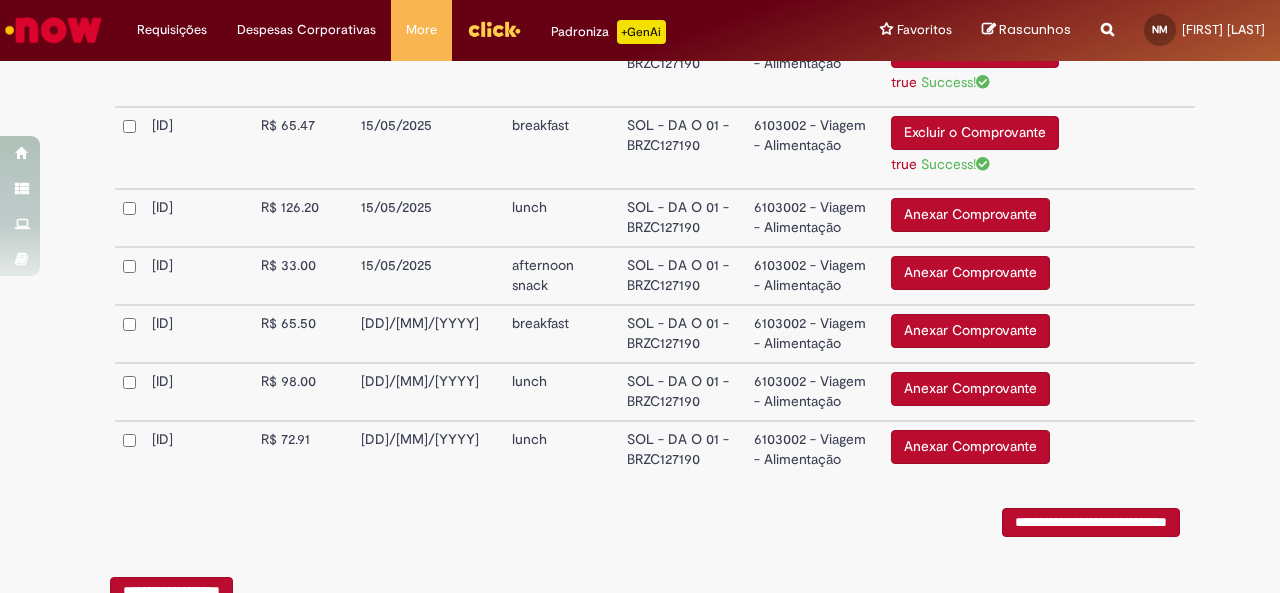click on "Anexar Comprovante" at bounding box center [970, 215] 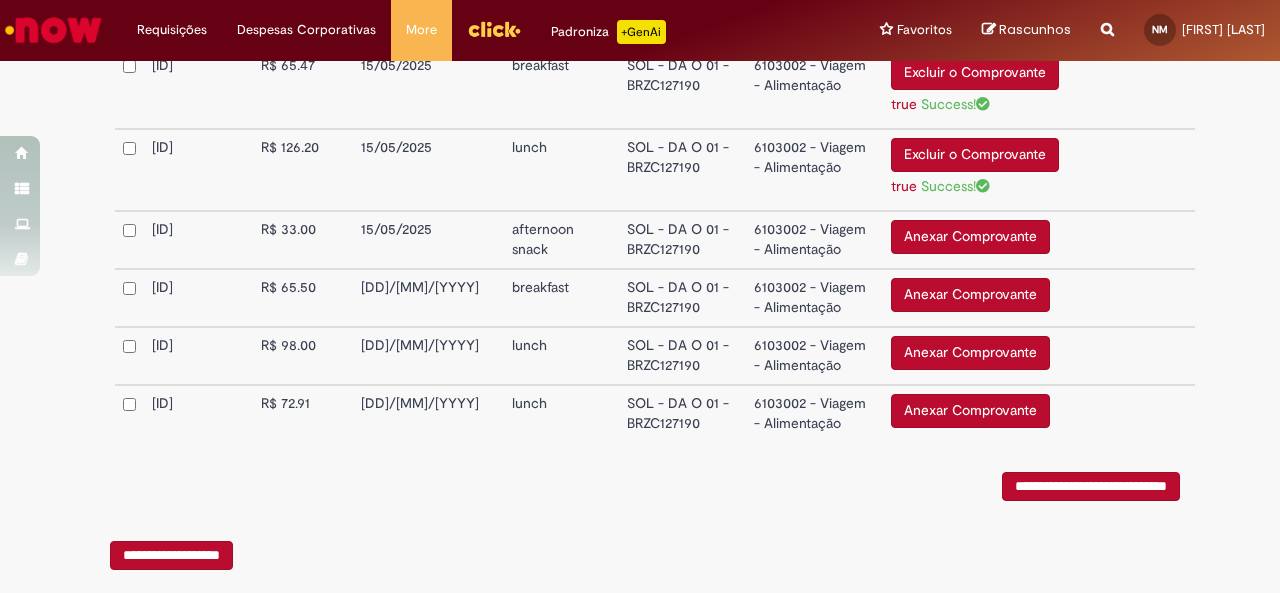 scroll, scrollTop: 853, scrollLeft: 0, axis: vertical 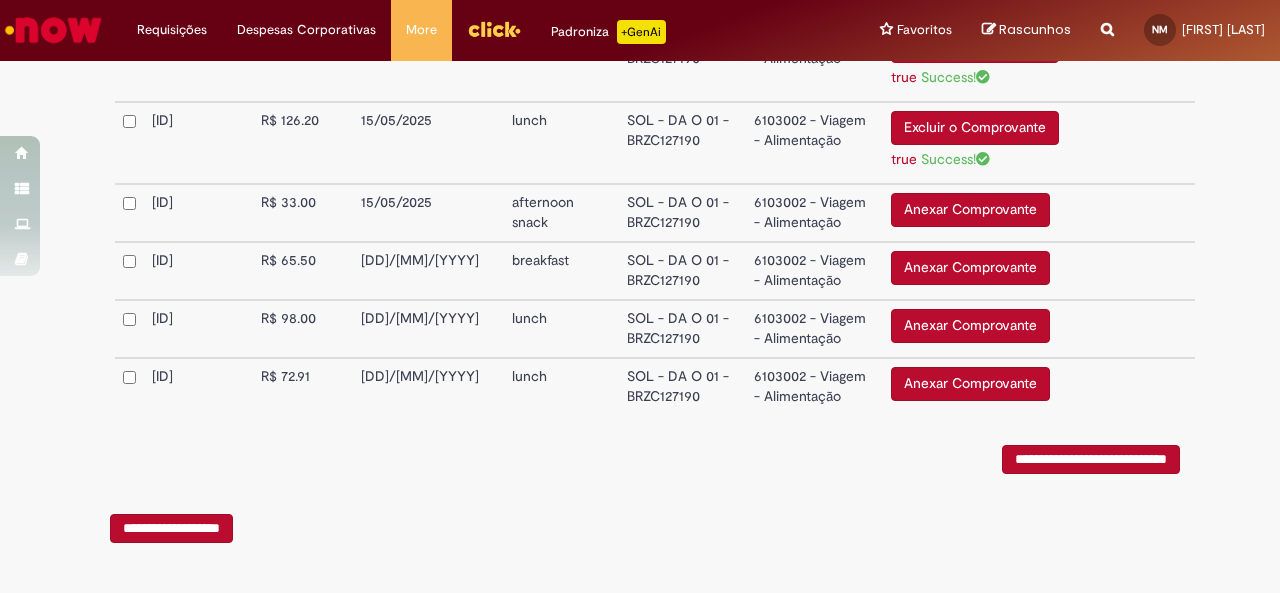 click on "Anexar Comprovante" at bounding box center (970, 210) 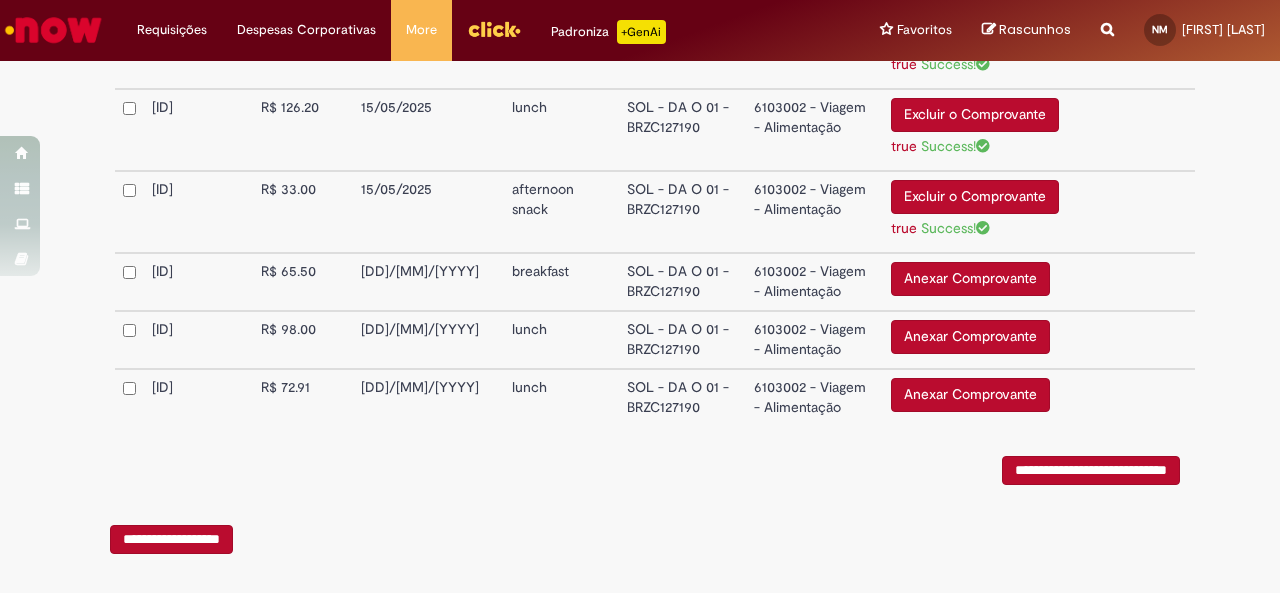 click on "Anexar Comprovante" at bounding box center [970, 279] 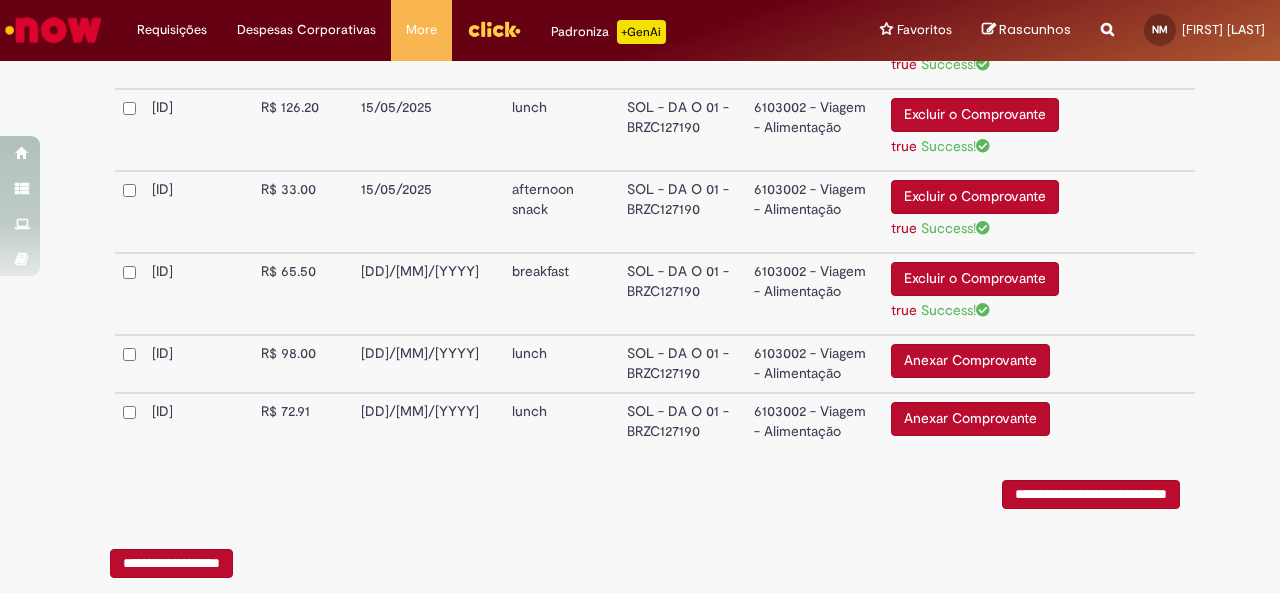 click on "Anexar Comprovante" at bounding box center [970, 361] 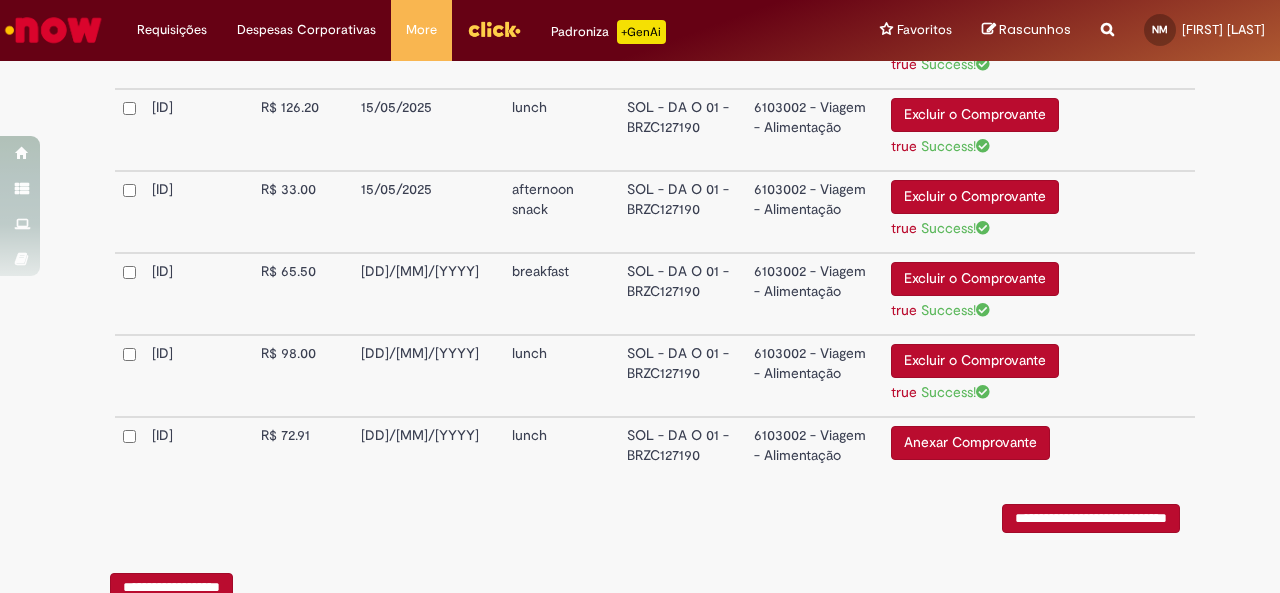 click on "Anexar Comprovante" at bounding box center (970, 443) 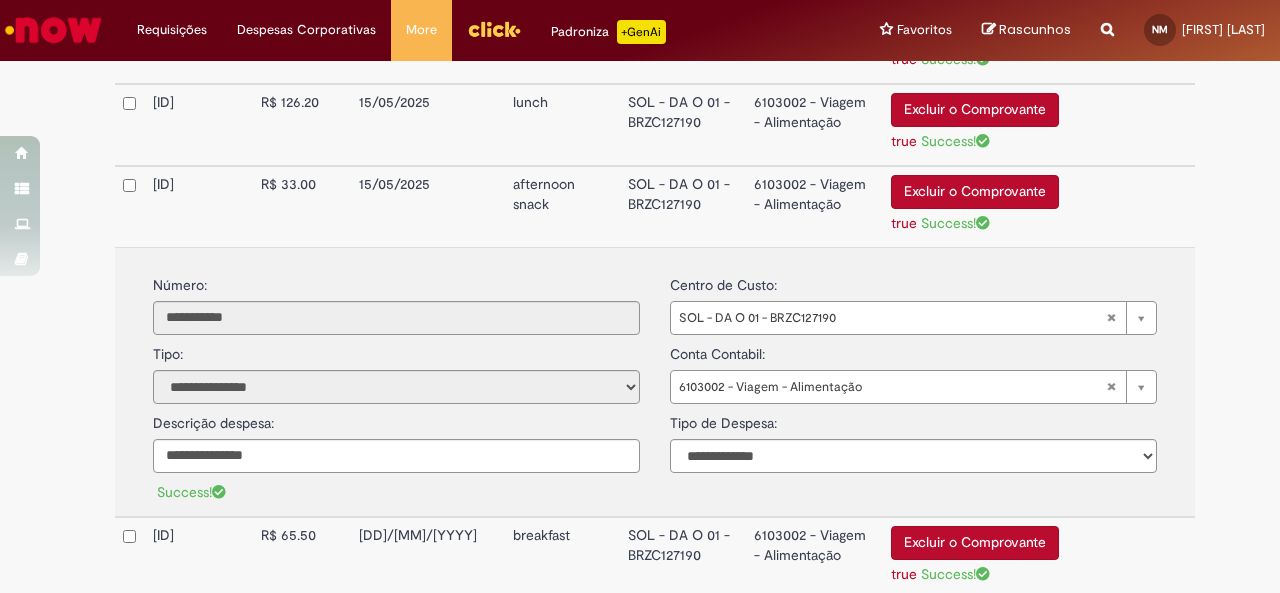 scroll, scrollTop: 853, scrollLeft: 0, axis: vertical 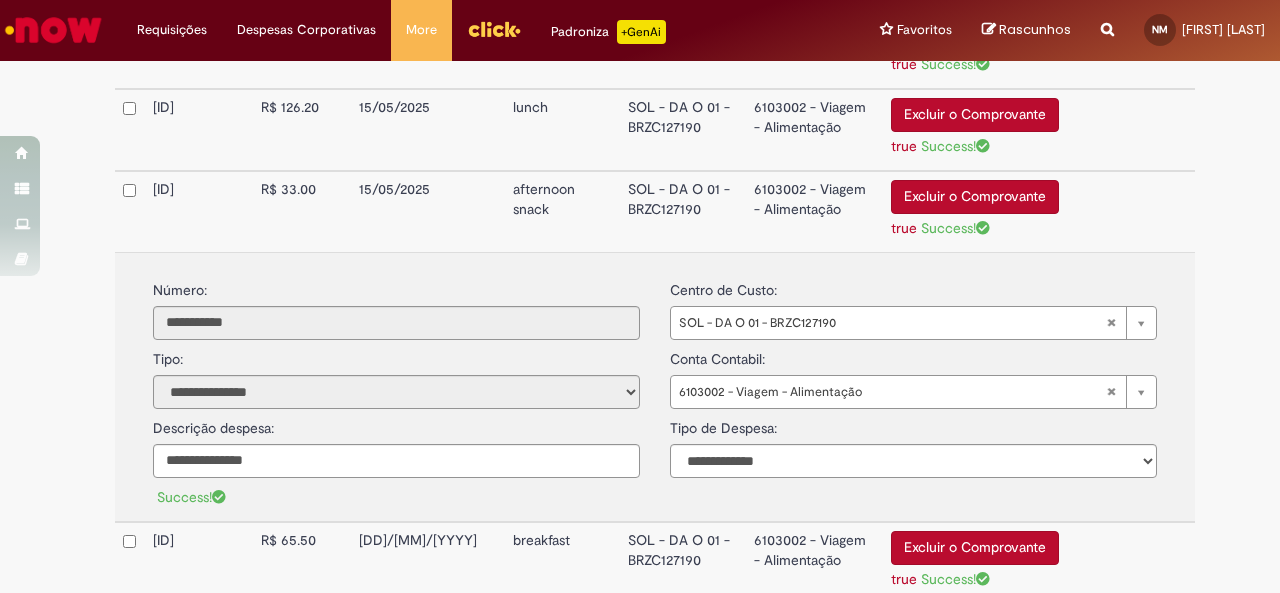 click on "Excluir o Comprovante" at bounding box center (975, 197) 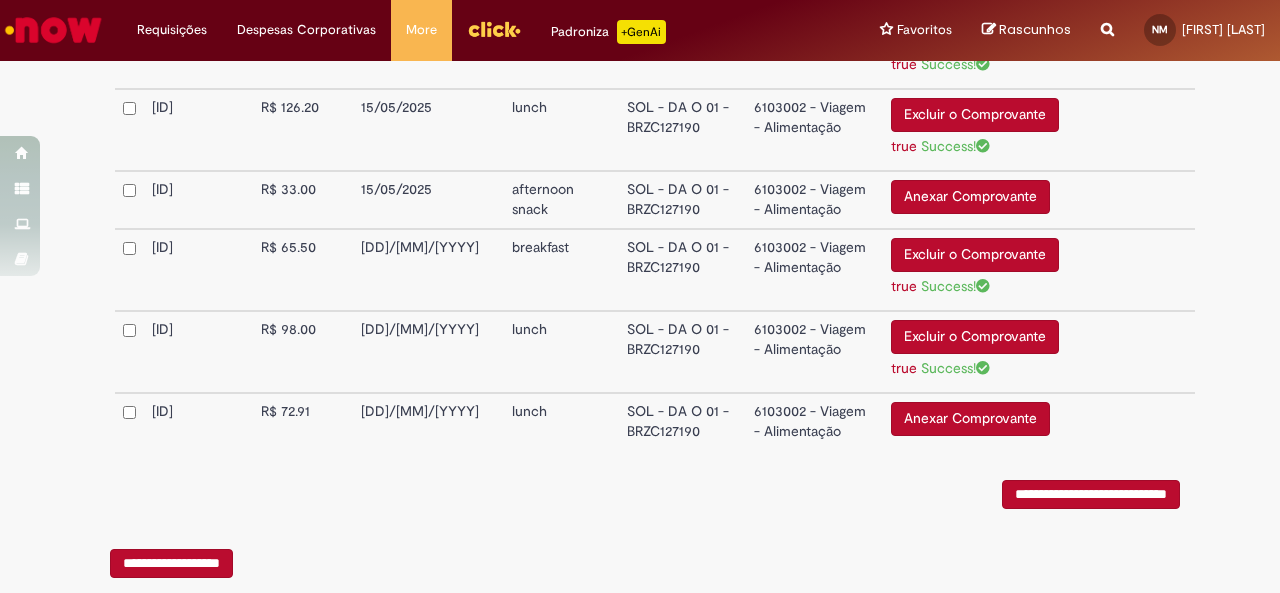 click on "Anexar Comprovante" at bounding box center (970, 197) 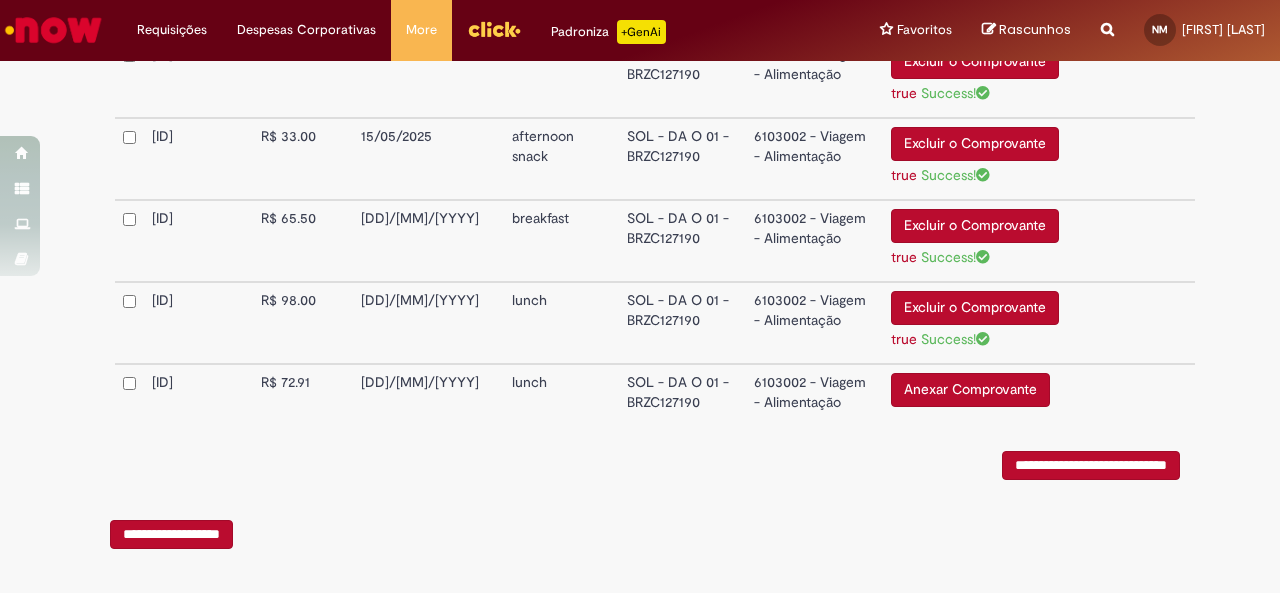 scroll, scrollTop: 934, scrollLeft: 0, axis: vertical 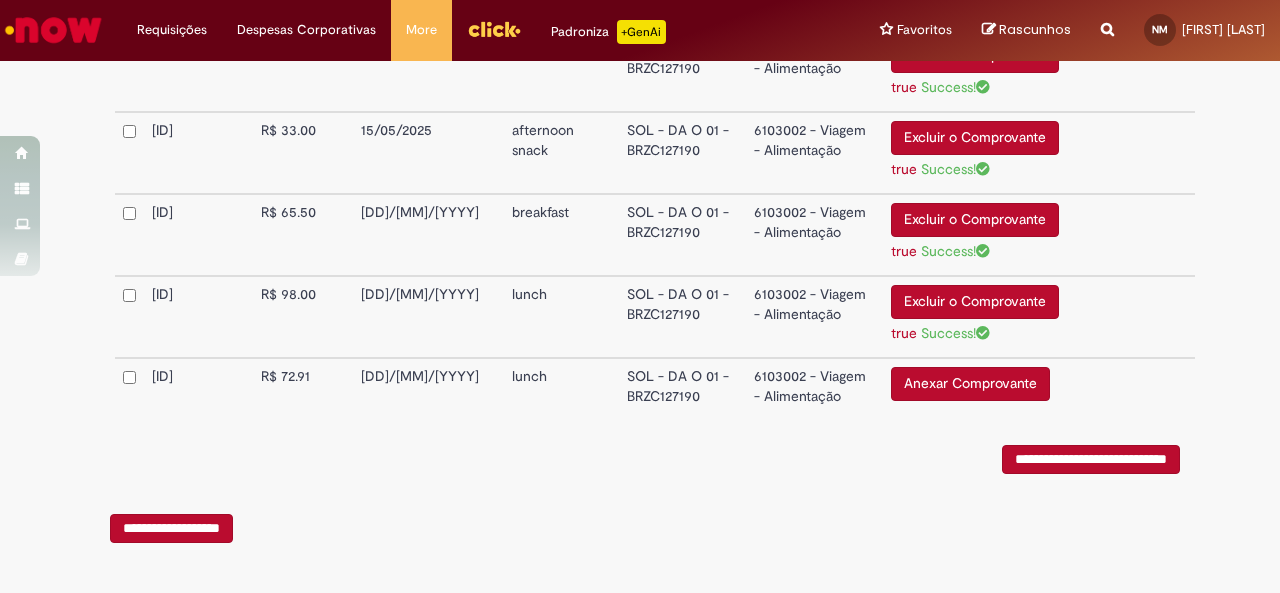 click on "Anexar Comprovante" at bounding box center (970, 384) 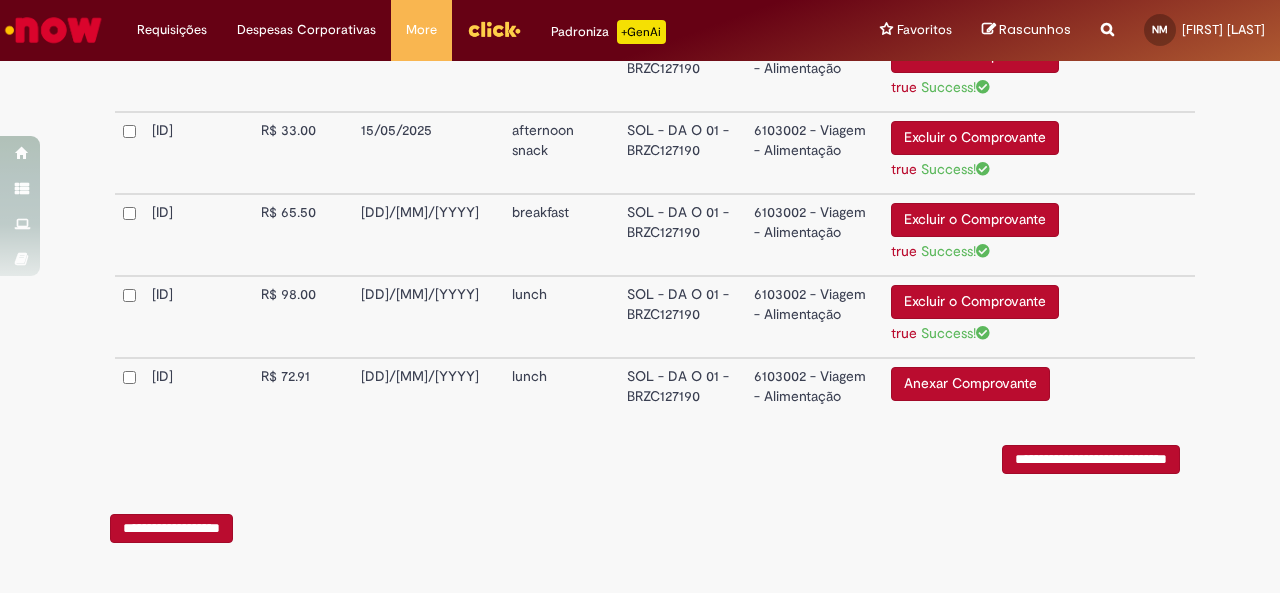 click on "[DATE]/05/2025" at bounding box center (428, 386) 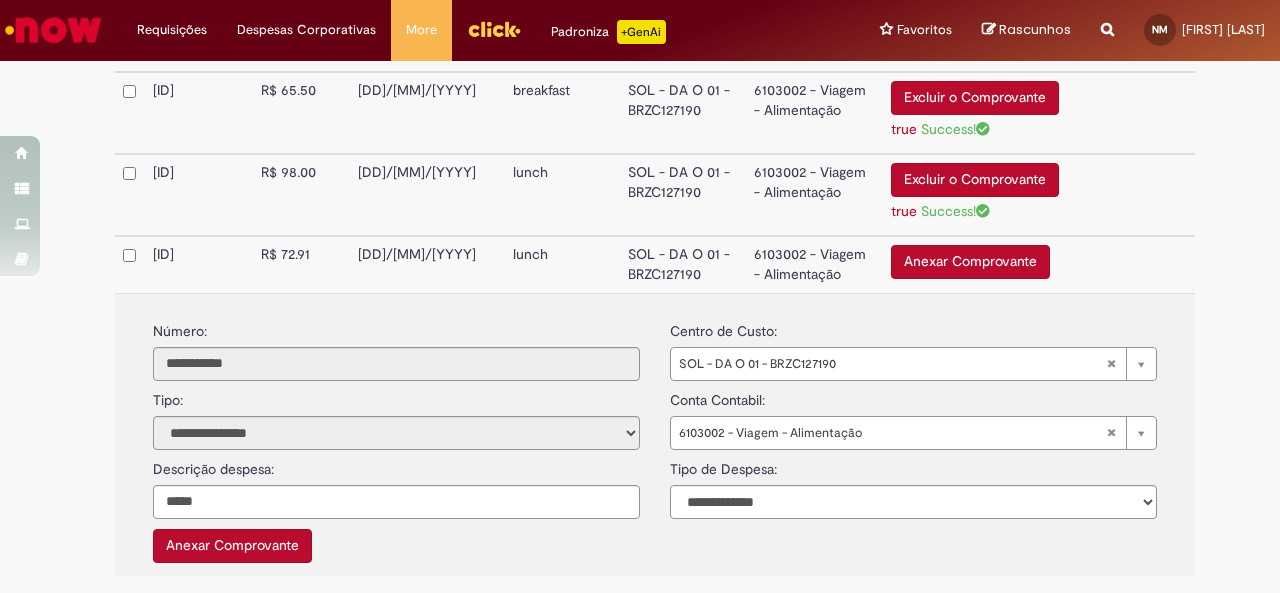 scroll, scrollTop: 1134, scrollLeft: 0, axis: vertical 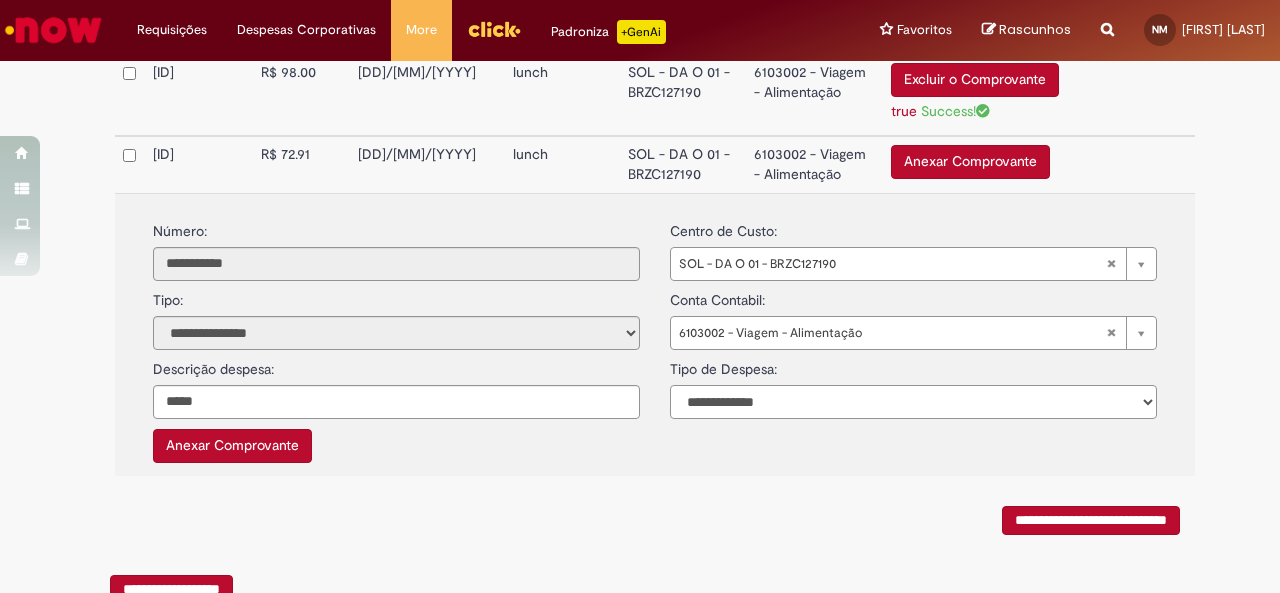 click on "**********" at bounding box center (913, 402) 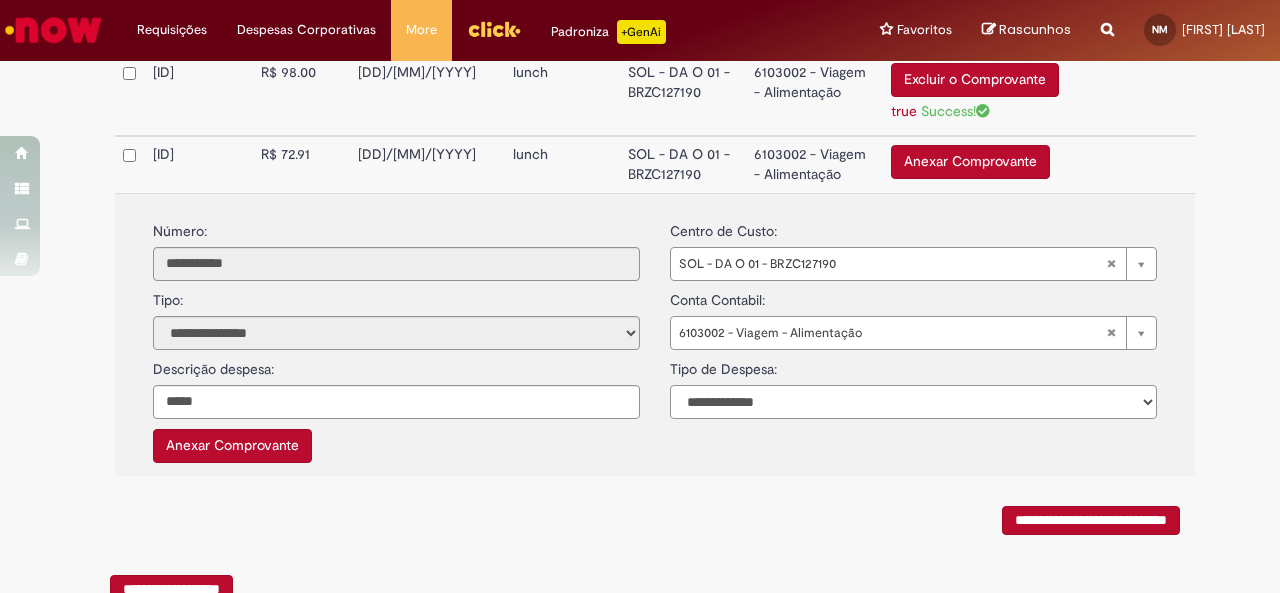 select on "*" 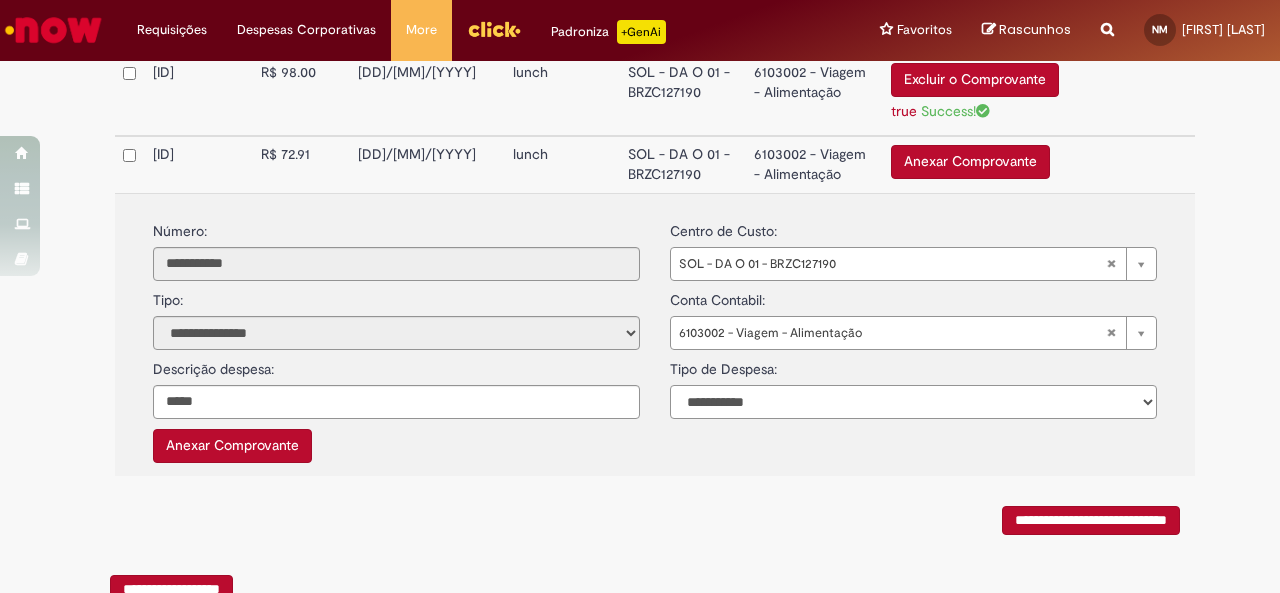 click on "**********" at bounding box center [913, 402] 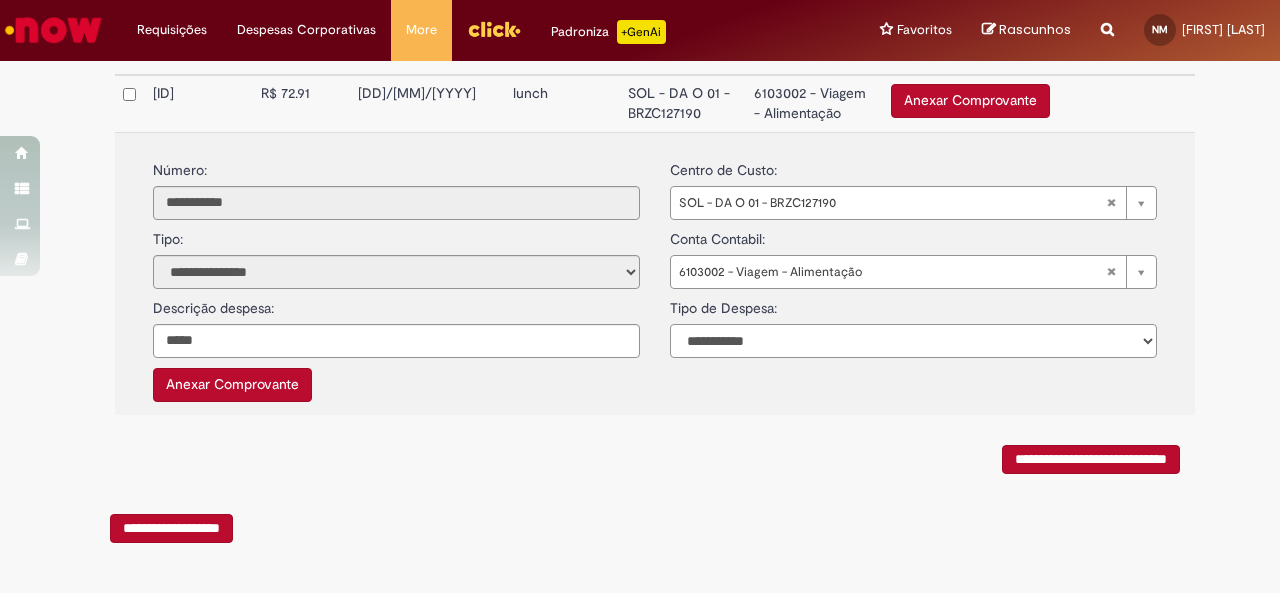 scroll, scrollTop: 1016, scrollLeft: 0, axis: vertical 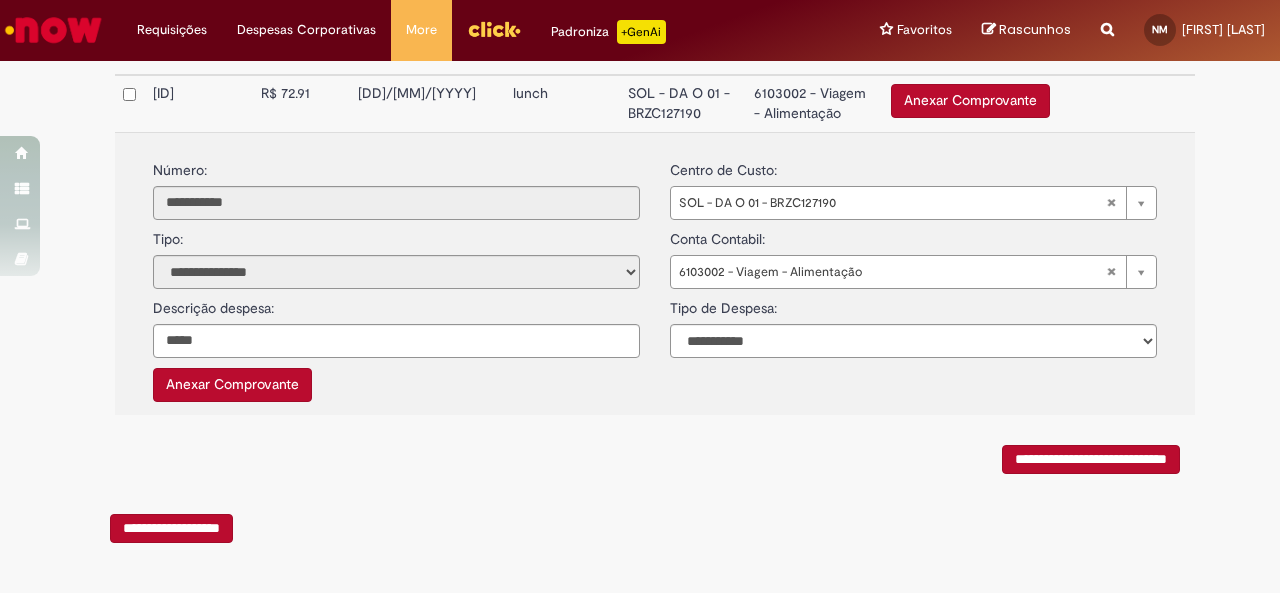 click on "**********" at bounding box center [171, 528] 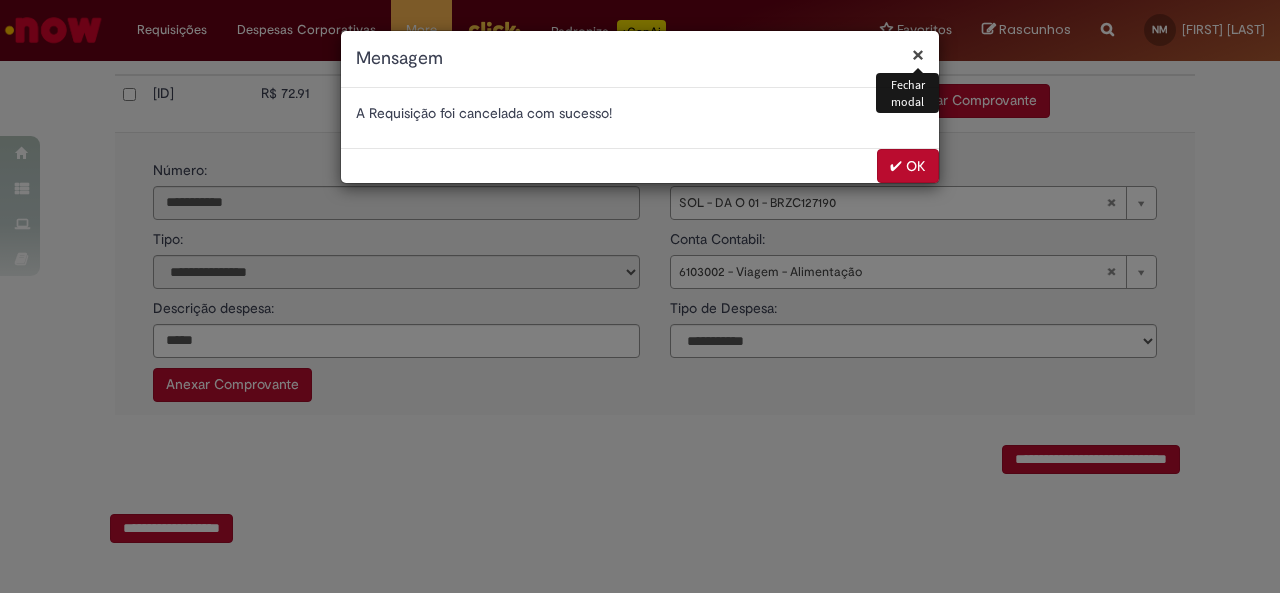 click on "✔ OK" at bounding box center (908, 166) 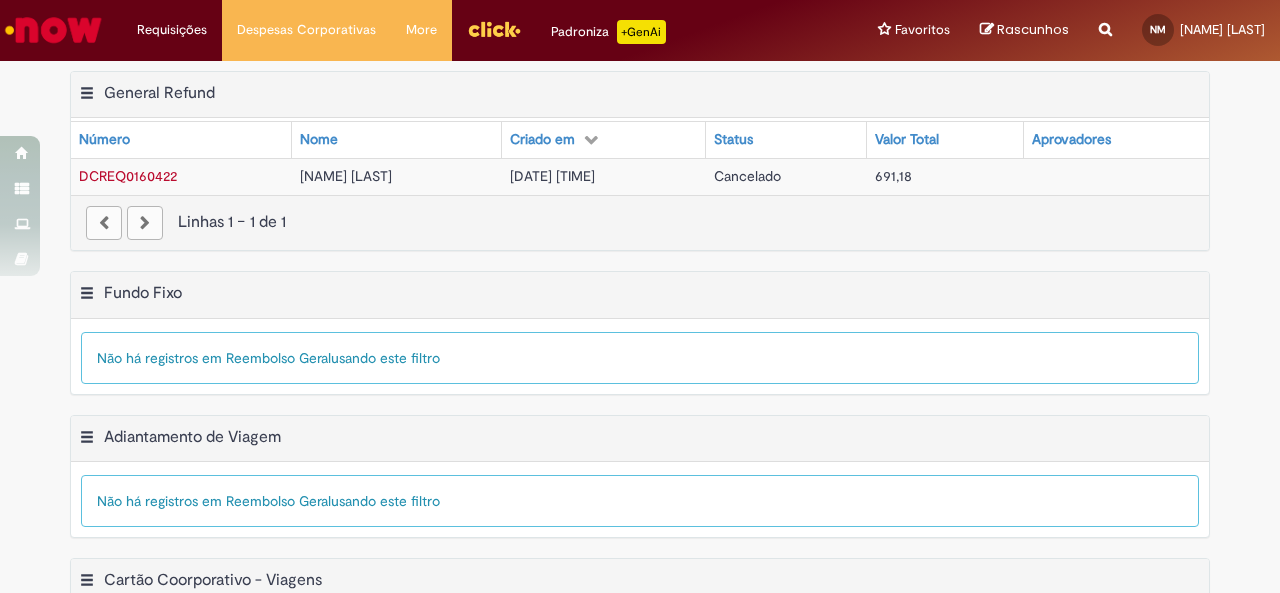 scroll, scrollTop: 0, scrollLeft: 0, axis: both 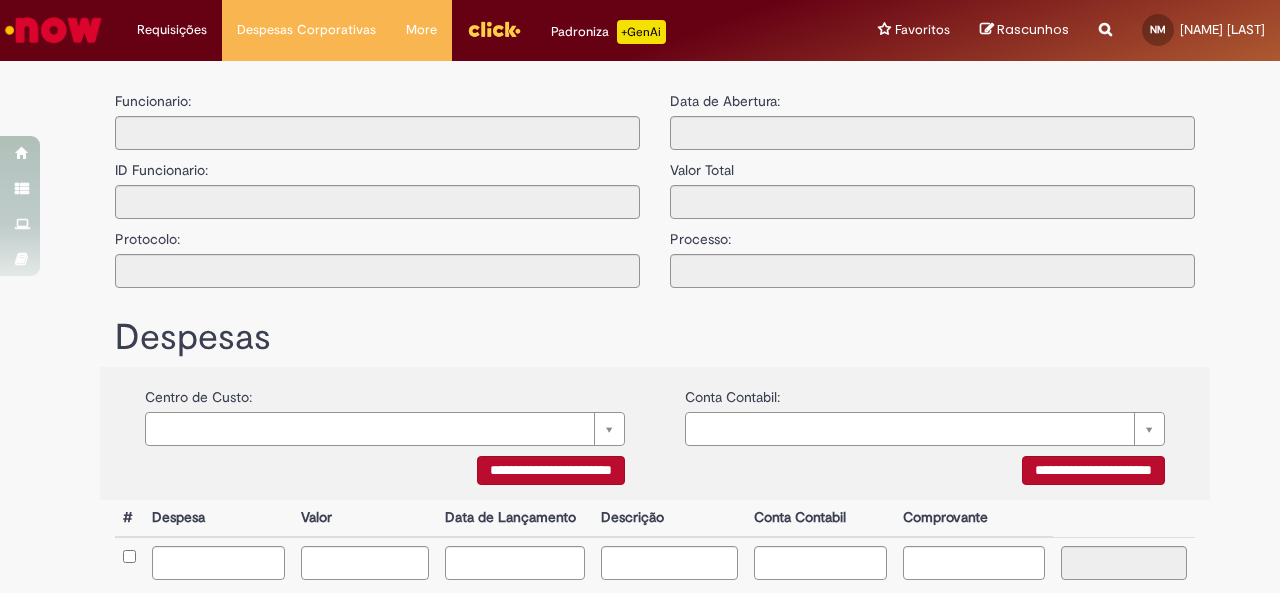 type on "**********" 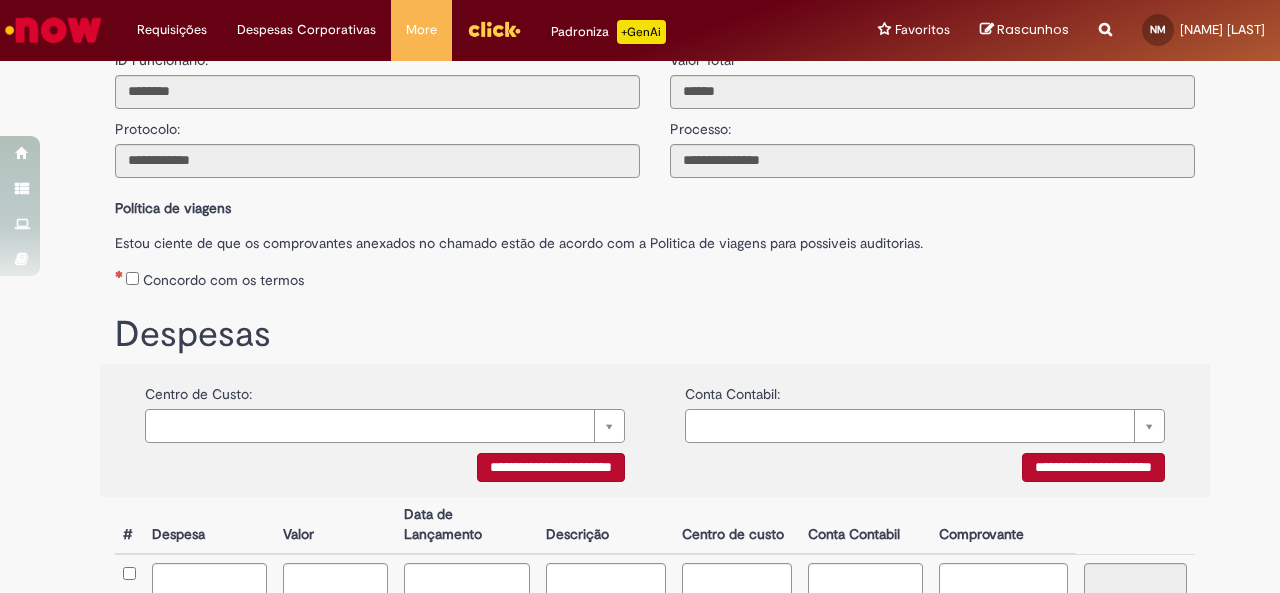 scroll, scrollTop: 0, scrollLeft: 0, axis: both 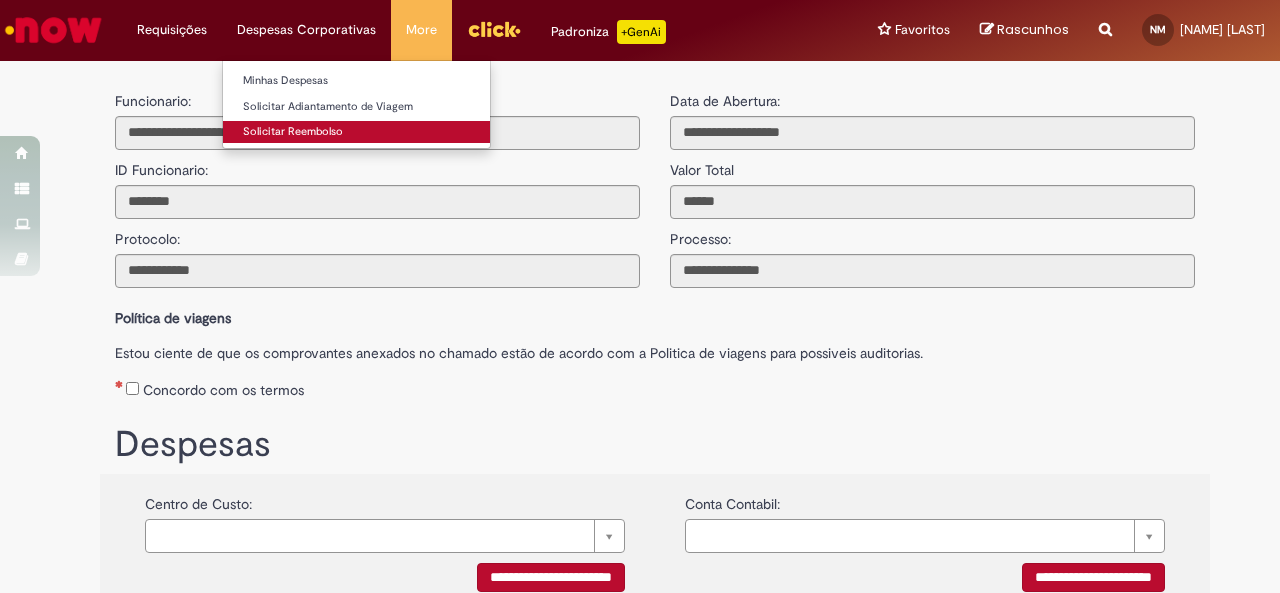 click on "Solicitar Reembolso" at bounding box center (356, 132) 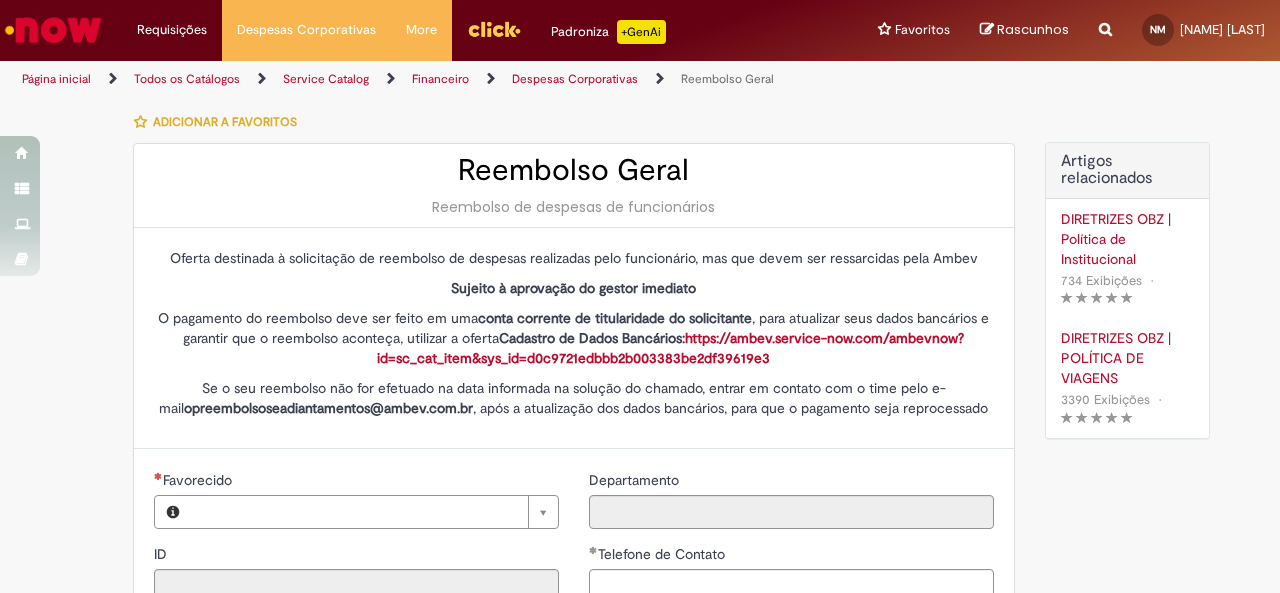 type on "********" 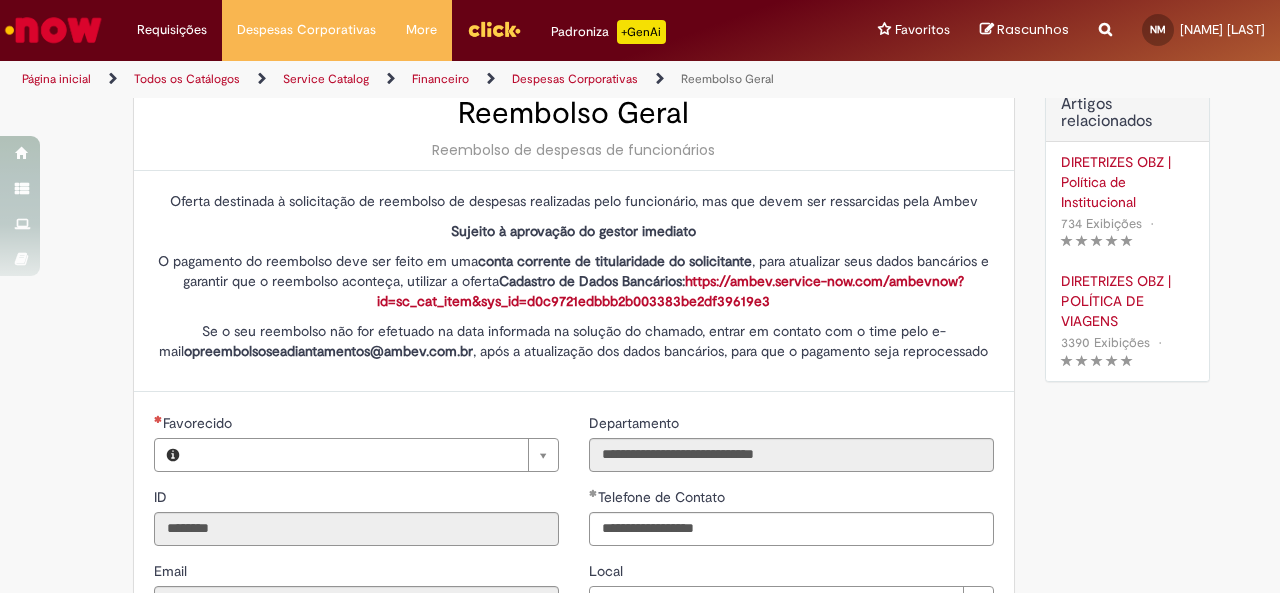 type on "**********" 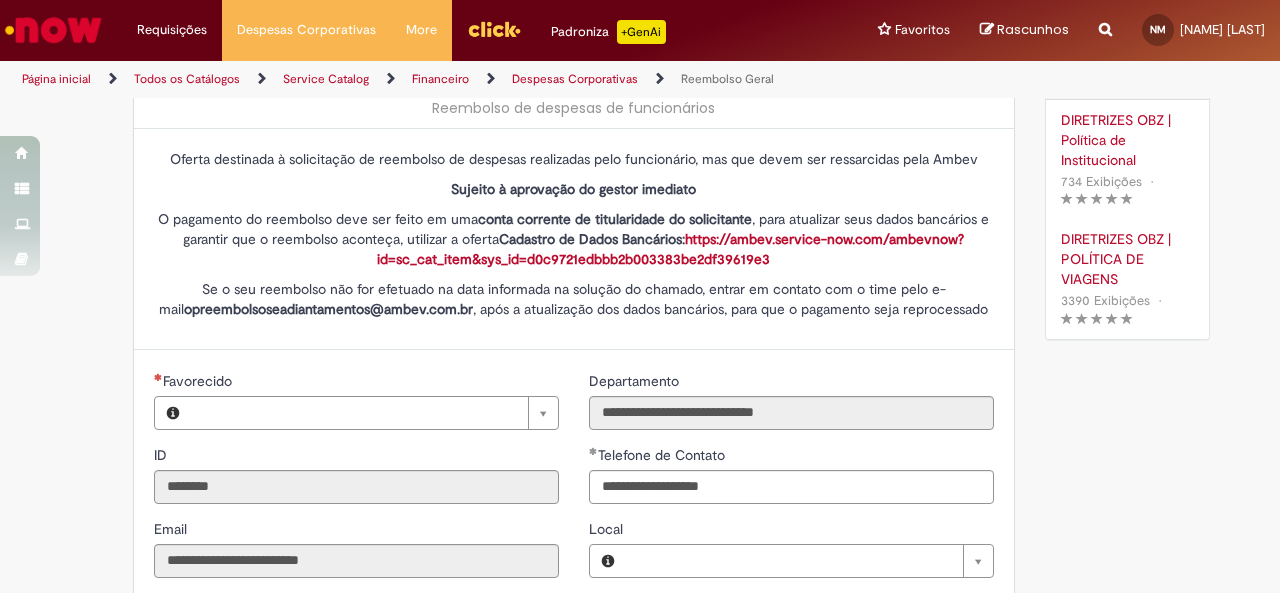 type on "**********" 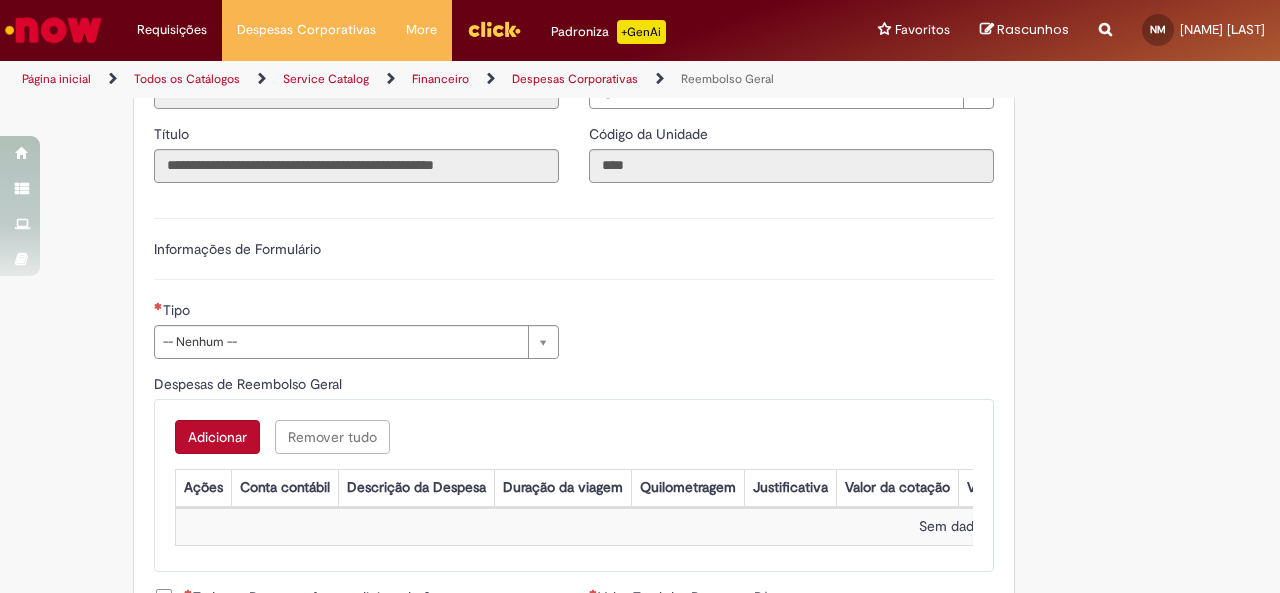 scroll, scrollTop: 600, scrollLeft: 0, axis: vertical 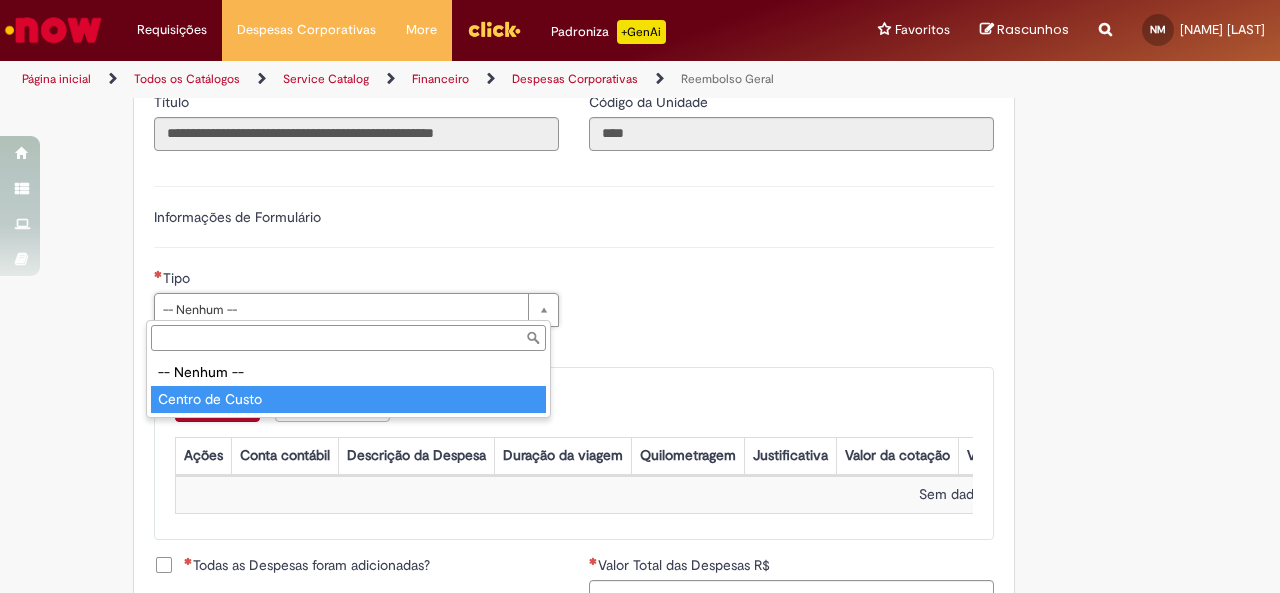 type on "**********" 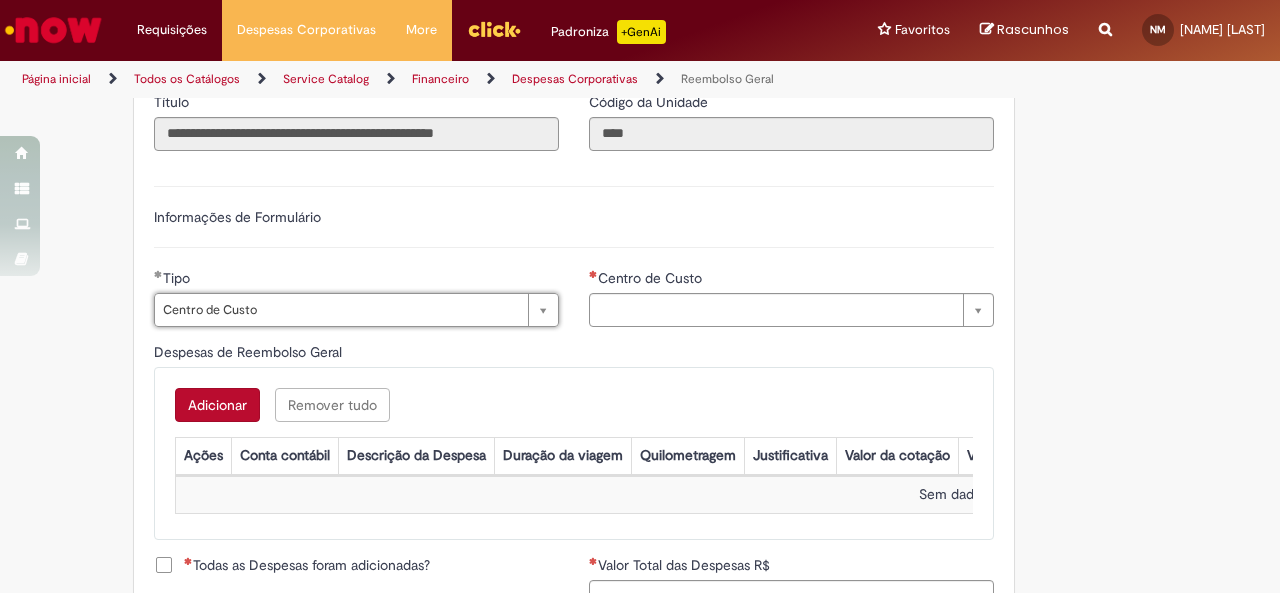 type on "**********" 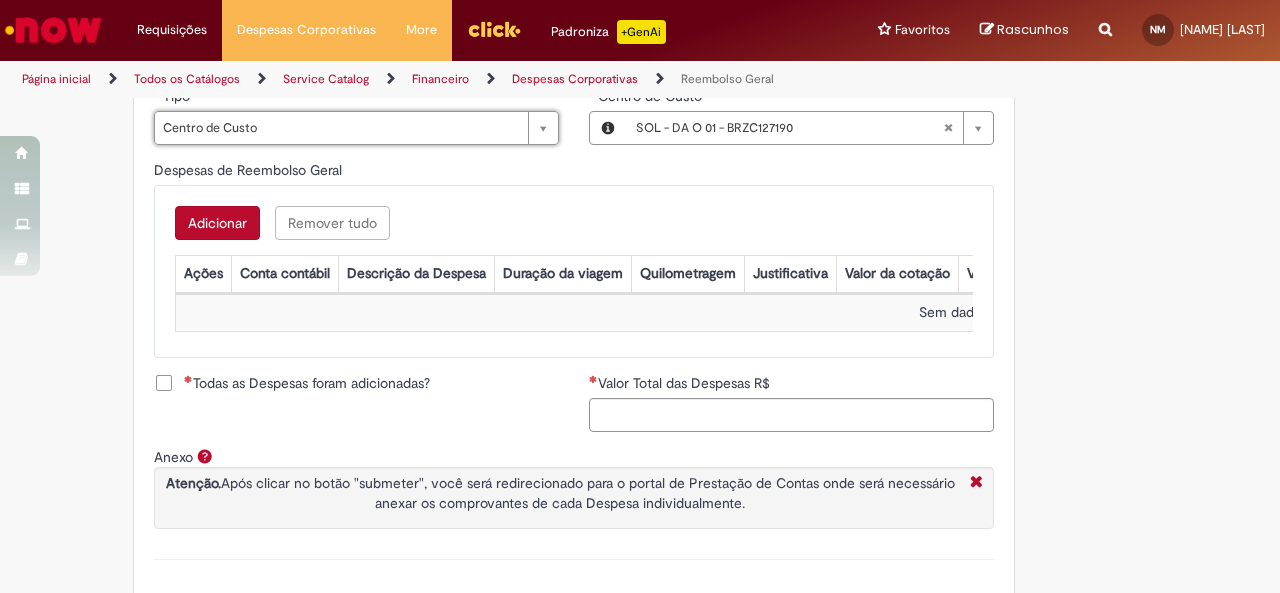 scroll, scrollTop: 800, scrollLeft: 0, axis: vertical 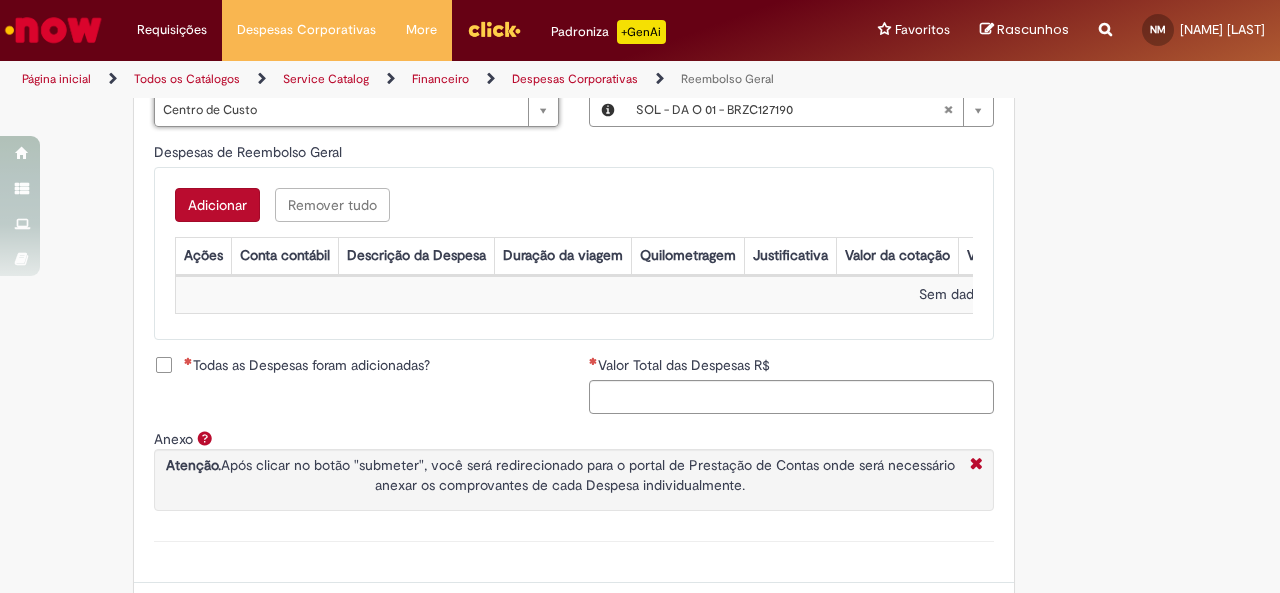 click on "Adicionar" at bounding box center (217, 205) 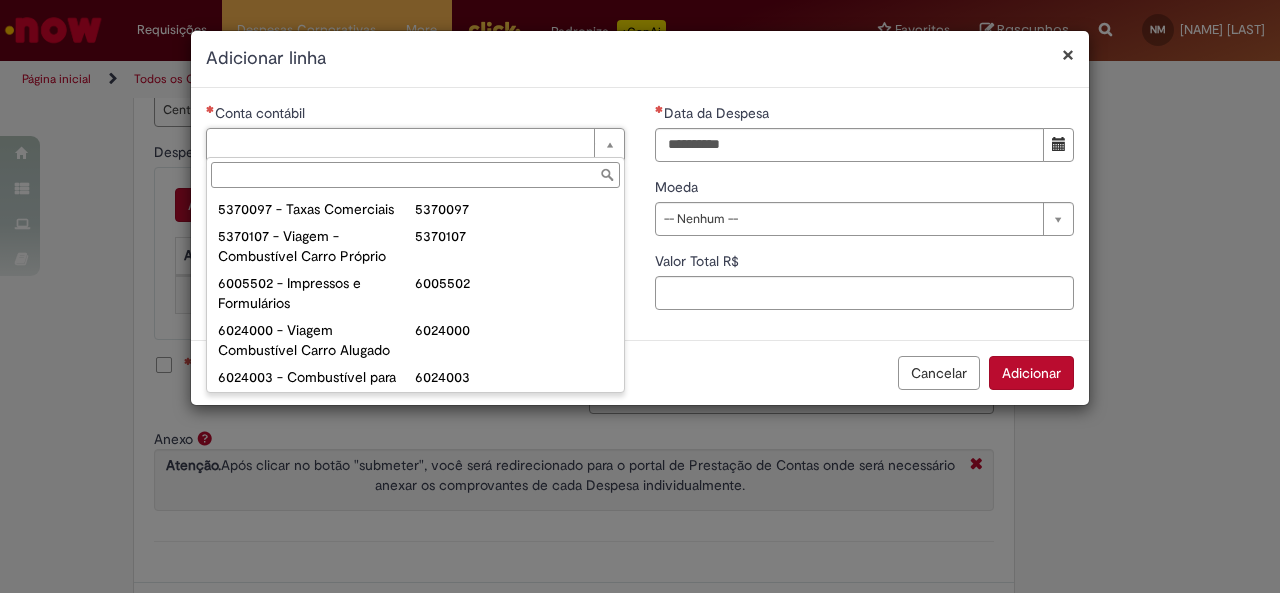 type on "**********" 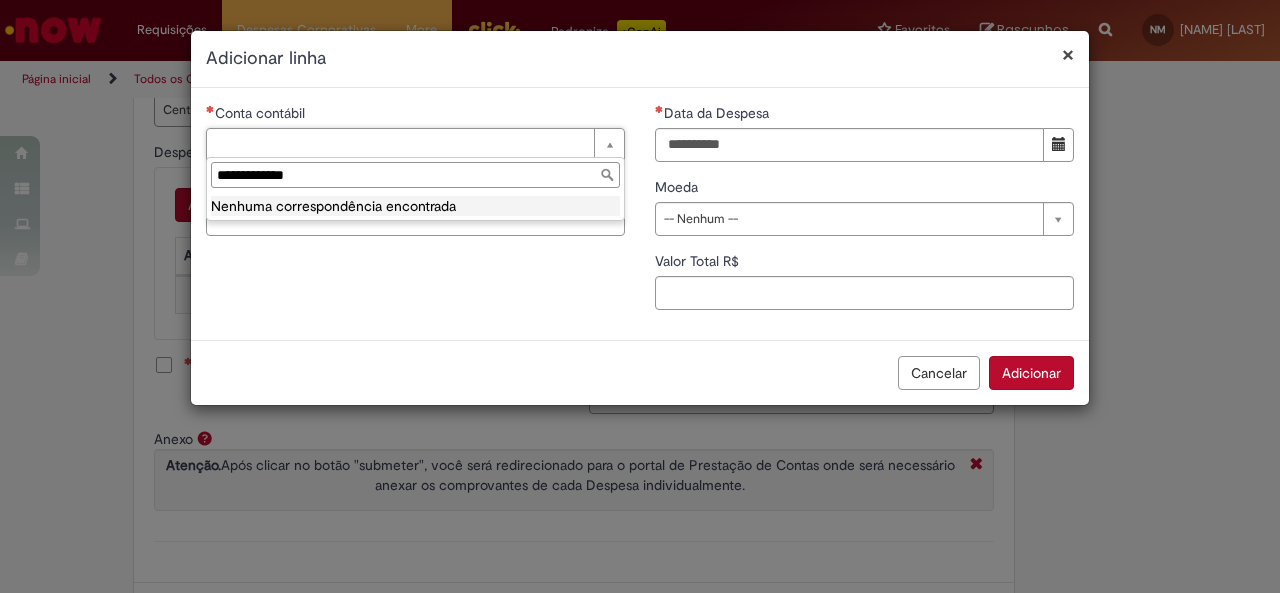 drag, startPoint x: 322, startPoint y: 176, endPoint x: 156, endPoint y: 165, distance: 166.36406 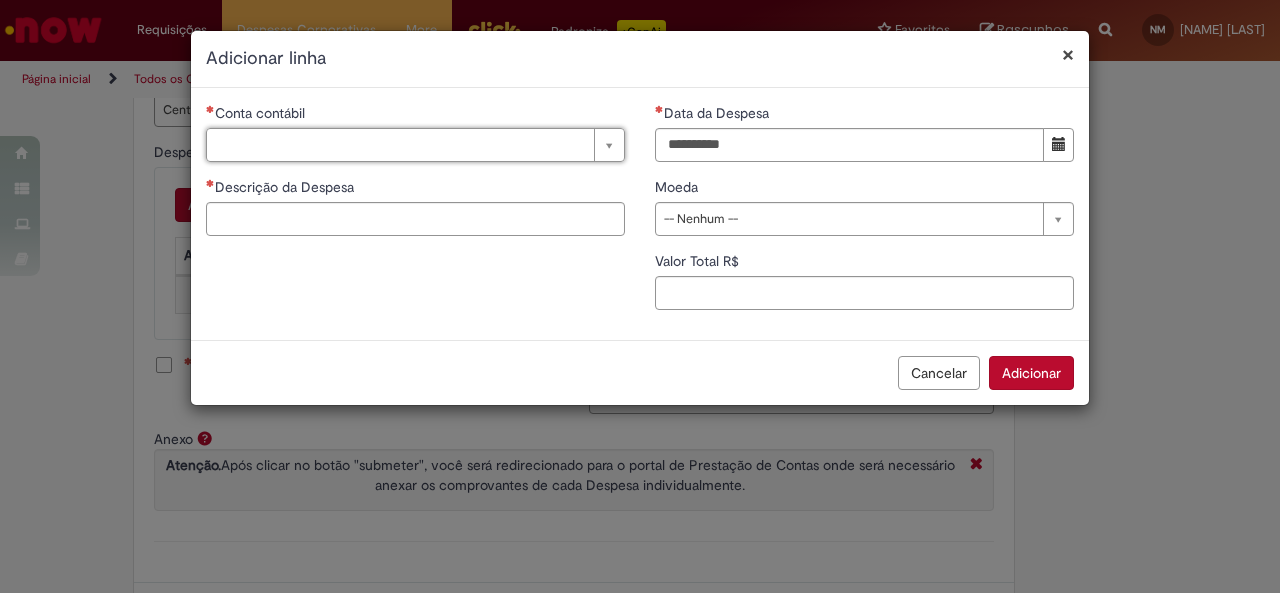 paste on "*******" 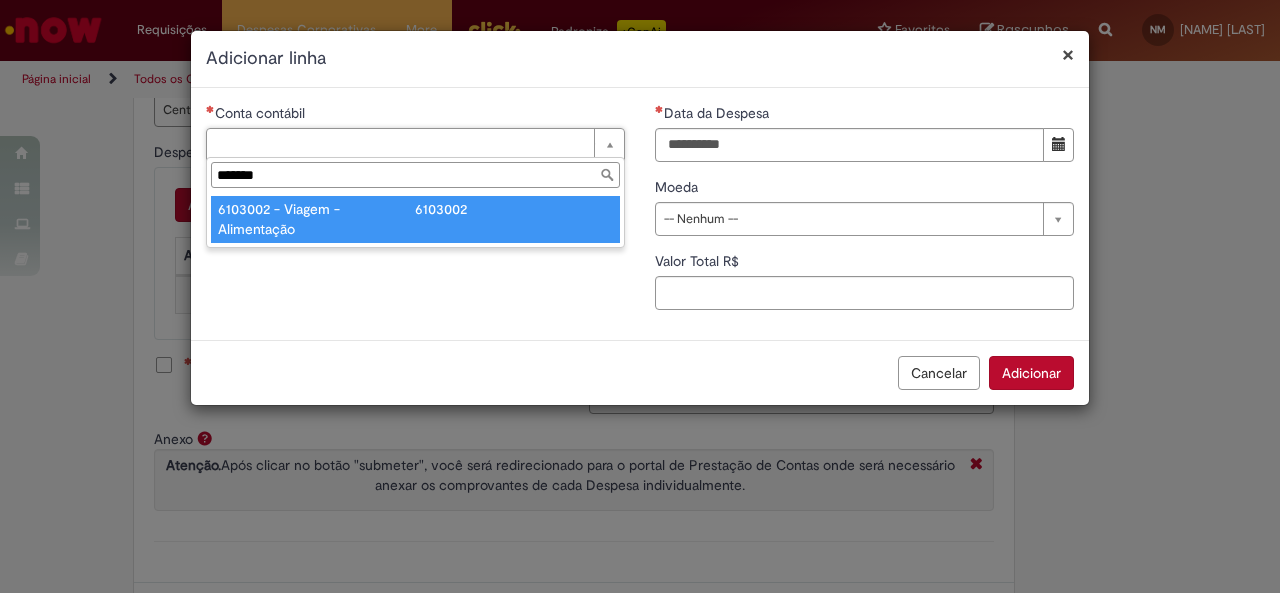 type on "**********" 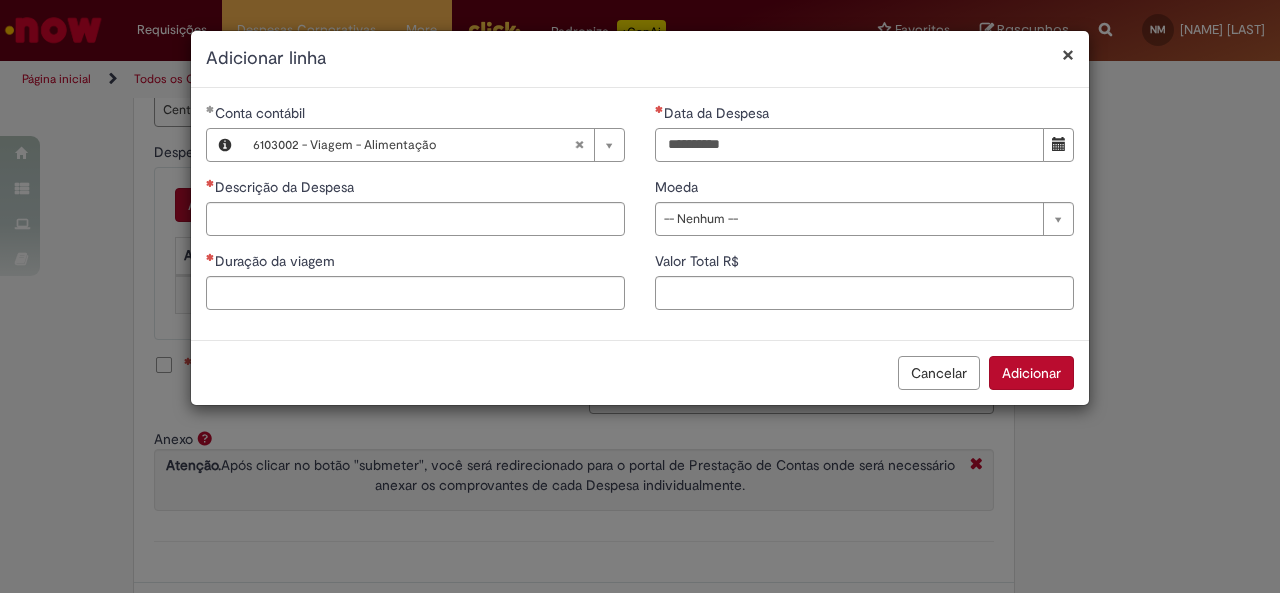 click on "Data da Despesa" at bounding box center (849, 145) 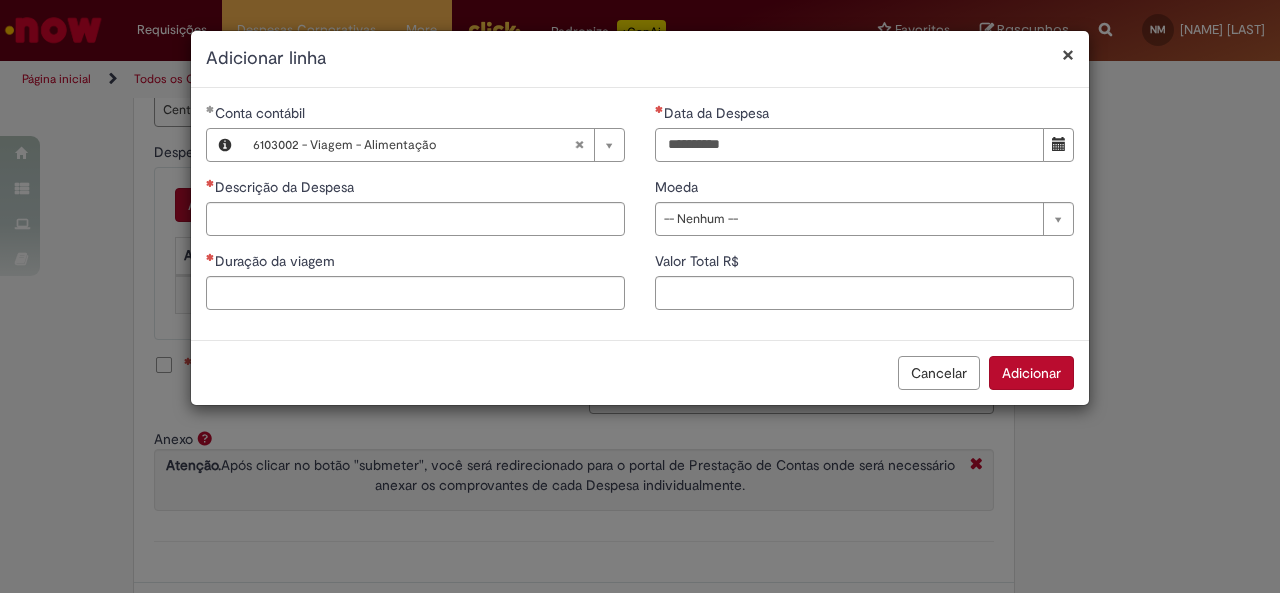 type on "**********" 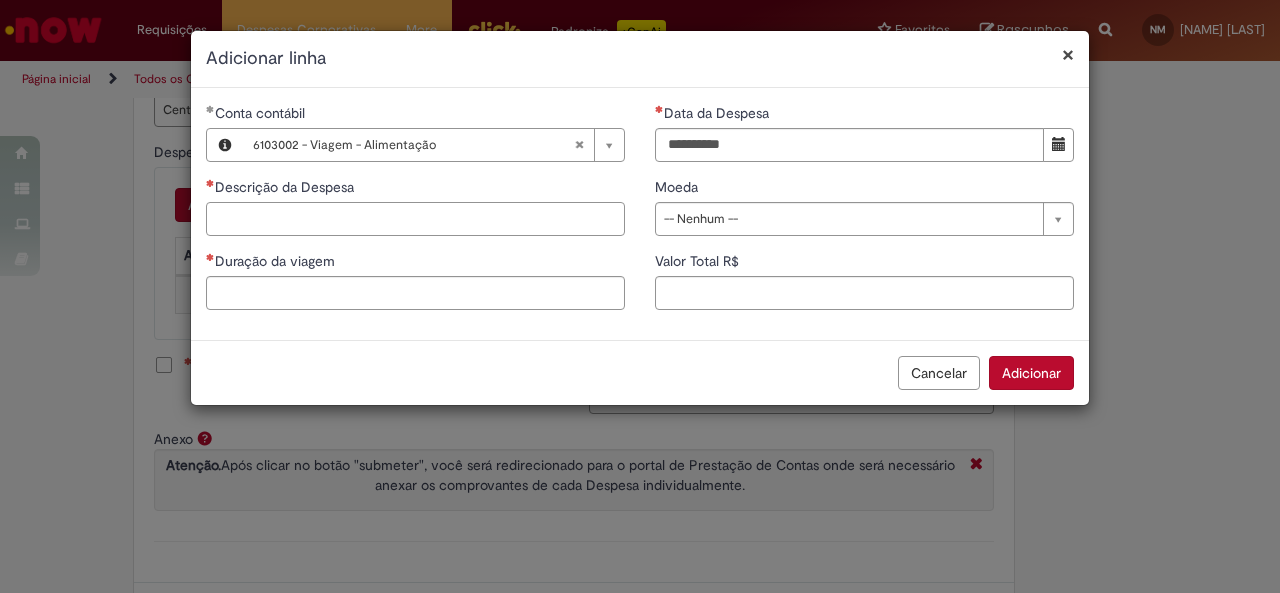 click on "Descrição da Despesa" at bounding box center (415, 219) 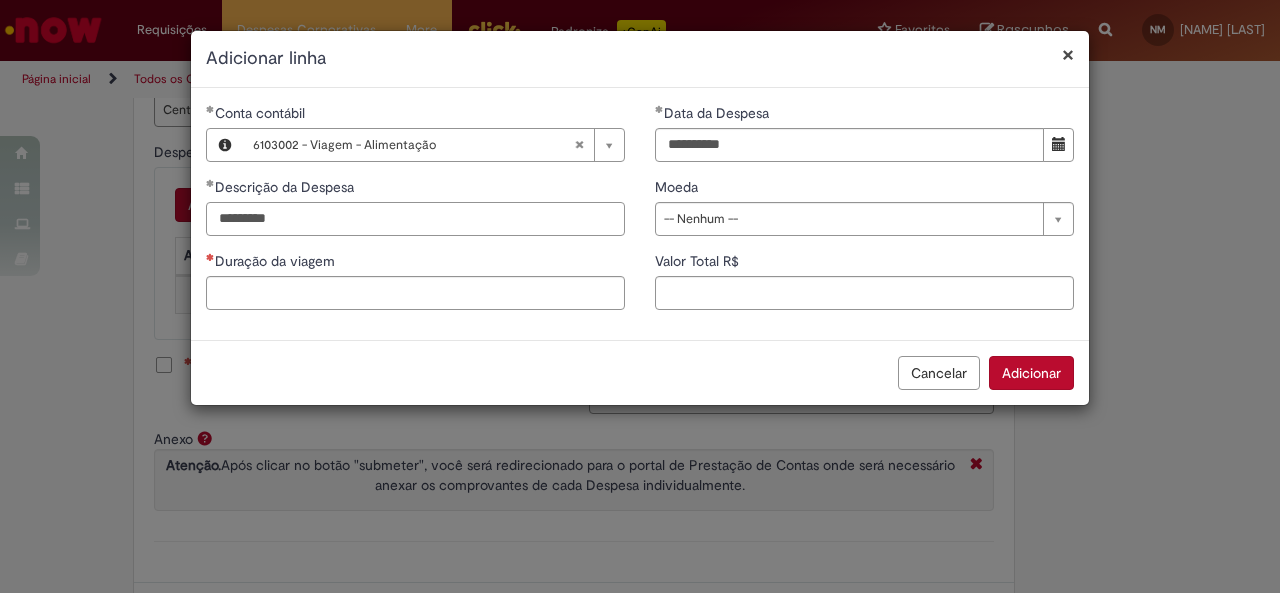 type on "*********" 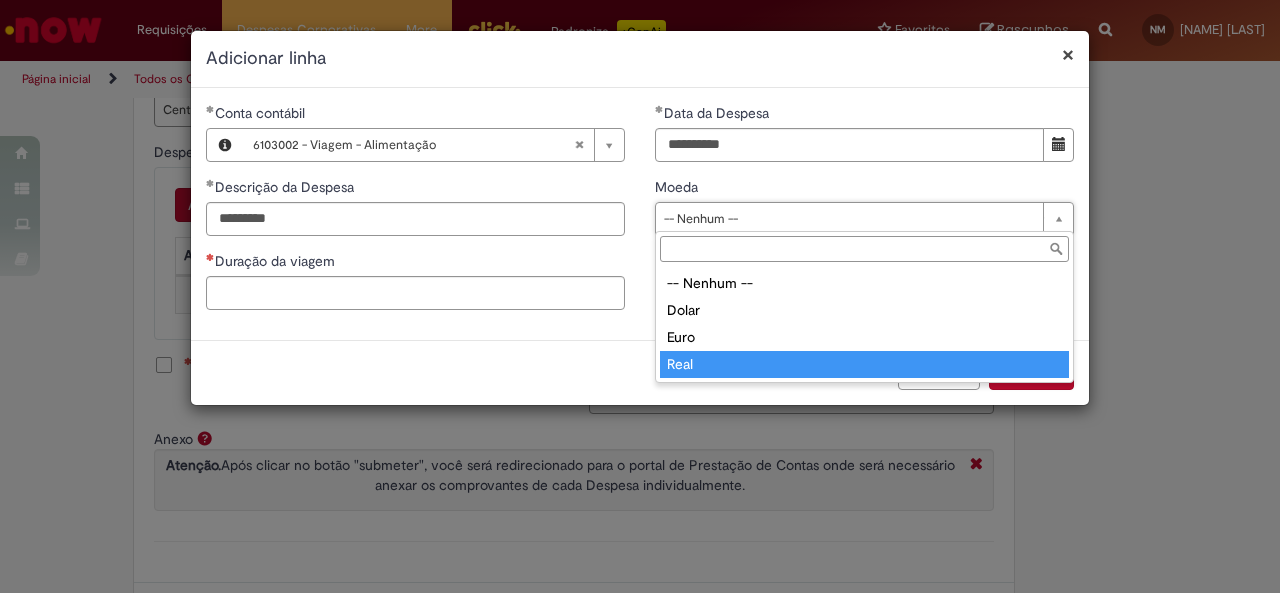 type on "****" 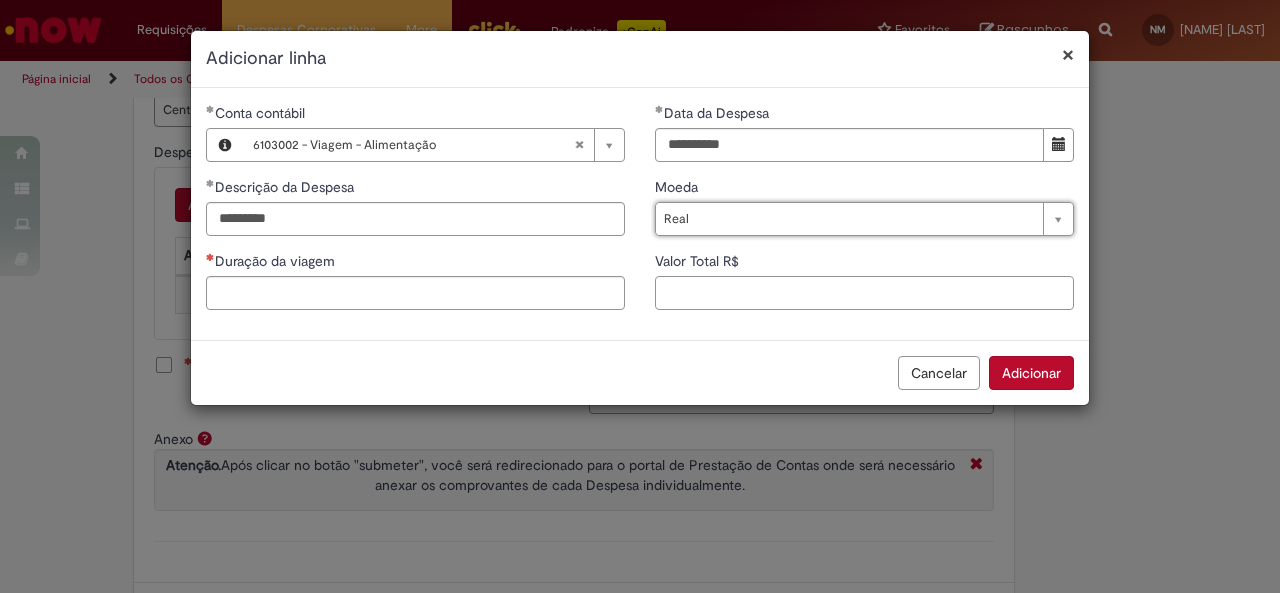 click on "Valor Total R$" at bounding box center [864, 293] 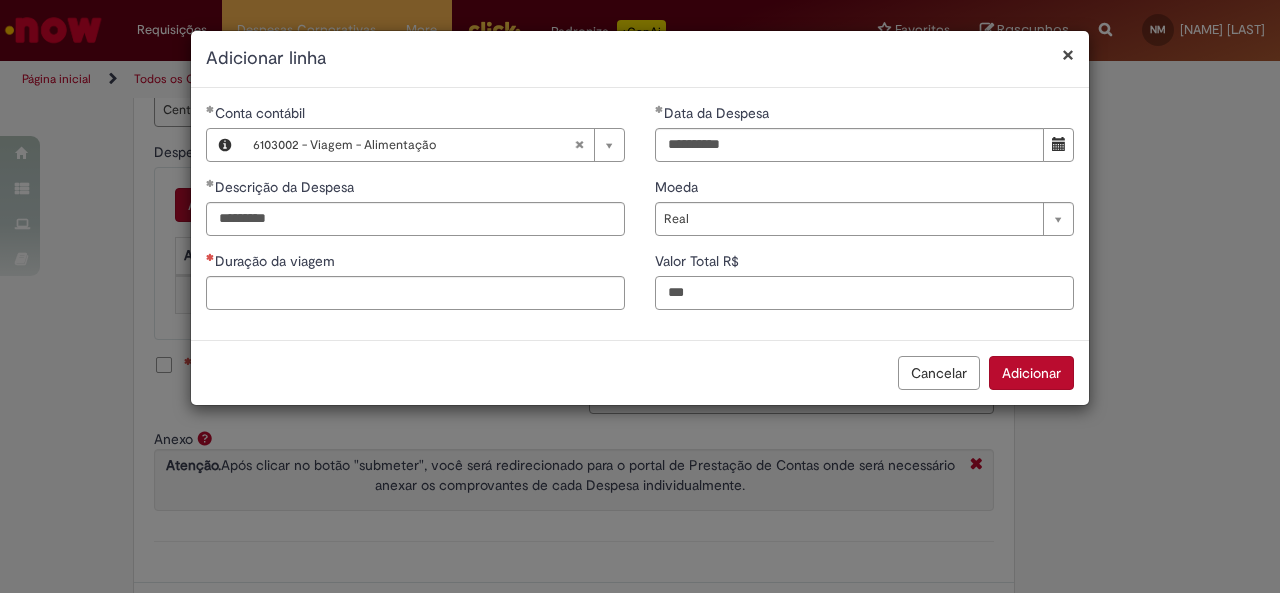 type on "***" 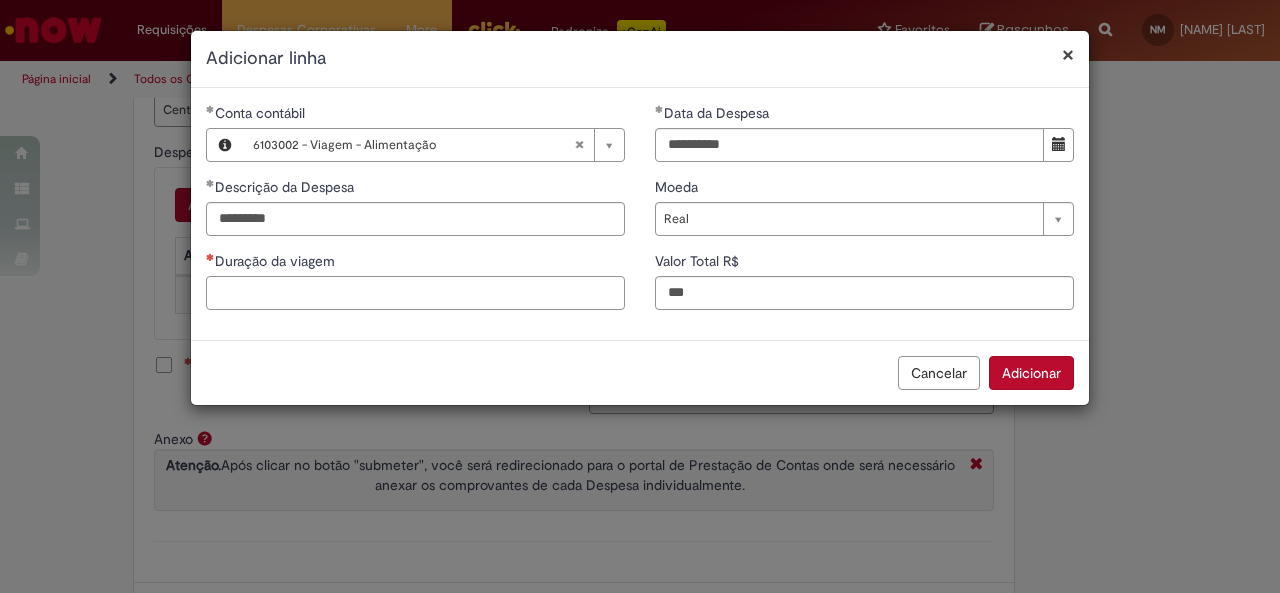 click on "Duração da viagem" at bounding box center (415, 293) 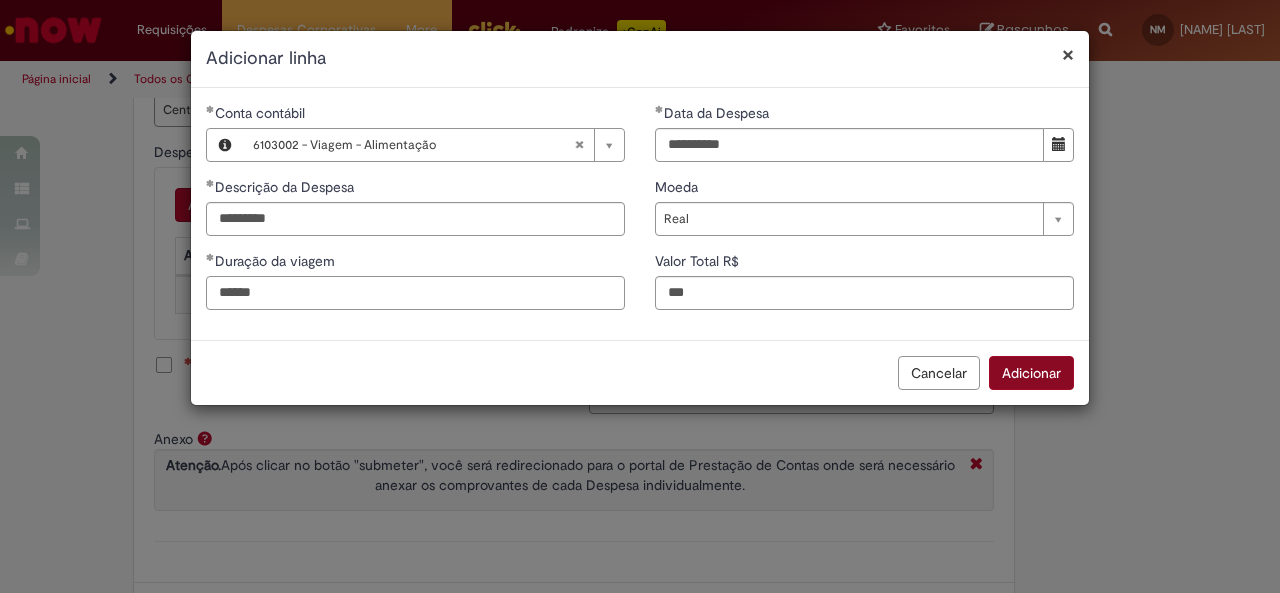 type on "******" 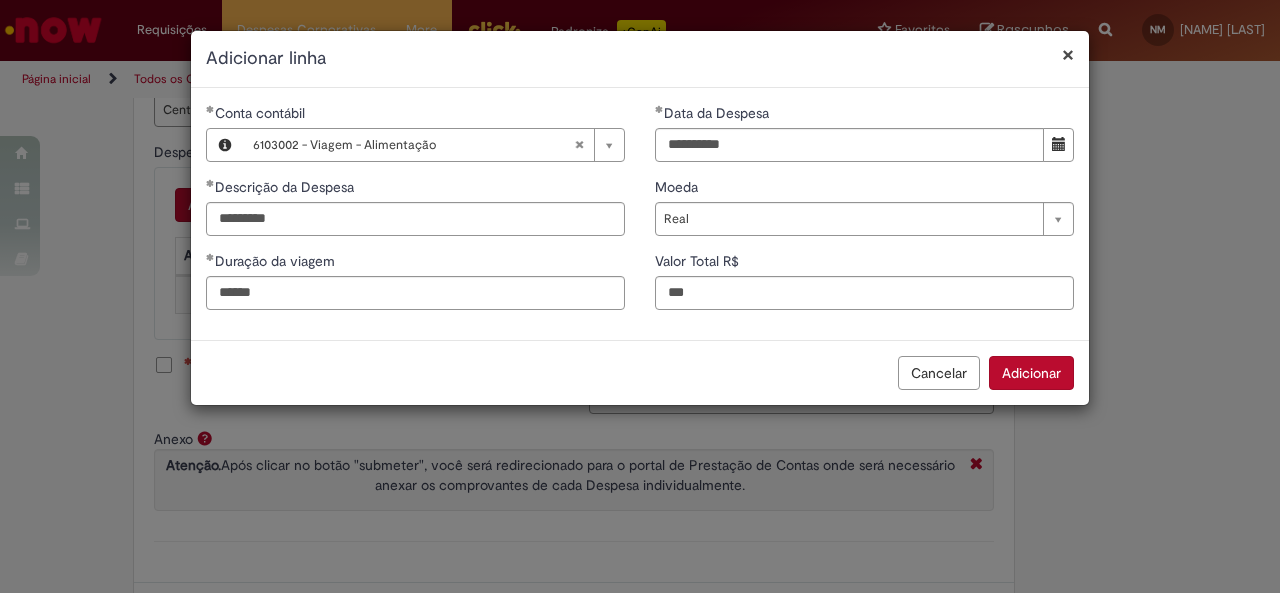 click on "Adicionar" at bounding box center [1031, 373] 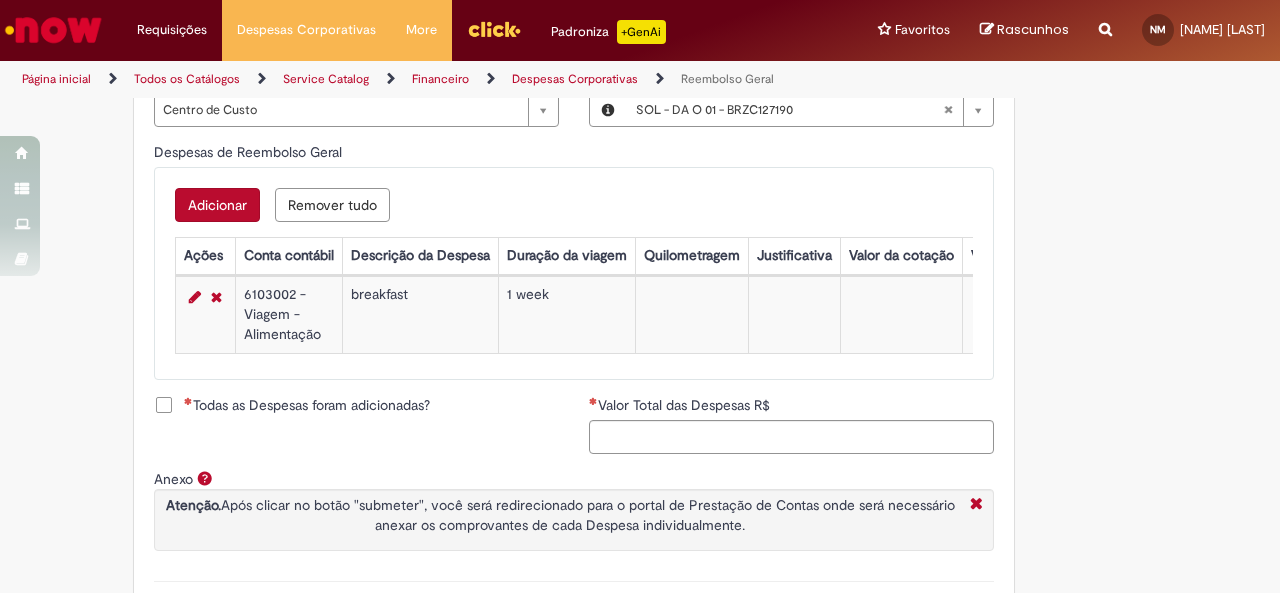 click on "Adicionar" at bounding box center [217, 205] 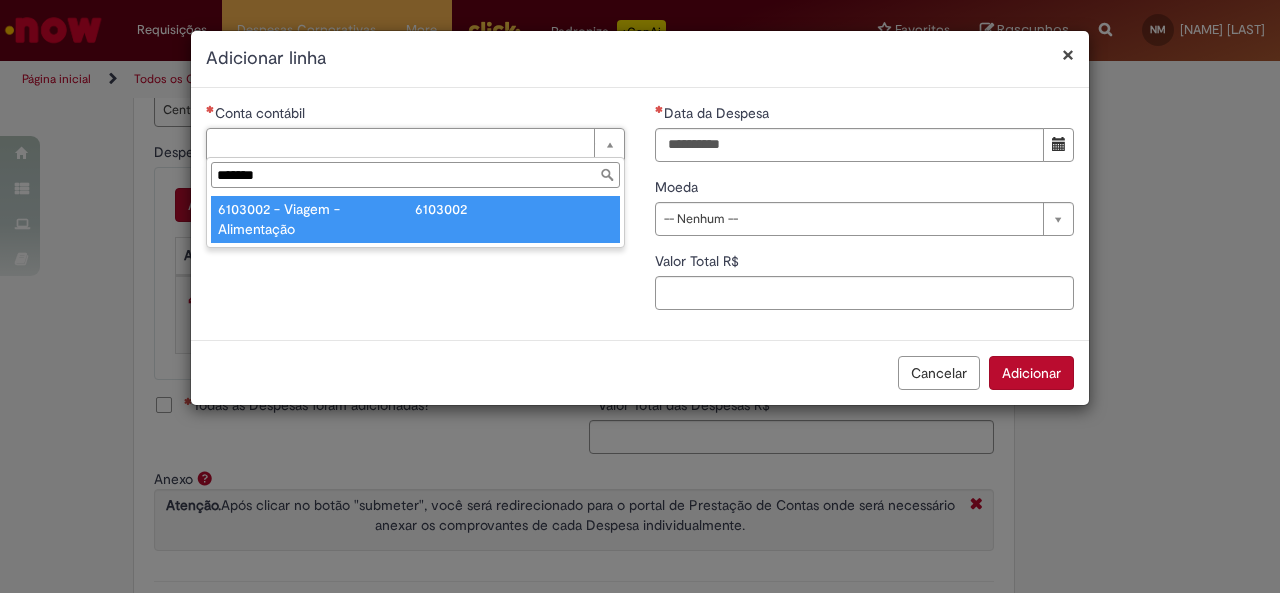 type on "*******" 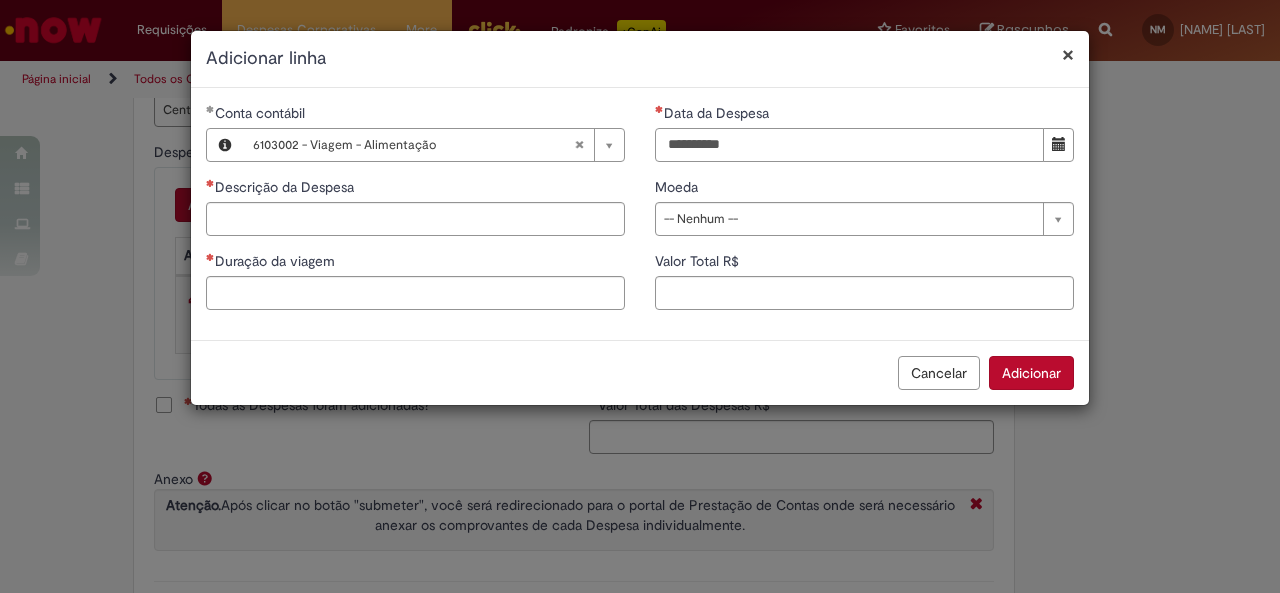 click on "Data da Despesa" at bounding box center (849, 145) 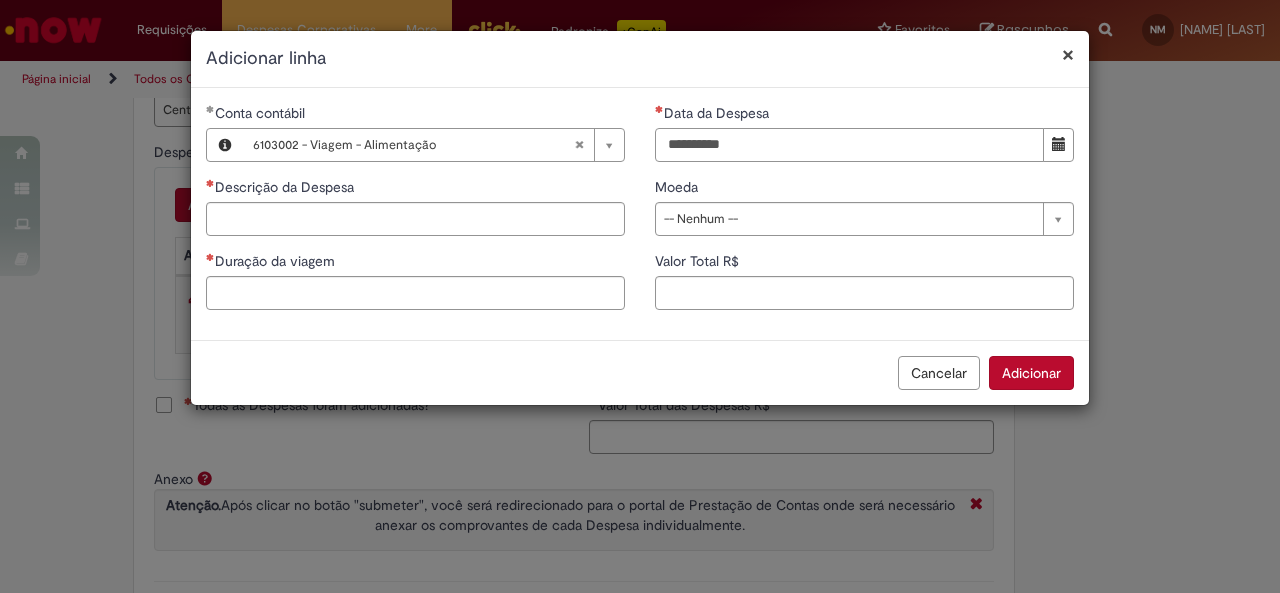 type on "**********" 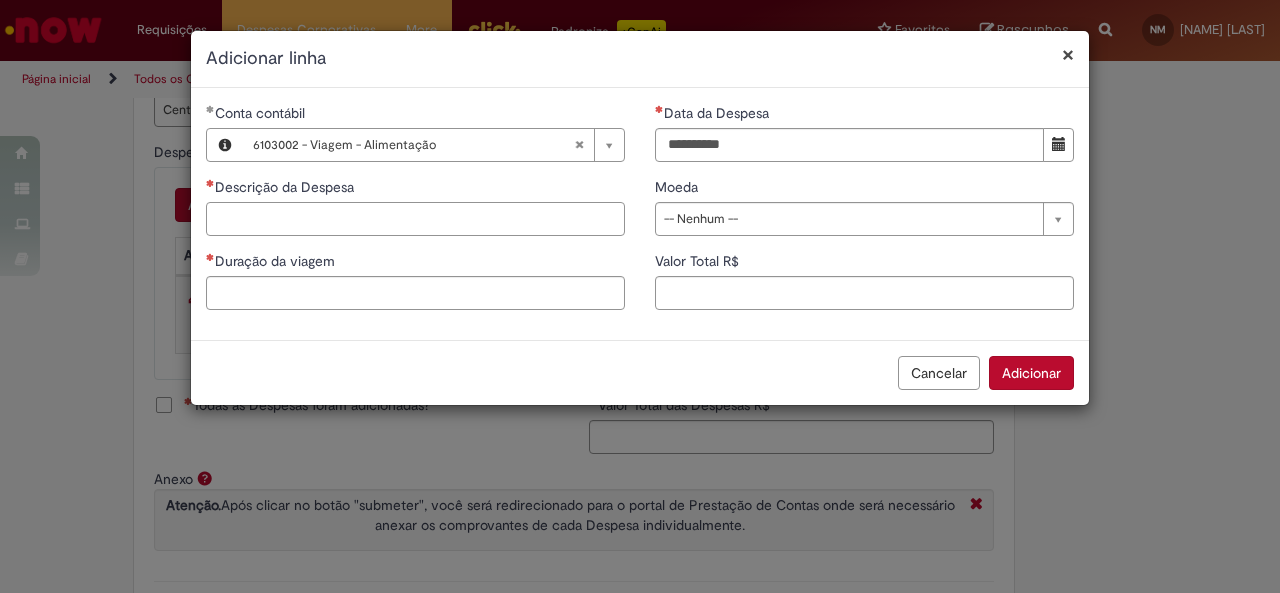 click on "Descrição da Despesa" at bounding box center [415, 219] 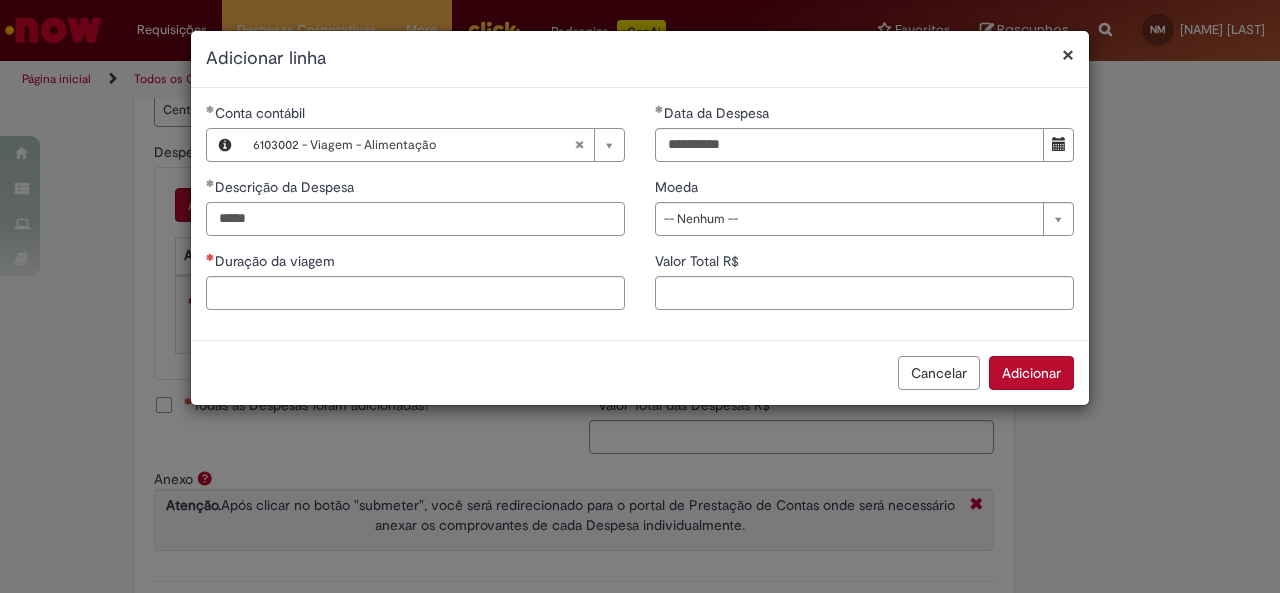 type on "*****" 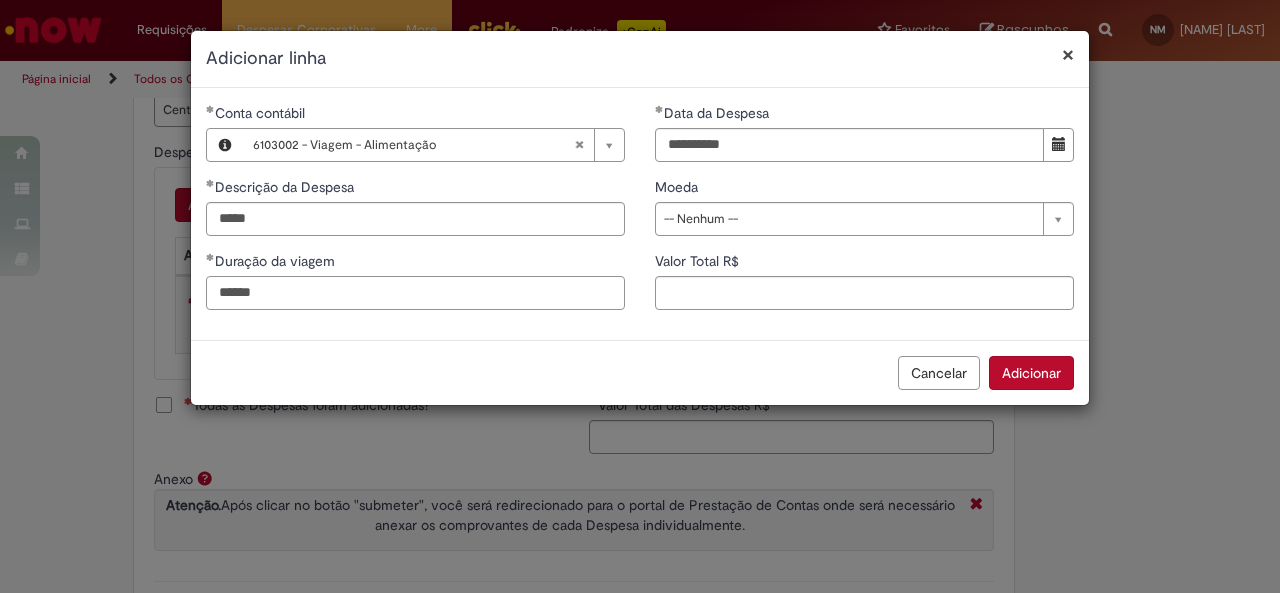 type on "******" 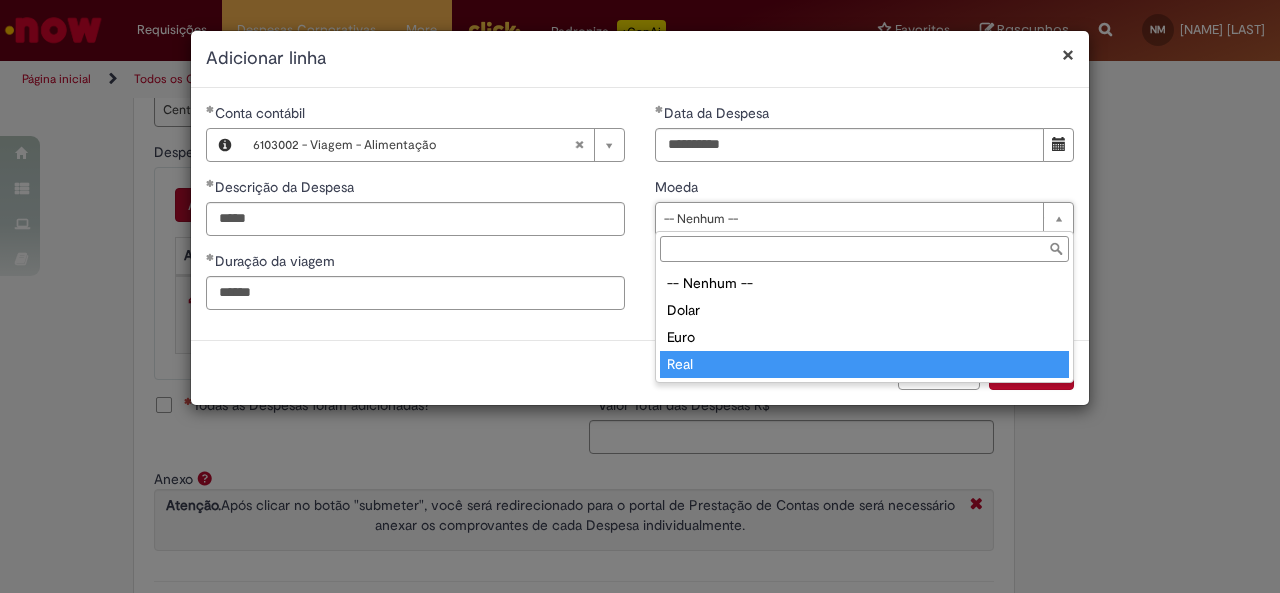 type on "****" 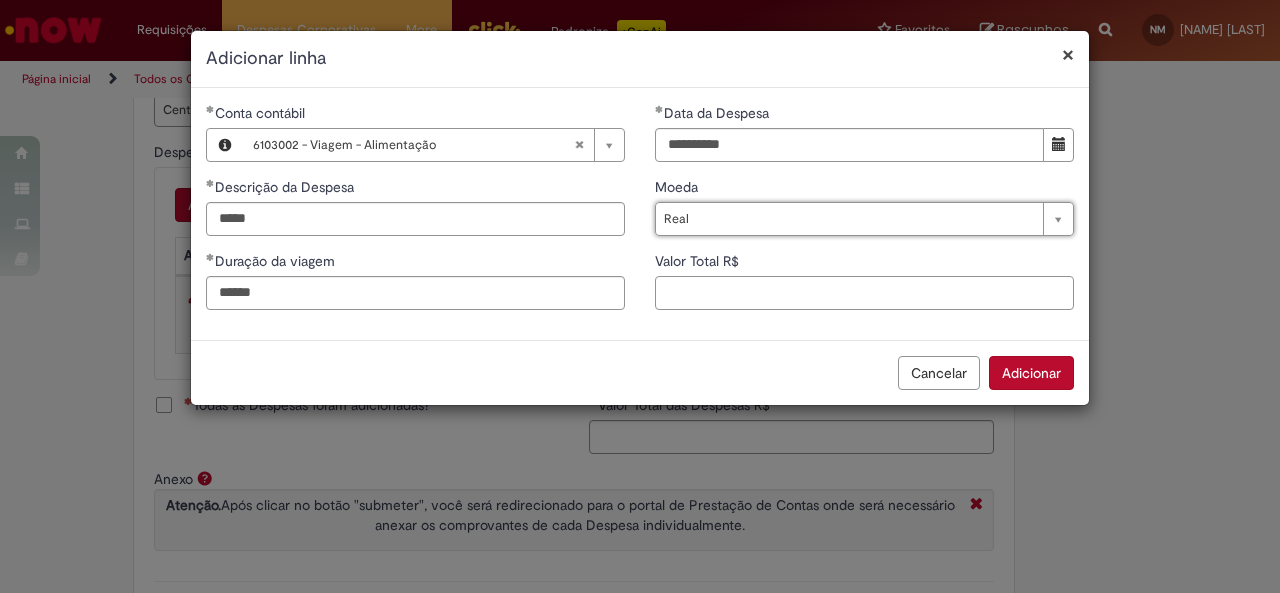 click on "Valor Total R$" at bounding box center [864, 293] 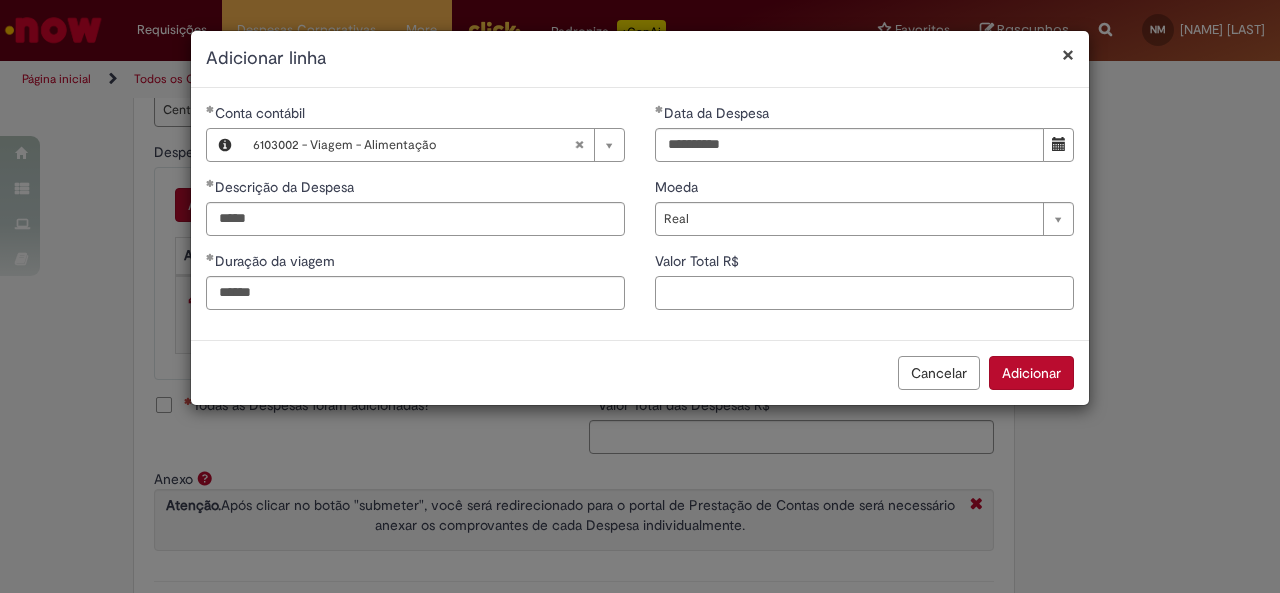 type on "*" 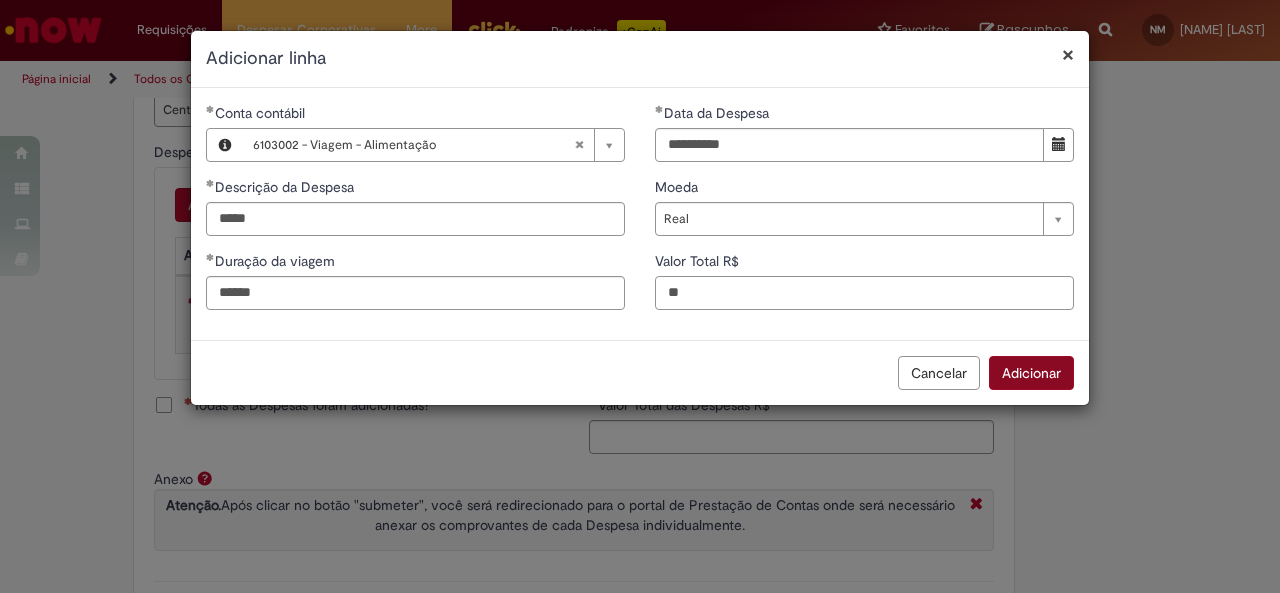 type on "**" 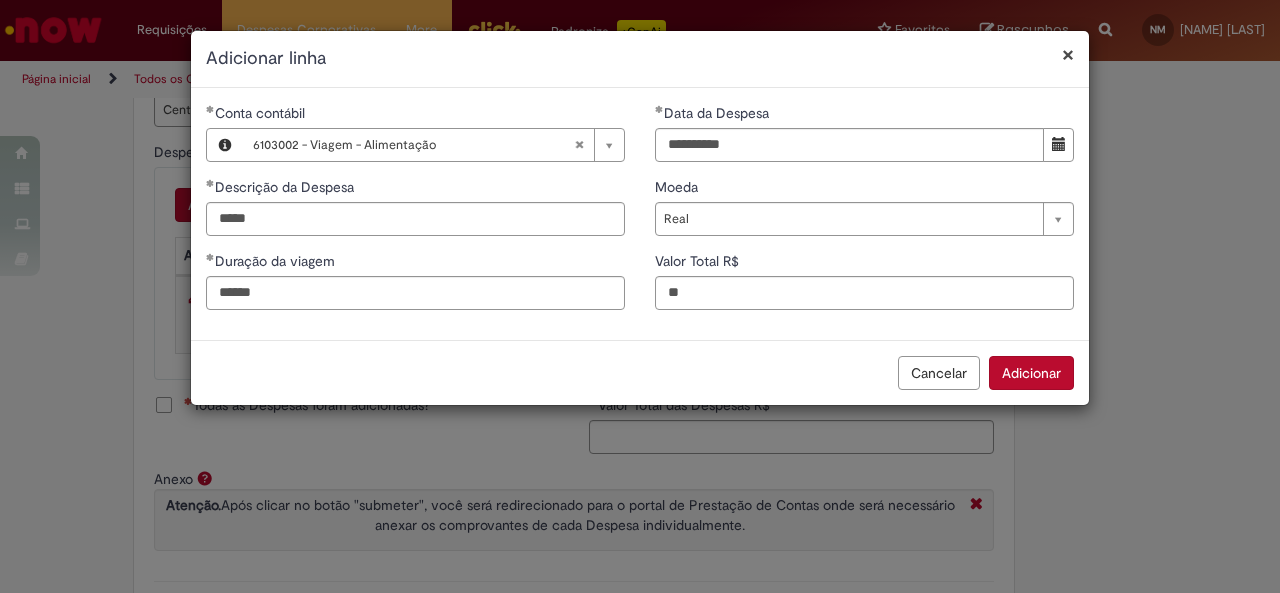click on "Adicionar" at bounding box center (1031, 373) 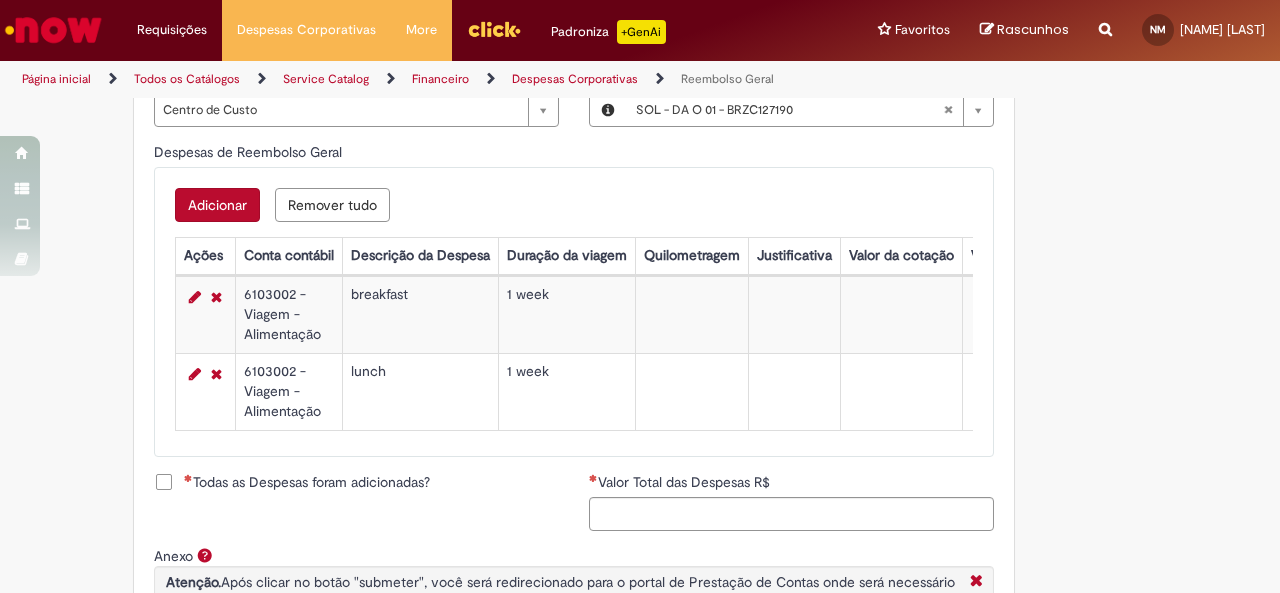 click on "Adicionar" at bounding box center [217, 205] 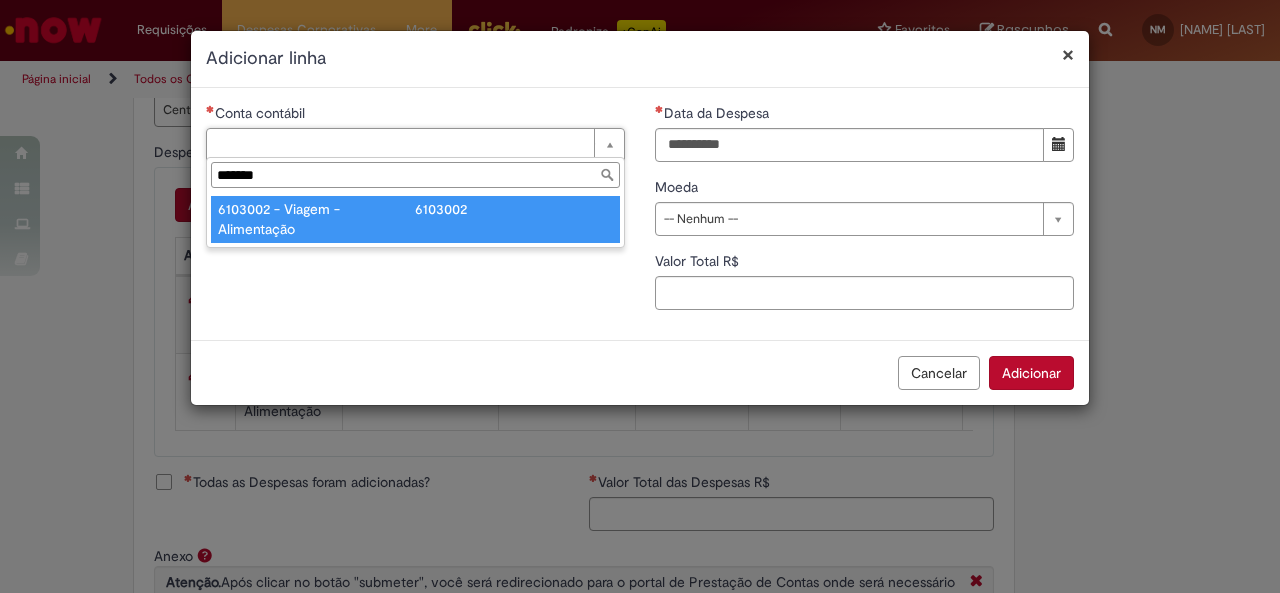 type on "*******" 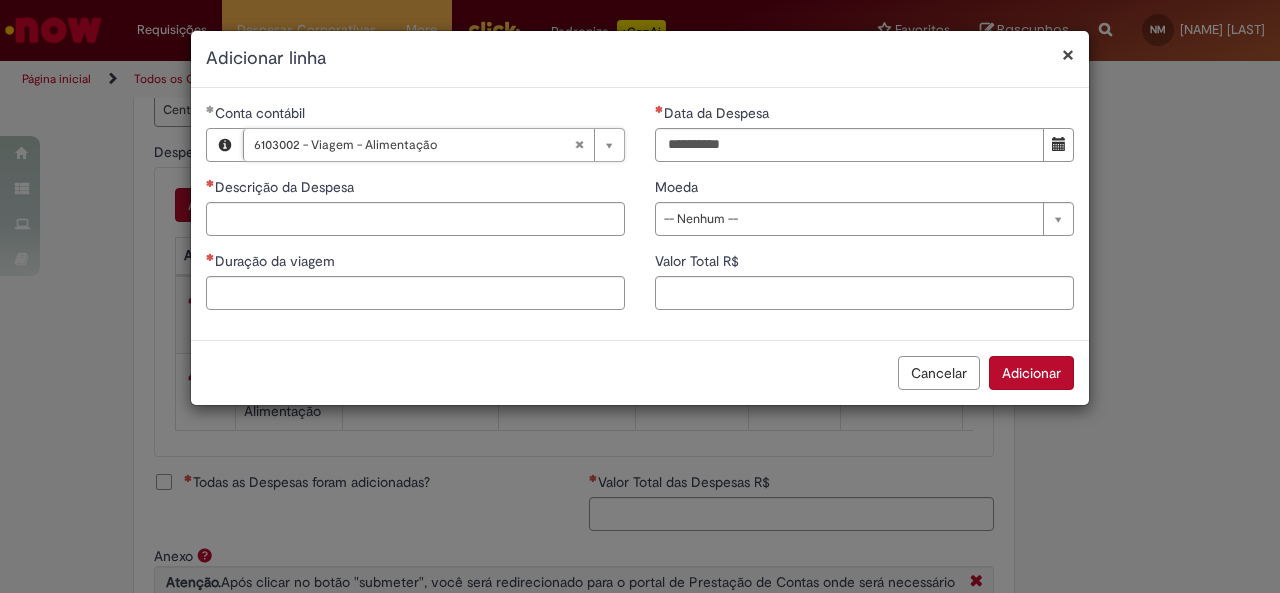 click on "Data da Despesa" at bounding box center (864, 115) 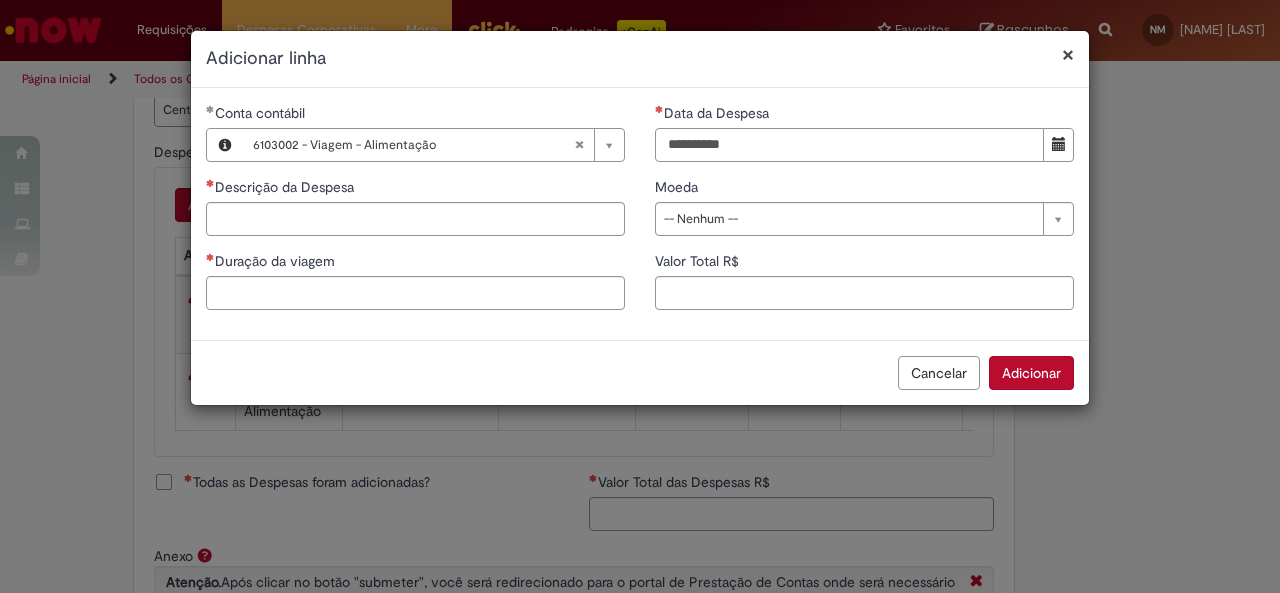 click on "Data da Despesa" at bounding box center (849, 145) 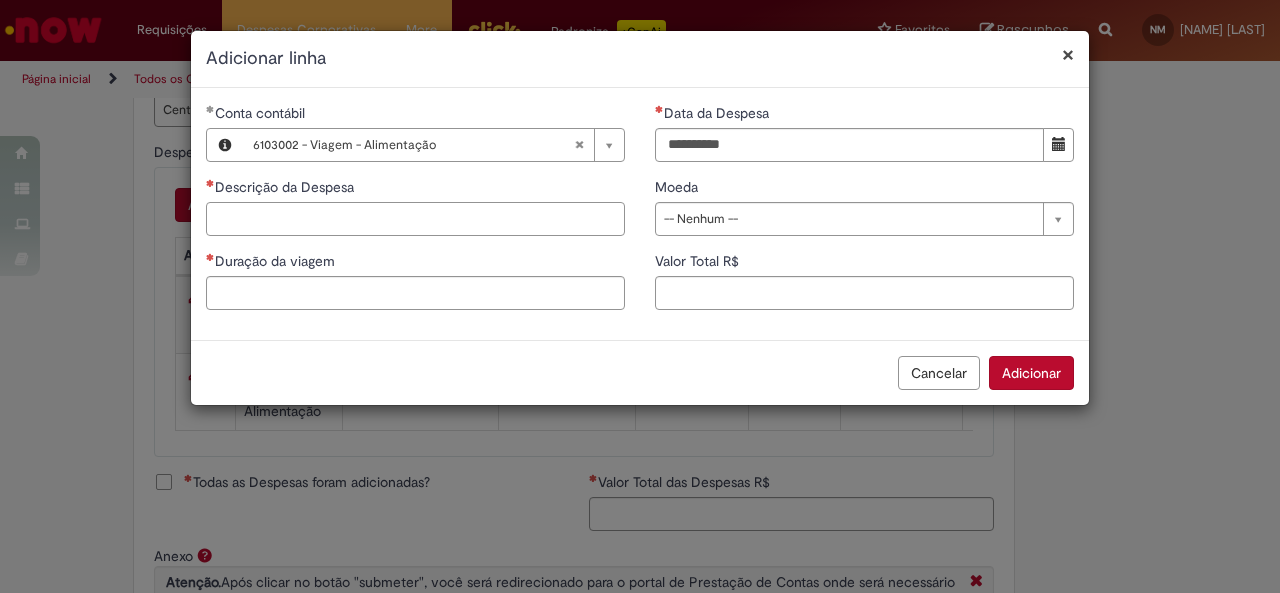 click on "Descrição da Despesa" at bounding box center [415, 219] 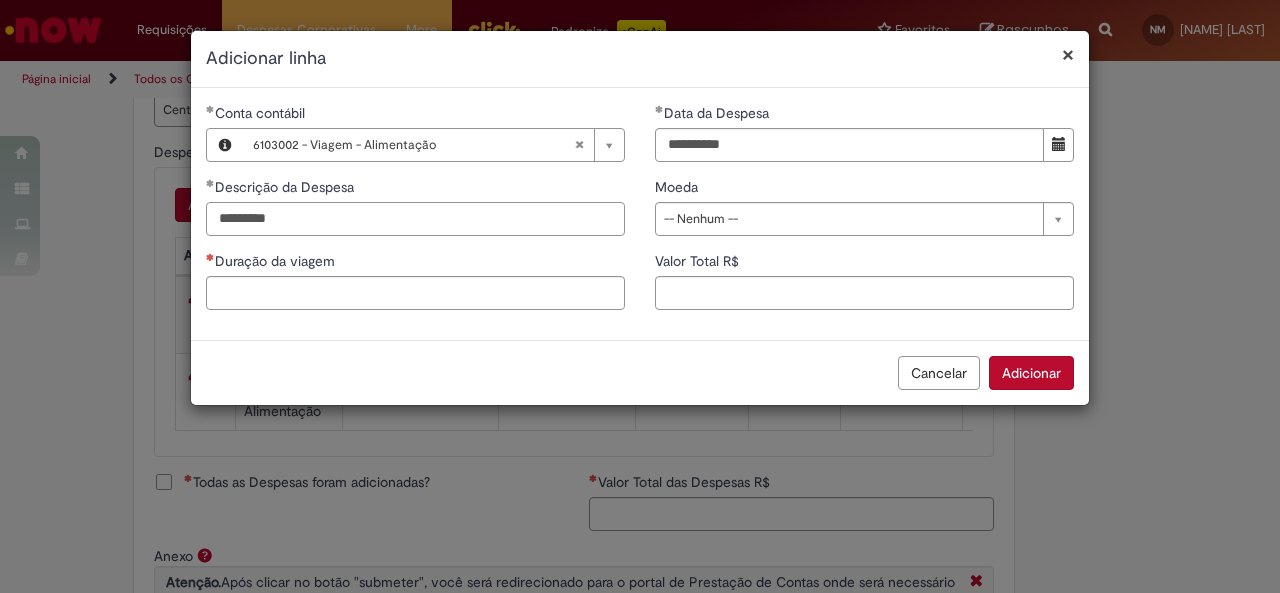 type on "*********" 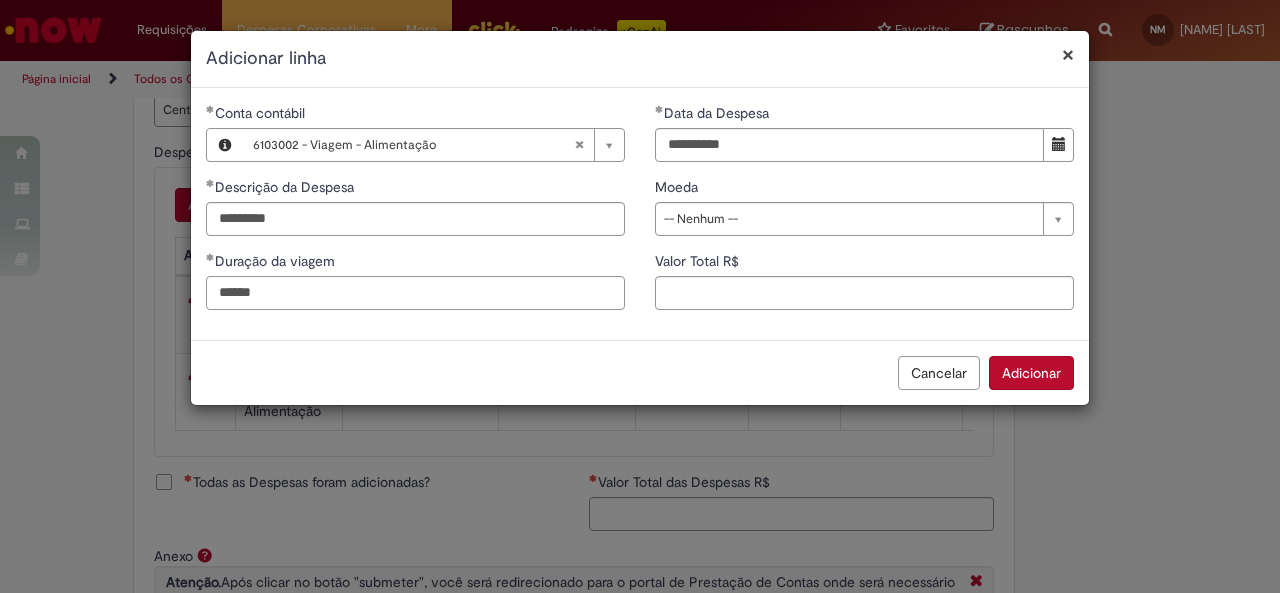 type on "******" 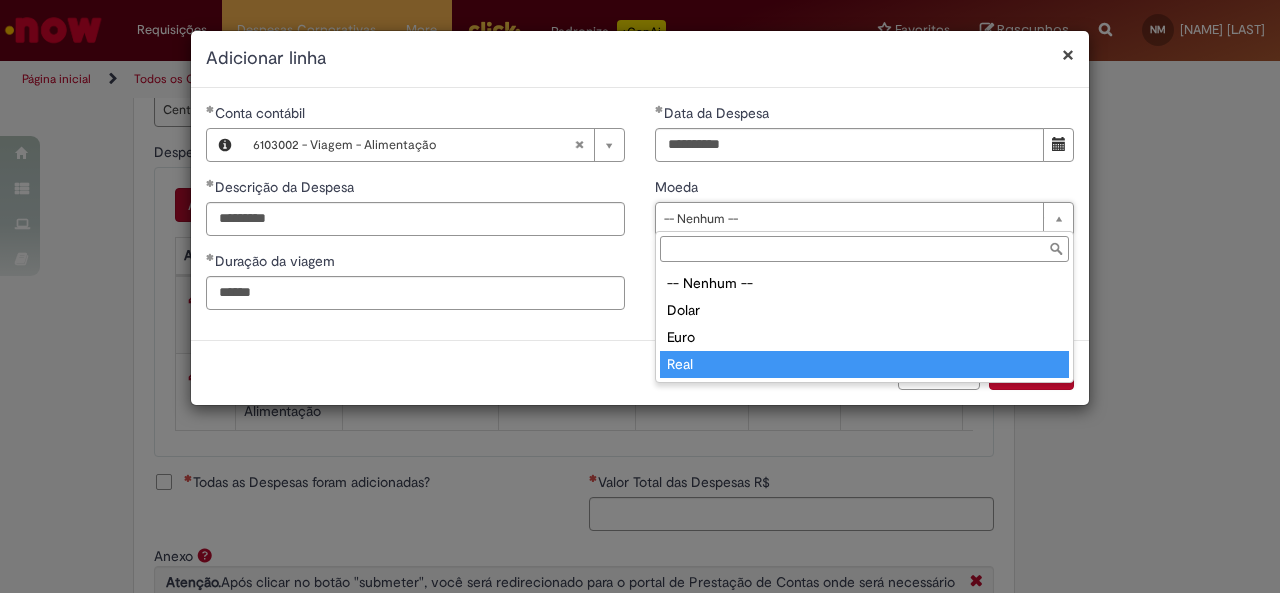 type on "****" 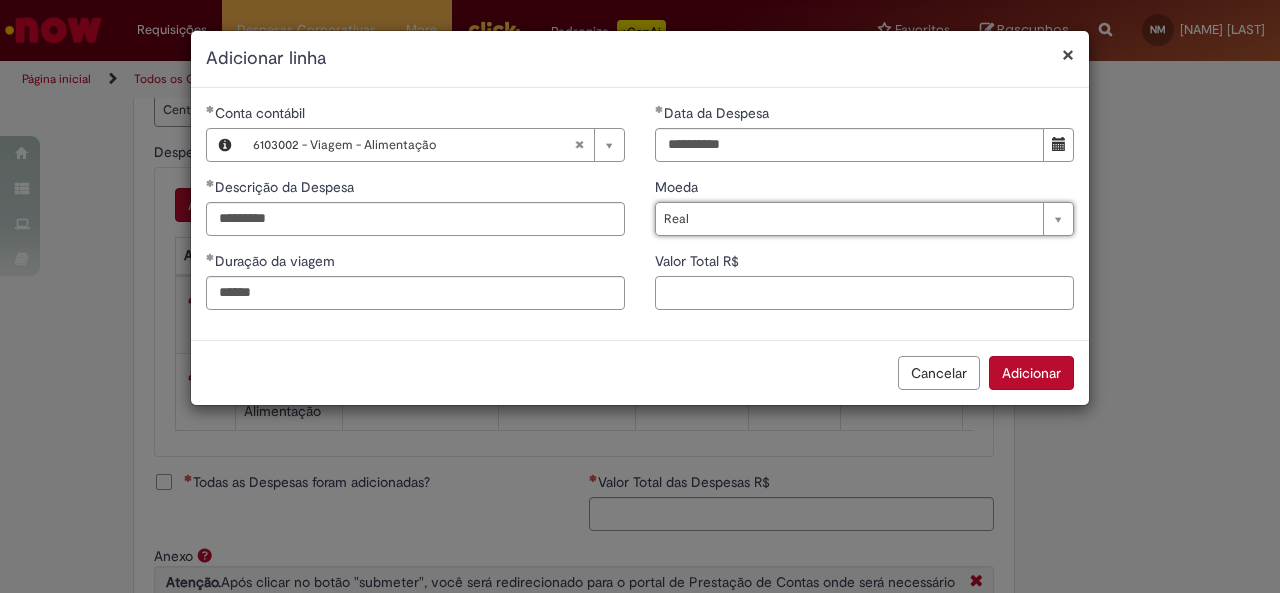 click on "Valor Total R$" at bounding box center (864, 293) 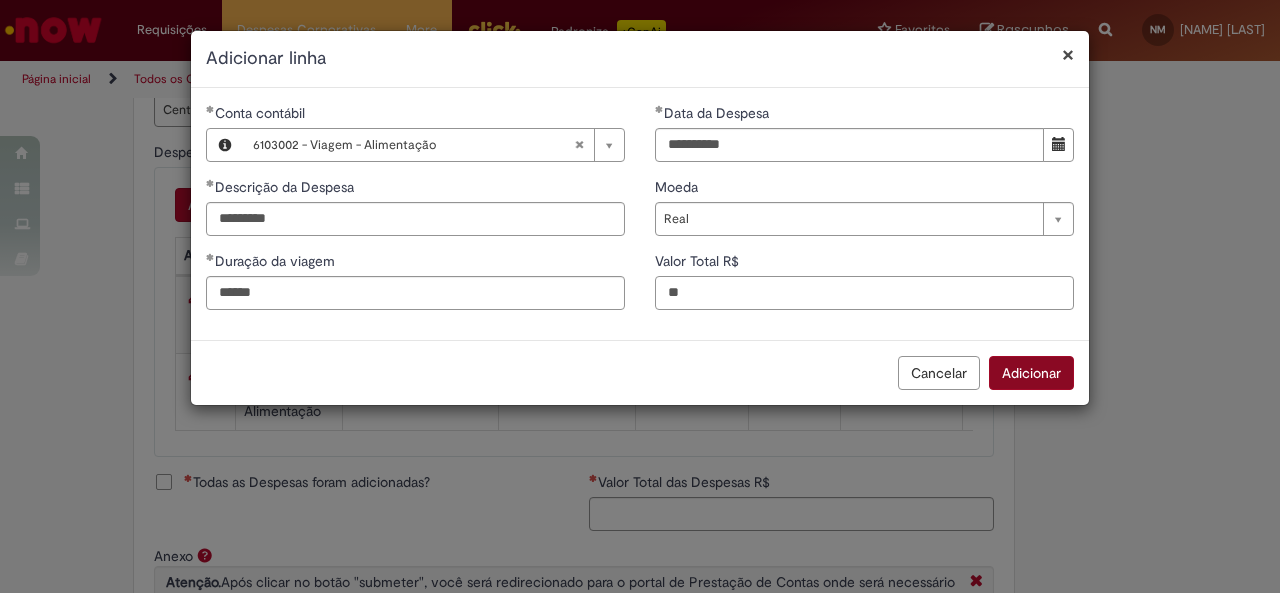 type on "**" 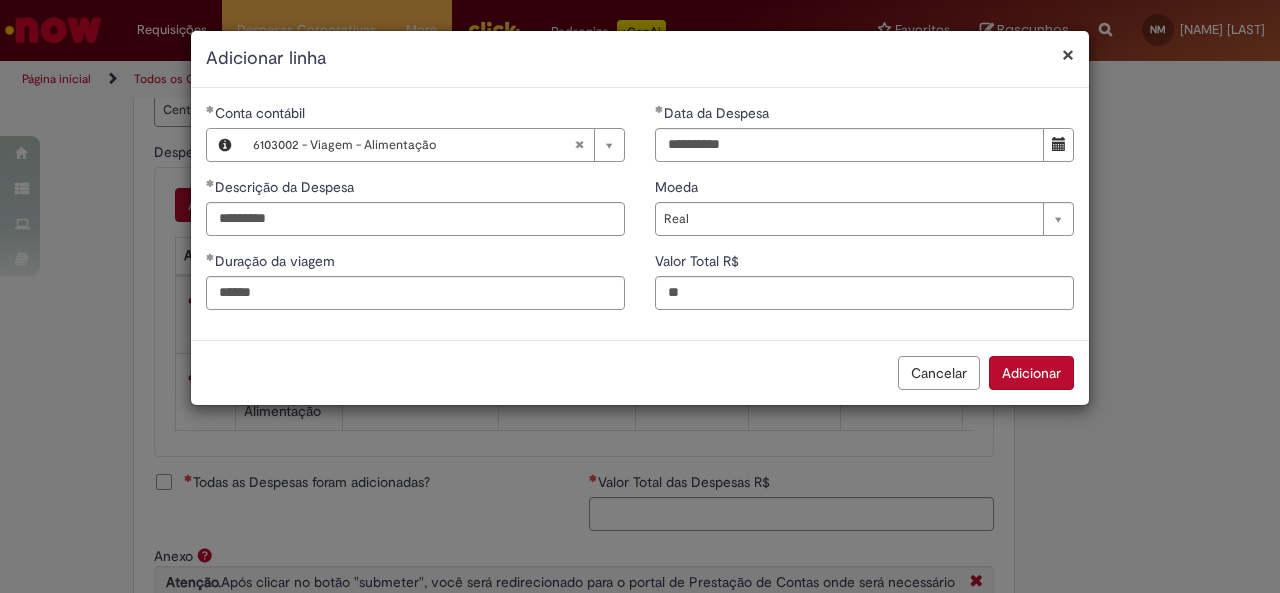 click on "Adicionar" at bounding box center (1031, 373) 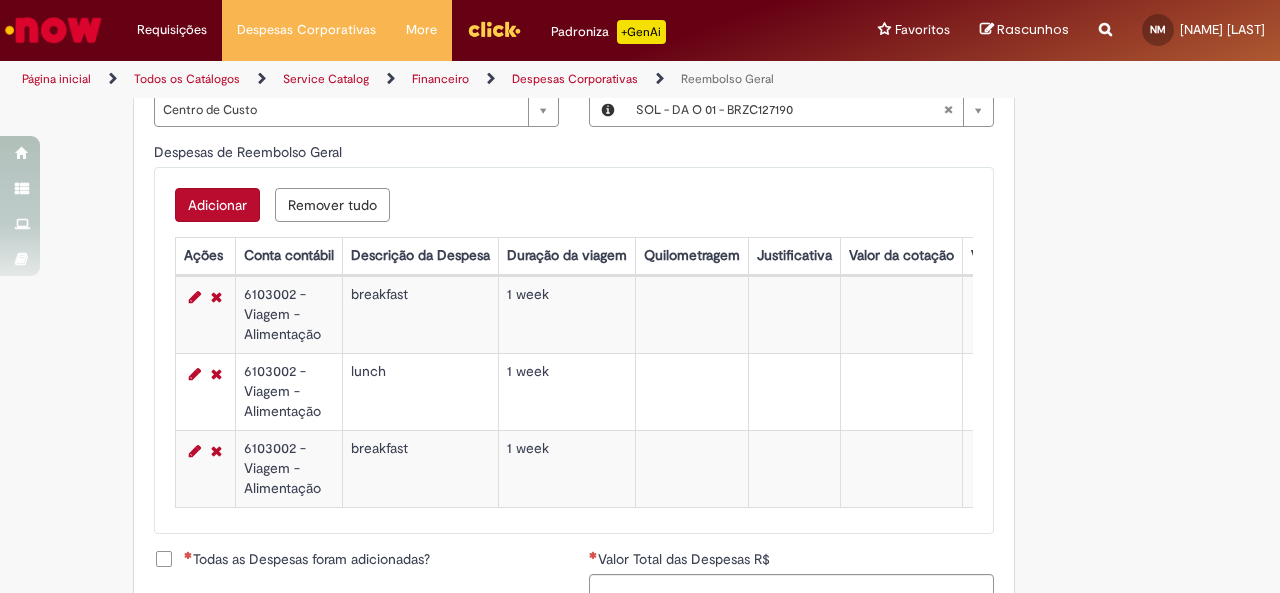 click on "Adicionar" at bounding box center [217, 205] 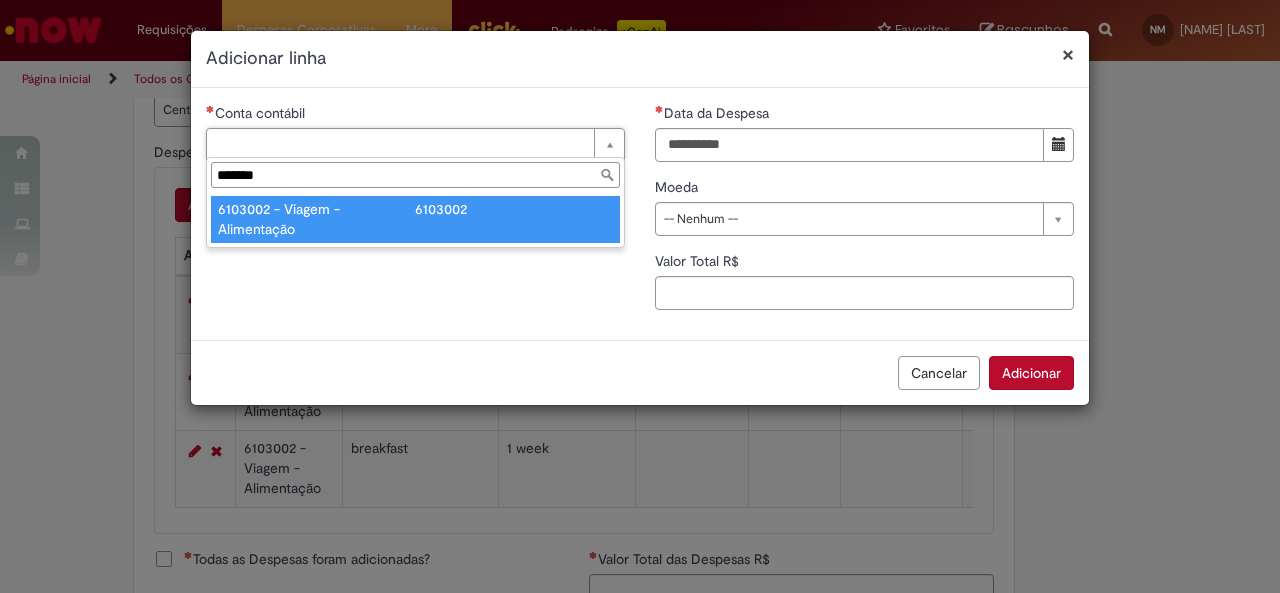 type on "*******" 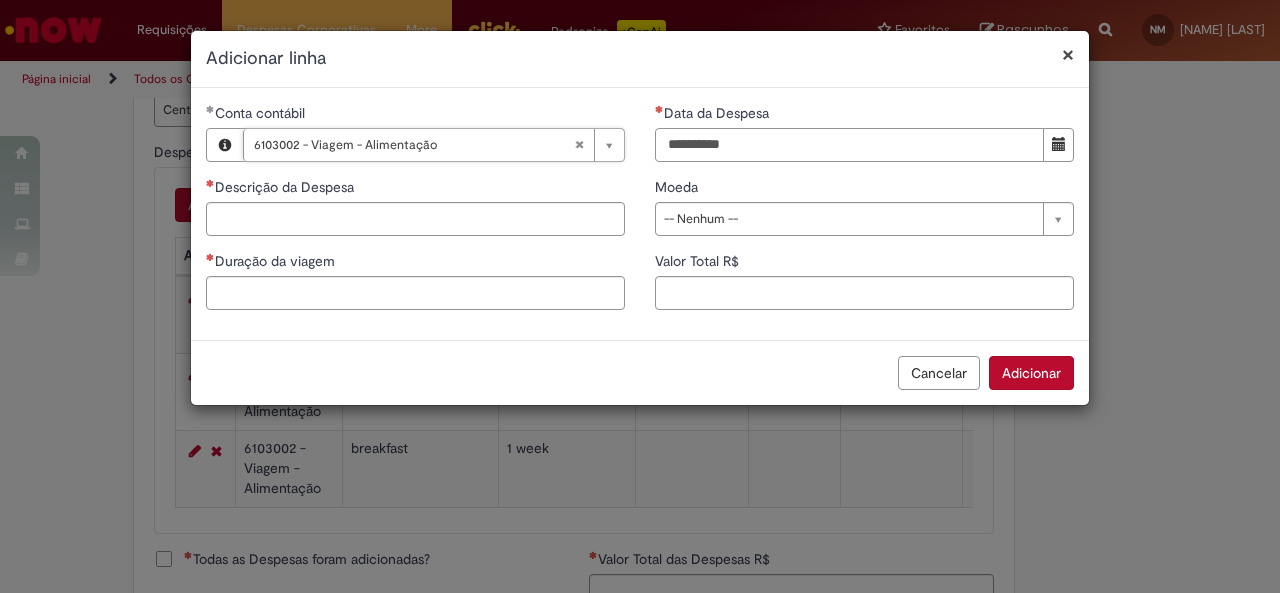 click on "Data da Despesa" at bounding box center [849, 145] 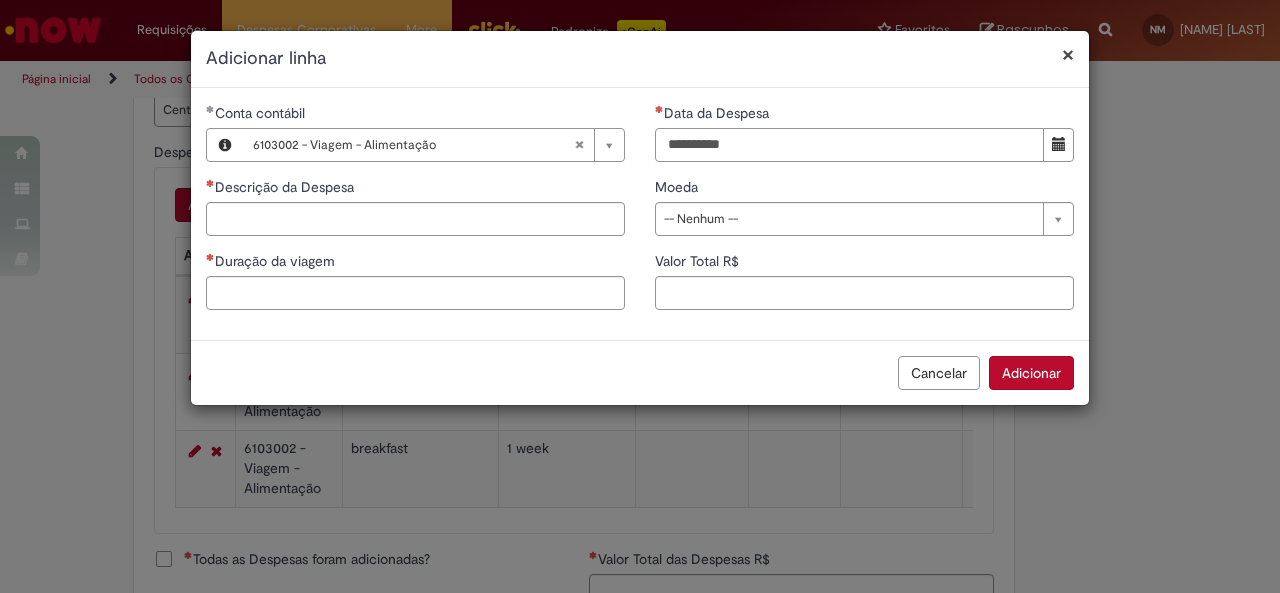 type on "**********" 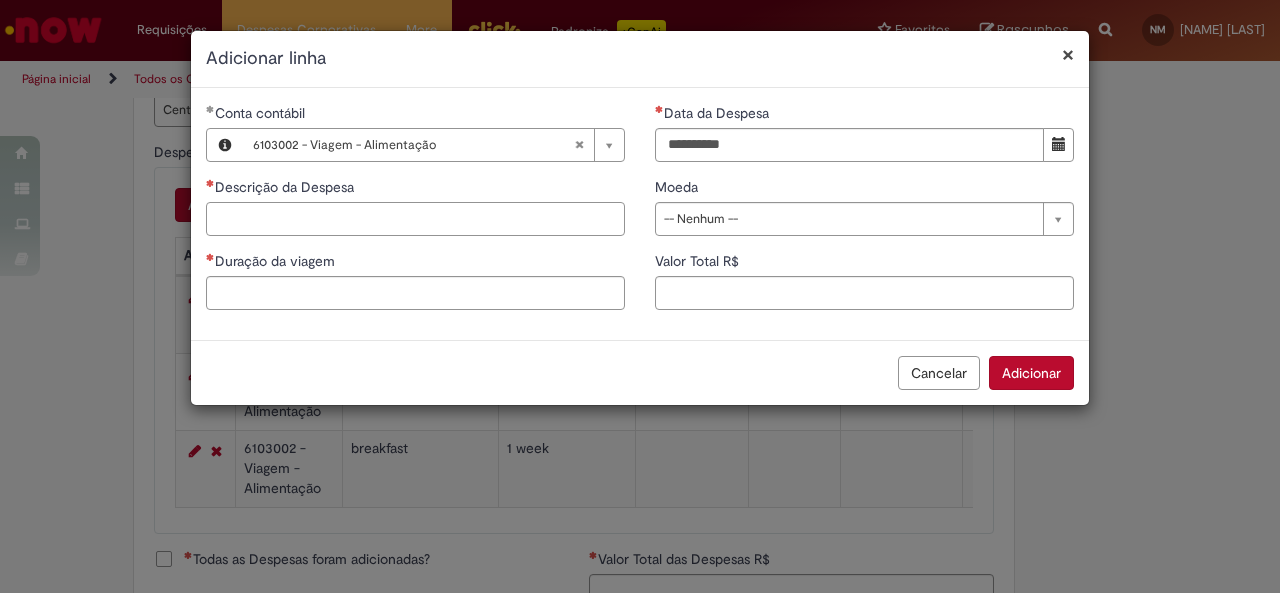 click on "Descrição da Despesa" at bounding box center (415, 219) 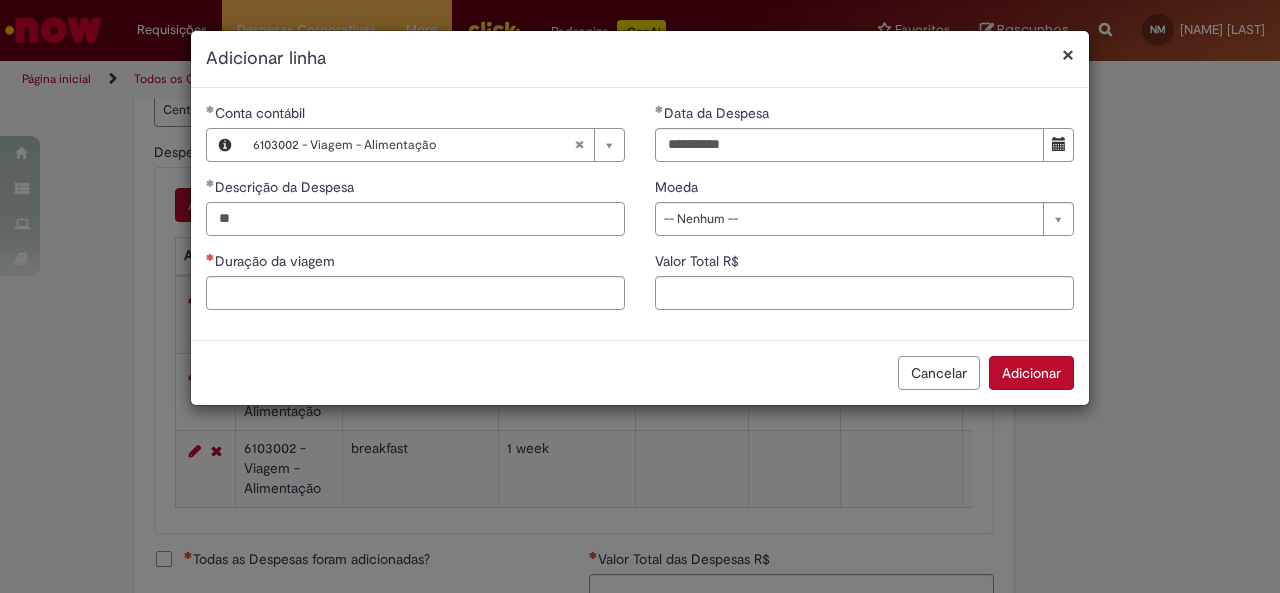 type on "*" 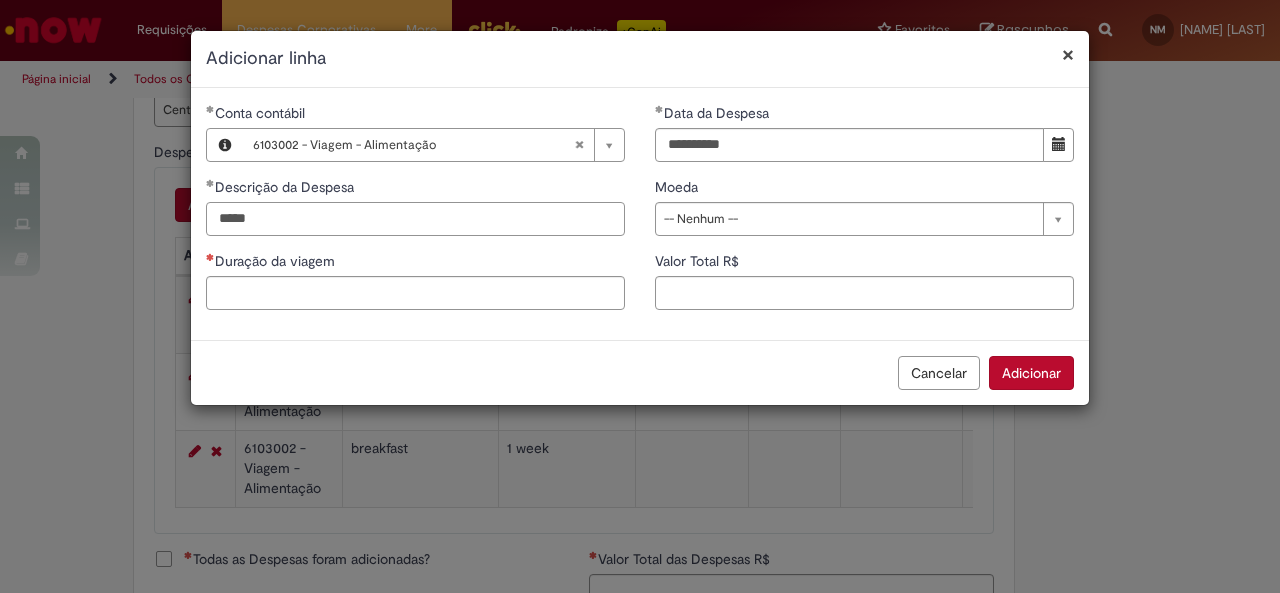 type on "*****" 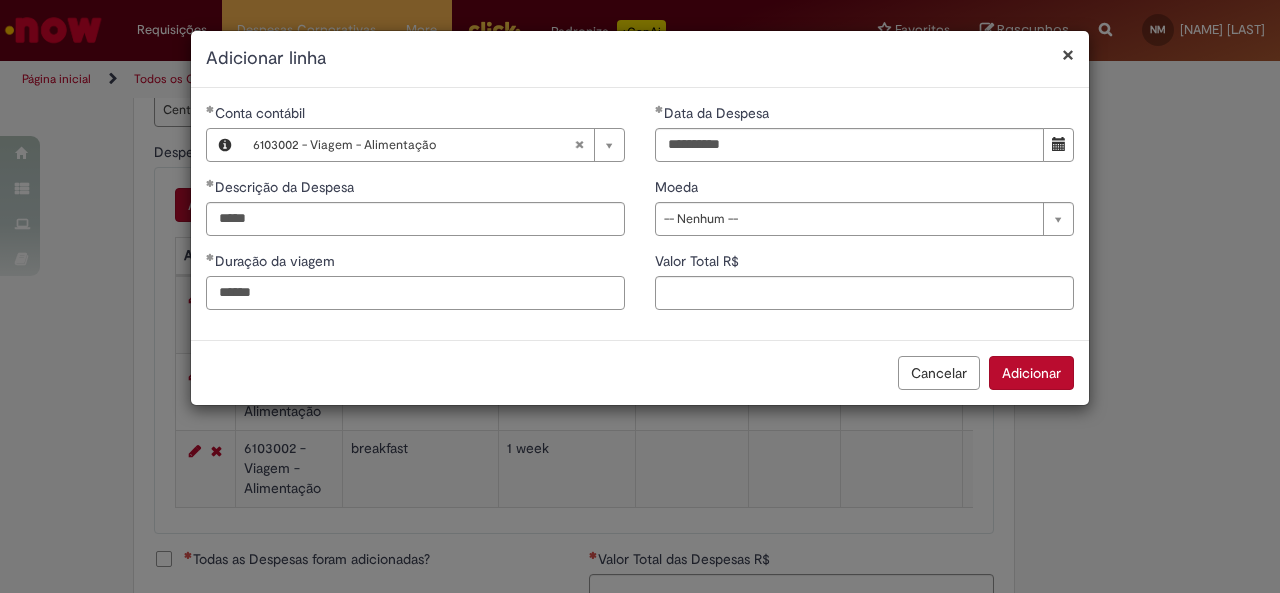 type on "******" 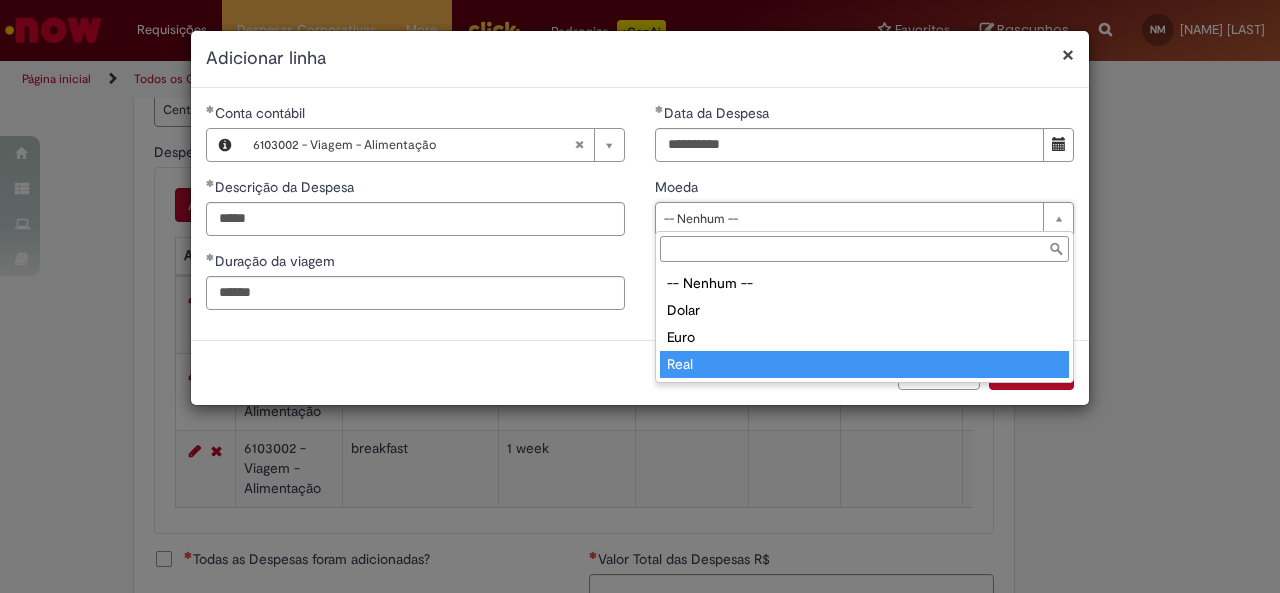 type on "****" 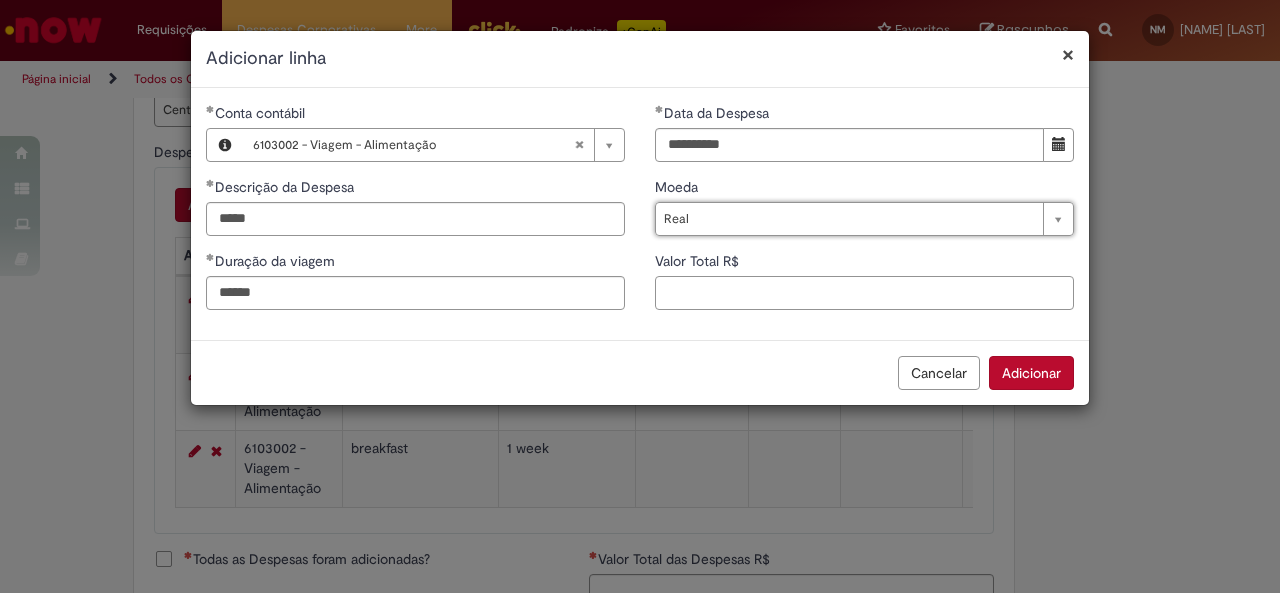 click on "Valor Total R$" at bounding box center (864, 293) 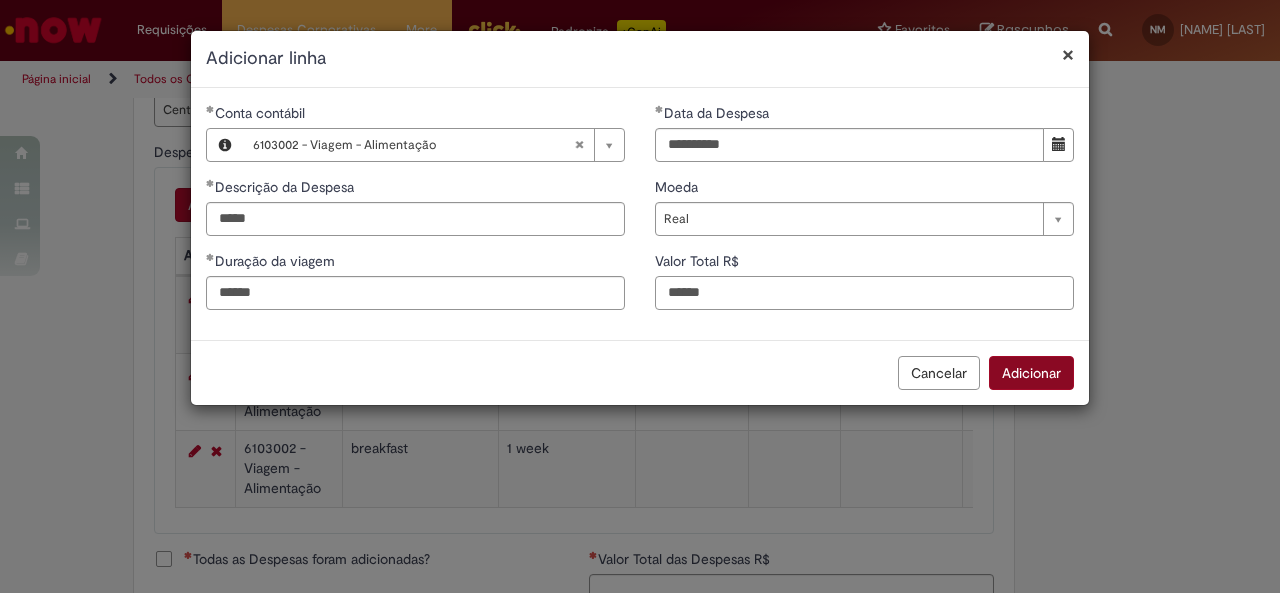 type on "******" 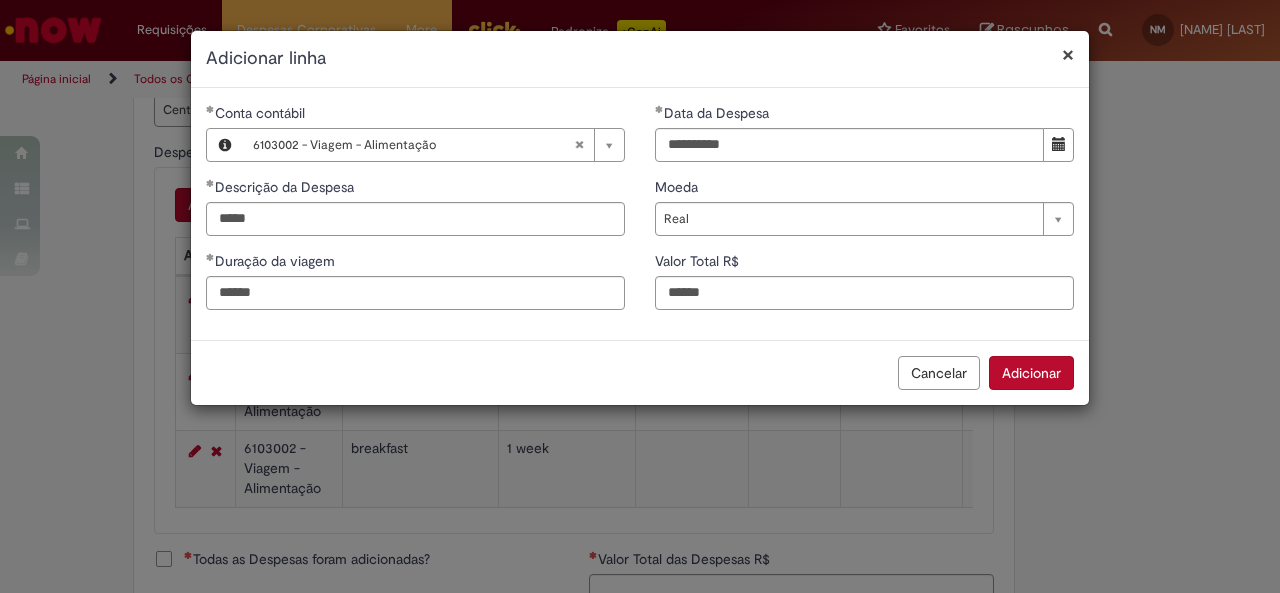 click on "Adicionar" at bounding box center (1031, 373) 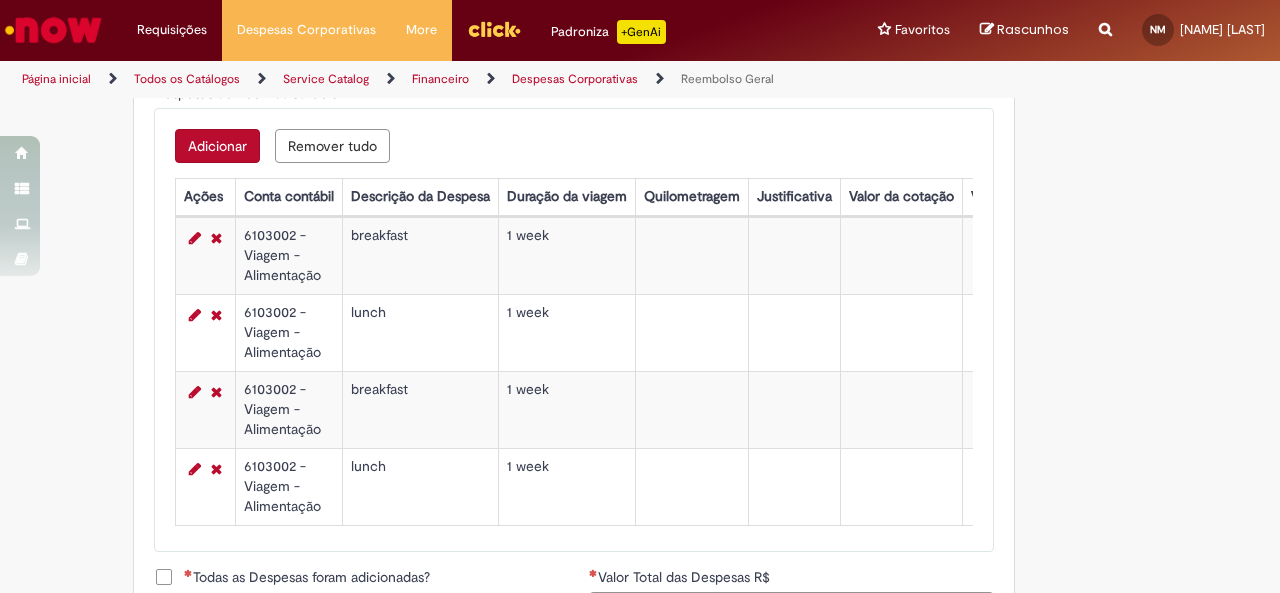 scroll, scrollTop: 900, scrollLeft: 0, axis: vertical 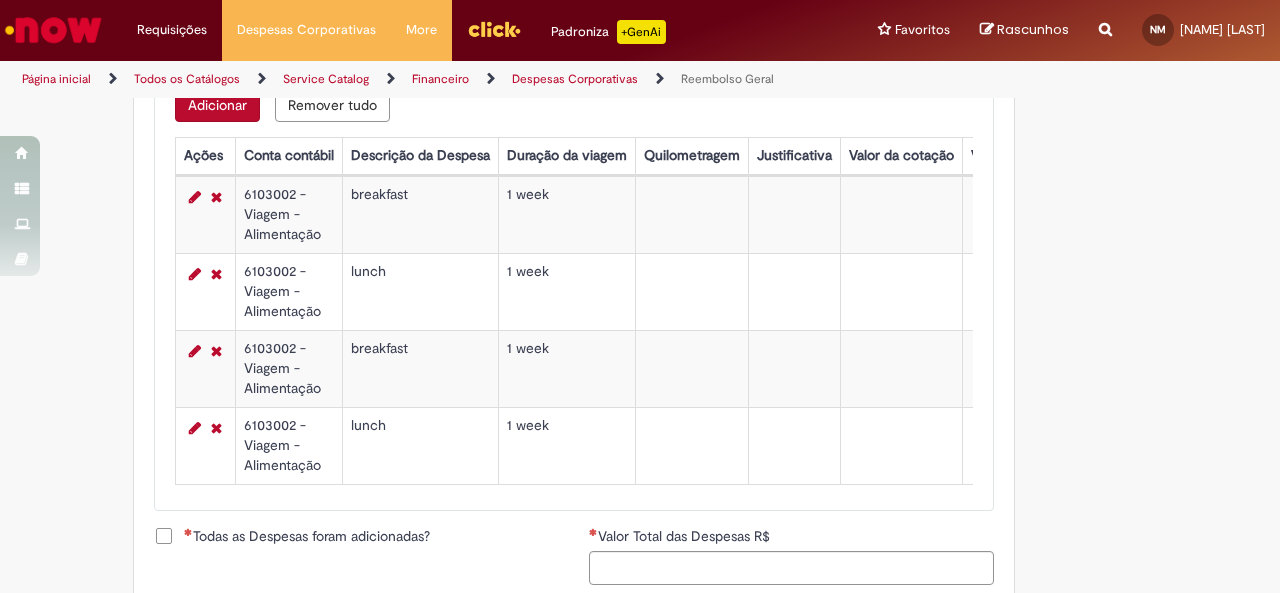 click on "Adicionar" at bounding box center [217, 105] 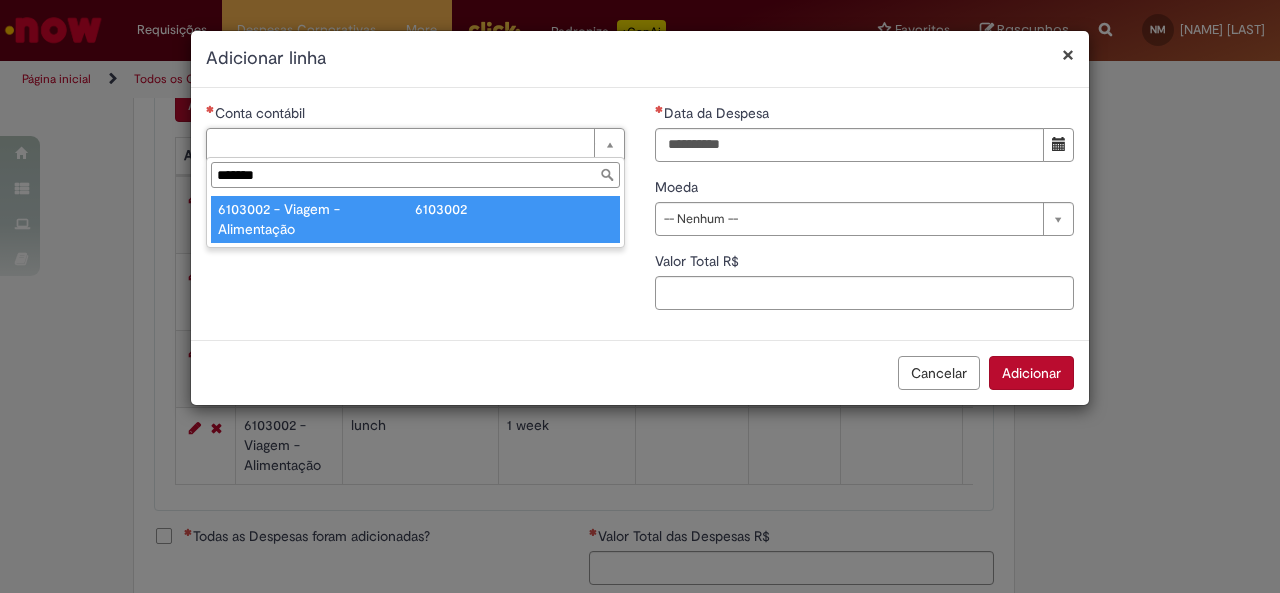 type on "*******" 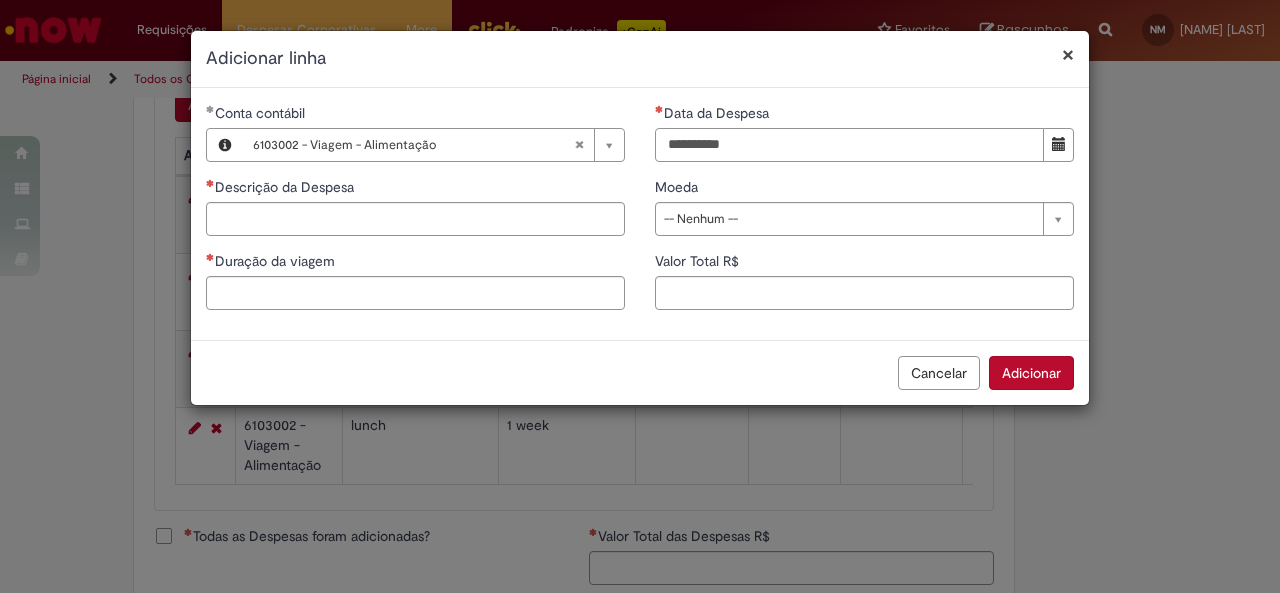 click on "Data da Despesa" at bounding box center (849, 145) 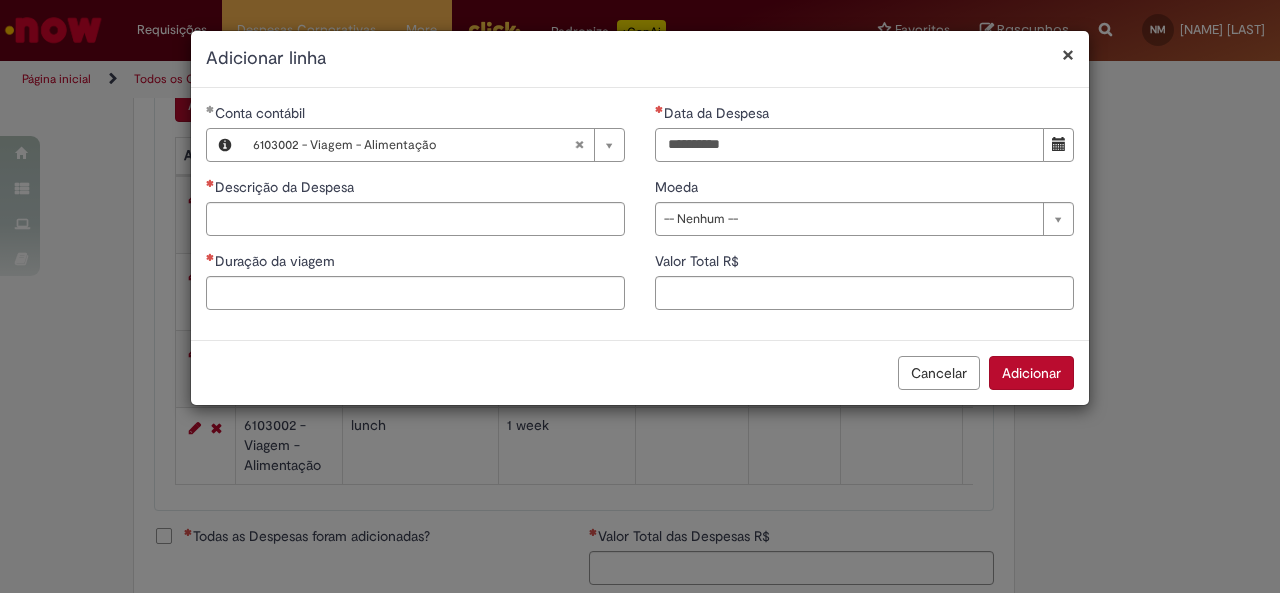 type on "**********" 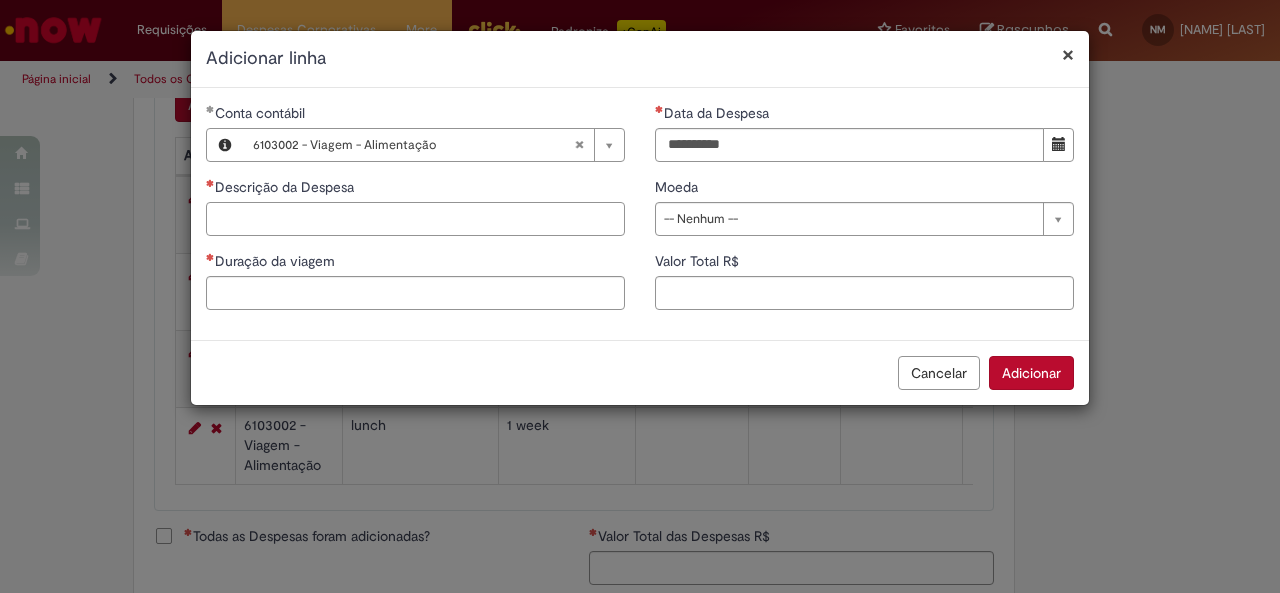 click on "Descrição da Despesa" at bounding box center (415, 219) 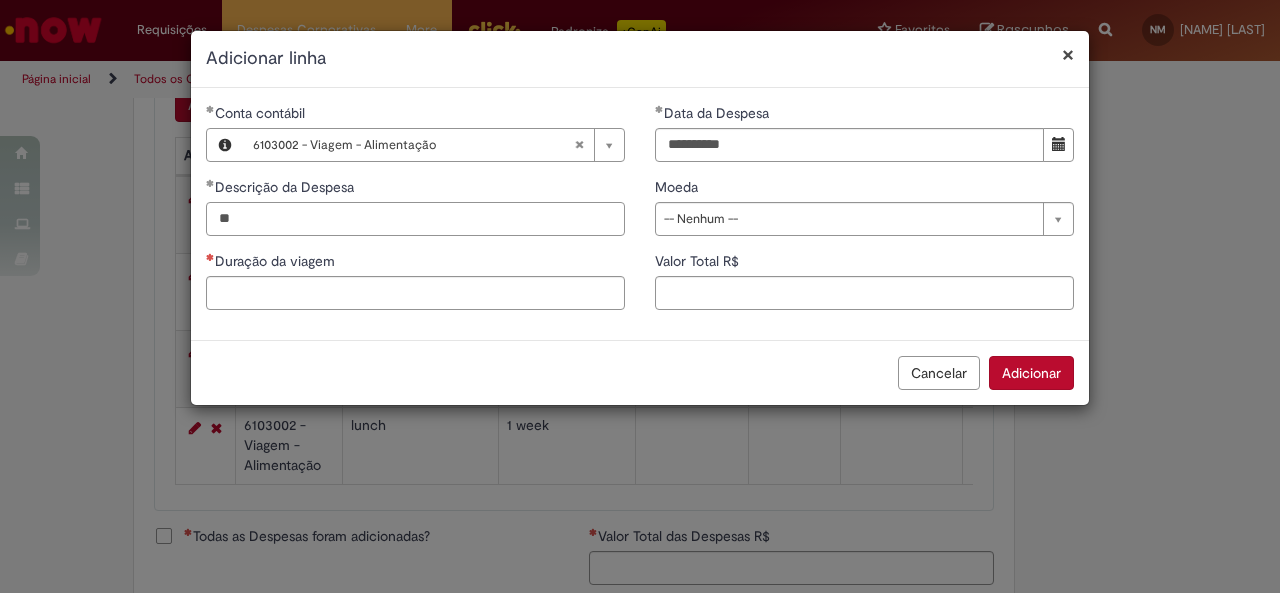 type on "*" 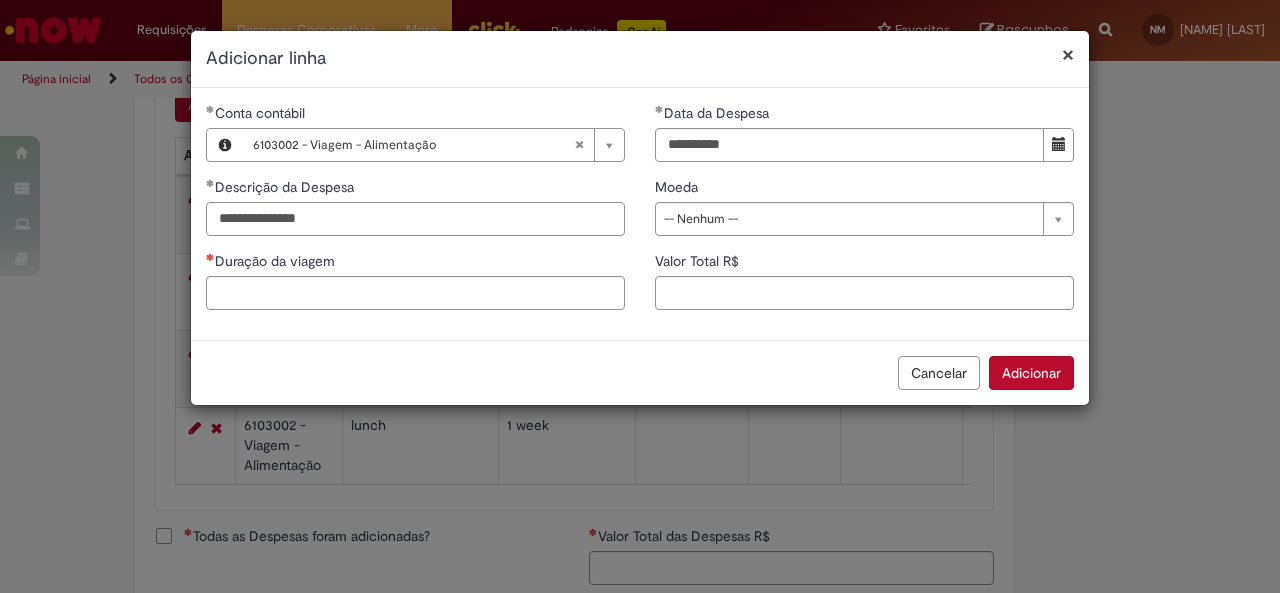 type on "**********" 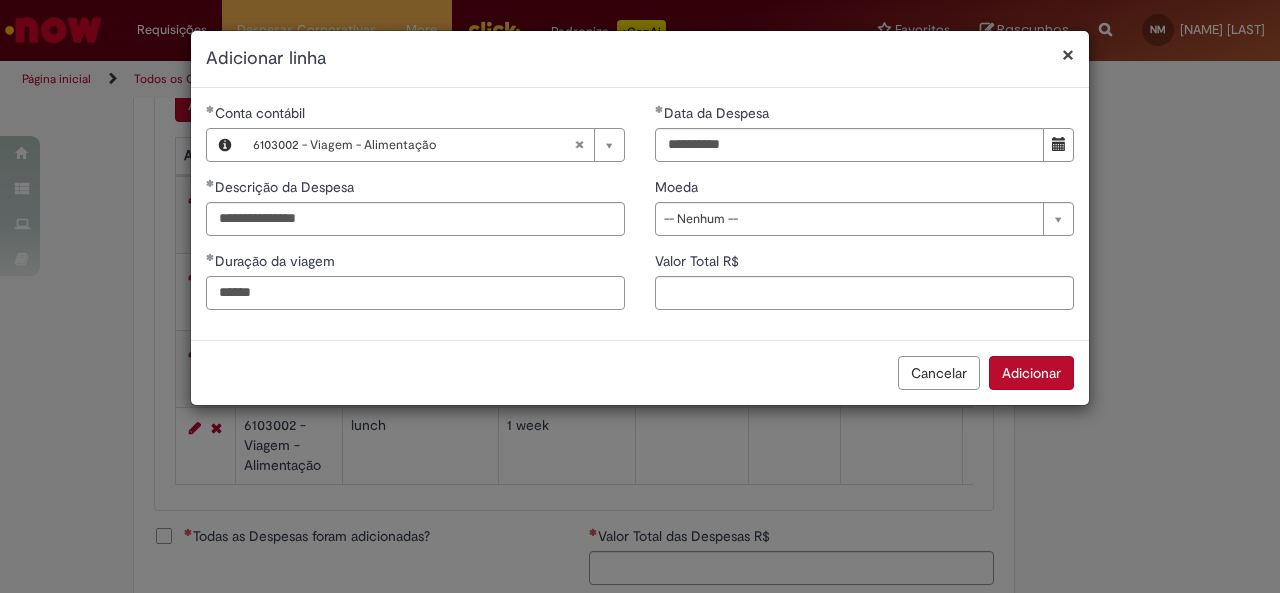 type on "******" 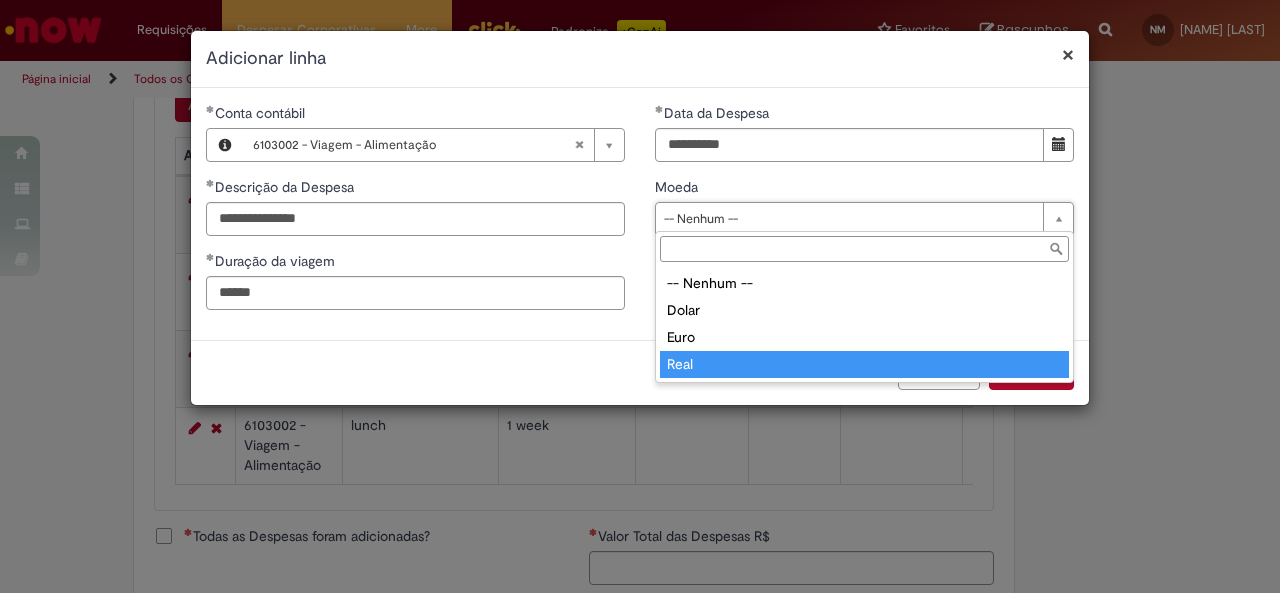 type on "****" 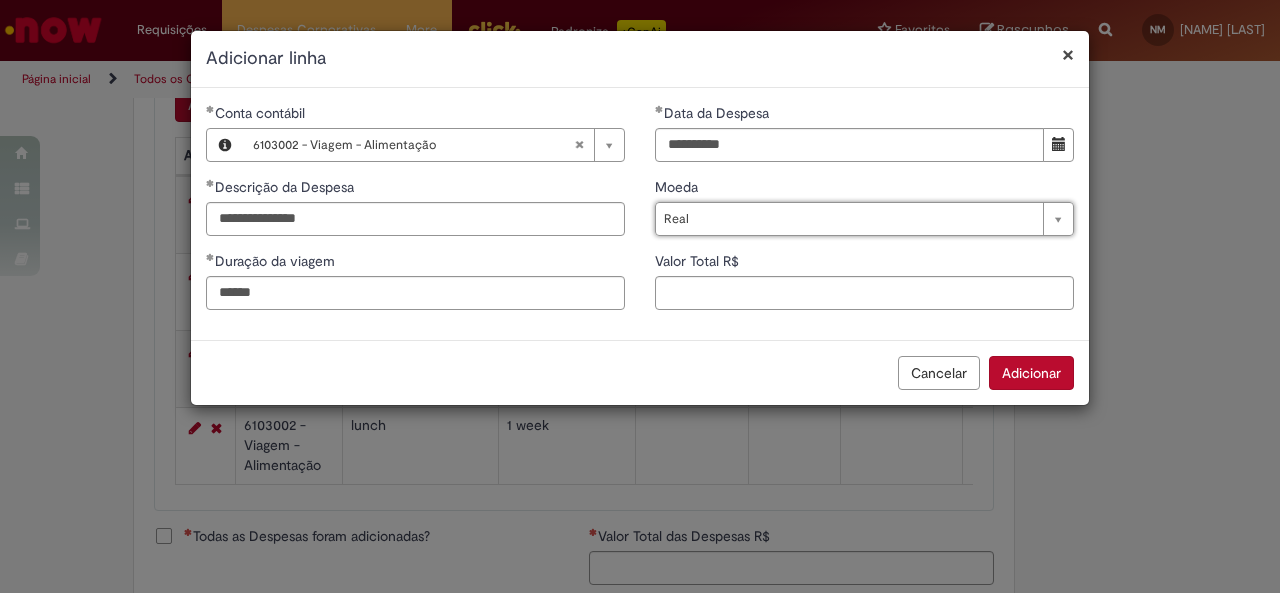 click on "Valor Total R$" at bounding box center (699, 261) 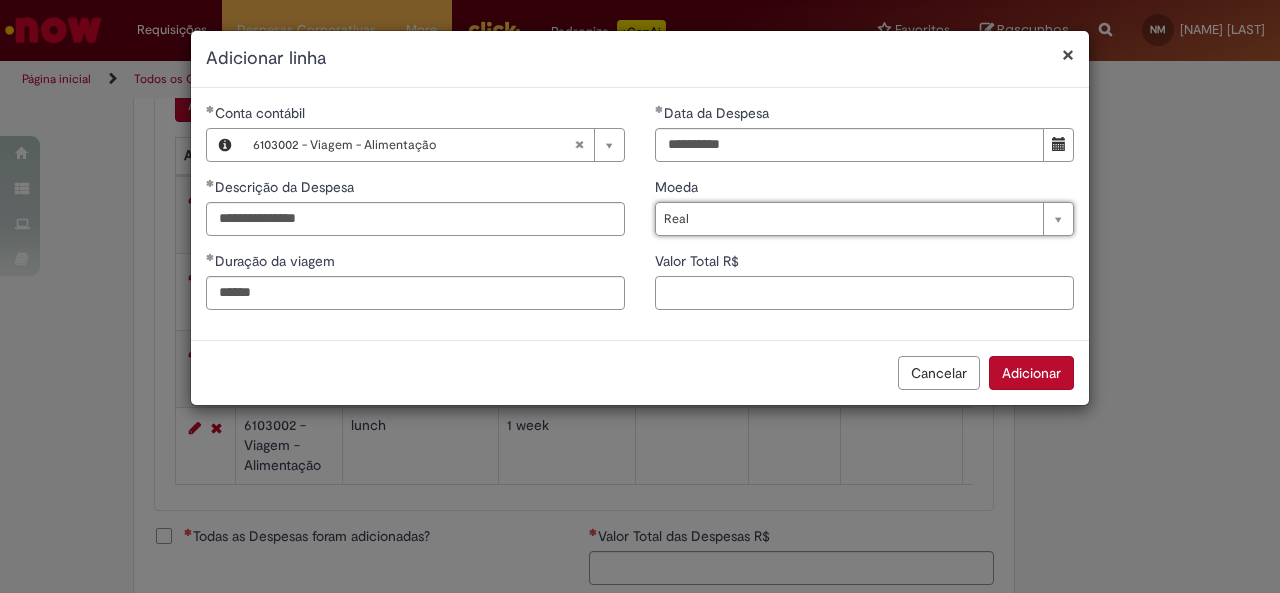 click on "Valor Total R$" at bounding box center [864, 293] 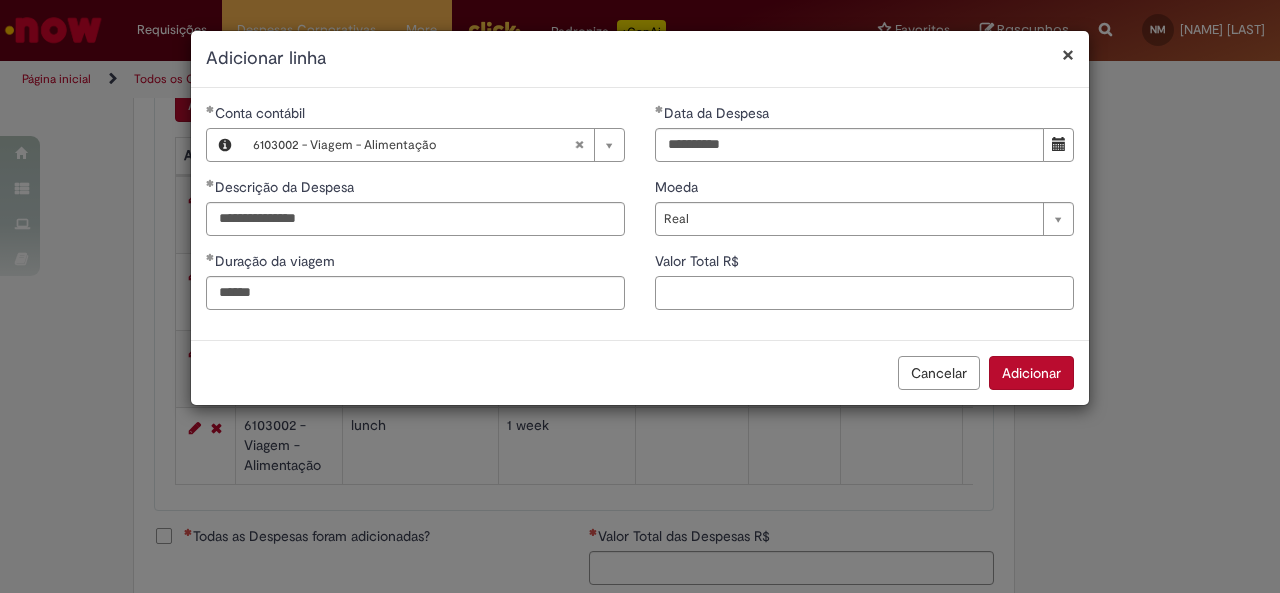 click on "Valor Total R$" at bounding box center (864, 293) 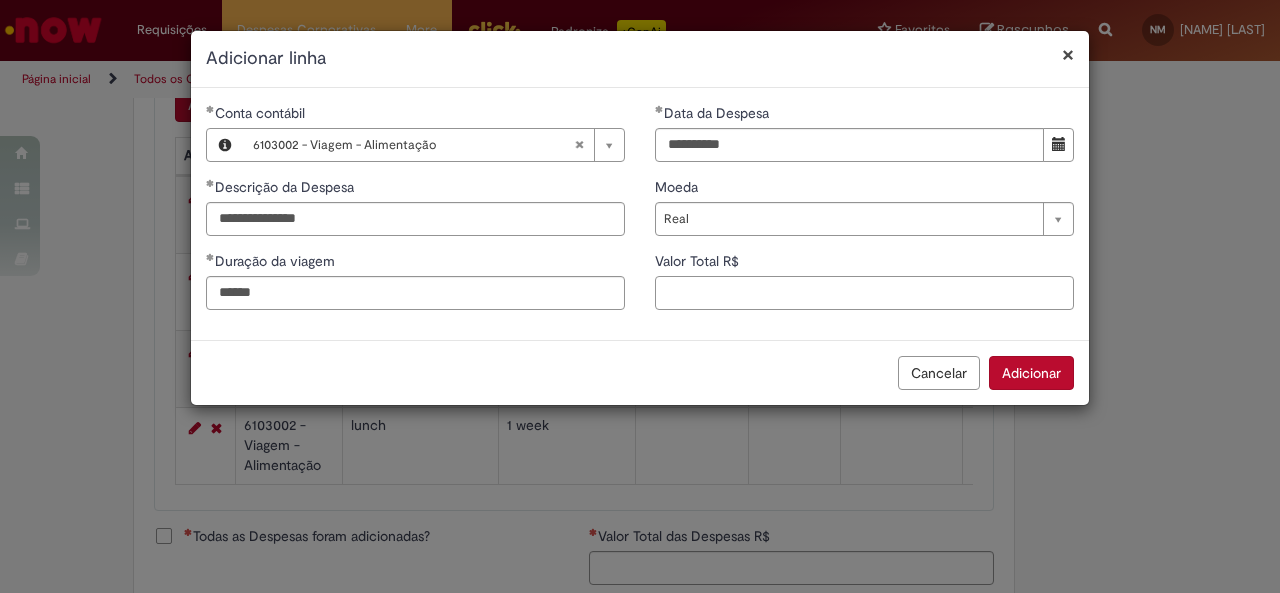 type on "*" 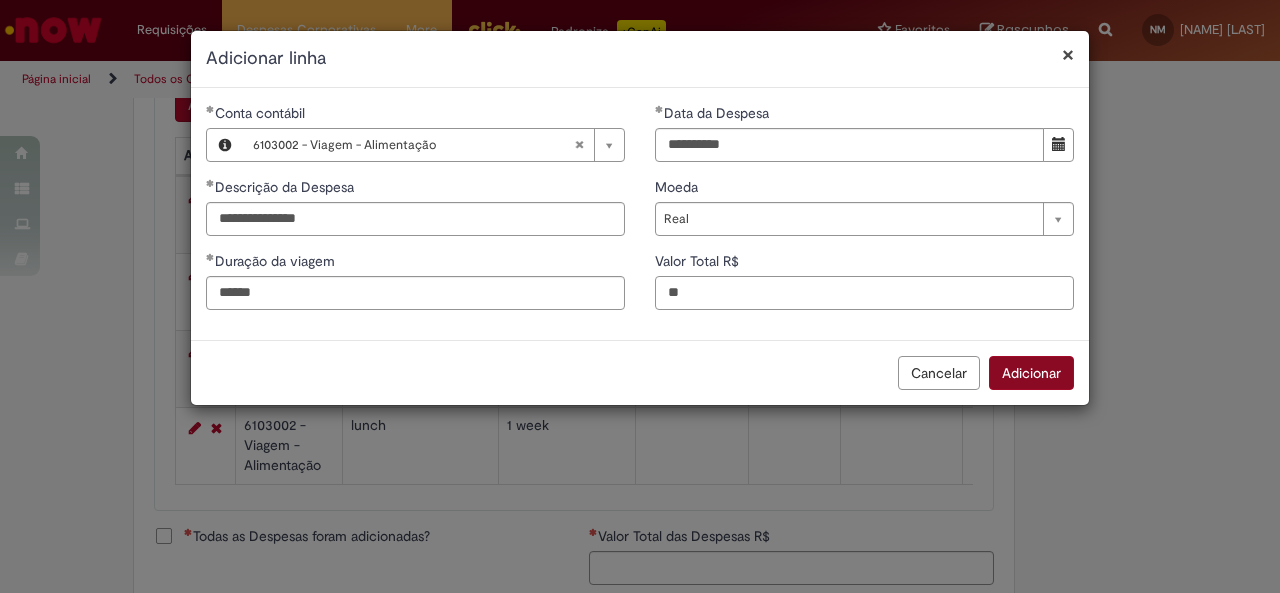 type on "**" 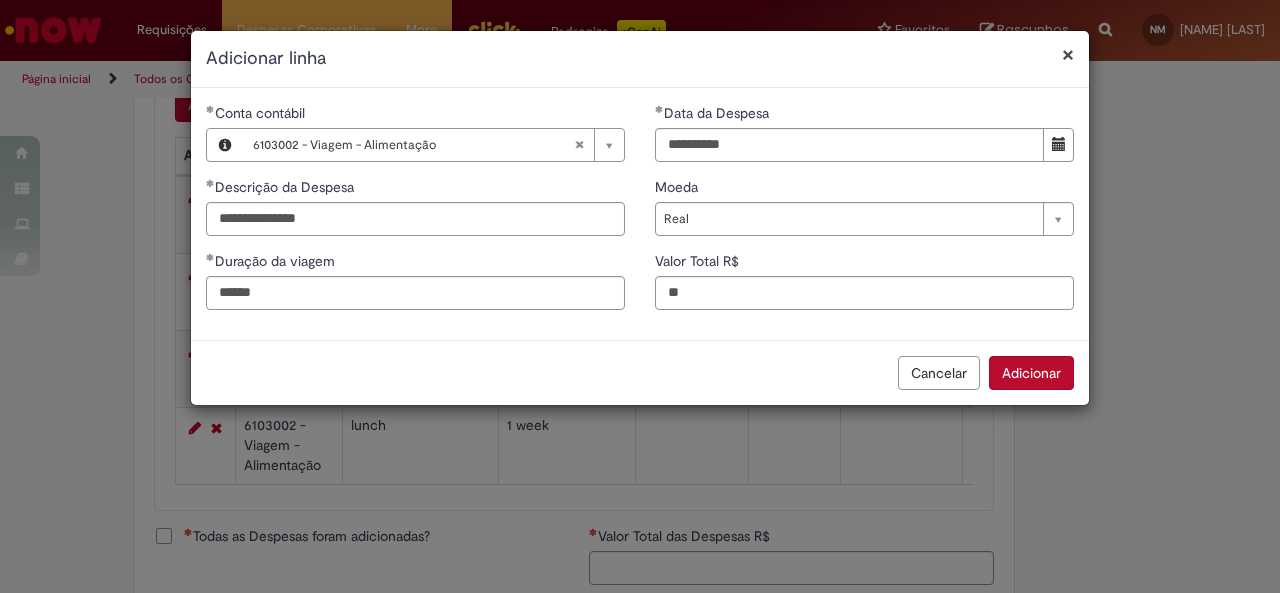 click on "Adicionar" at bounding box center [1031, 373] 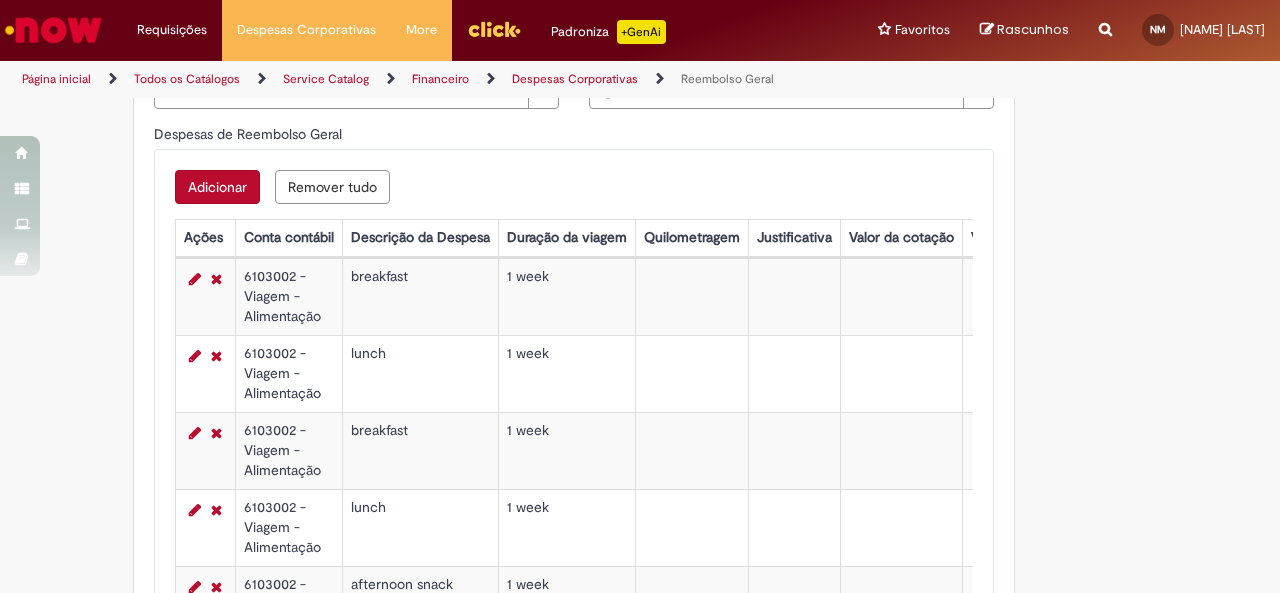 scroll, scrollTop: 787, scrollLeft: 0, axis: vertical 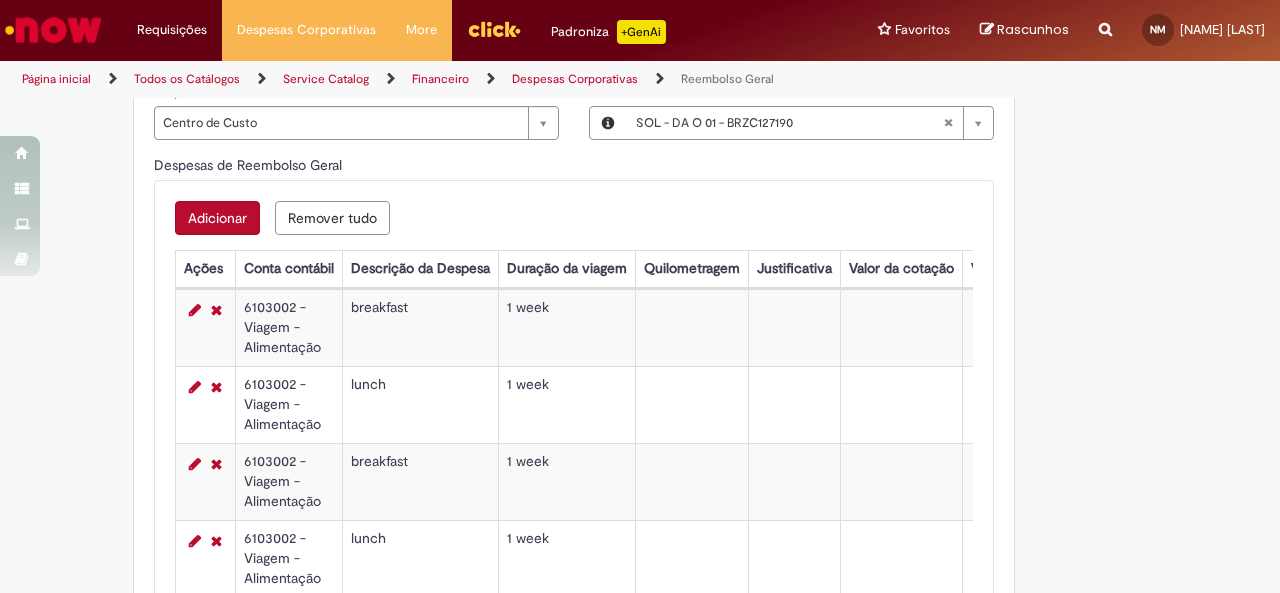 click on "Adicionar" at bounding box center [217, 218] 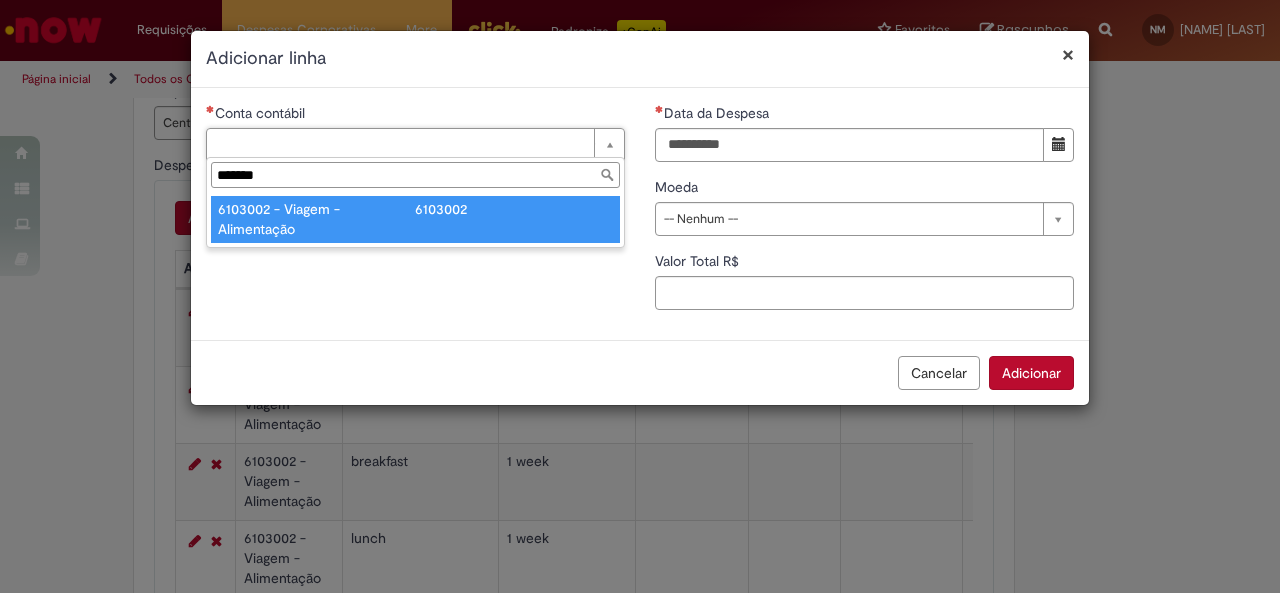 type on "*******" 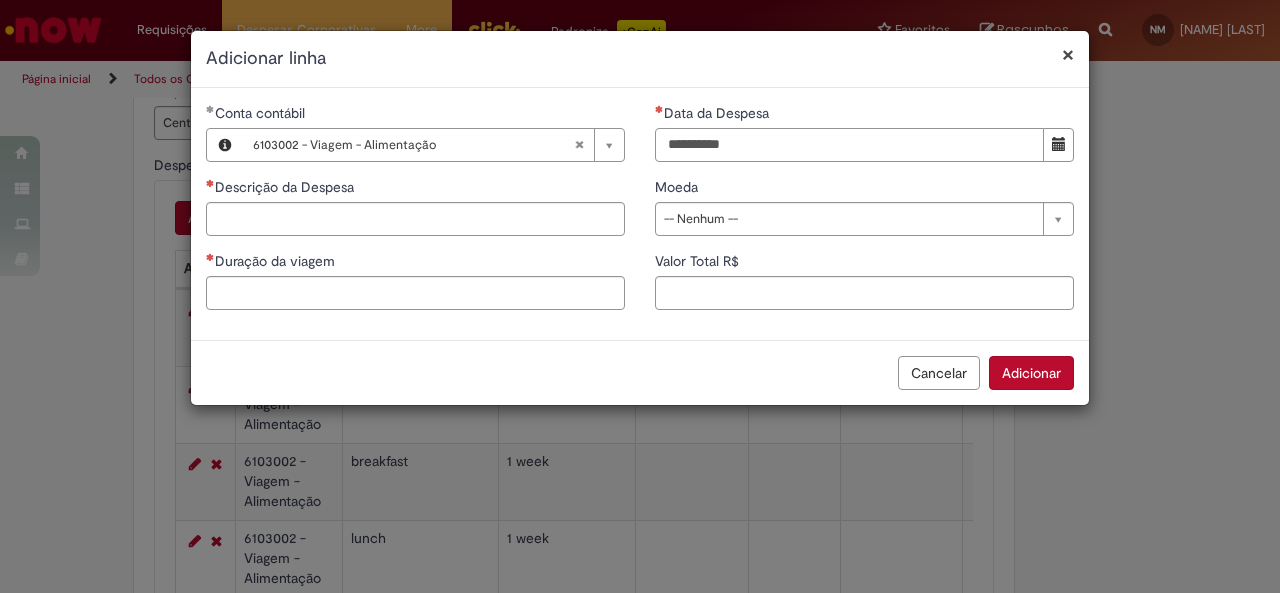 click on "Data da Despesa" at bounding box center (849, 145) 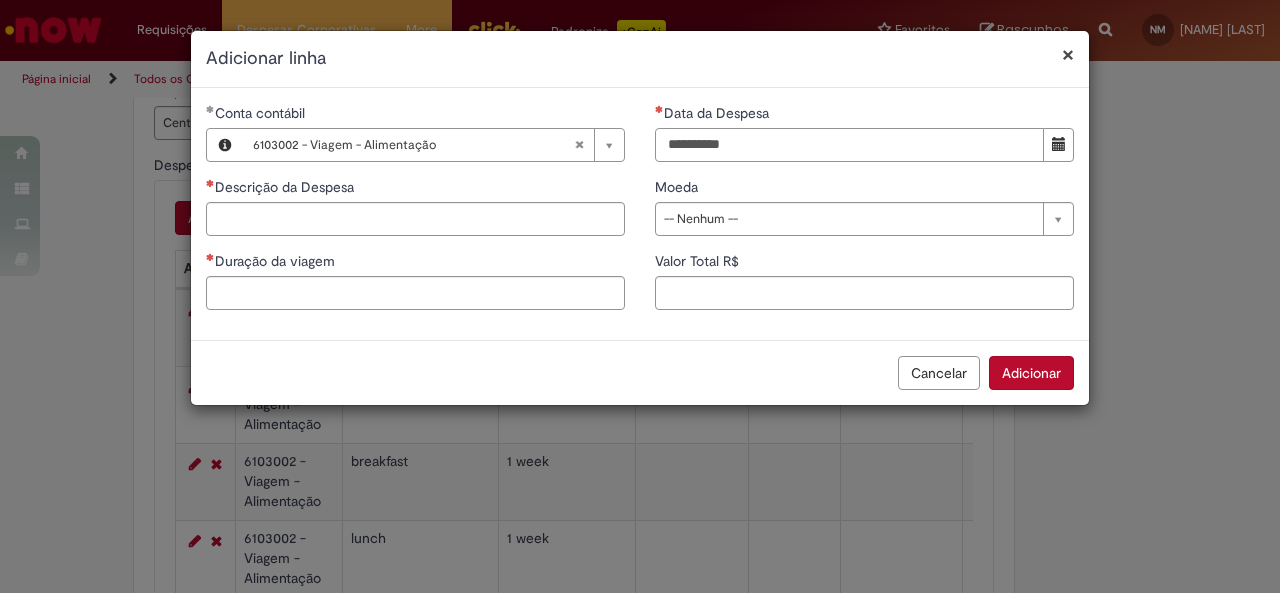 type on "**********" 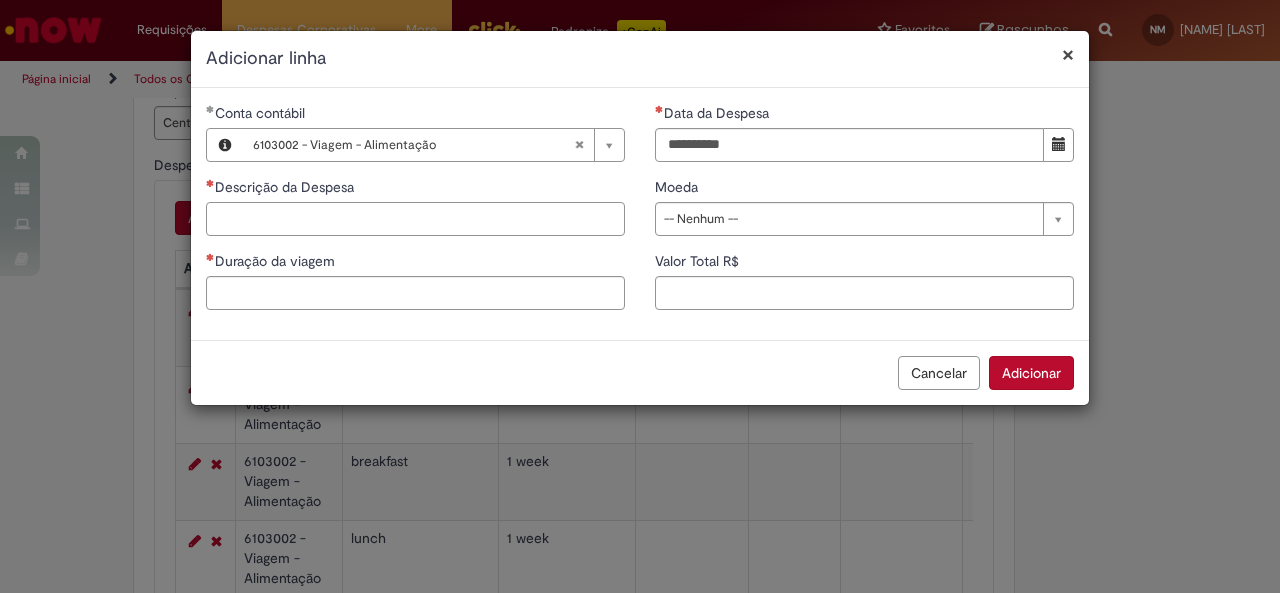 click on "Descrição da Despesa" at bounding box center (415, 219) 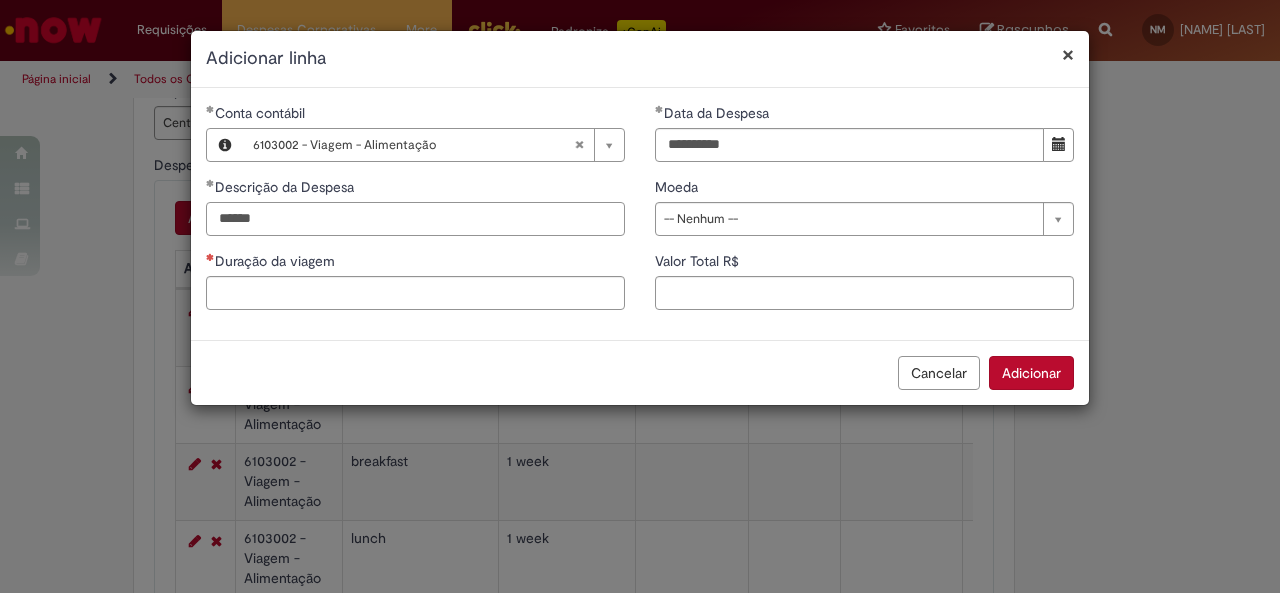 type on "******" 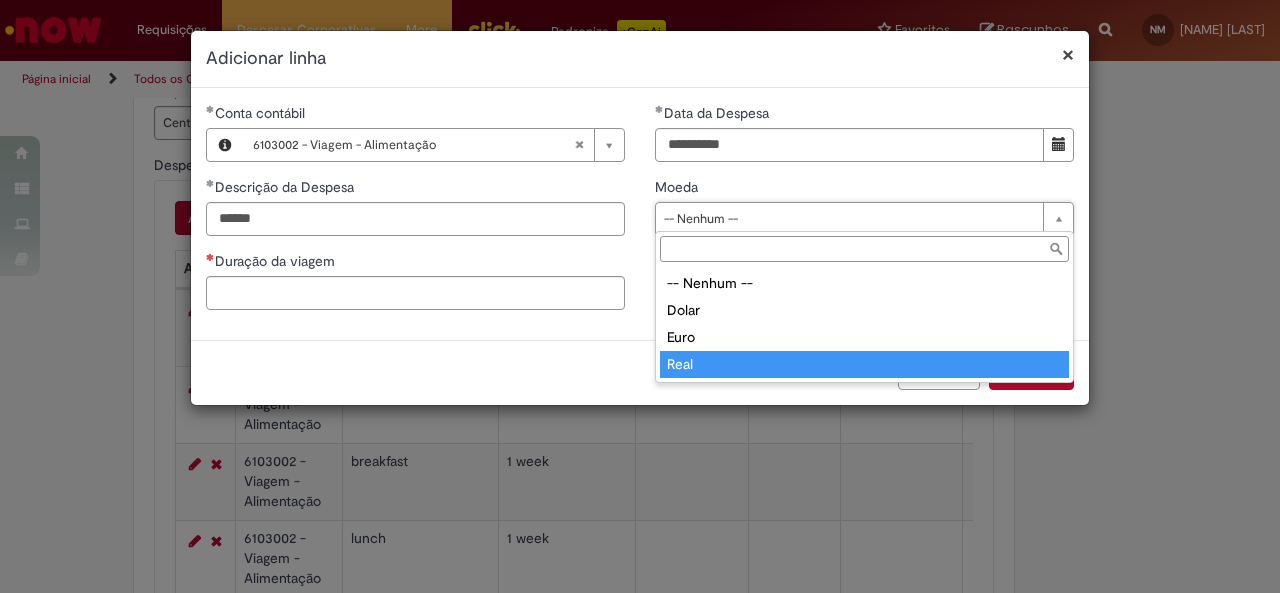 type on "****" 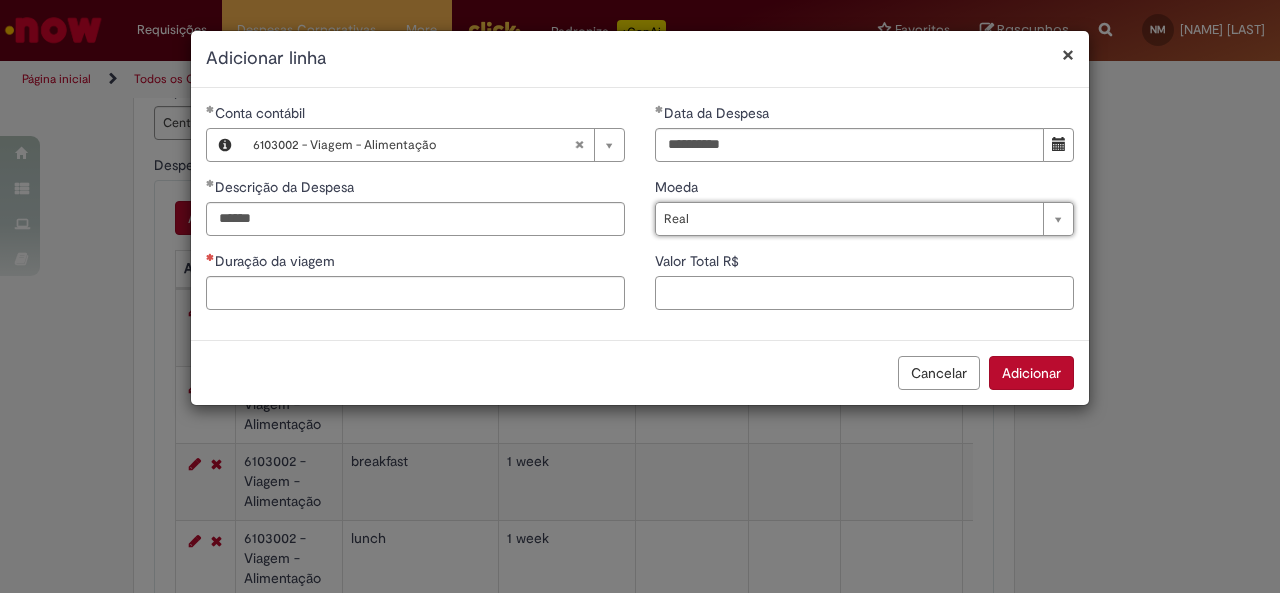 click on "Valor Total R$" at bounding box center (864, 293) 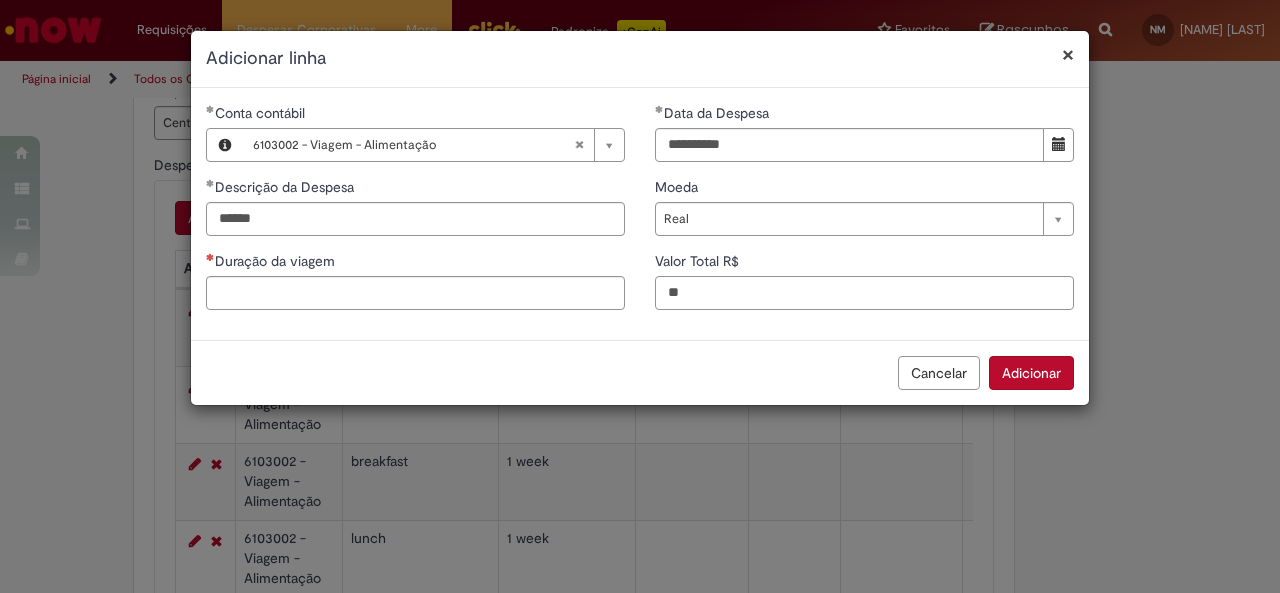 type on "**" 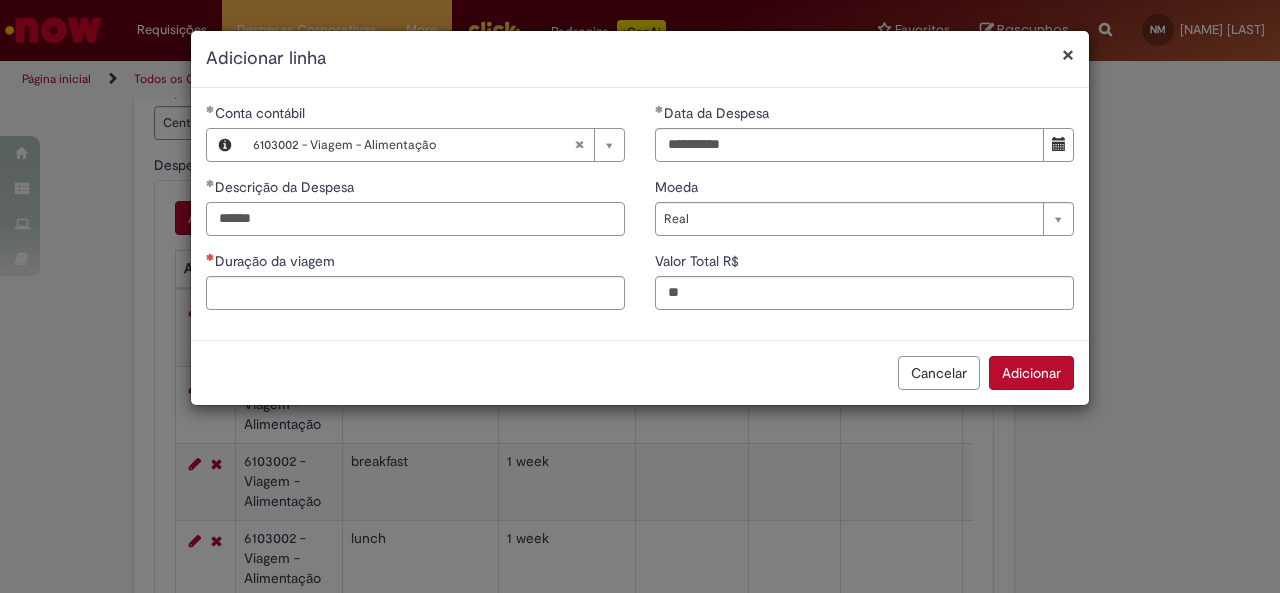 drag, startPoint x: 348, startPoint y: 223, endPoint x: 40, endPoint y: 197, distance: 309.09546 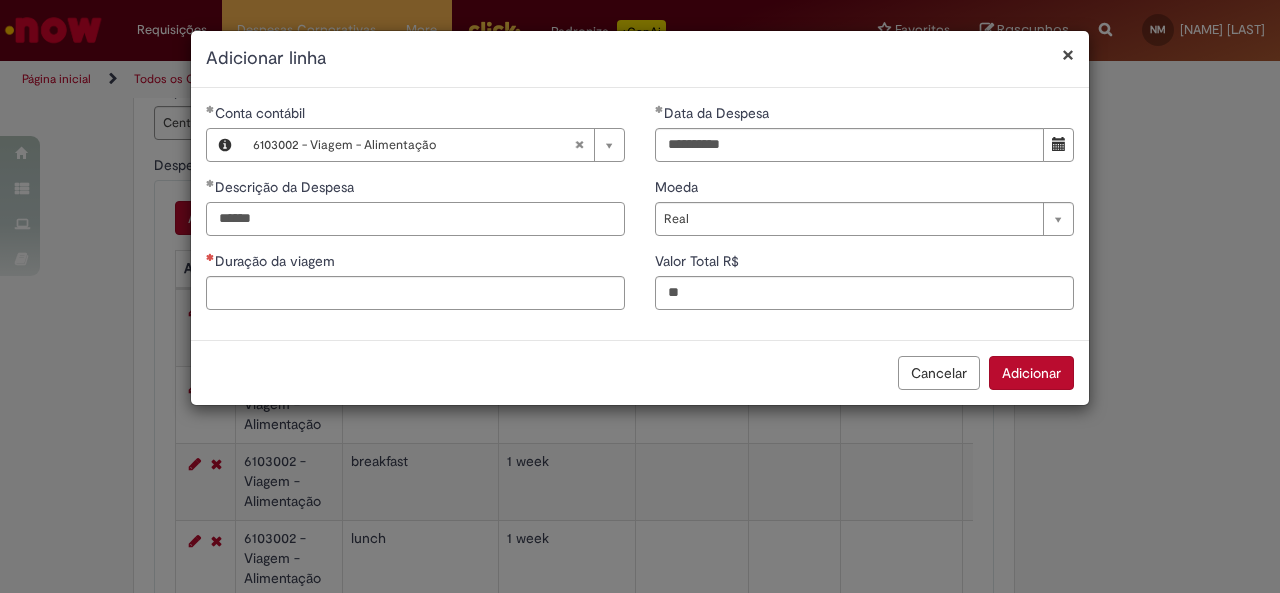 click on "**********" at bounding box center [640, 296] 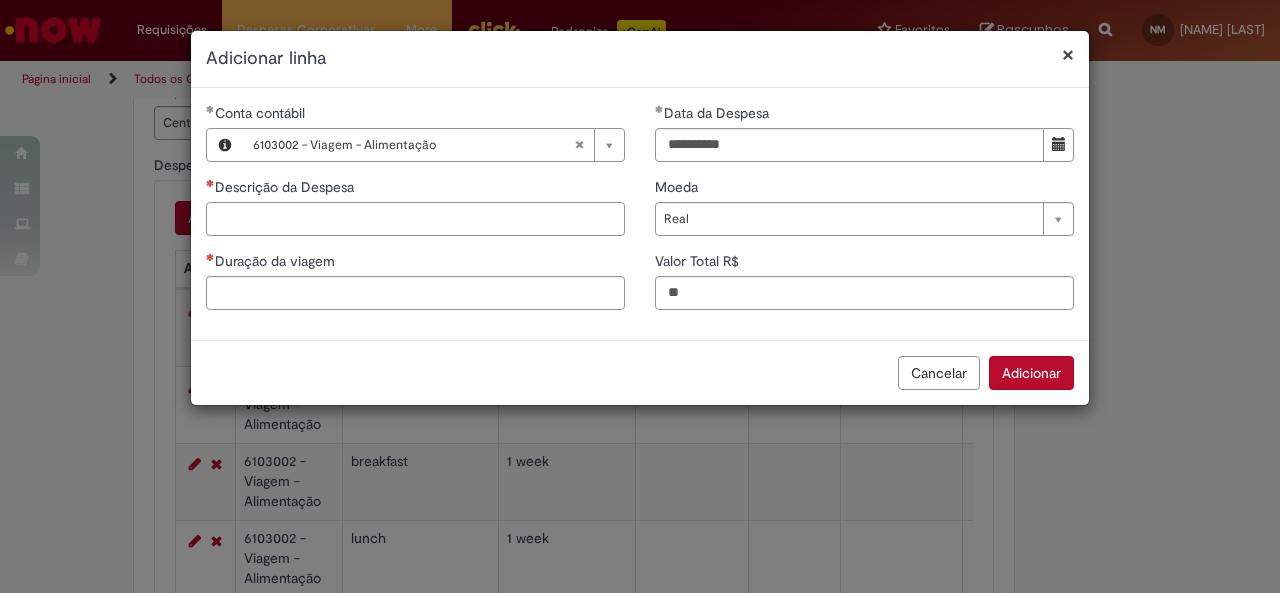 type 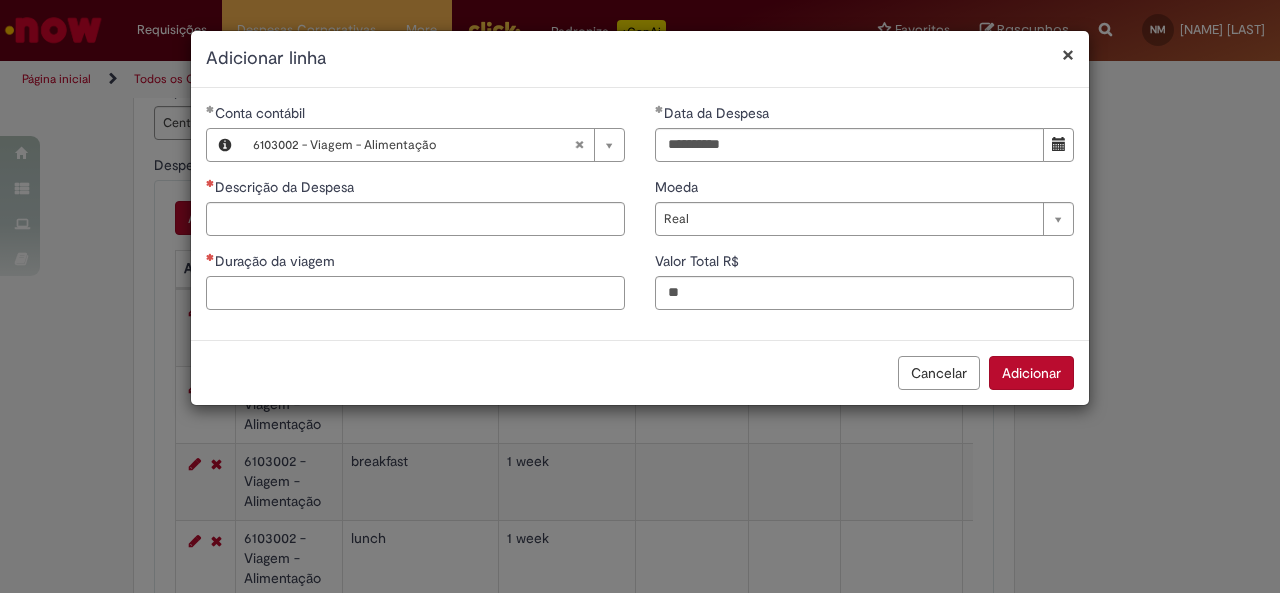 click on "Duração da viagem" at bounding box center (415, 293) 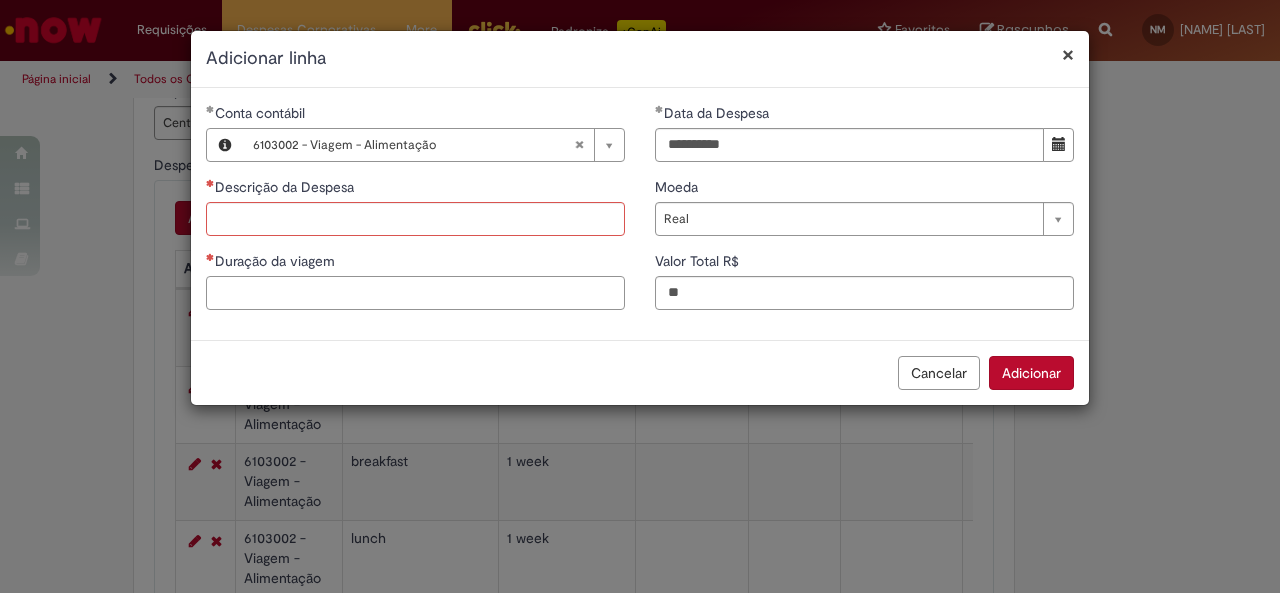 paste on "******" 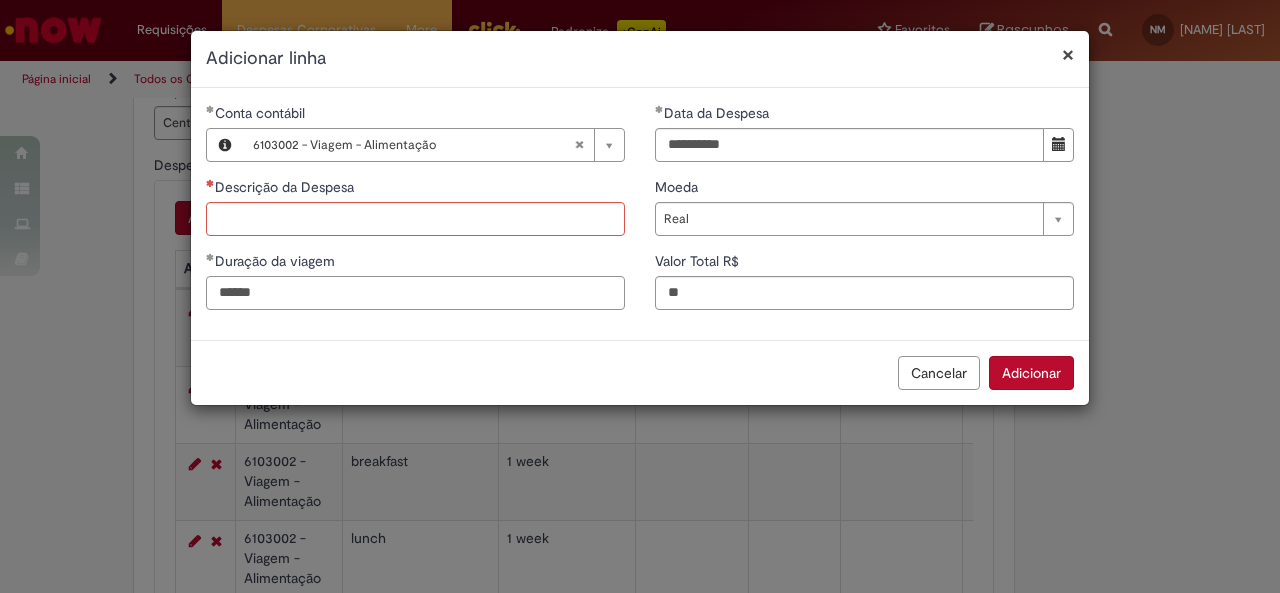 type on "******" 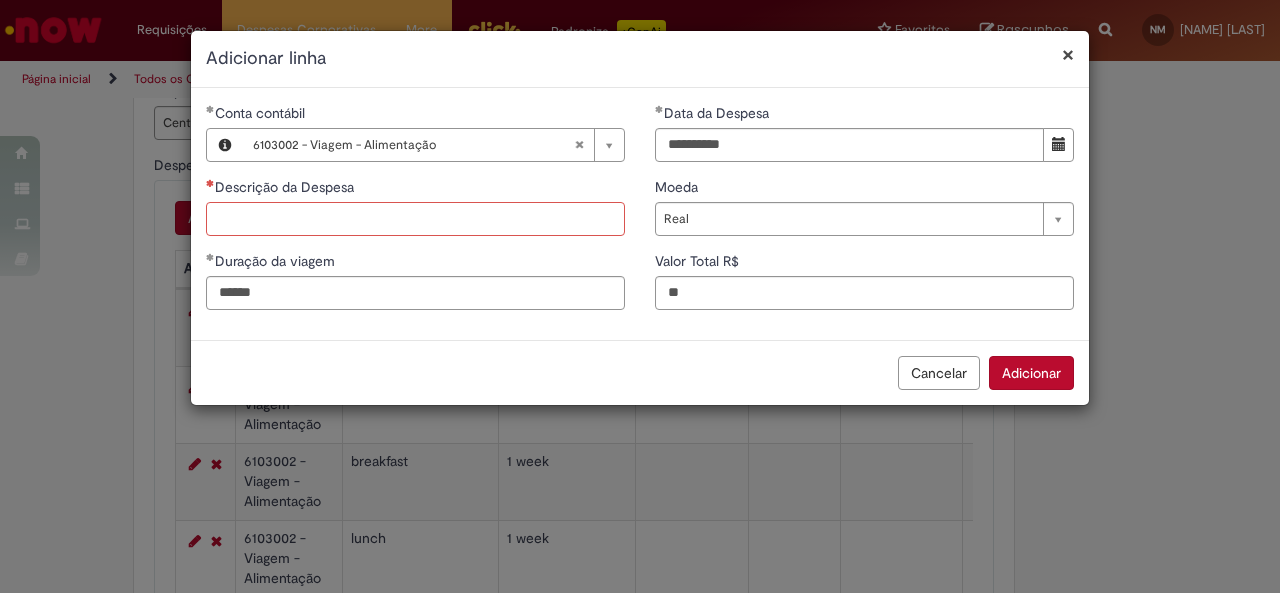click on "Descrição da Despesa" at bounding box center [415, 219] 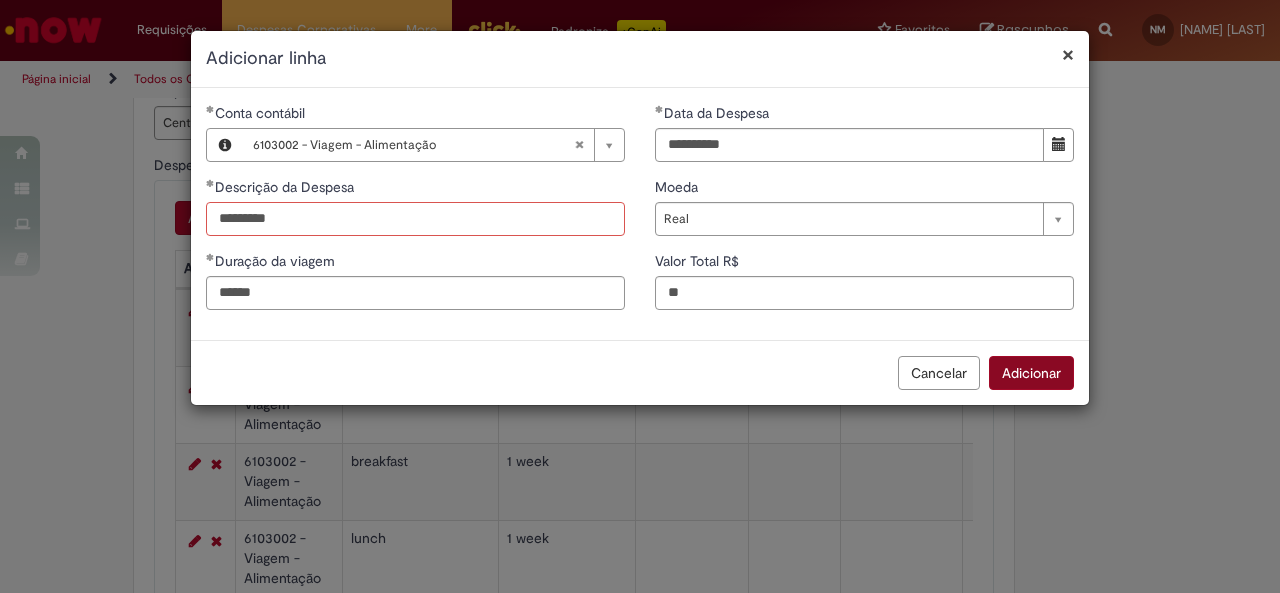 type on "*********" 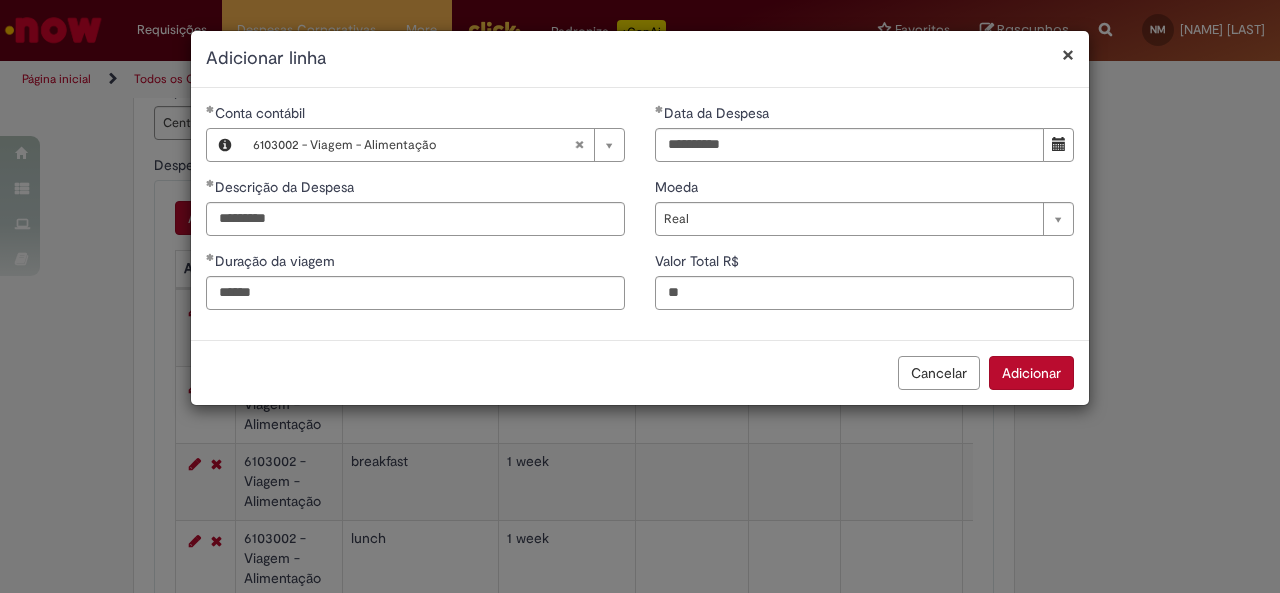 click on "Adicionar" at bounding box center (1031, 373) 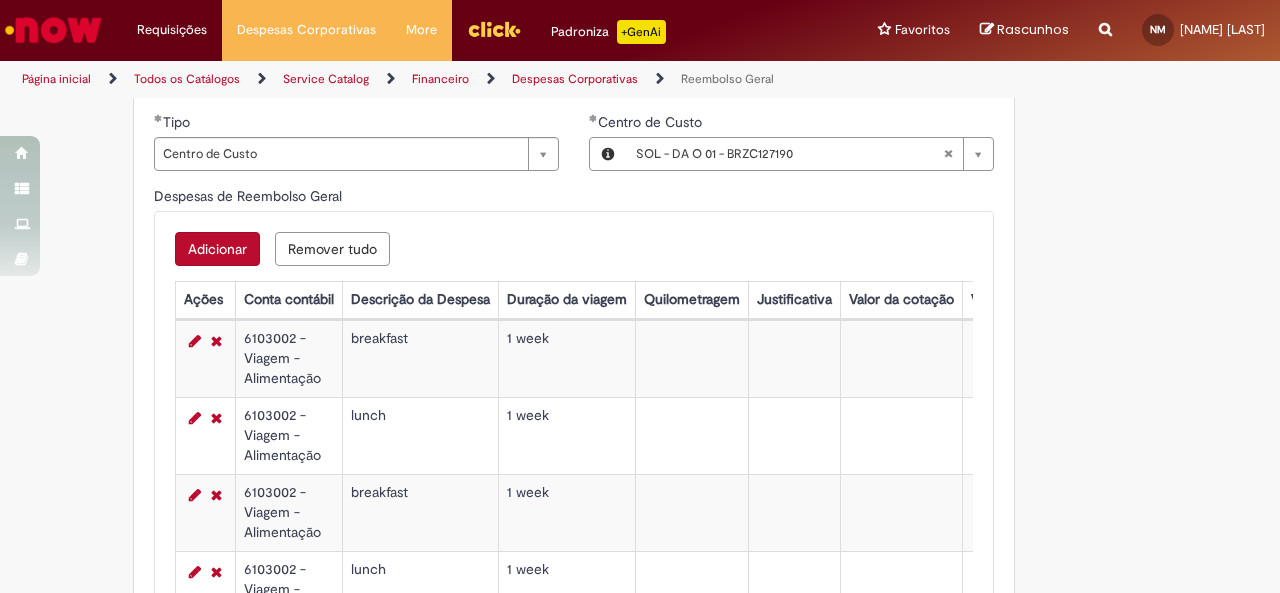 scroll, scrollTop: 587, scrollLeft: 0, axis: vertical 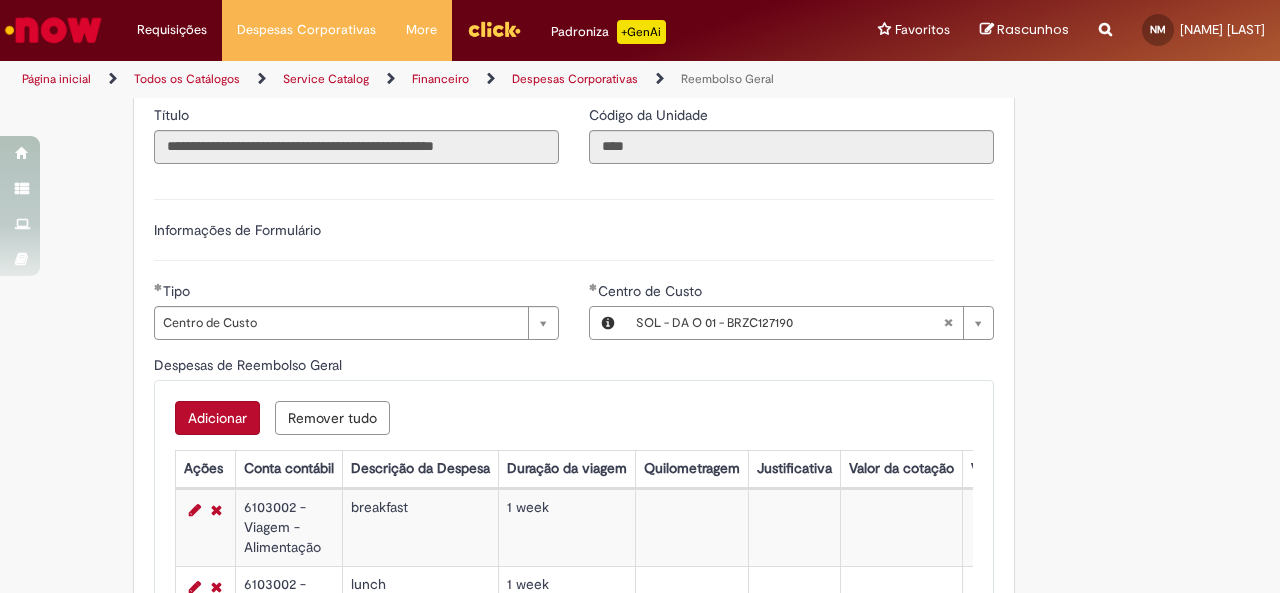 click on "Adicionar" at bounding box center [217, 418] 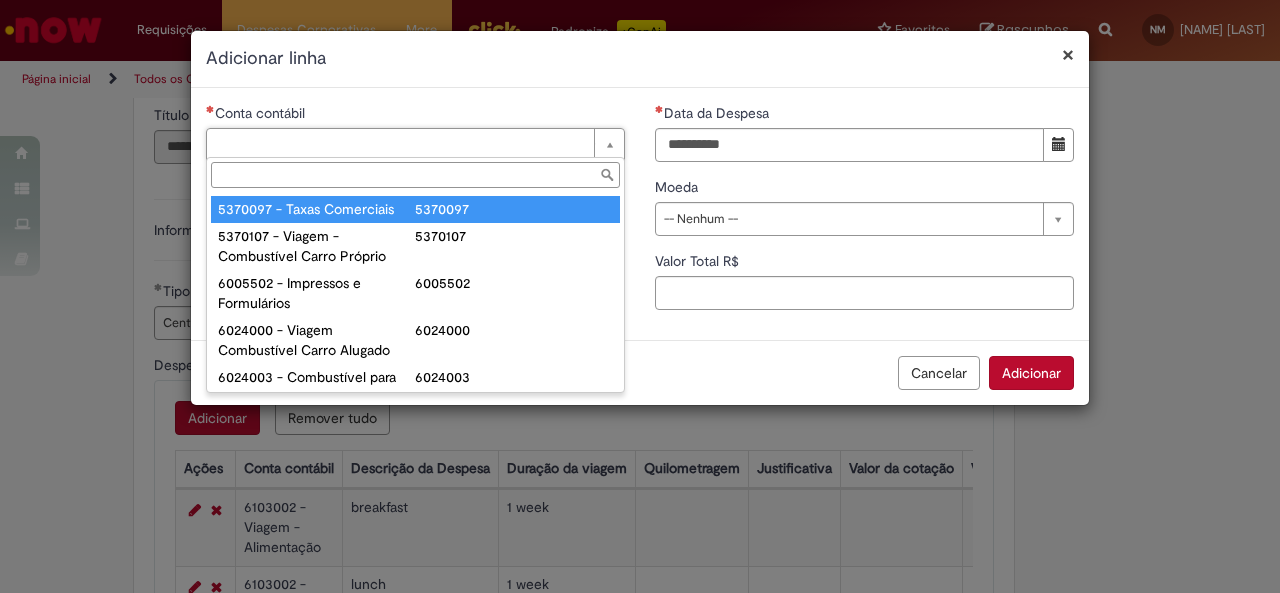 type on "******" 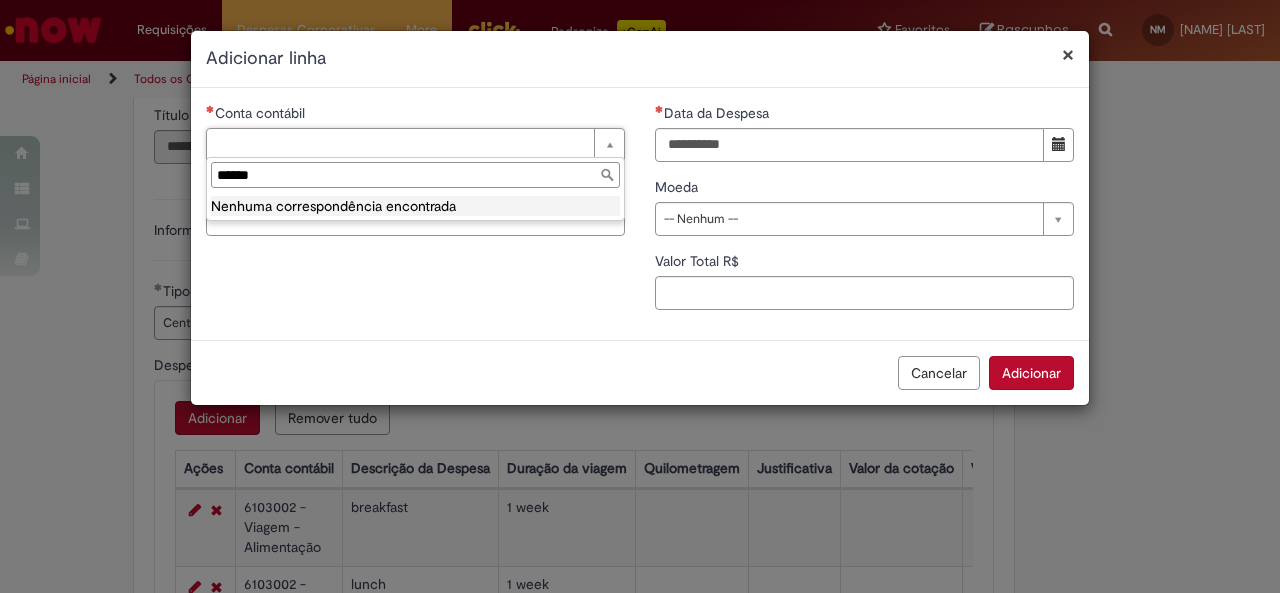 click on "******" at bounding box center [415, 175] 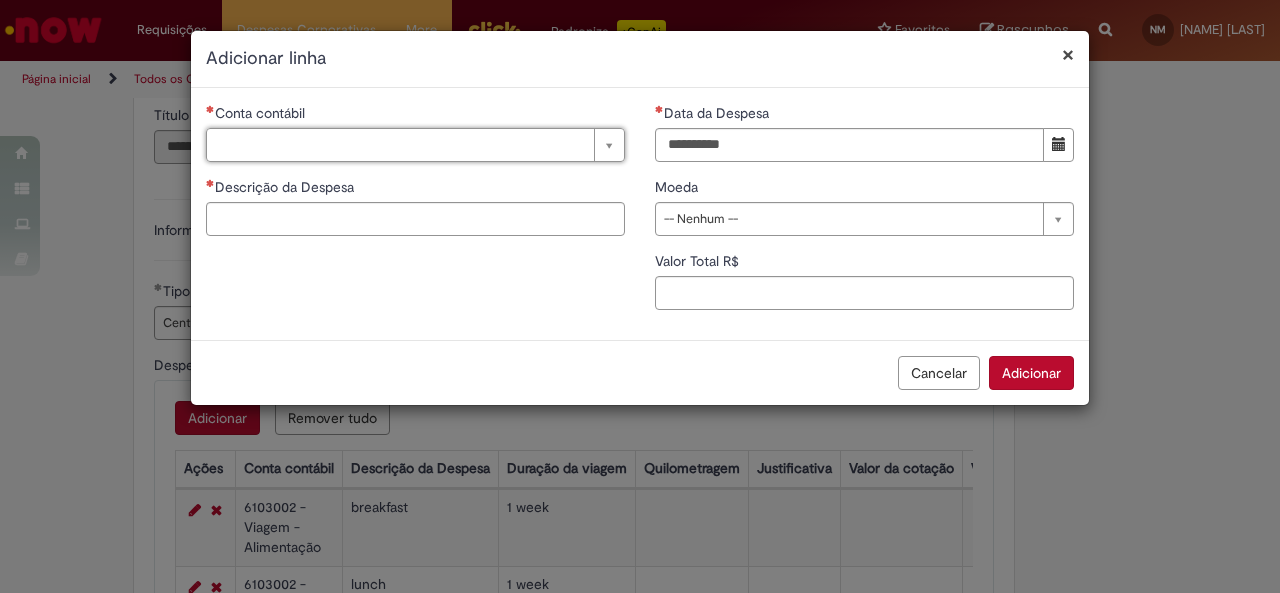 paste on "*******" 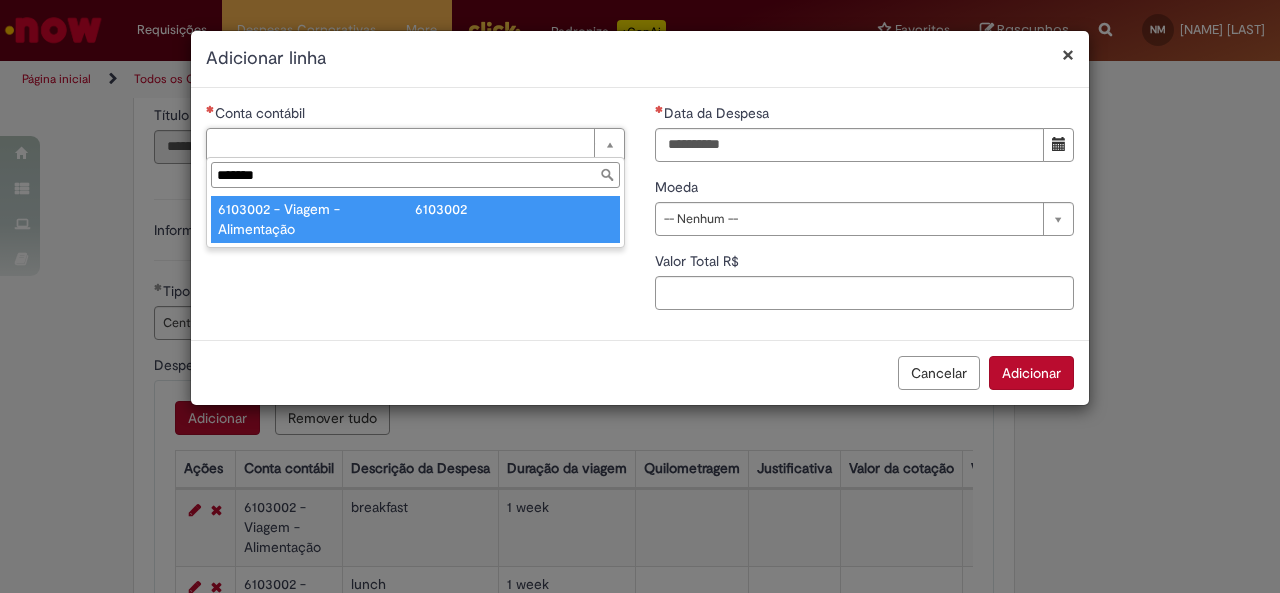 type on "**********" 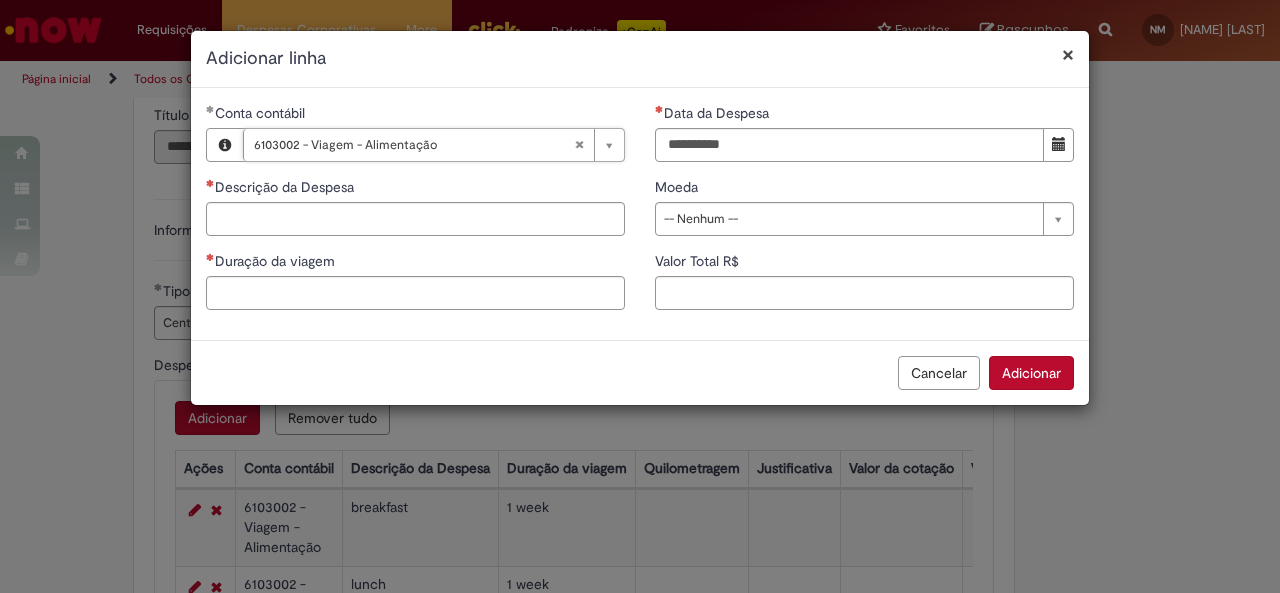 click on "Data da Despesa" at bounding box center (864, 115) 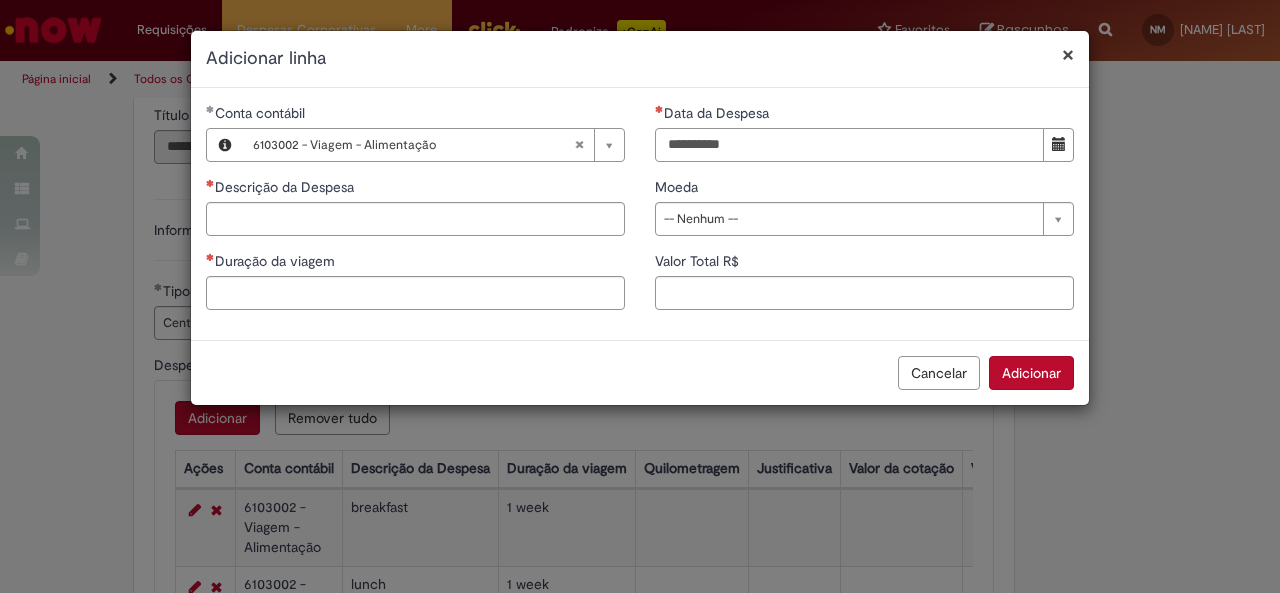 click on "Data da Despesa" at bounding box center [849, 145] 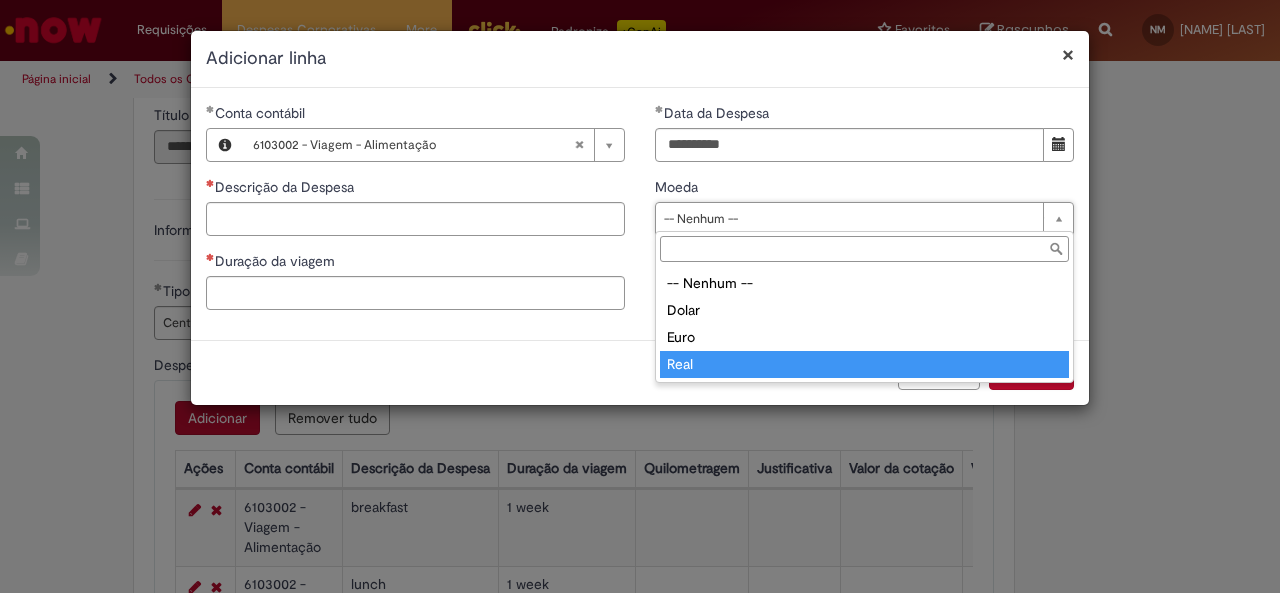 type on "****" 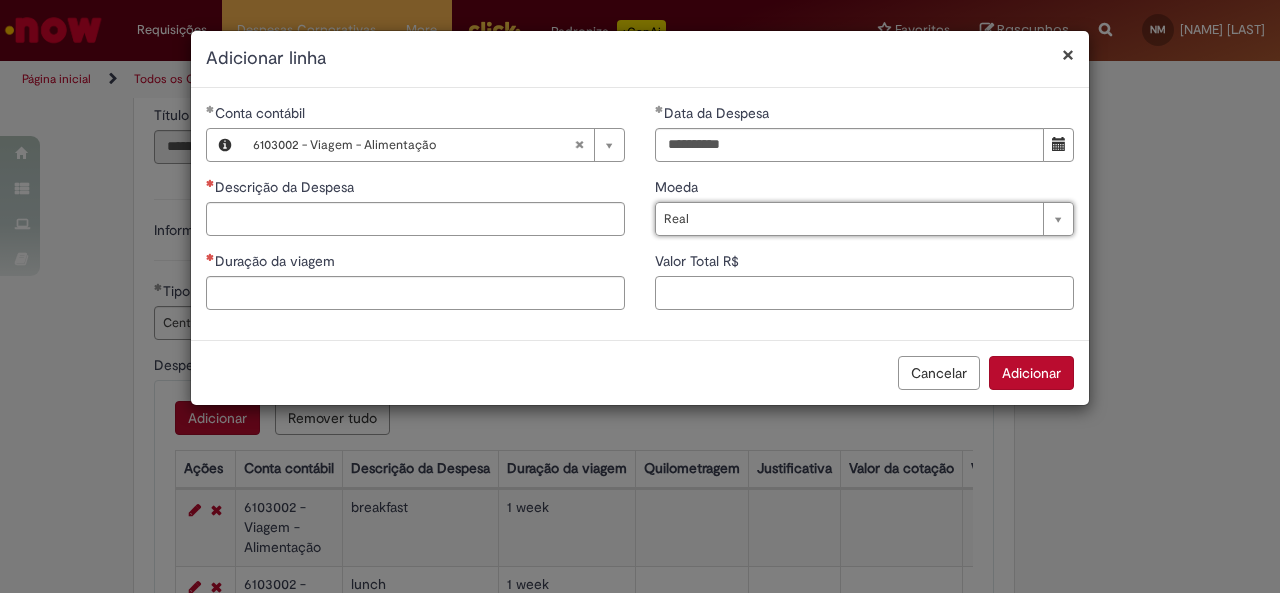 click on "Valor Total R$" at bounding box center (864, 293) 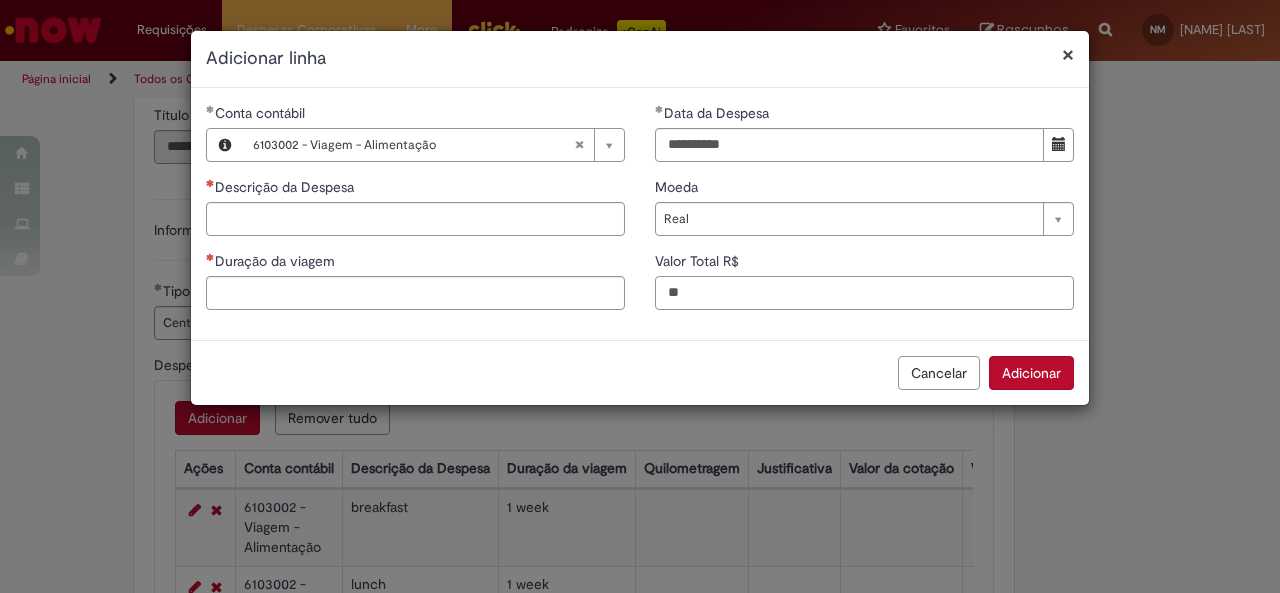 type on "**" 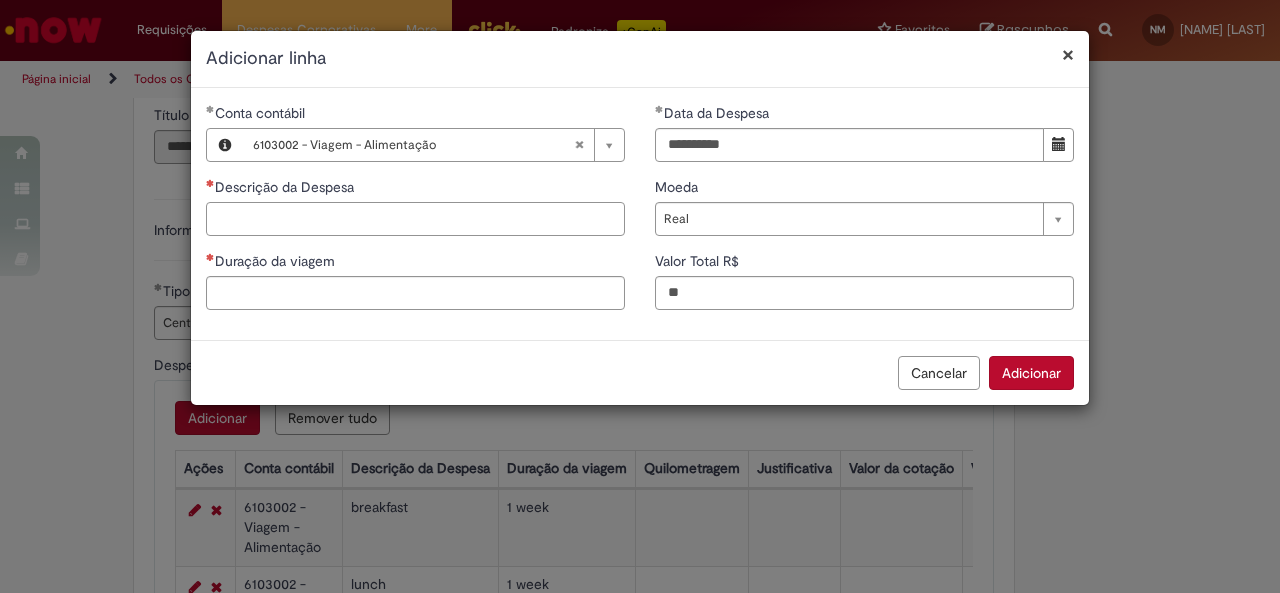 click on "Descrição da Despesa" at bounding box center [415, 219] 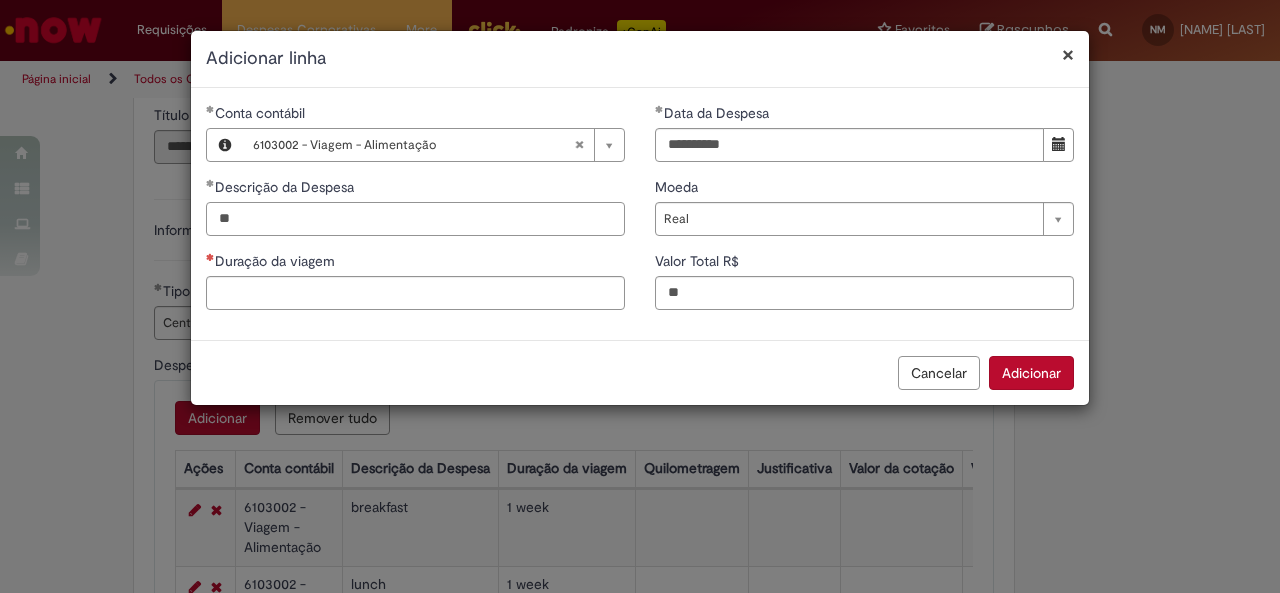 type on "*" 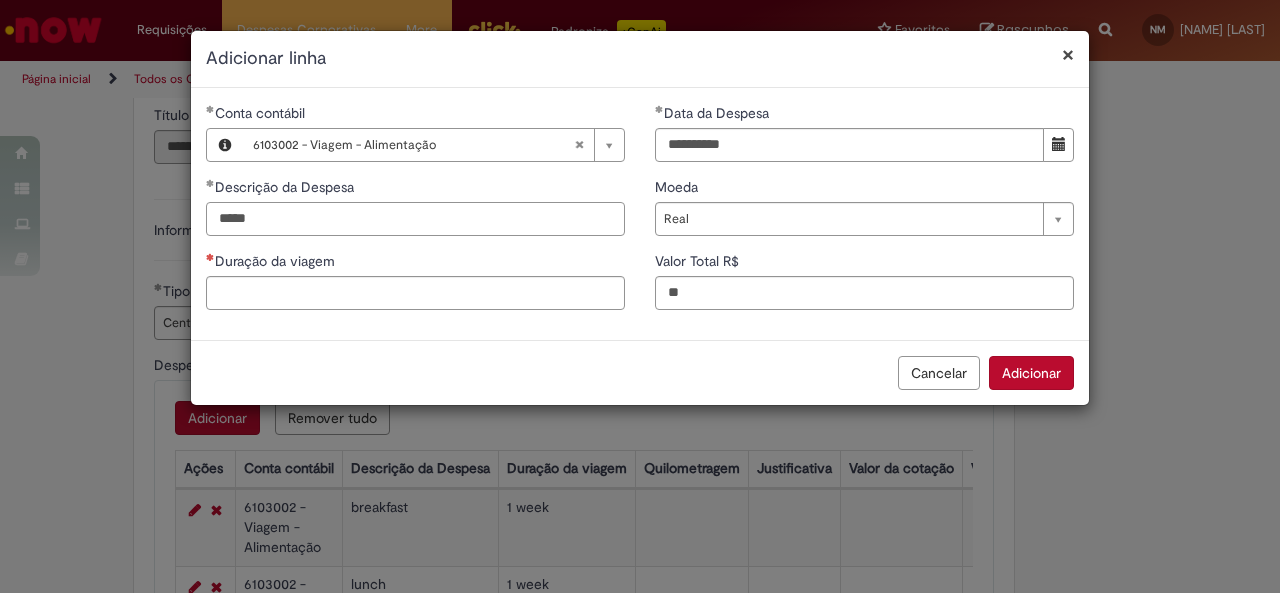 type on "*****" 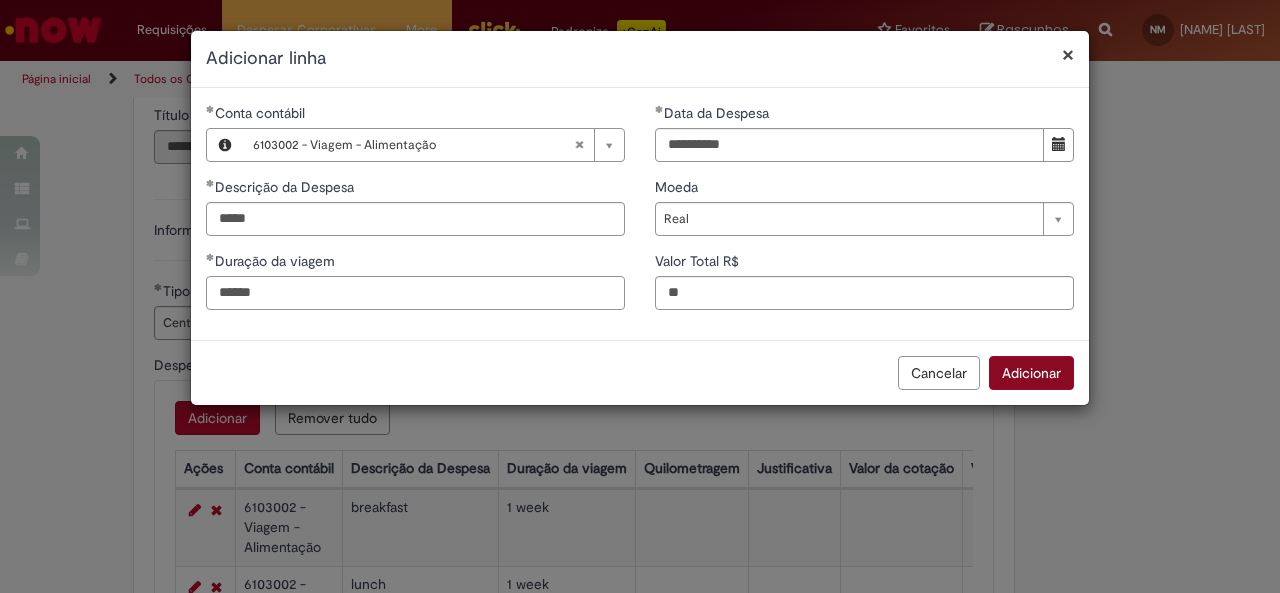 type on "******" 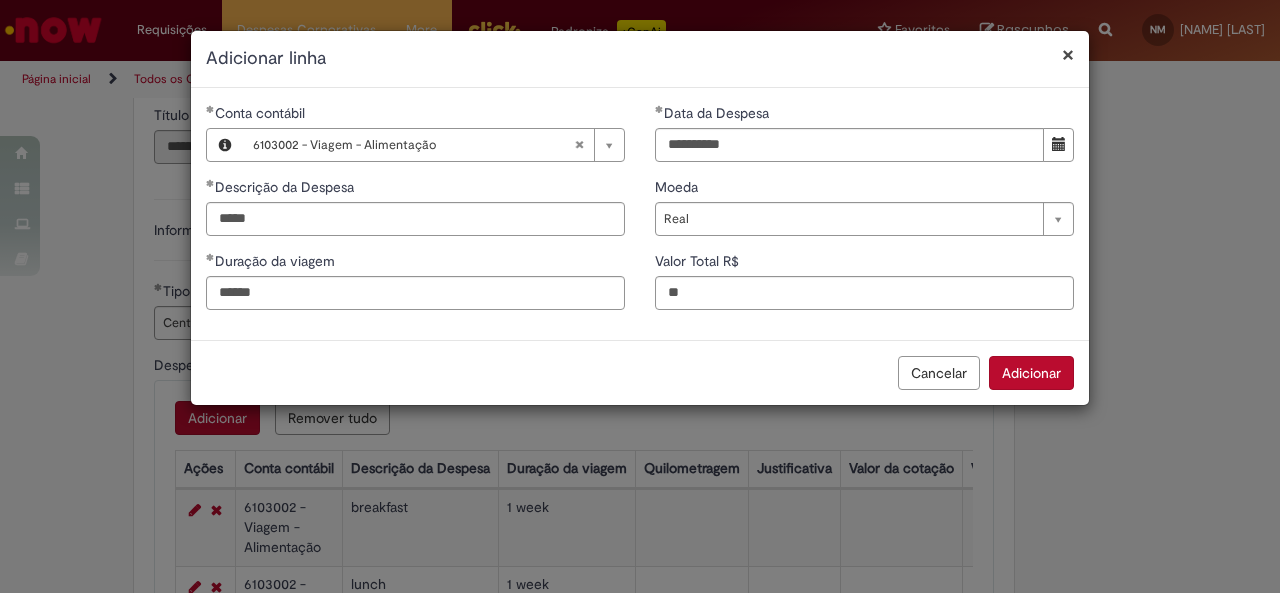 click on "Adicionar" at bounding box center [1031, 373] 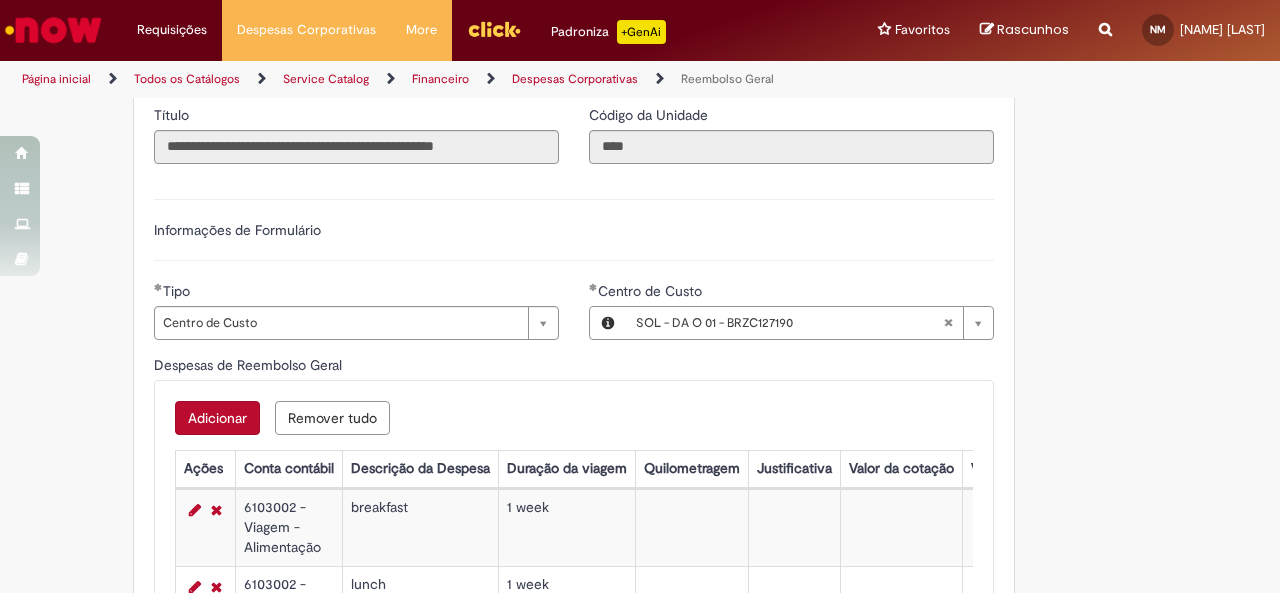 click on "Adicionar" at bounding box center [217, 418] 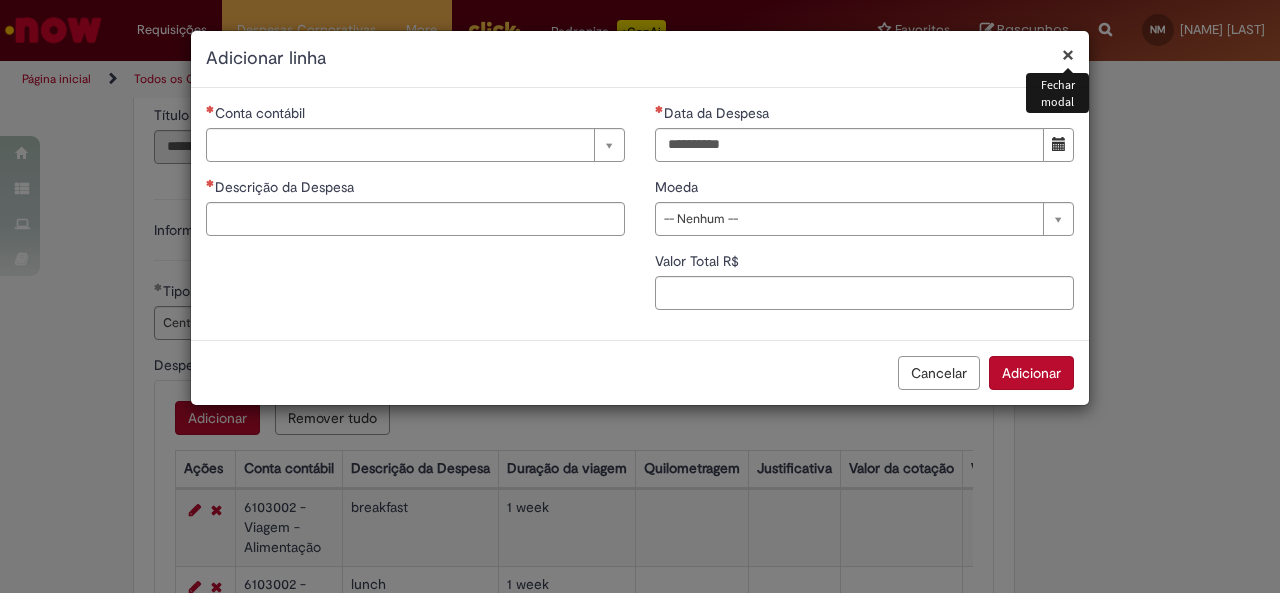 click on "Conta contábil" at bounding box center [415, 115] 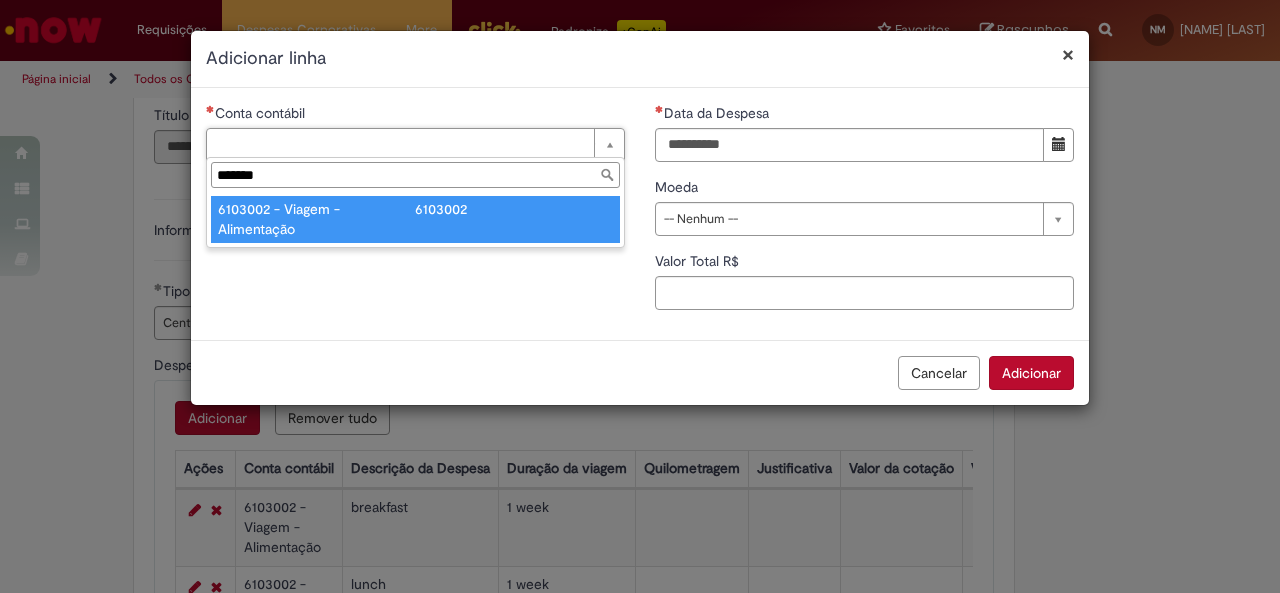 type on "*******" 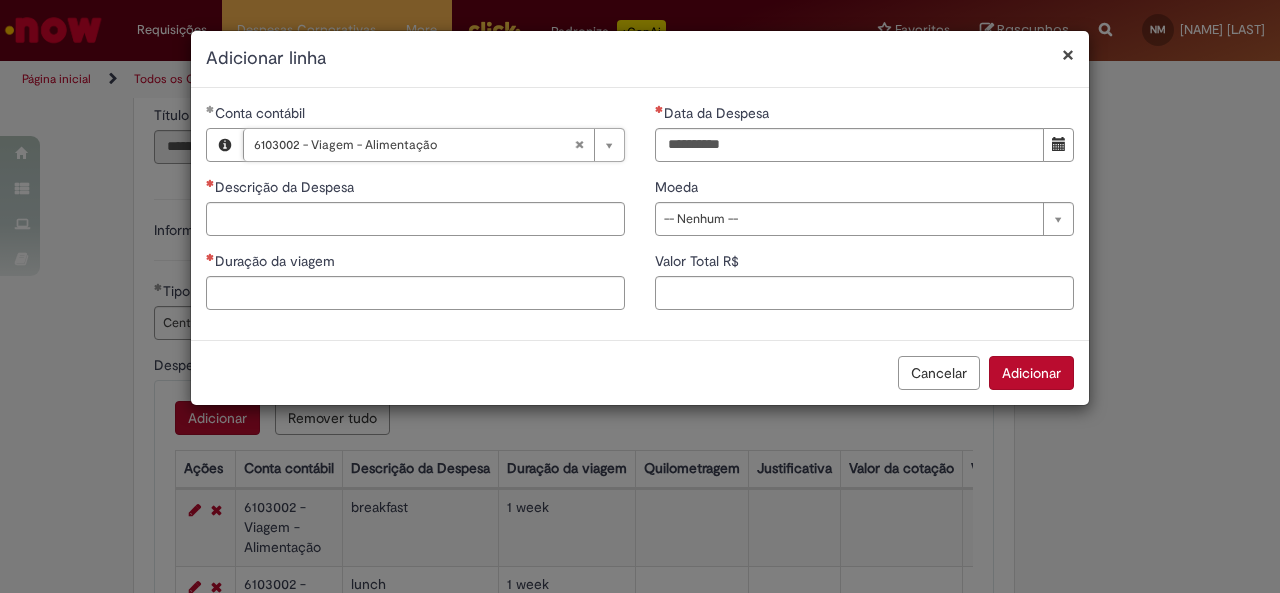 click on "**********" at bounding box center (864, 214) 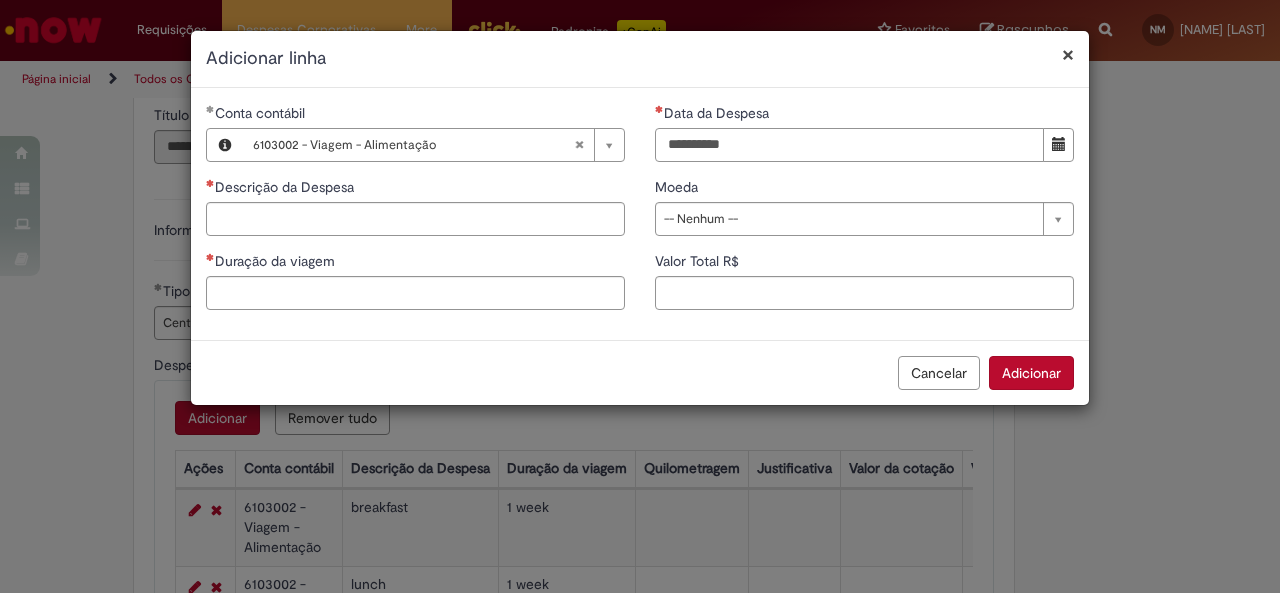 click on "Data da Despesa" at bounding box center [849, 145] 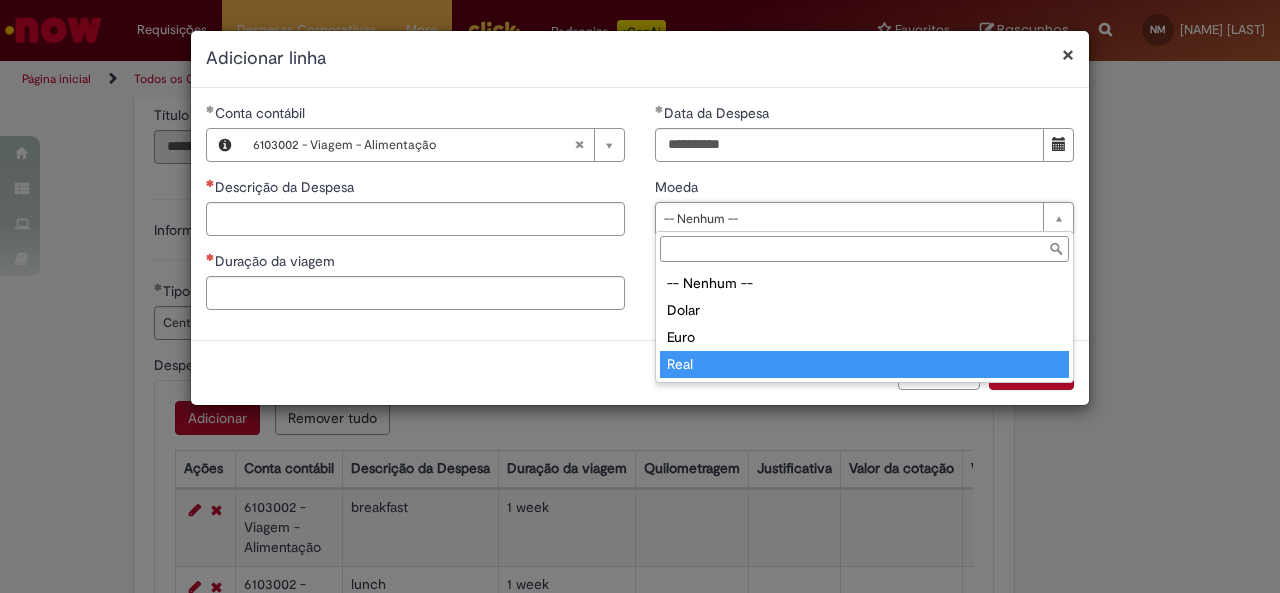 type on "****" 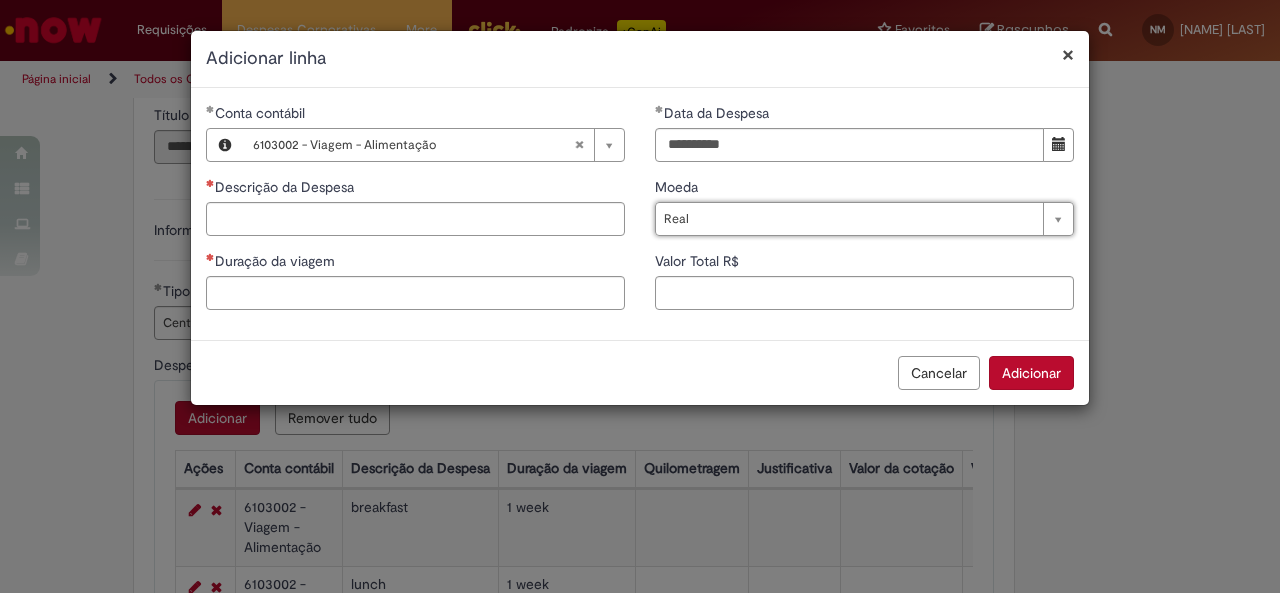 click on "Valor Total R$" at bounding box center [699, 261] 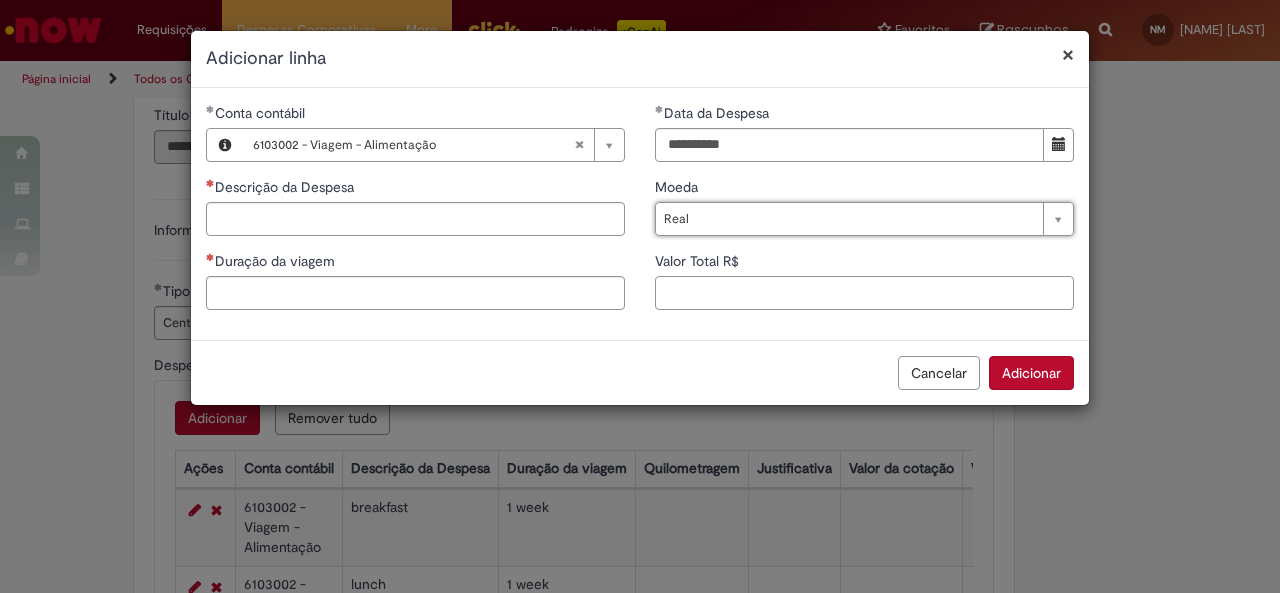 click on "Valor Total R$" at bounding box center [864, 293] 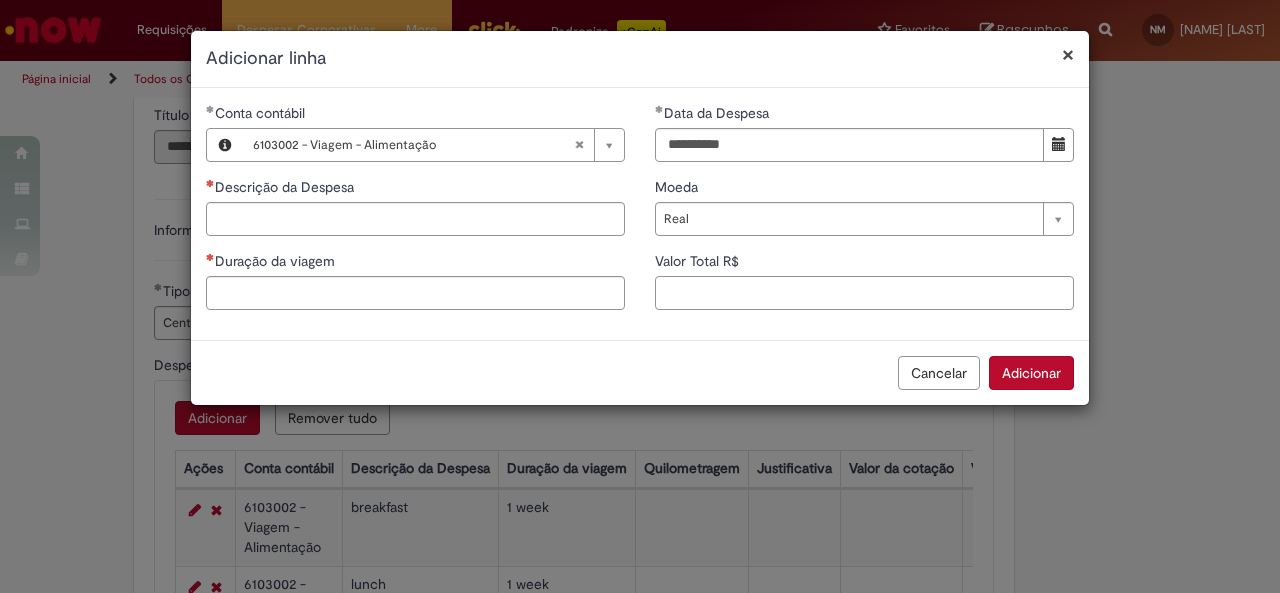 click on "Valor Total R$" at bounding box center (864, 293) 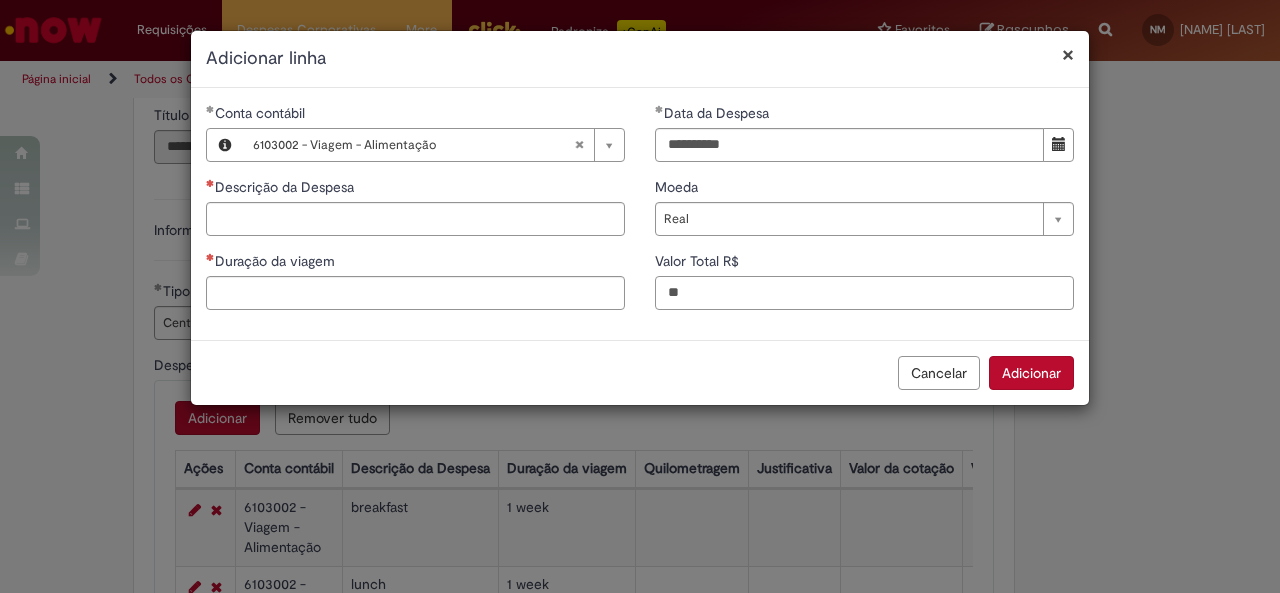 type on "**" 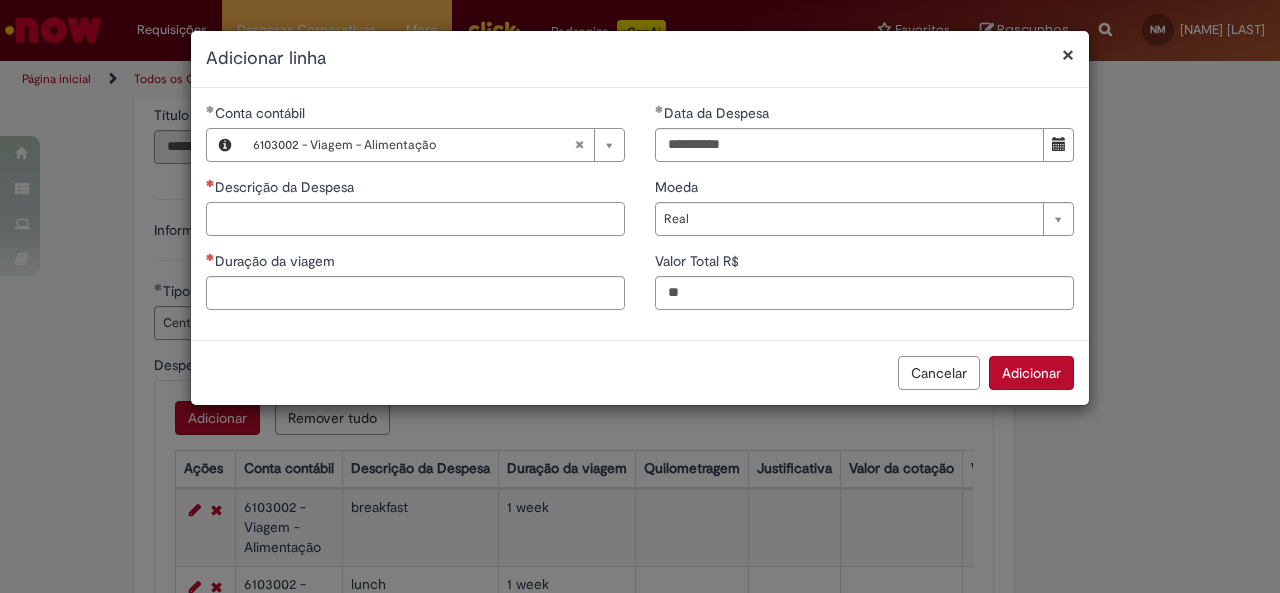click on "Descrição da Despesa" at bounding box center [415, 219] 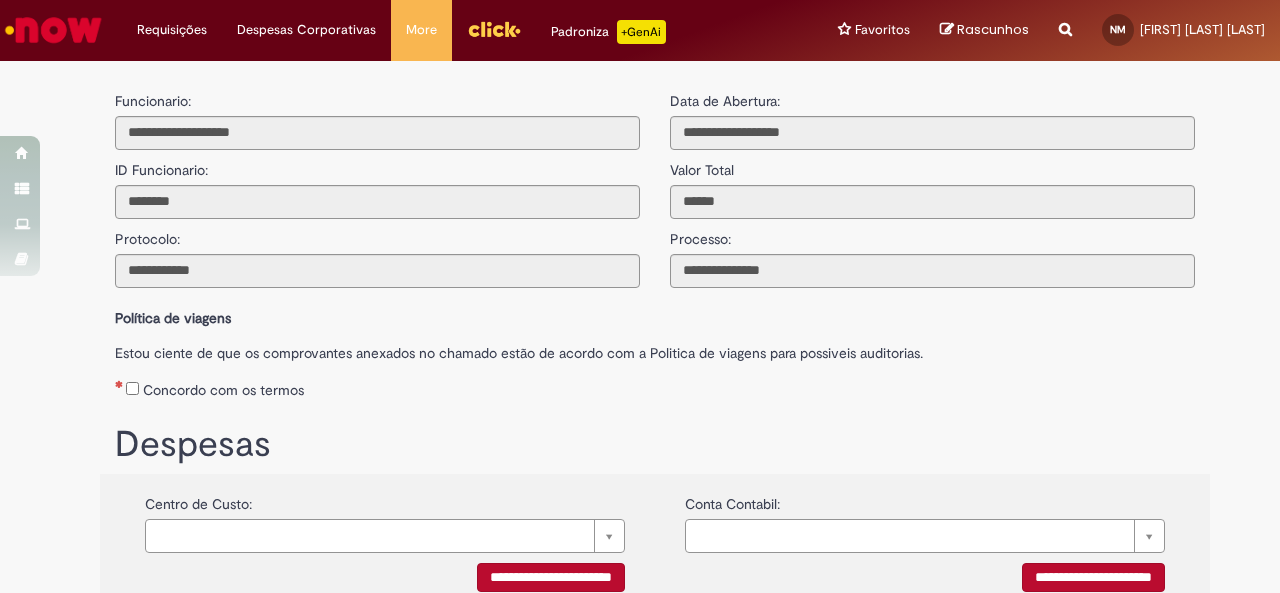 scroll, scrollTop: 0, scrollLeft: 0, axis: both 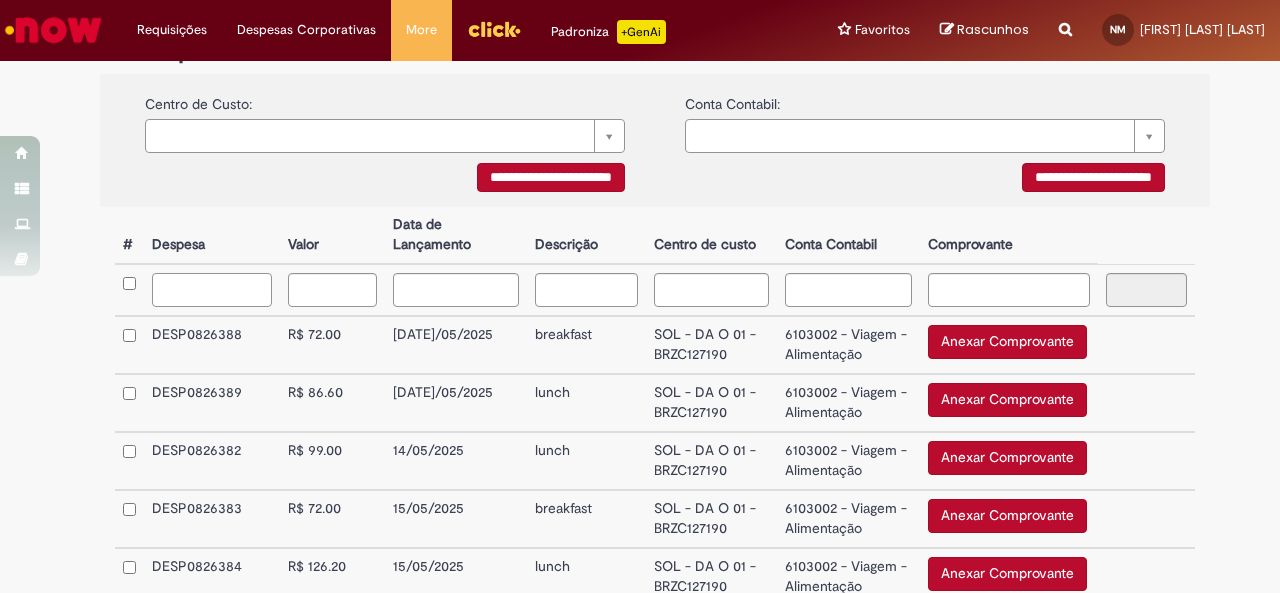 click at bounding box center (212, 290) 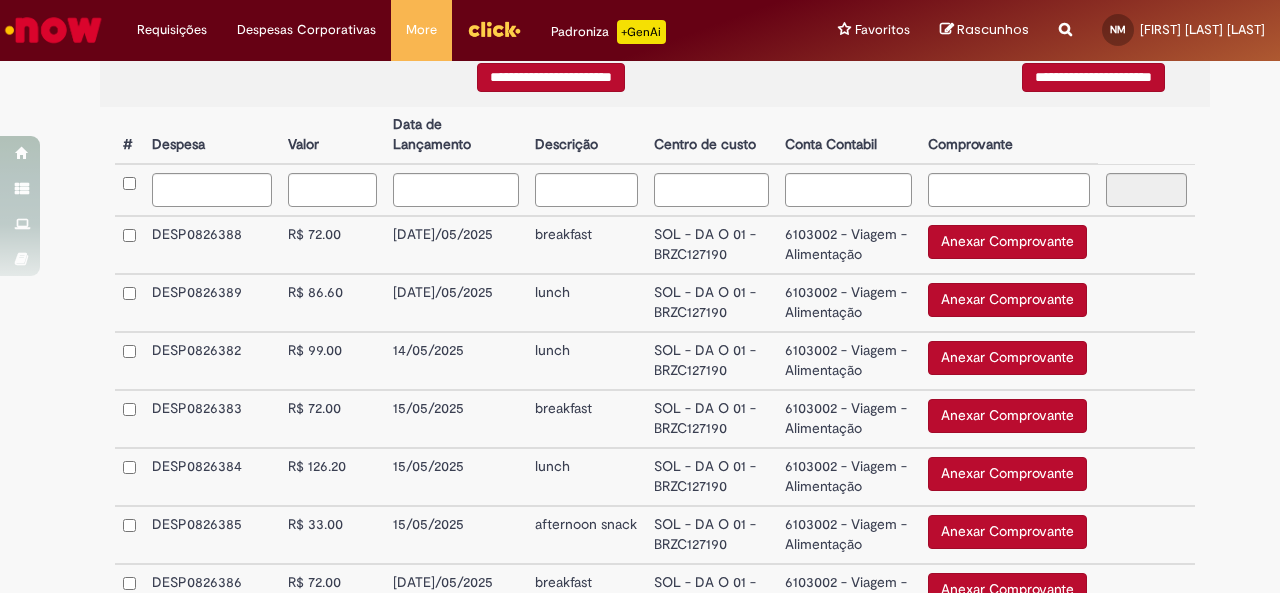 click on "Anexar Comprovante" at bounding box center [1007, 242] 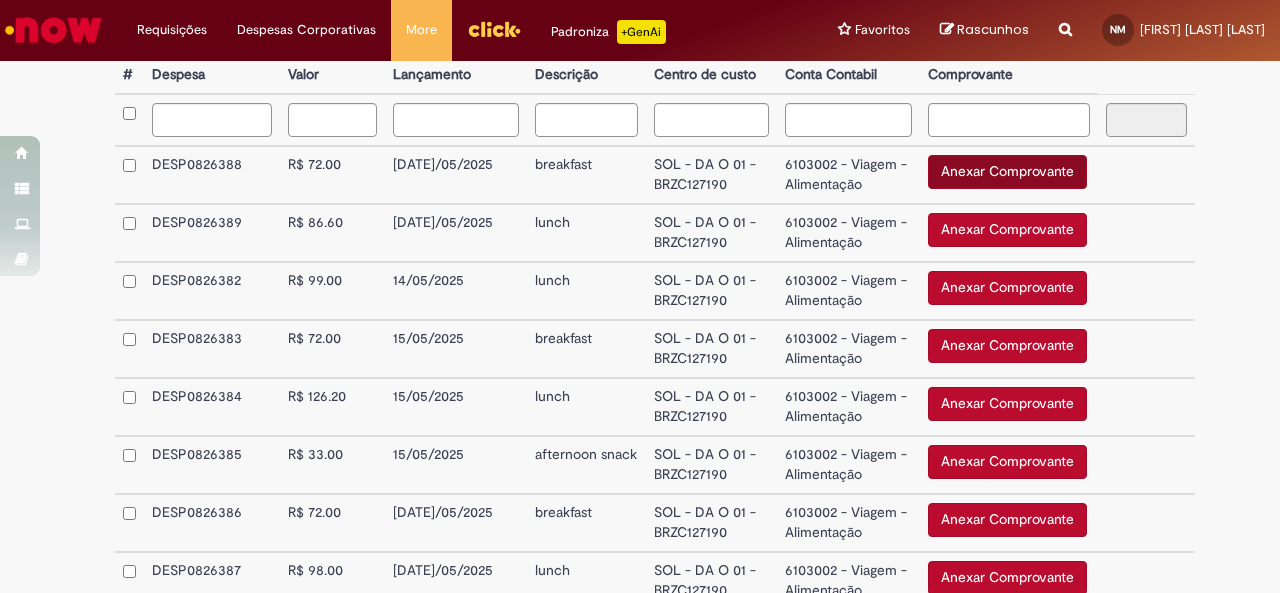 scroll, scrollTop: 600, scrollLeft: 0, axis: vertical 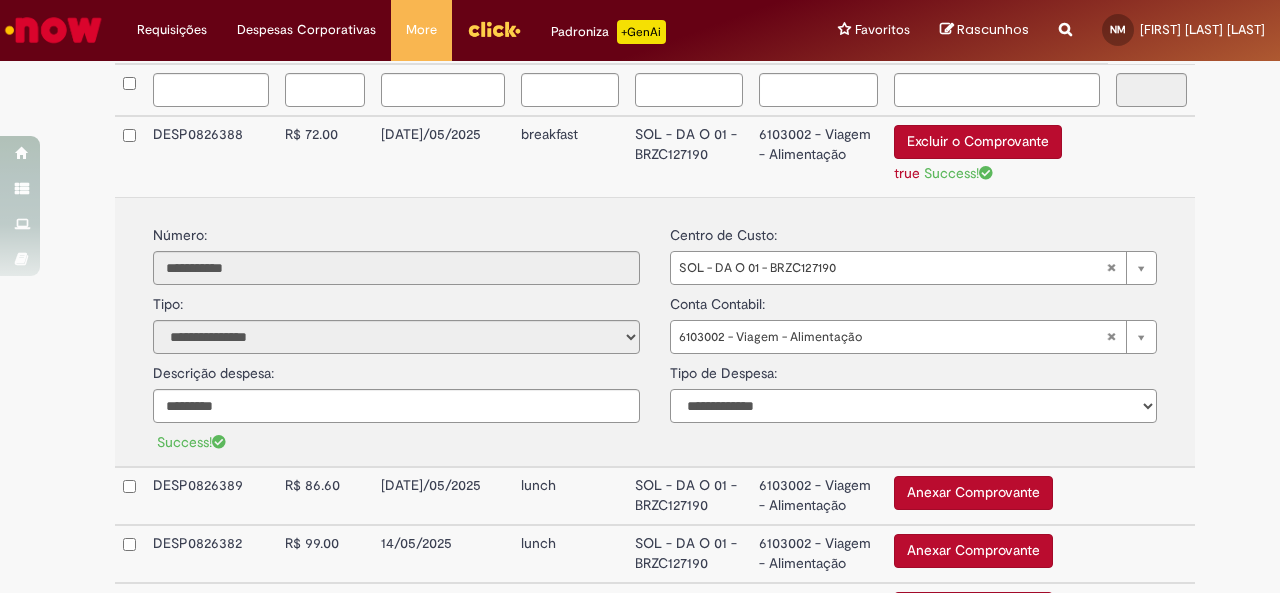 click on "**********" at bounding box center [913, 406] 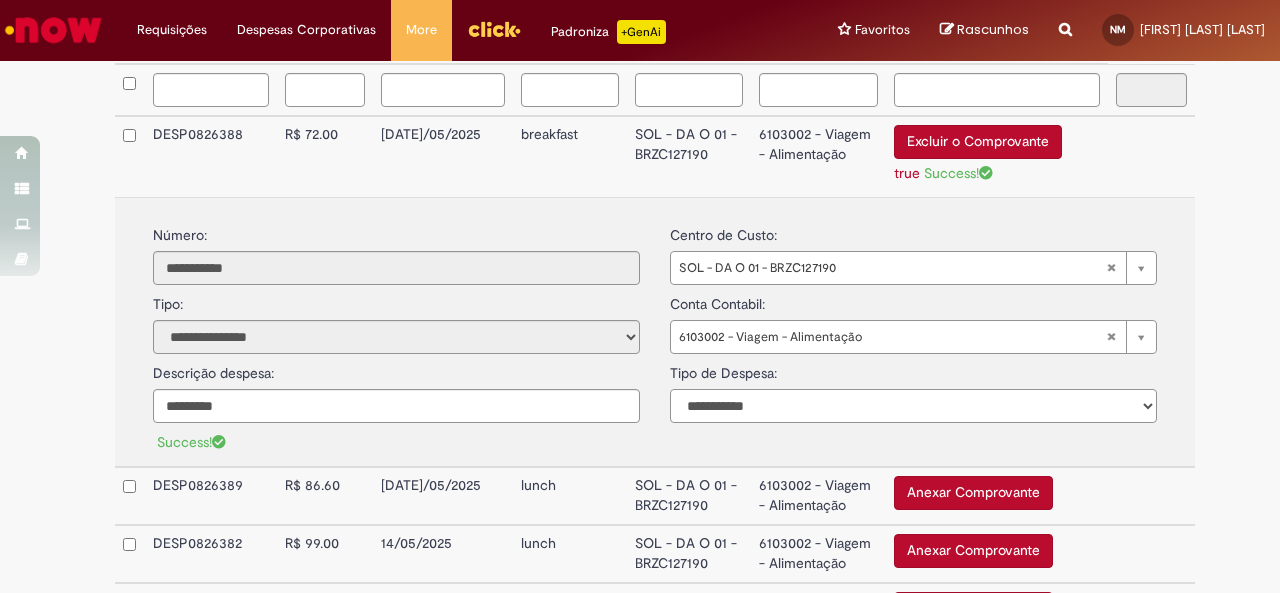 click on "**********" at bounding box center (913, 406) 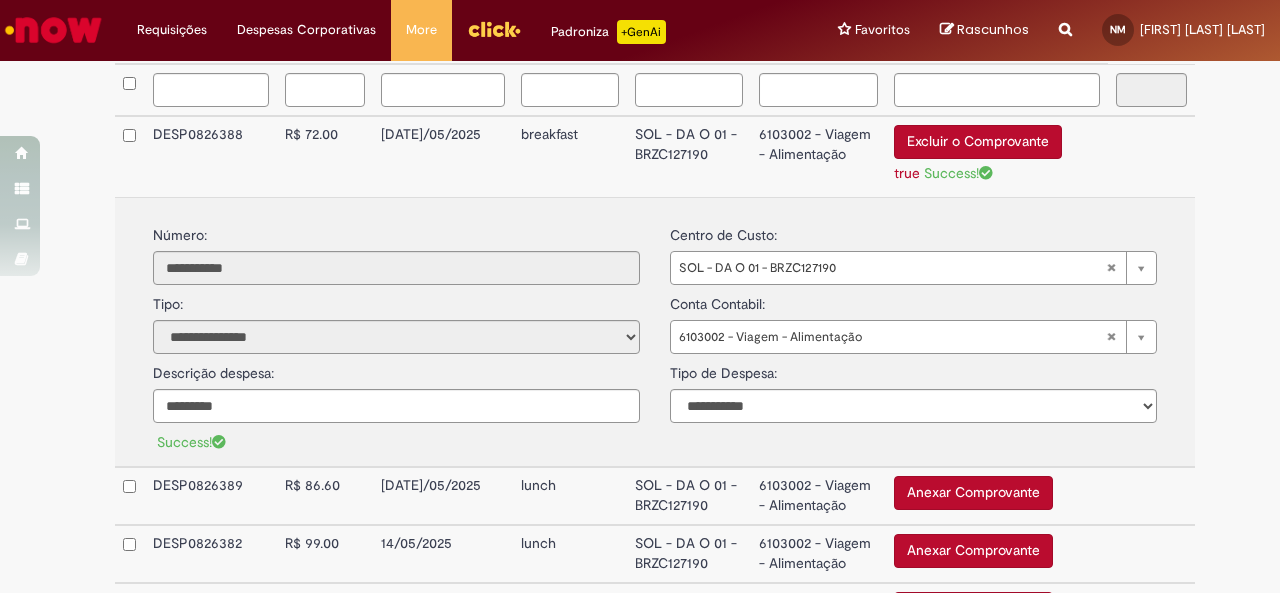 click on "6103002 - Viagem - Alimentação" at bounding box center (818, 156) 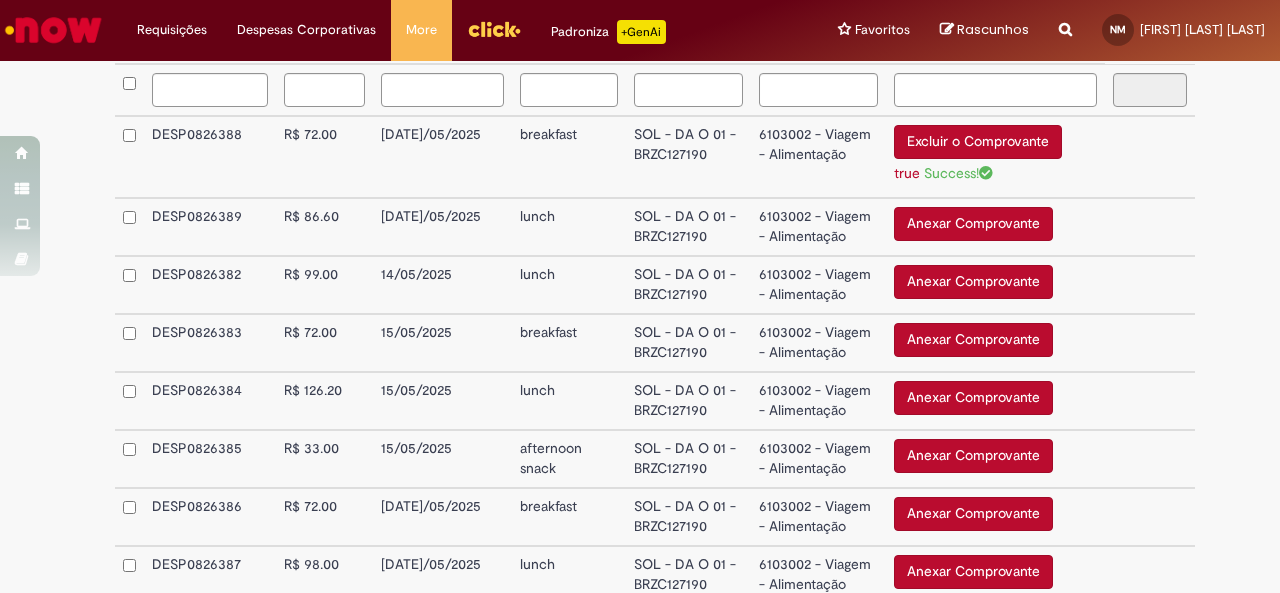 click on "Anexar Comprovante" at bounding box center (973, 224) 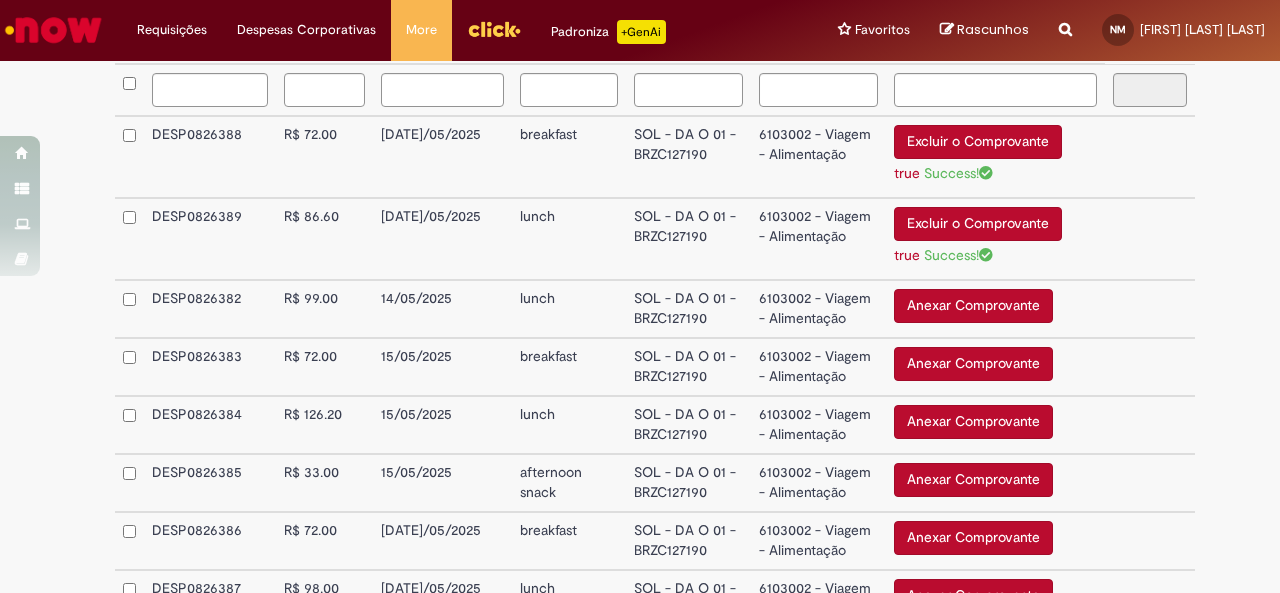 click on "6103002 - Viagem - Alimentação" at bounding box center (819, 239) 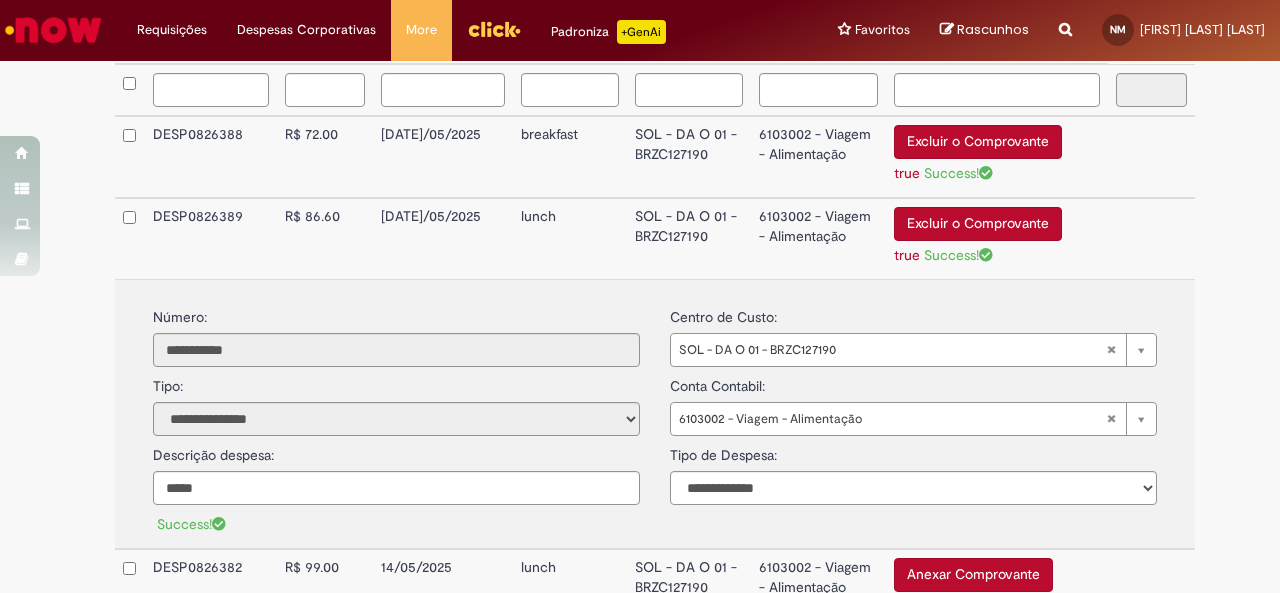 click on "Excluir o Comprovante" at bounding box center (913, 510) 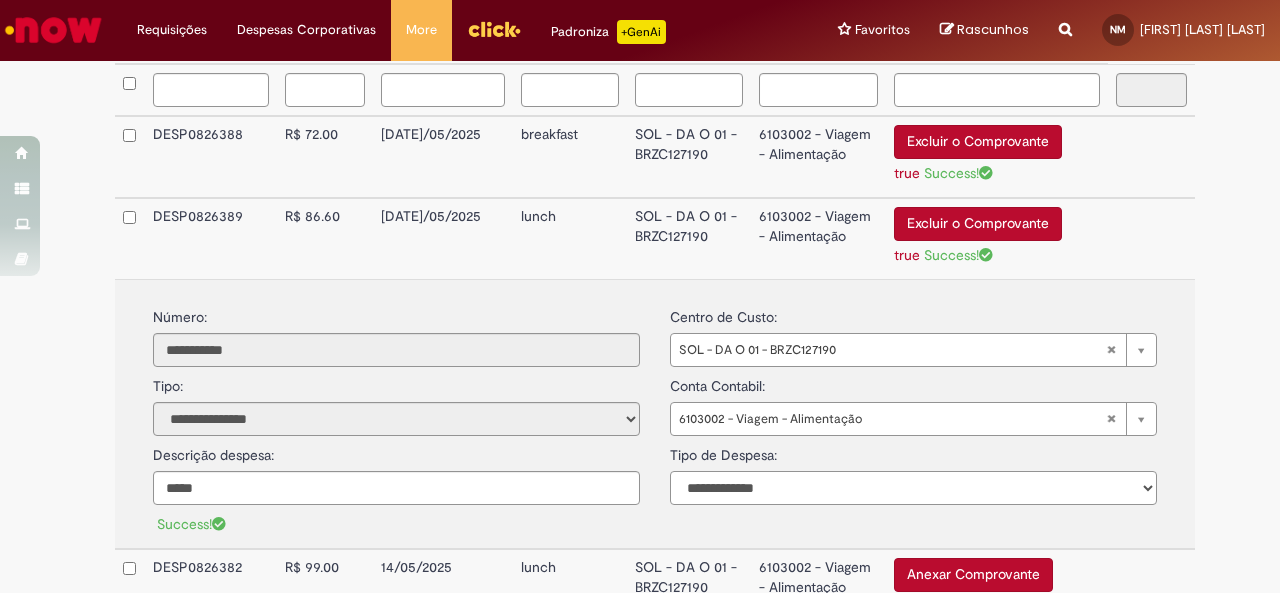 click on "**********" at bounding box center [913, 488] 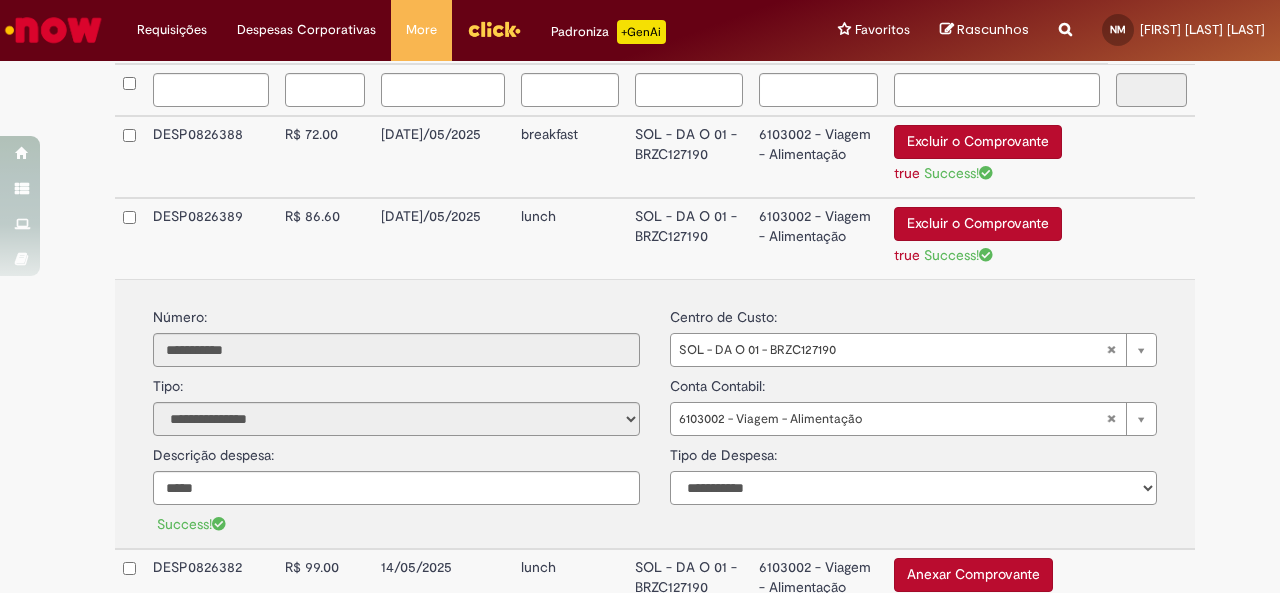 click on "**********" at bounding box center (913, 488) 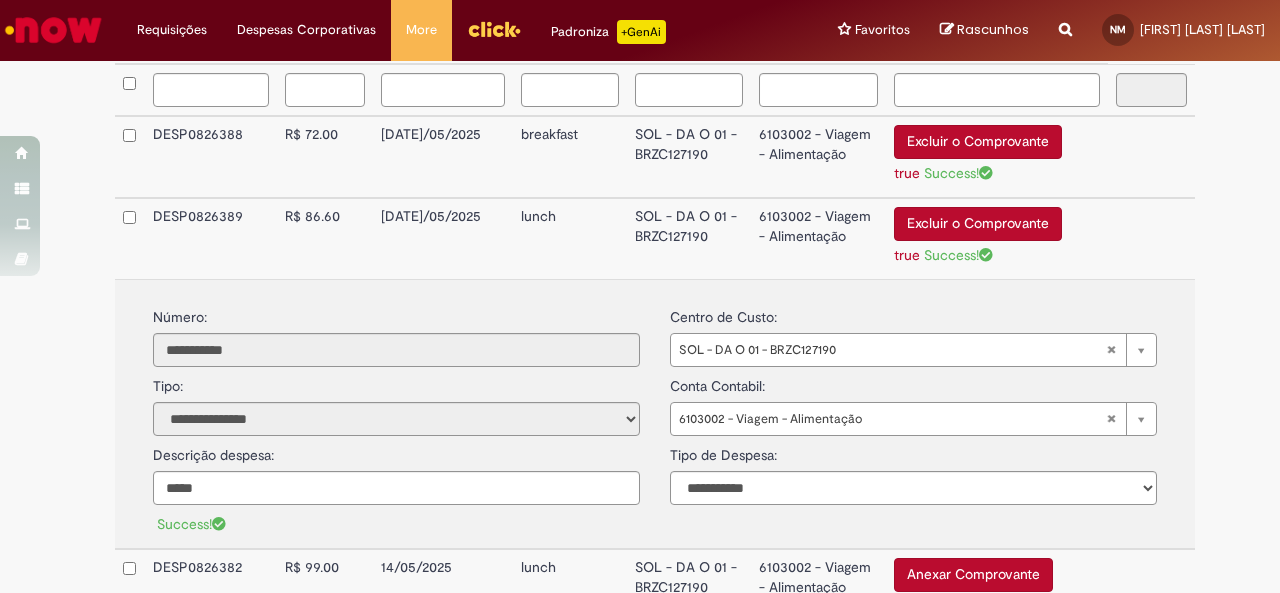 click on "6103002 - Viagem - Alimentação" at bounding box center (818, 238) 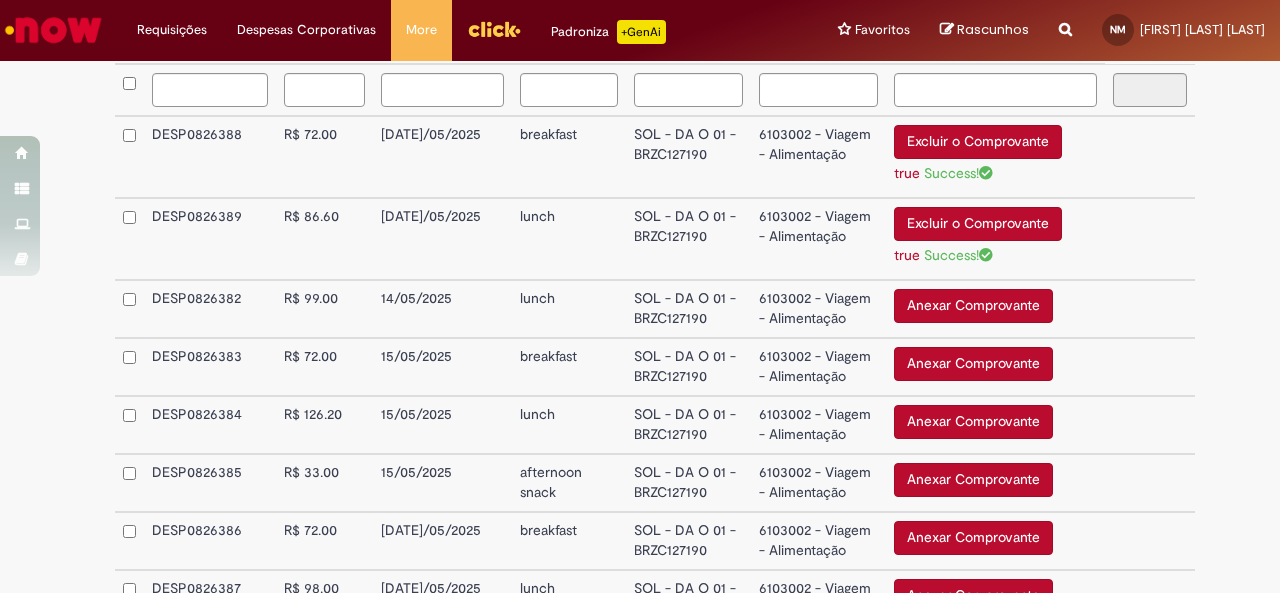 scroll, scrollTop: 700, scrollLeft: 0, axis: vertical 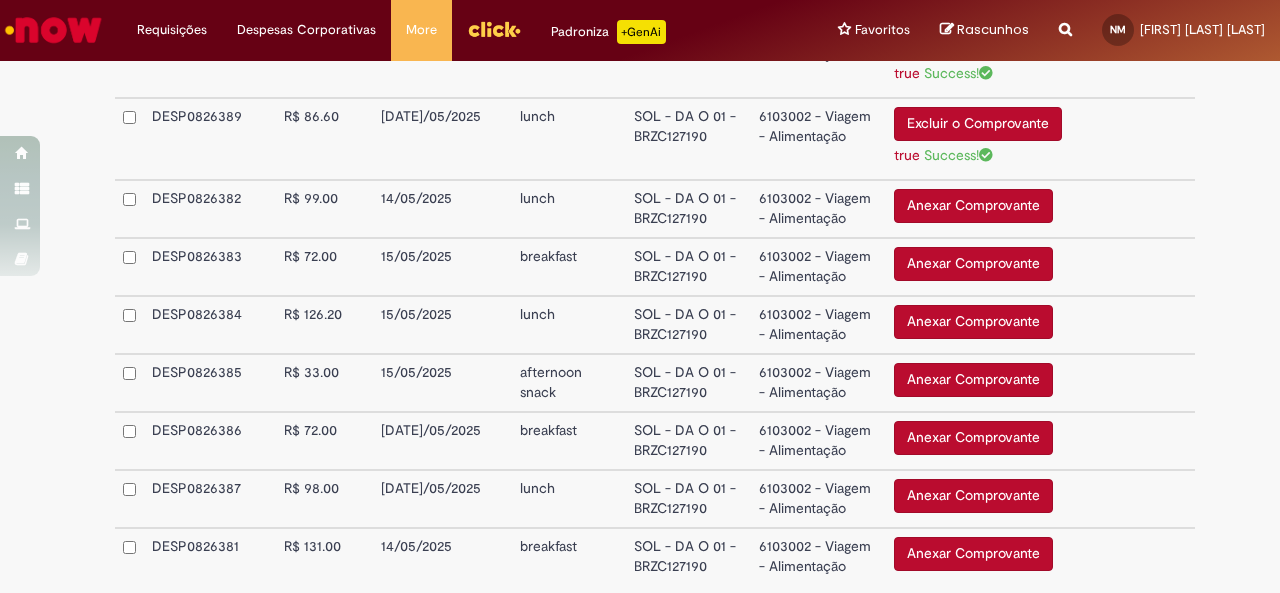 click on "Anexar Comprovante" at bounding box center [973, 206] 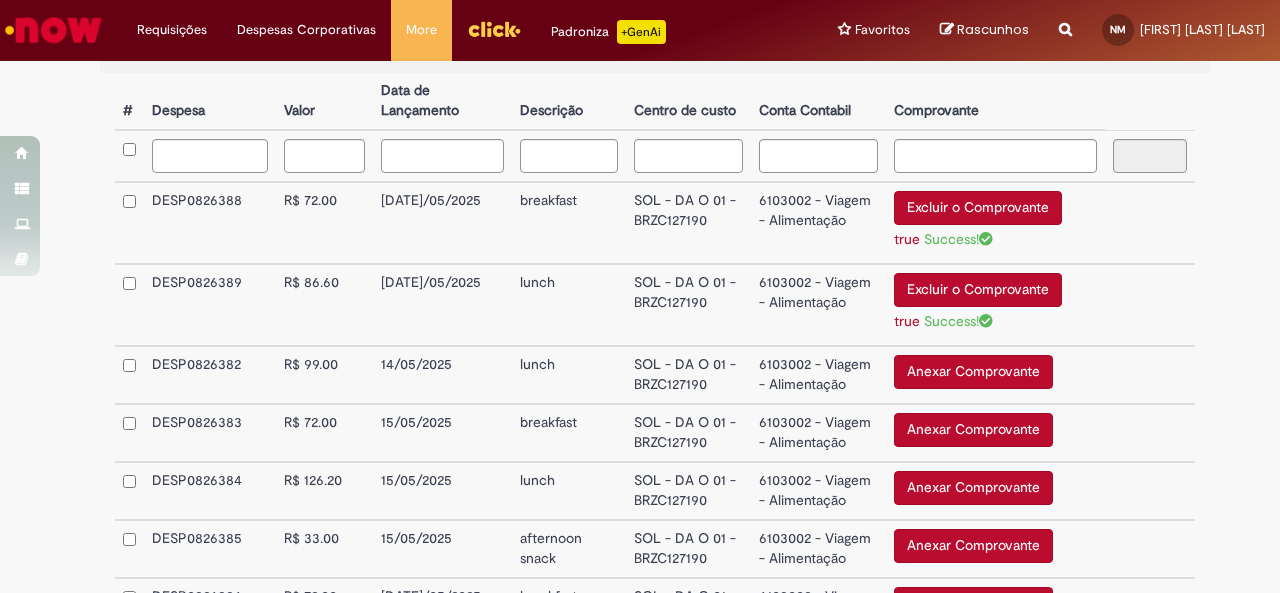 scroll, scrollTop: 576, scrollLeft: 0, axis: vertical 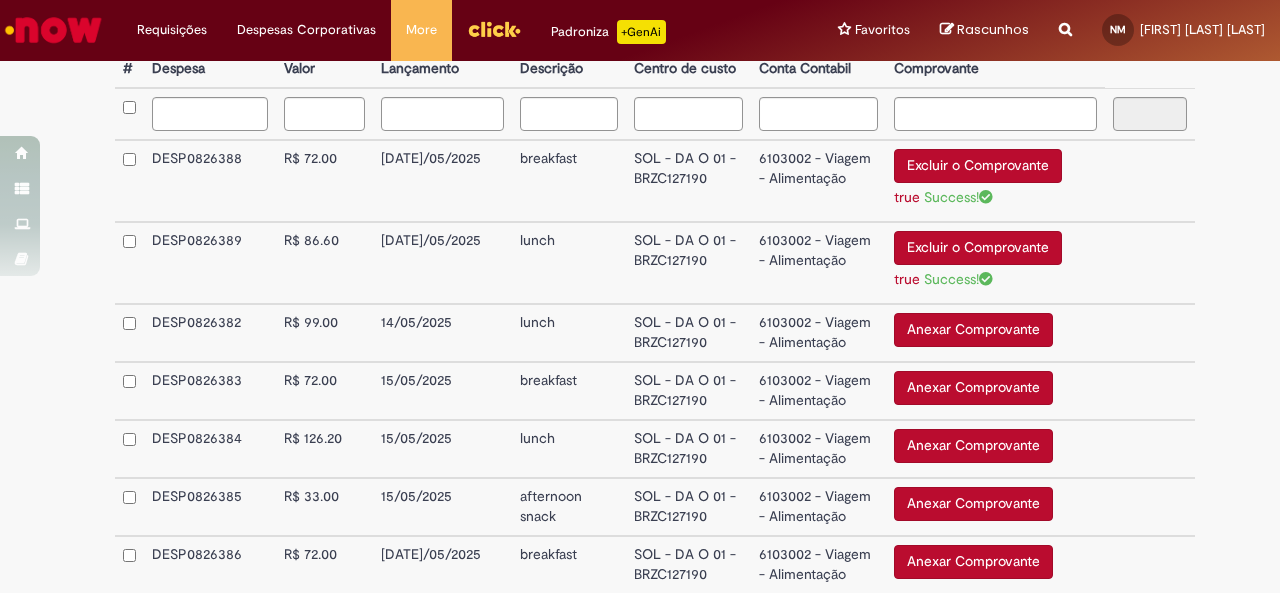 click on "Excluir o Comprovante" at bounding box center (978, 166) 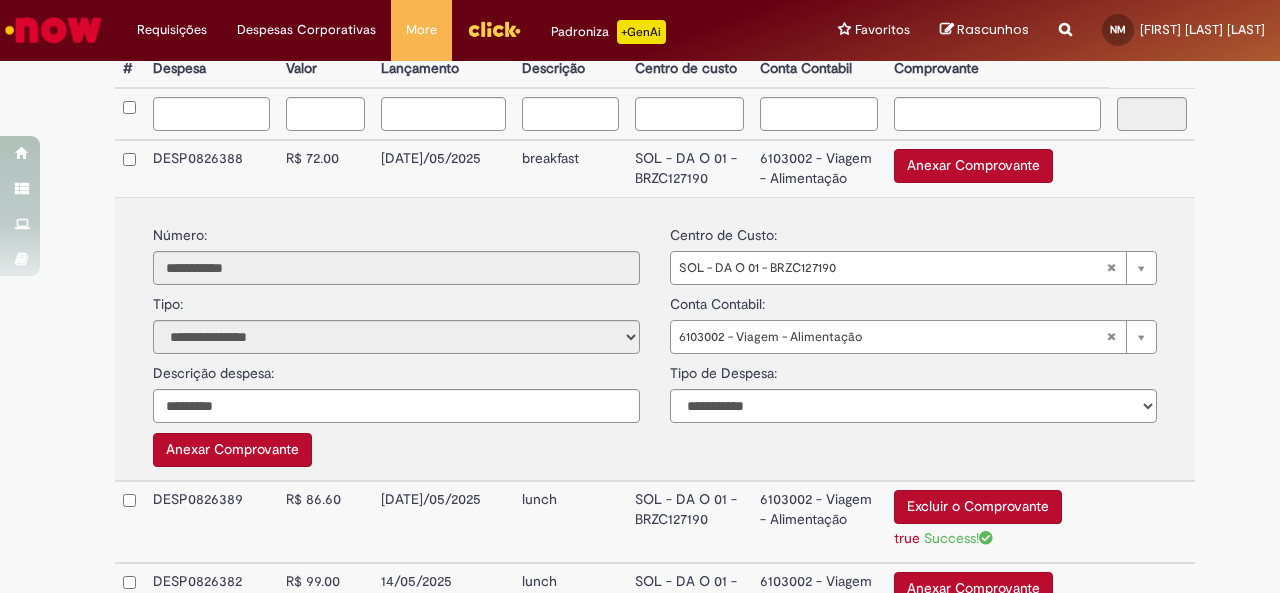 click on "Anexar Comprovante" at bounding box center (232, 450) 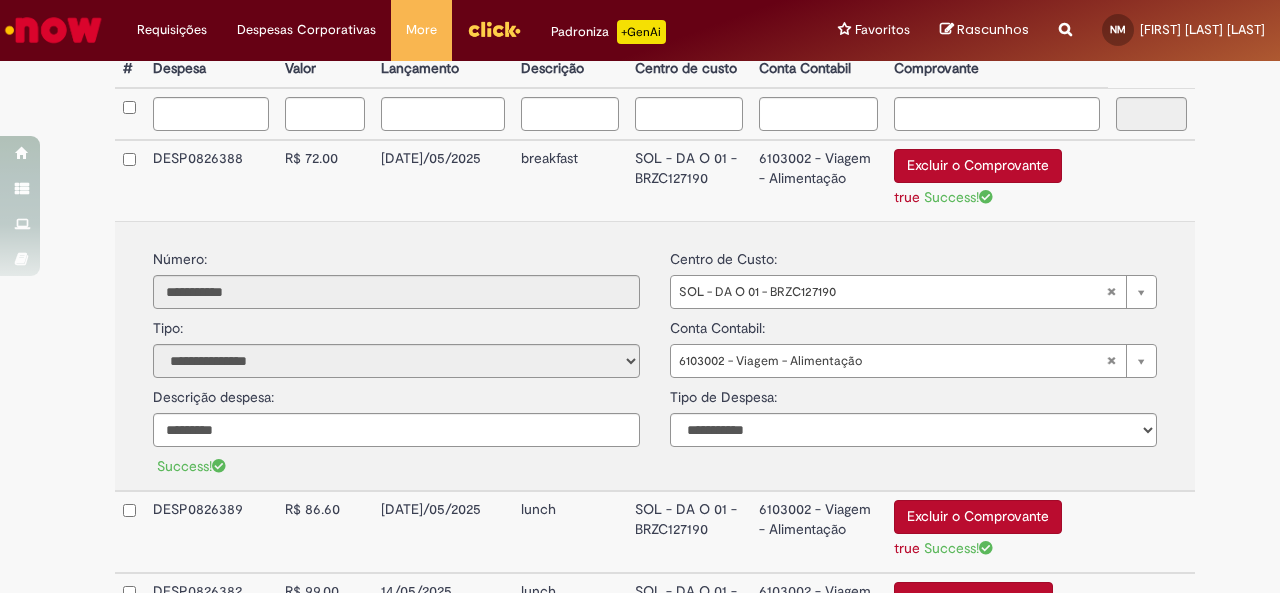 click on "6103002 - Viagem - Alimentação" at bounding box center [818, 180] 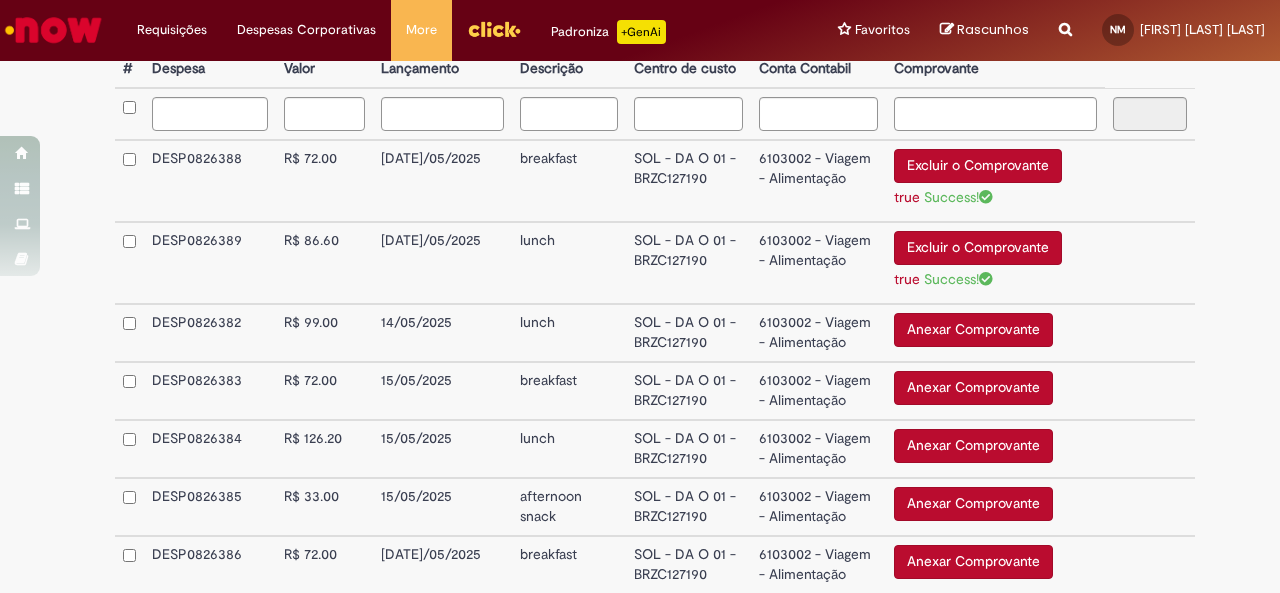 click on "6103002 - Viagem - Alimentação" at bounding box center (819, 263) 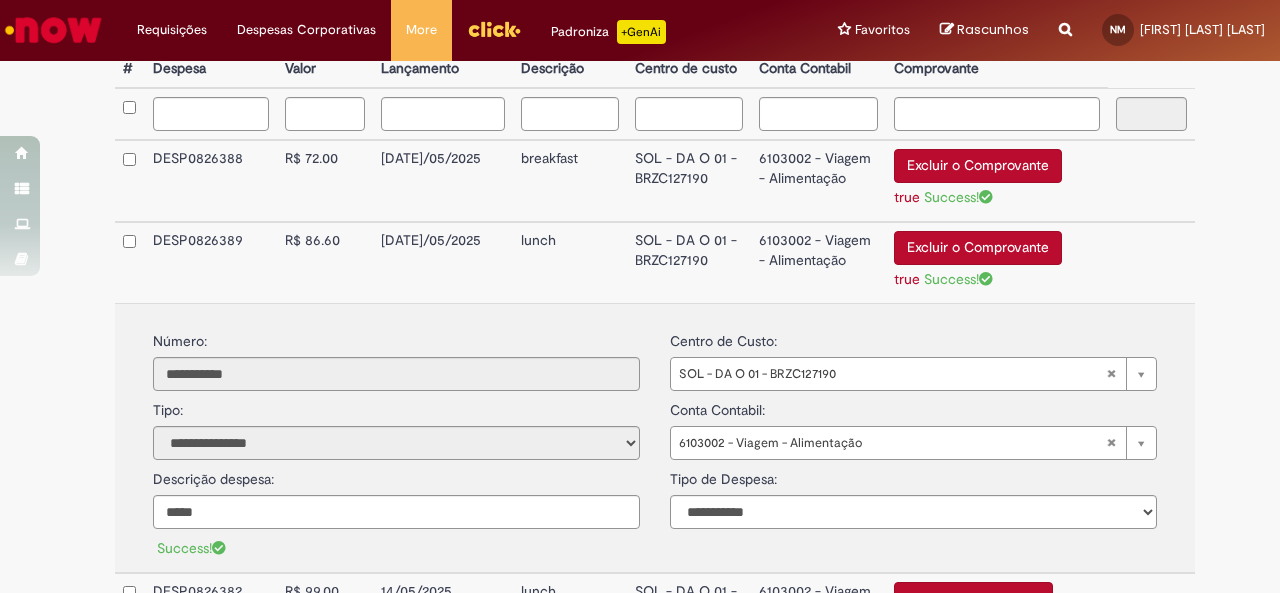 click on "Excluir o Comprovante" at bounding box center (978, 248) 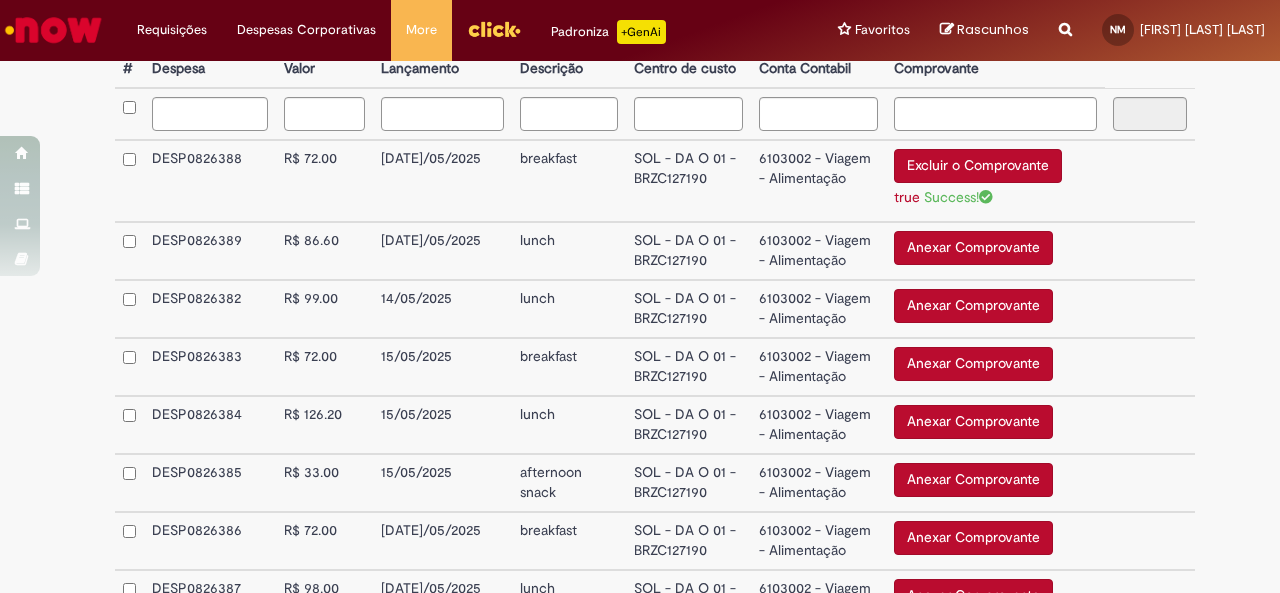 click on "6103002 - Viagem - Alimentação" at bounding box center [819, 251] 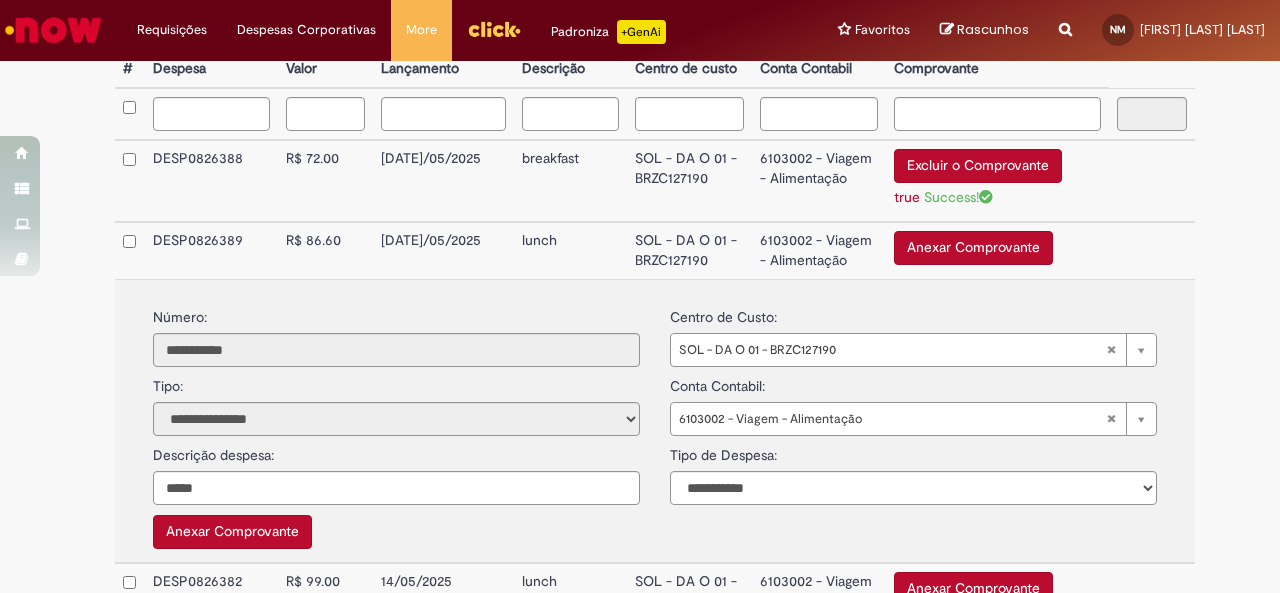 click on "Anexar Comprovante" at bounding box center (232, 532) 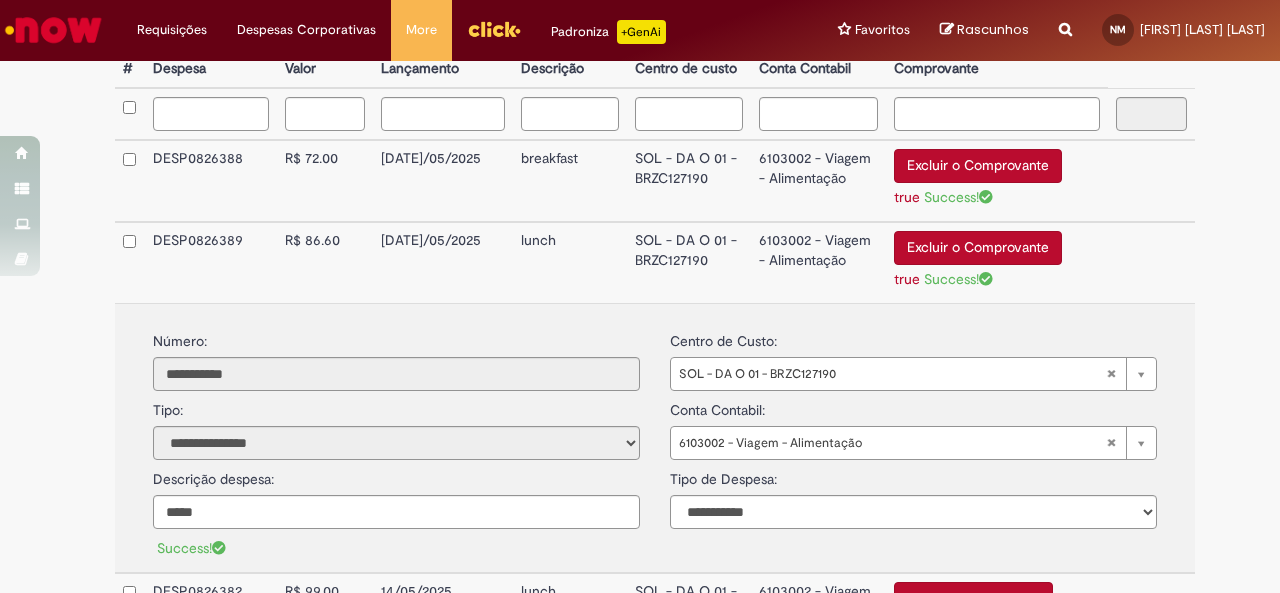 click on "6103002 - Viagem - Alimentação" at bounding box center (818, 262) 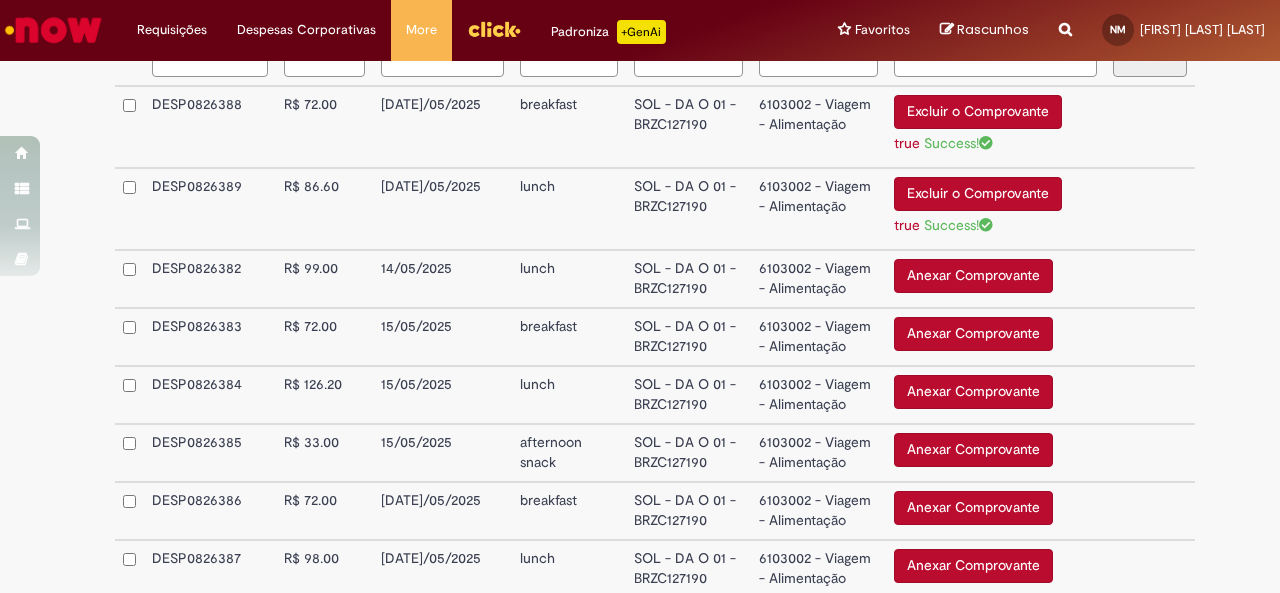 scroll, scrollTop: 676, scrollLeft: 0, axis: vertical 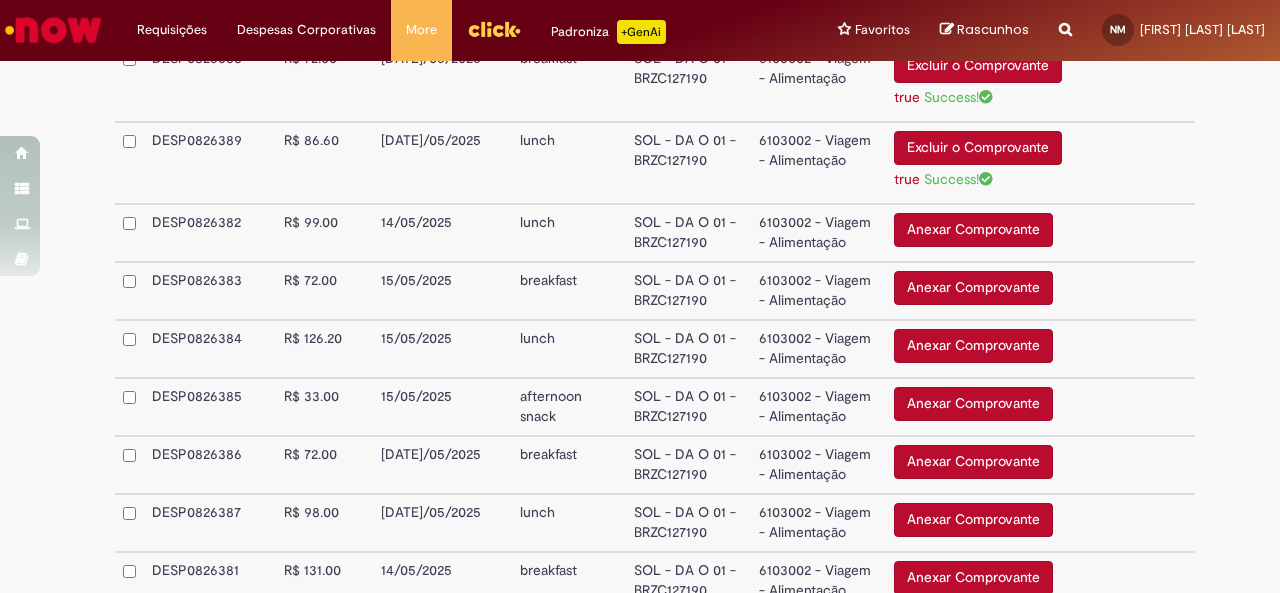 click on "6103002 - Viagem - Alimentação" at bounding box center [819, 233] 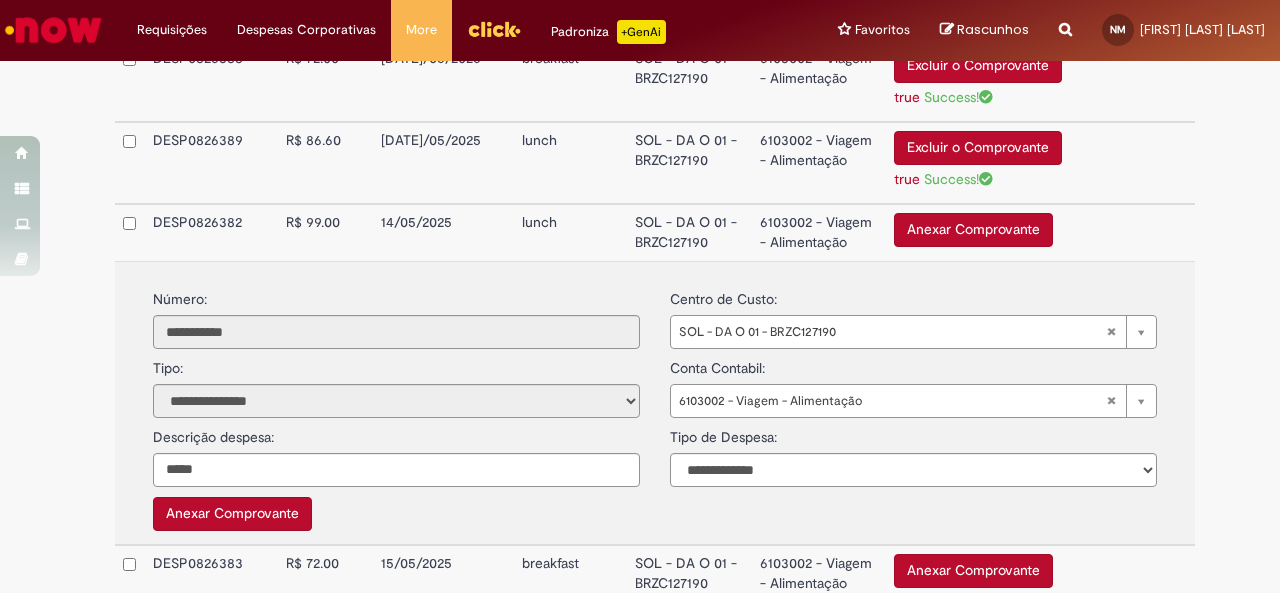 scroll, scrollTop: 776, scrollLeft: 0, axis: vertical 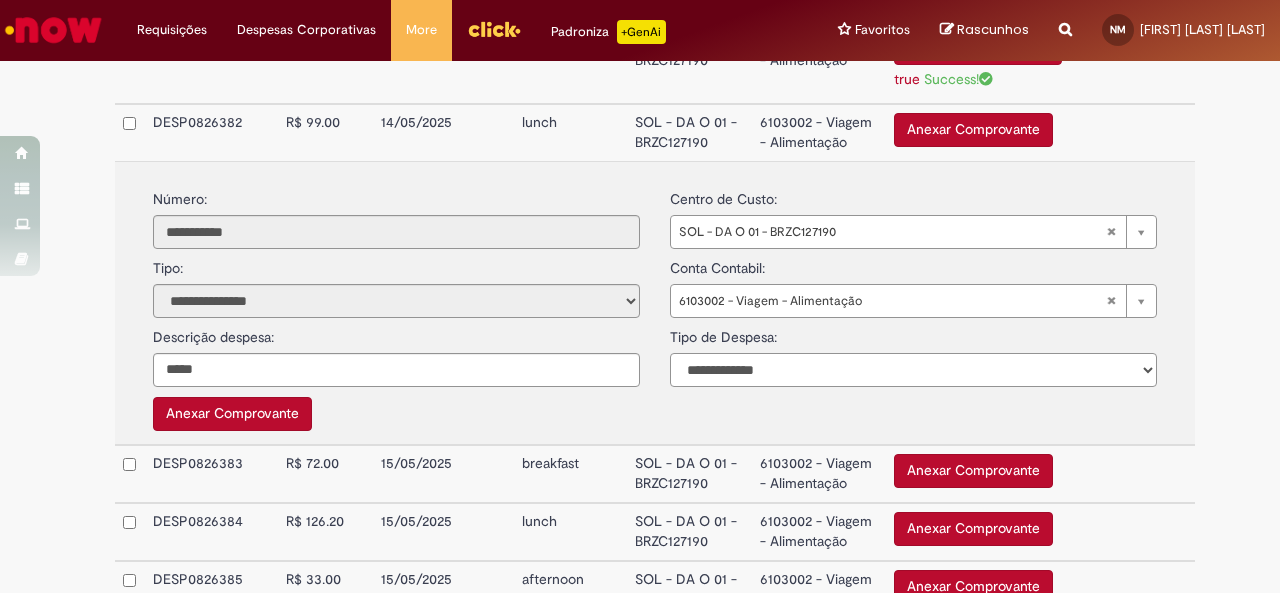 click on "**********" at bounding box center [913, 370] 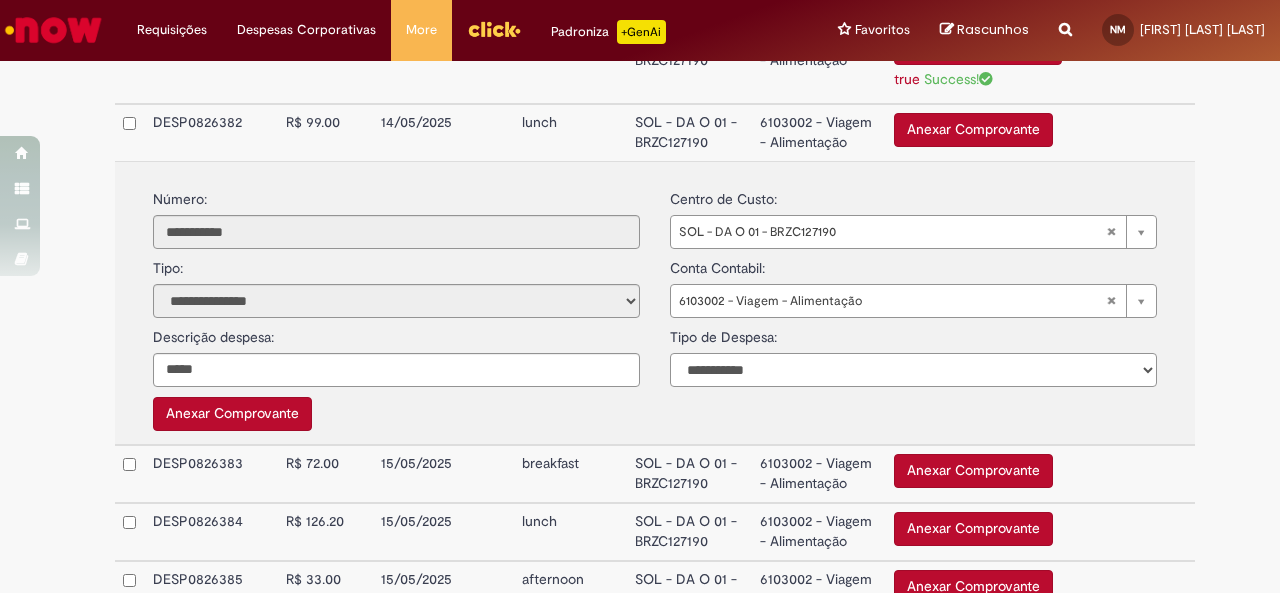 click on "**********" at bounding box center (913, 370) 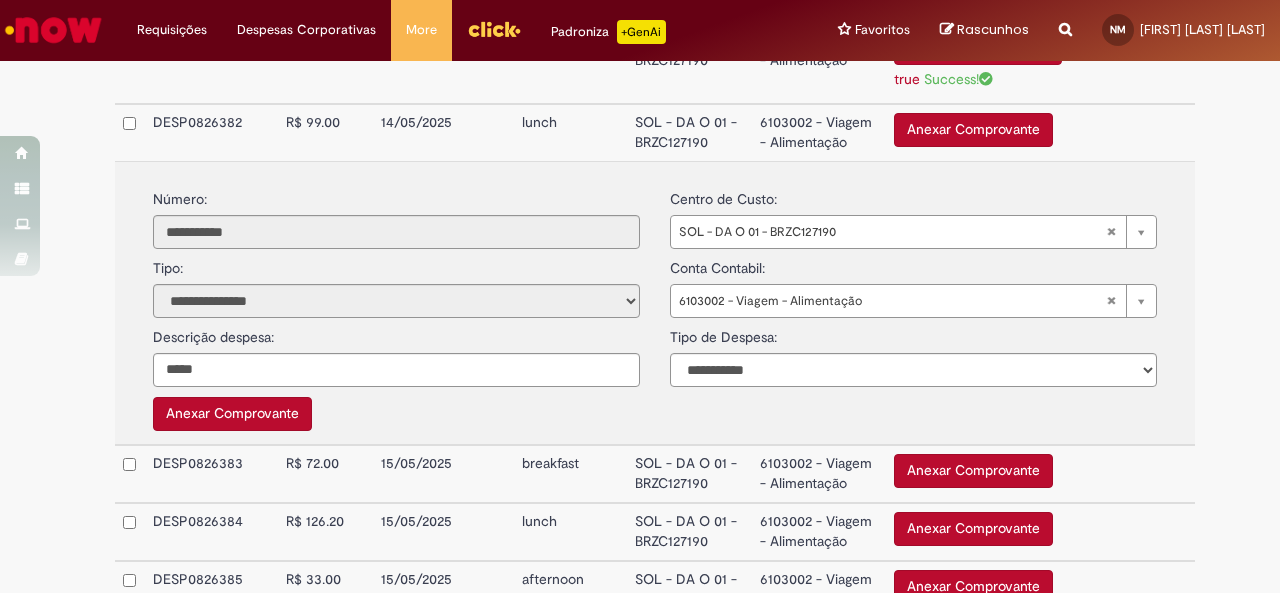 click on "Anexar Comprovante" at bounding box center [232, 414] 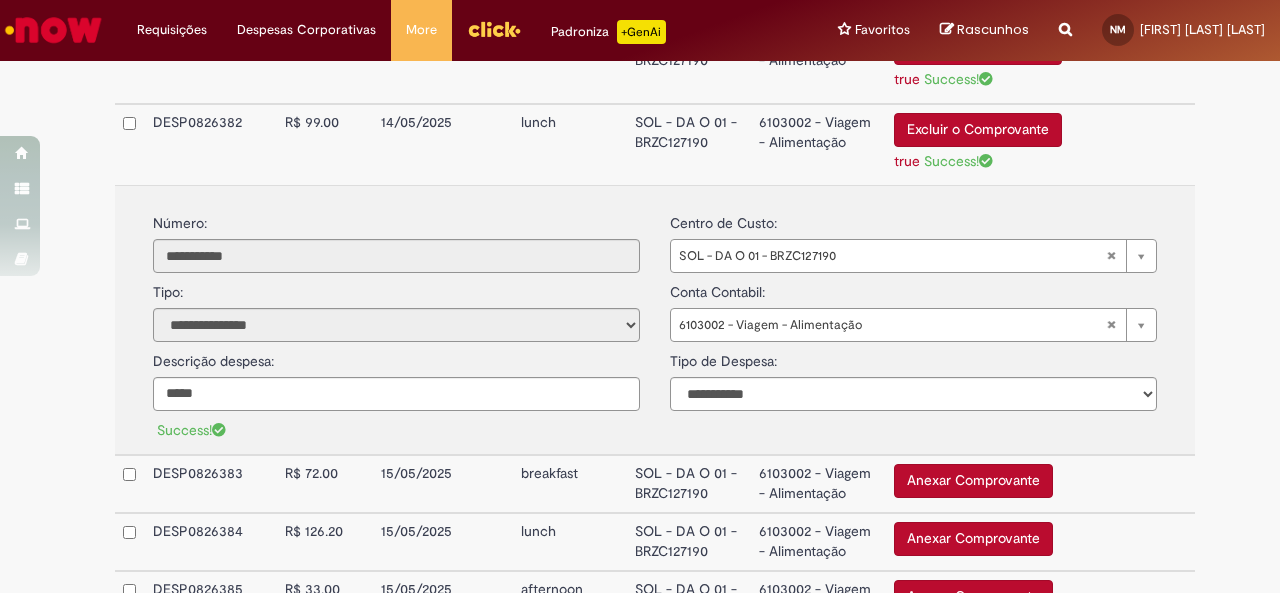 click on "6103002 - Viagem - Alimentação" at bounding box center (818, 144) 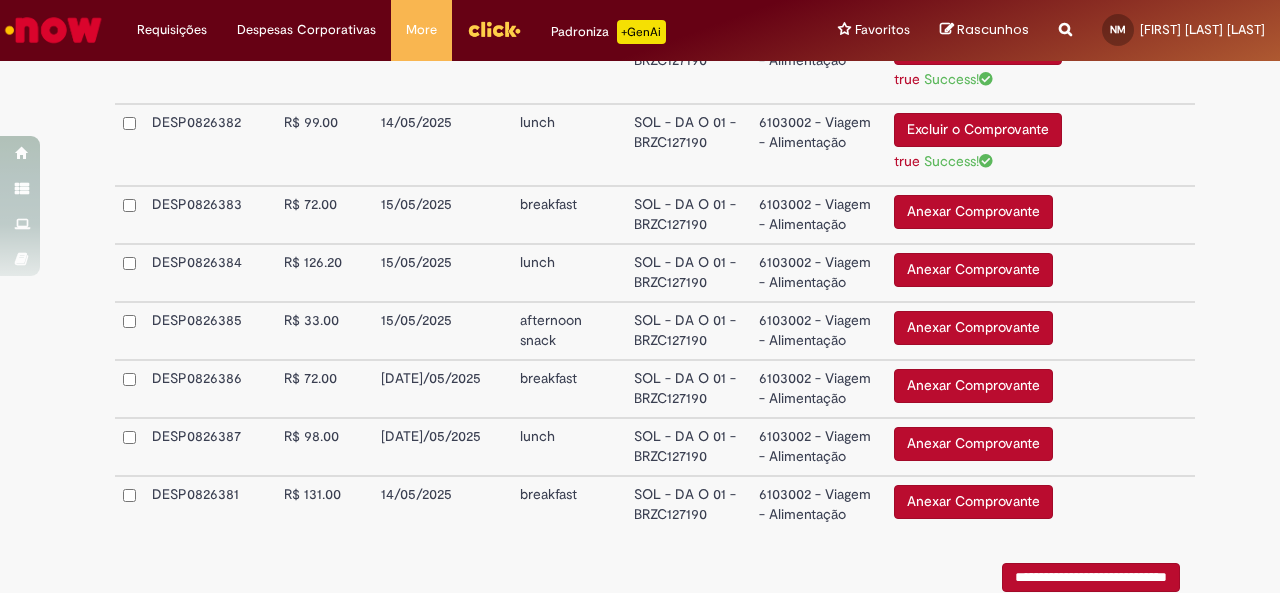 click on "6103002 - Viagem - Alimentação" at bounding box center [819, 215] 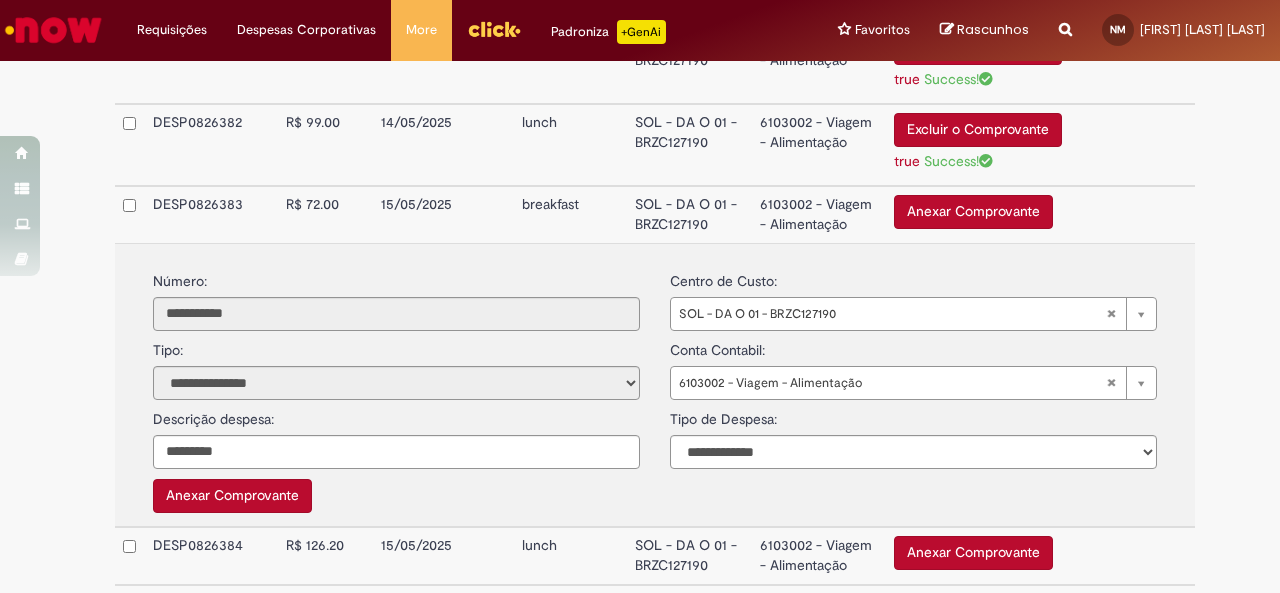 scroll, scrollTop: 876, scrollLeft: 0, axis: vertical 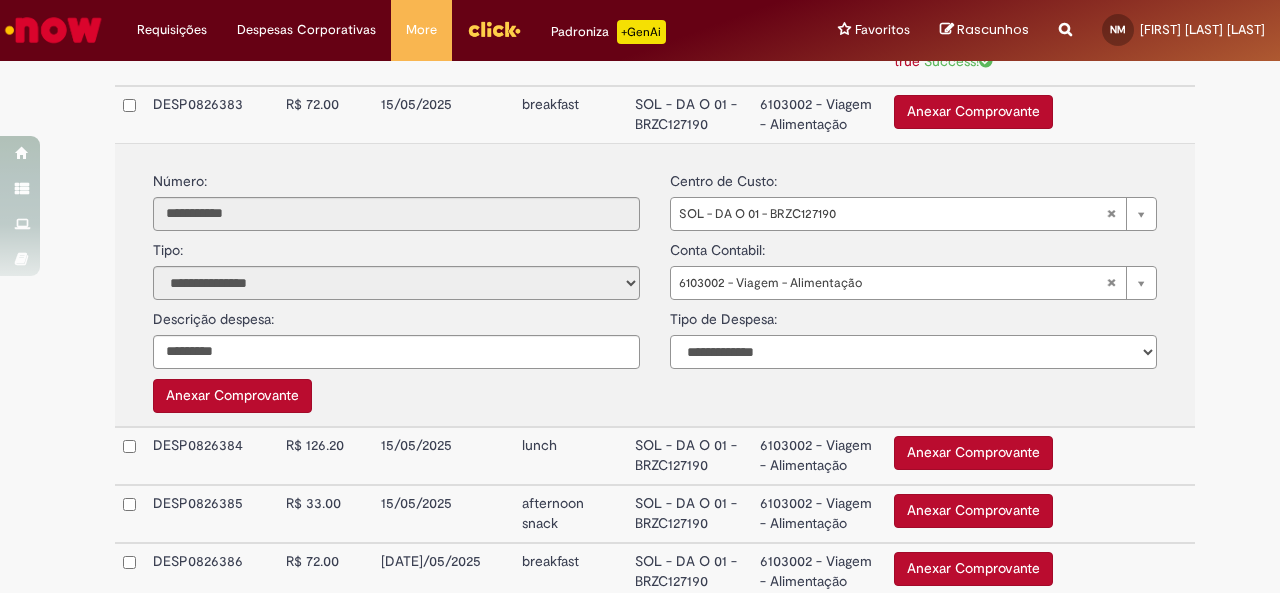 click on "**********" at bounding box center (913, 352) 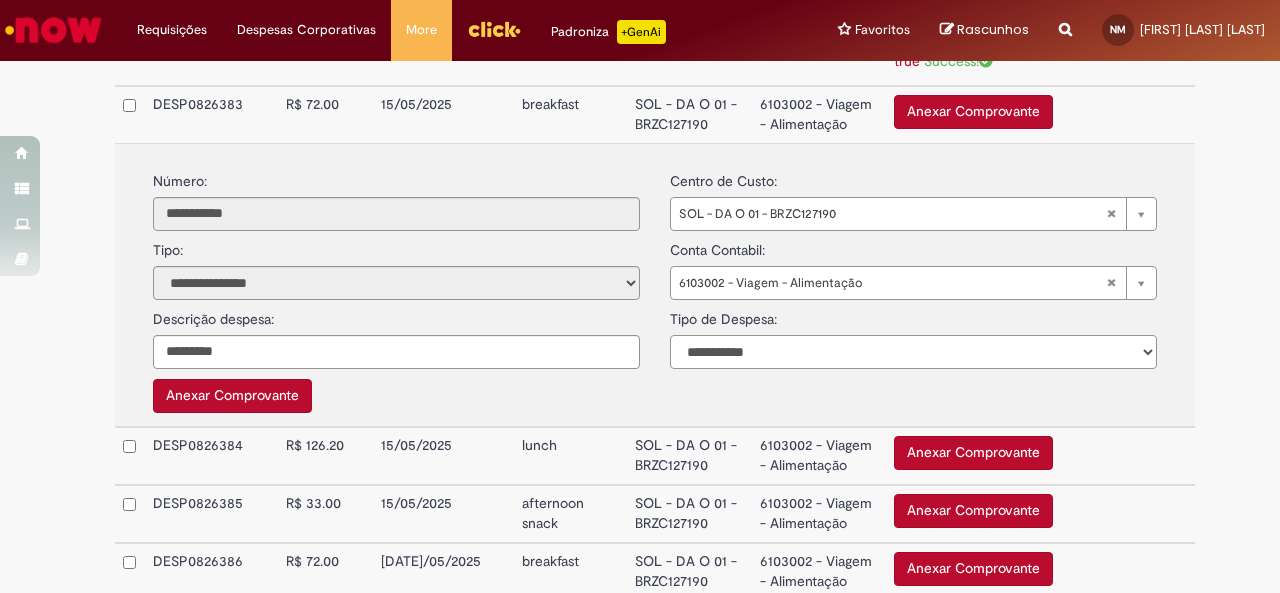 click on "**********" at bounding box center [913, 352] 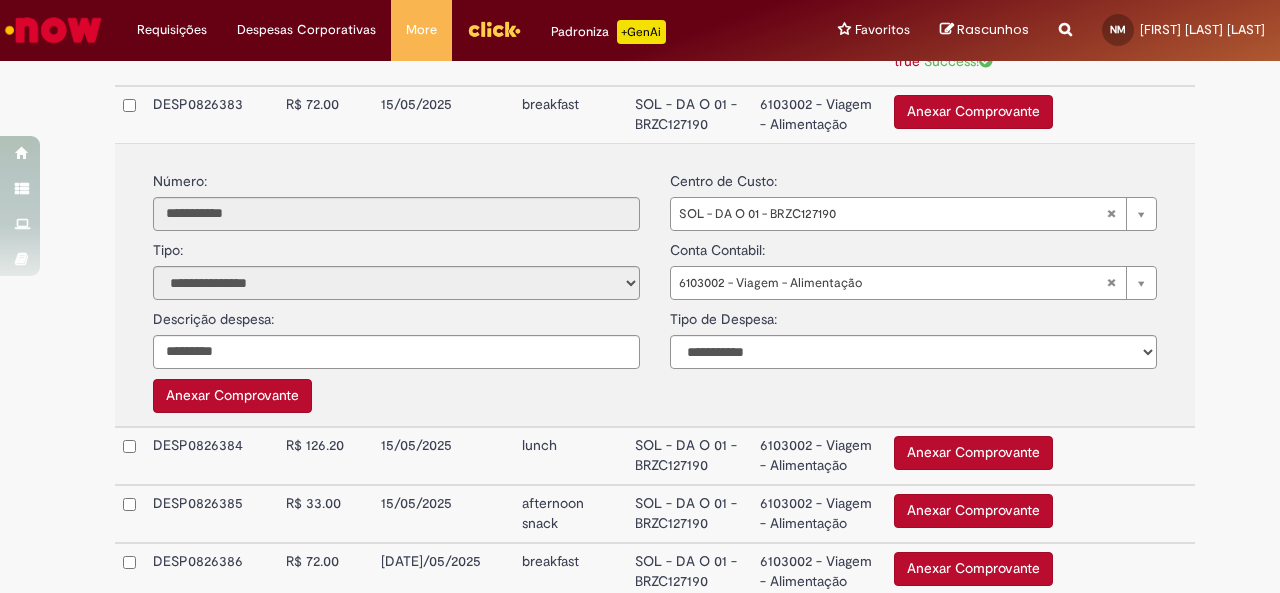 click on "Anexar Comprovante" at bounding box center (232, 396) 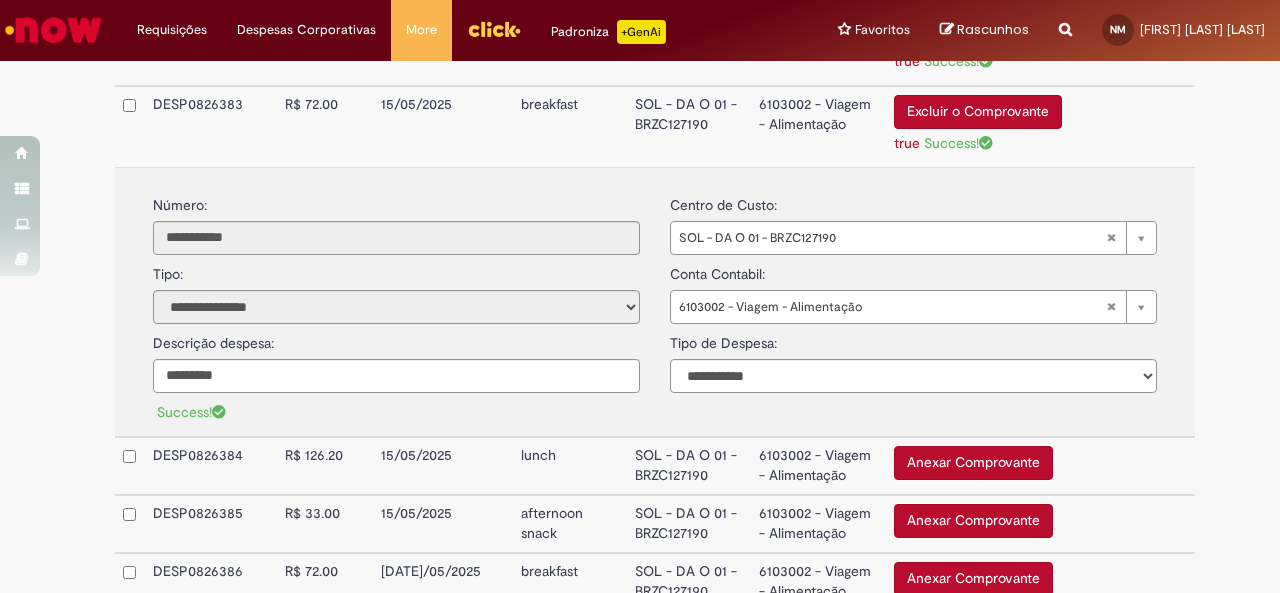 click on "6103002 - Viagem - Alimentação" at bounding box center (818, 126) 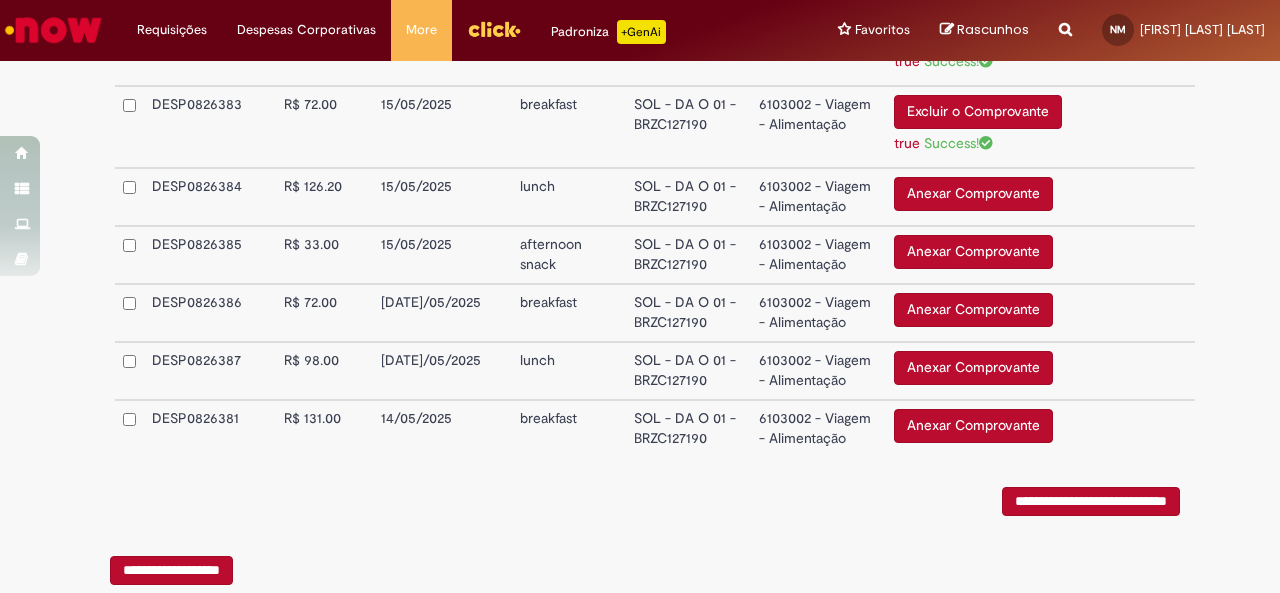 click on "Anexar Comprovante" at bounding box center (973, 194) 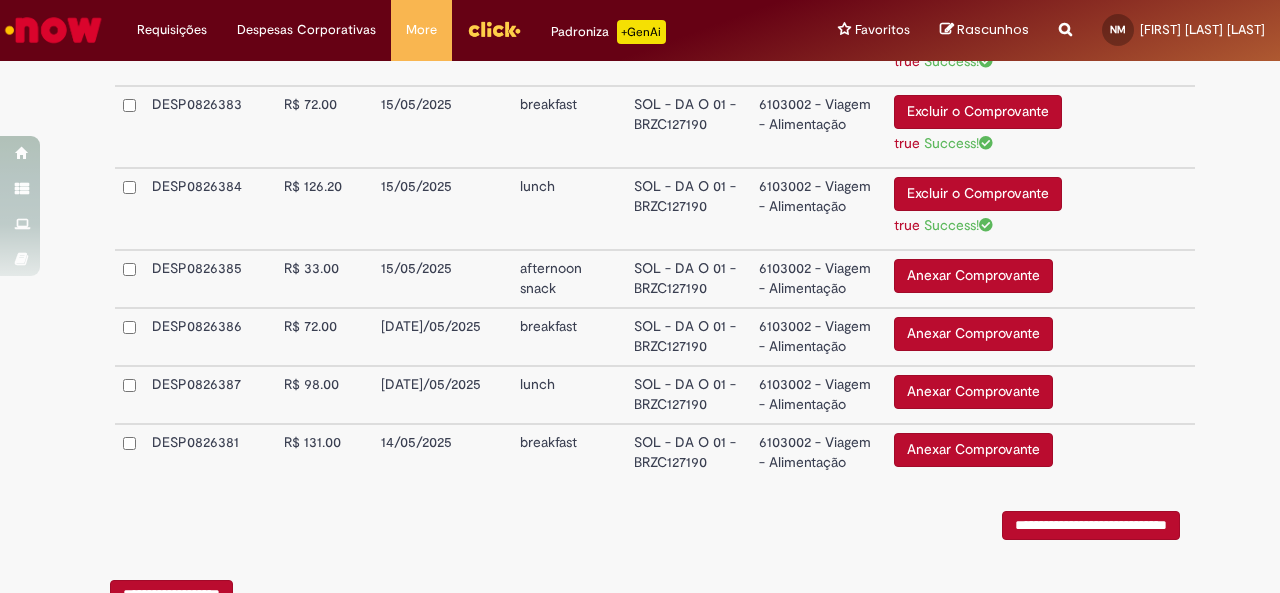 click on "6103002 - Viagem - Alimentação" at bounding box center (819, 209) 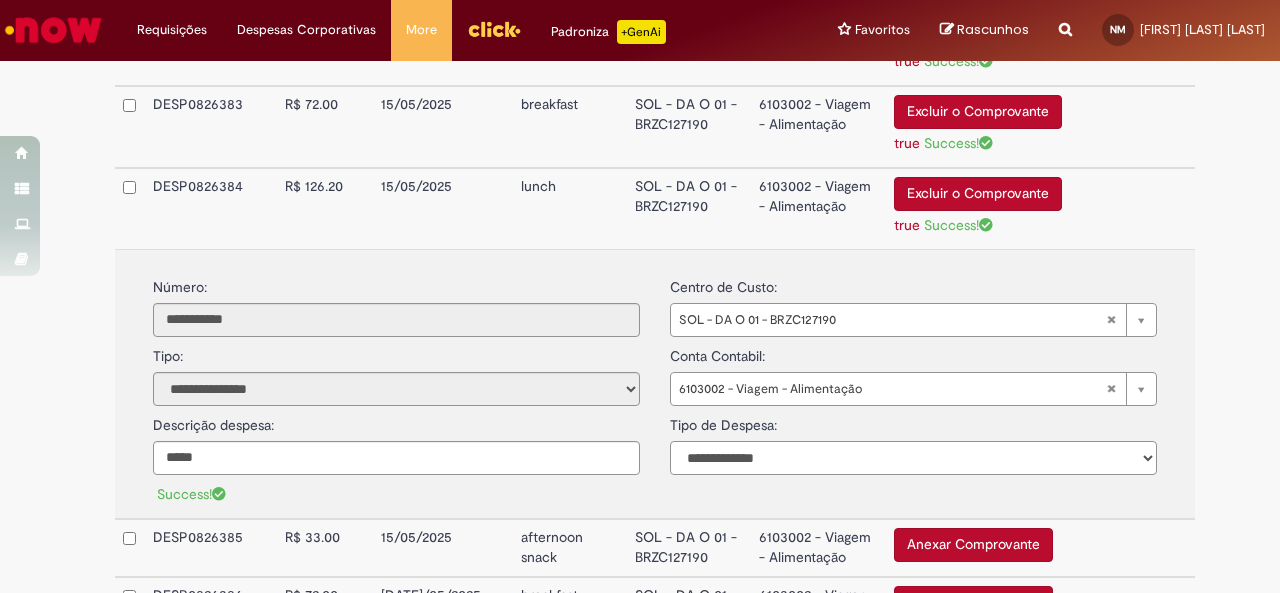 click on "**********" at bounding box center (913, 458) 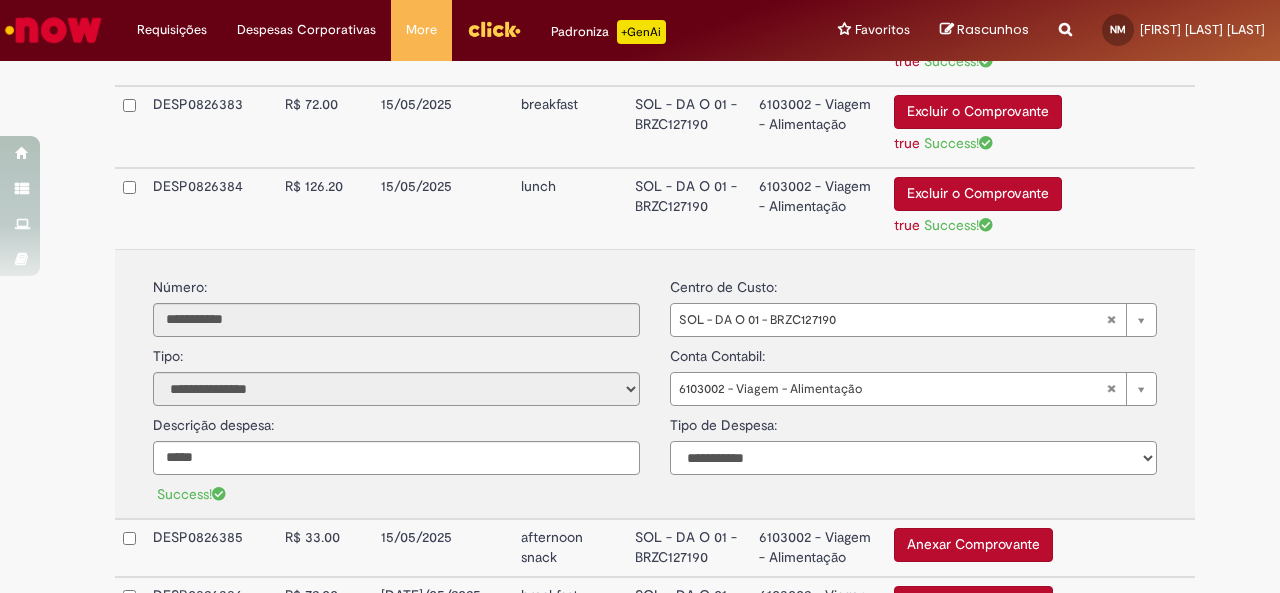 click on "**********" at bounding box center [913, 458] 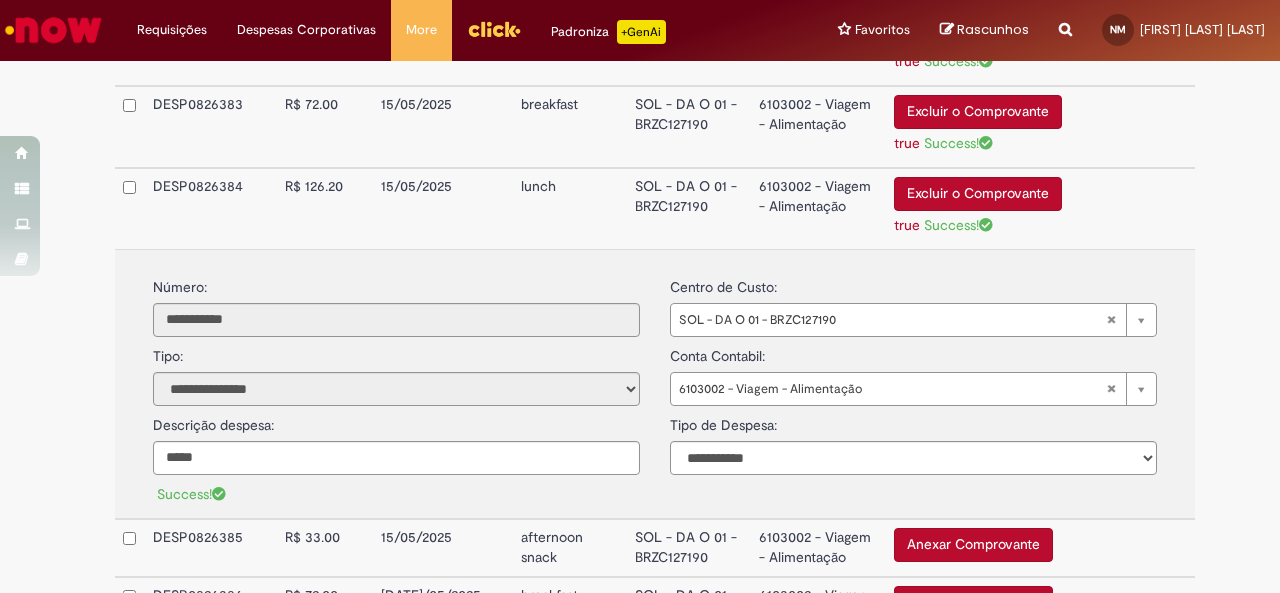 click on "6103002 - Viagem - Alimentação" at bounding box center (818, 208) 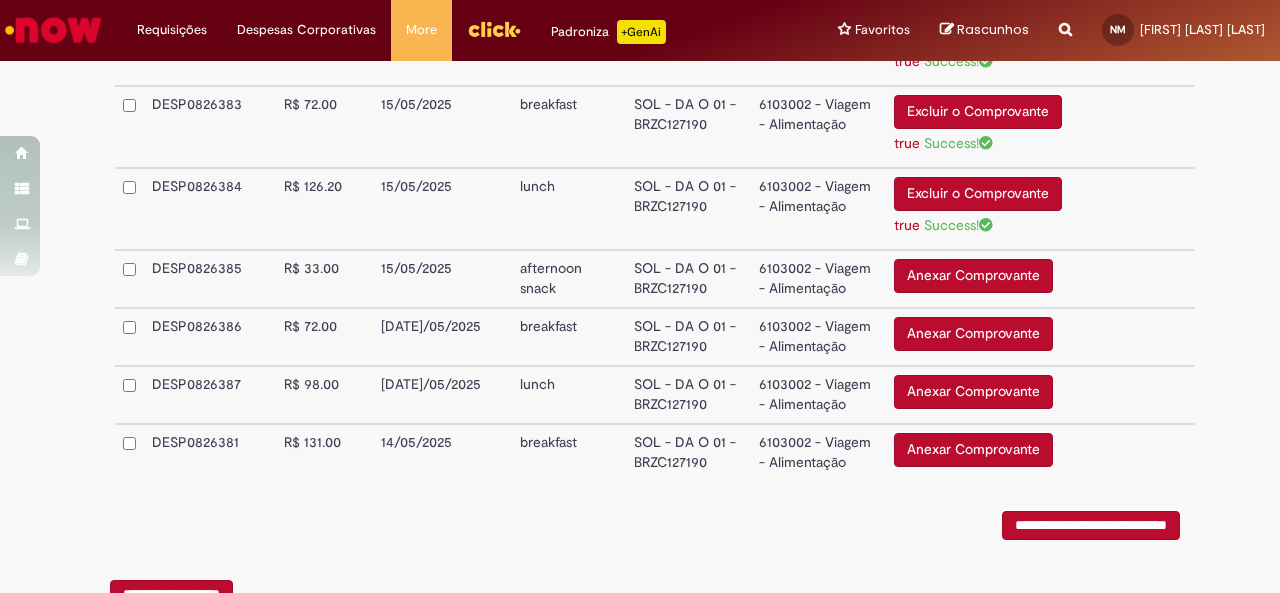 click on "6103002 - Viagem - Alimentação" at bounding box center (819, 279) 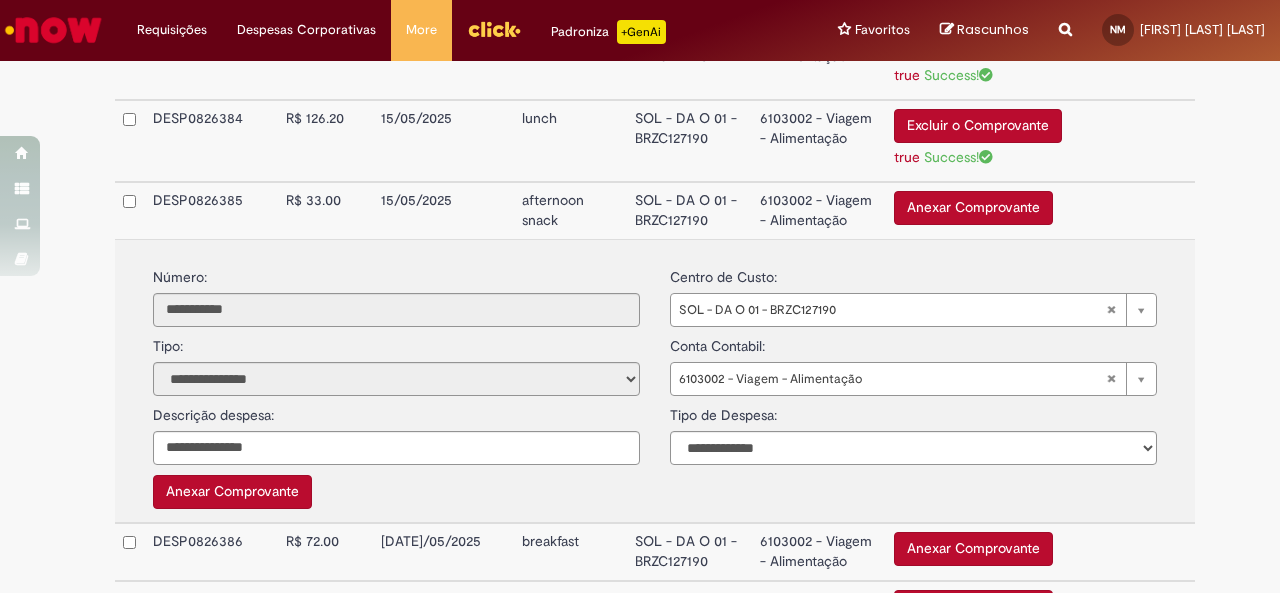 scroll, scrollTop: 976, scrollLeft: 0, axis: vertical 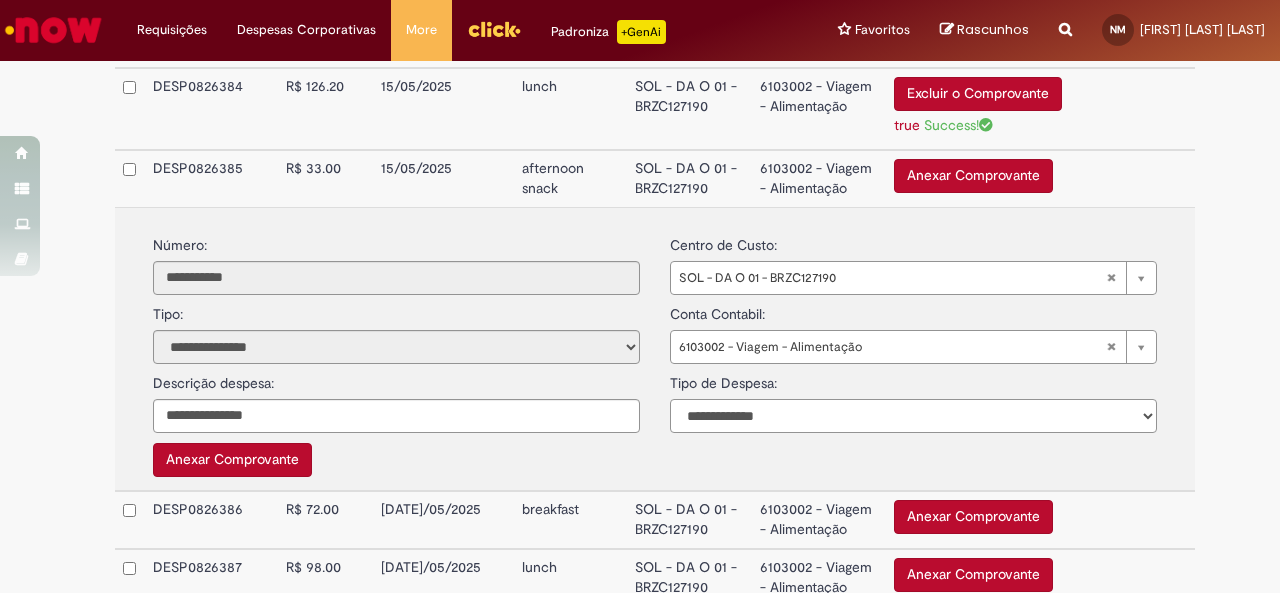 click on "**********" at bounding box center (913, 416) 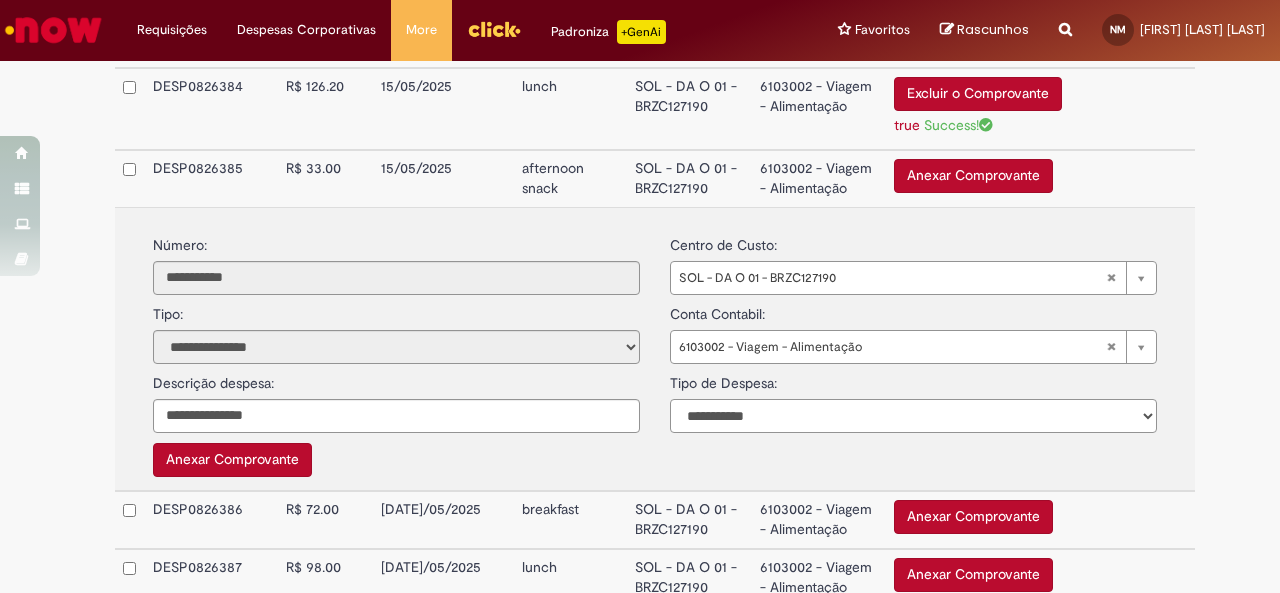 click on "**********" at bounding box center (913, 416) 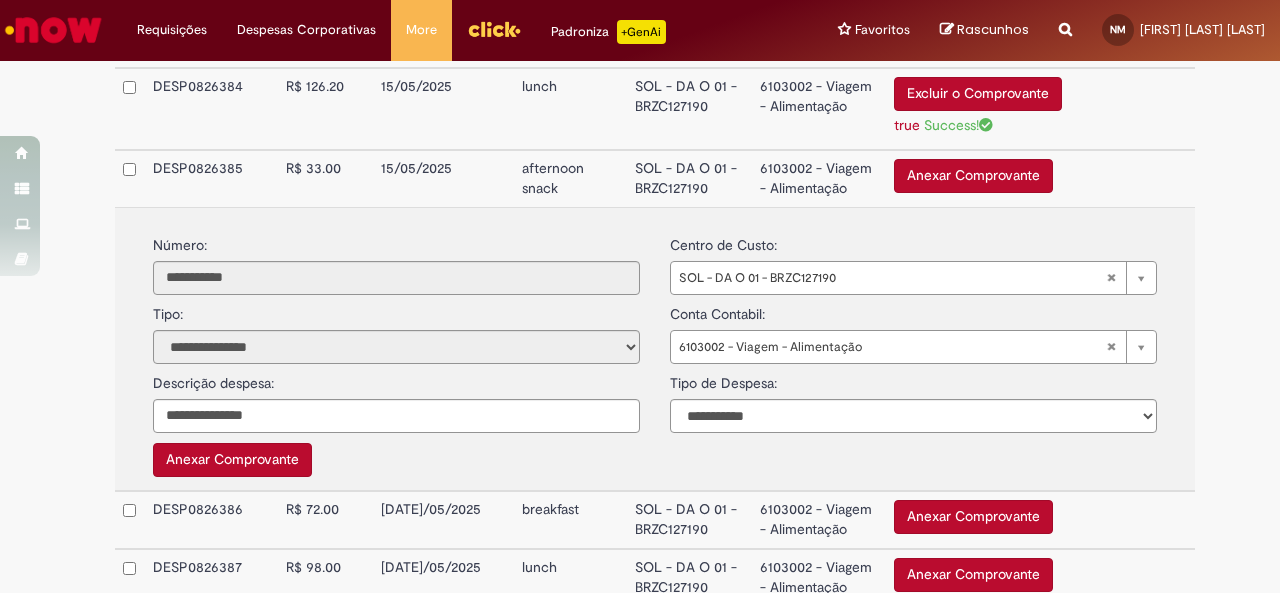 click on "Anexar Comprovante" at bounding box center [232, 460] 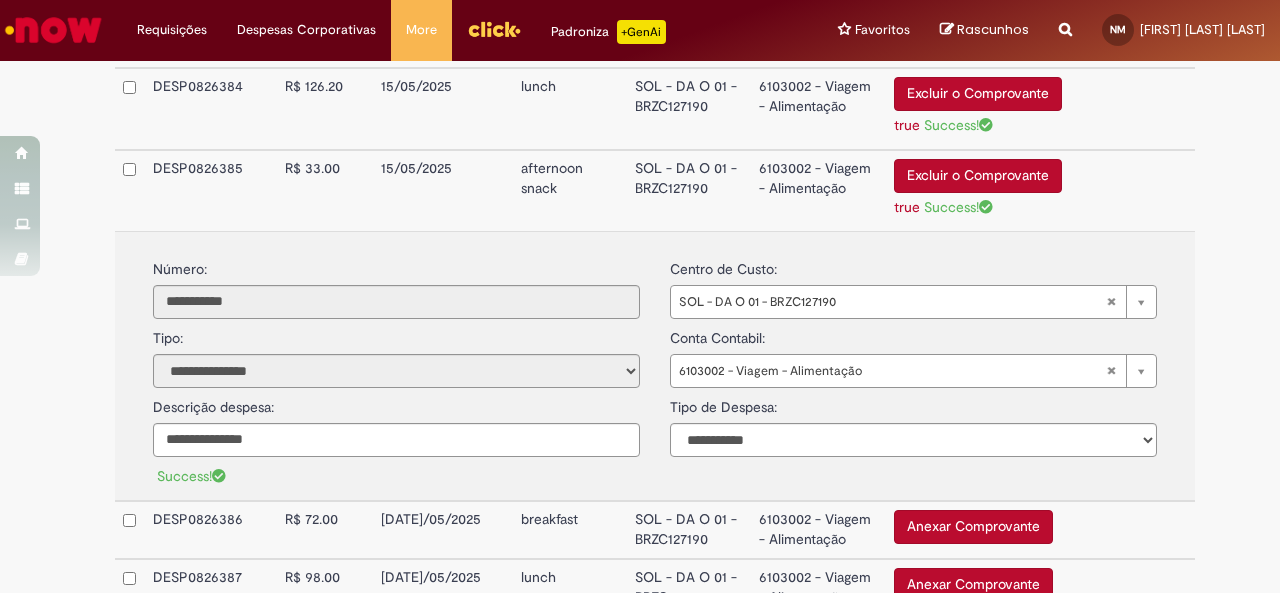 click on "6103002 - Viagem - Alimentação" at bounding box center (818, 190) 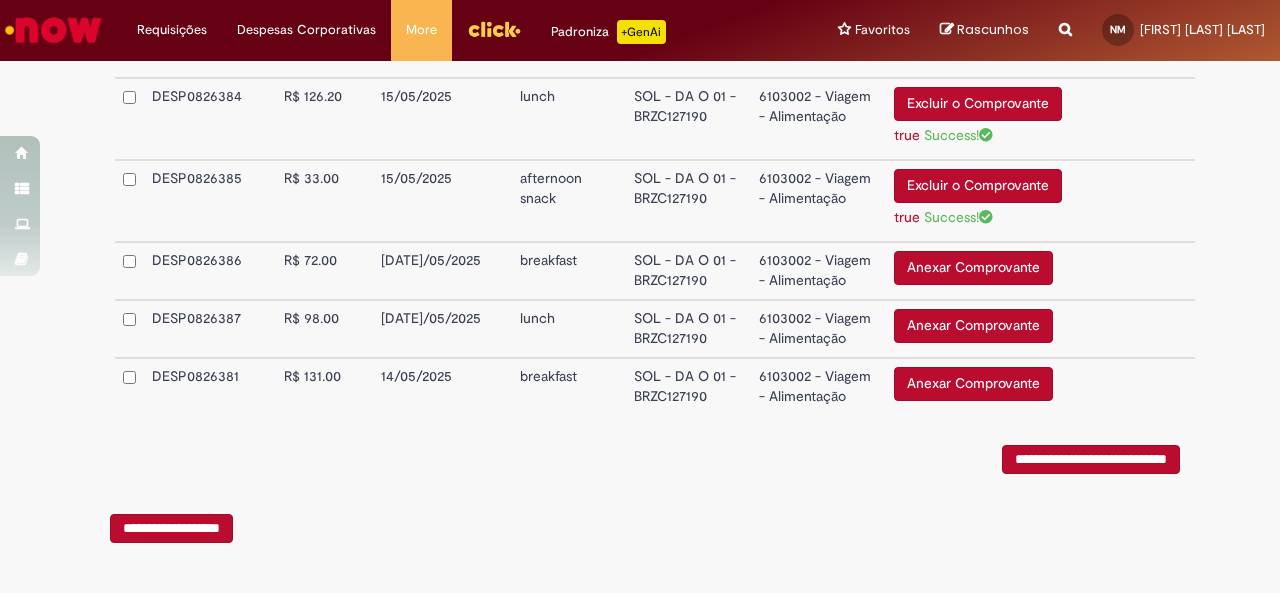 scroll, scrollTop: 970, scrollLeft: 0, axis: vertical 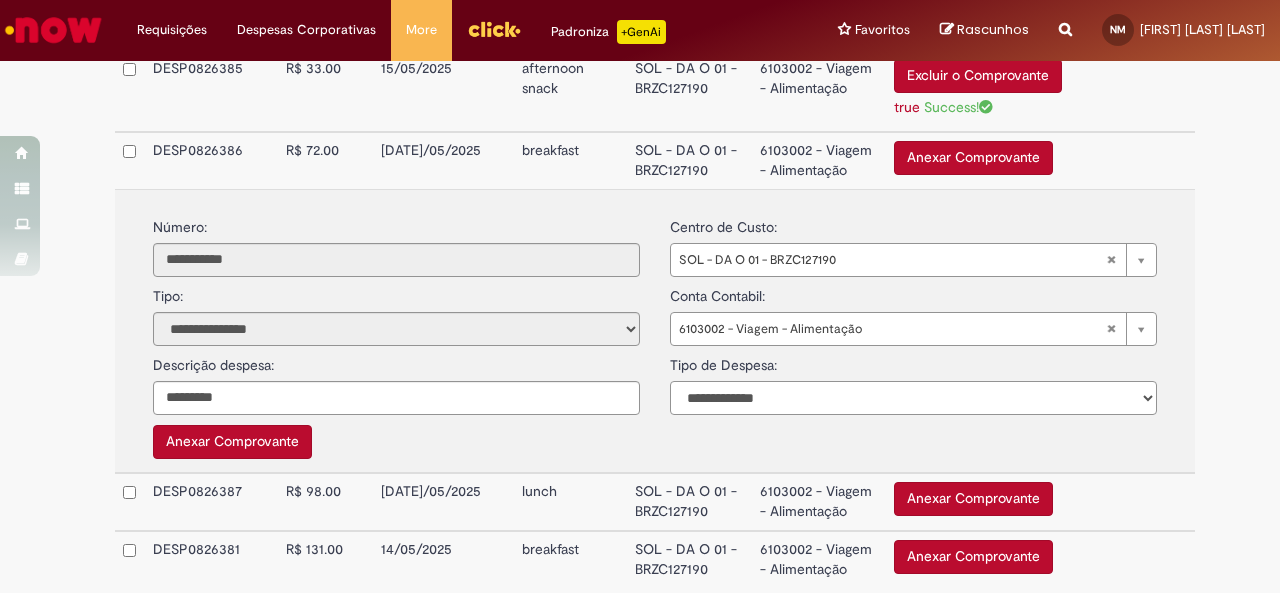 click on "**********" at bounding box center (913, 398) 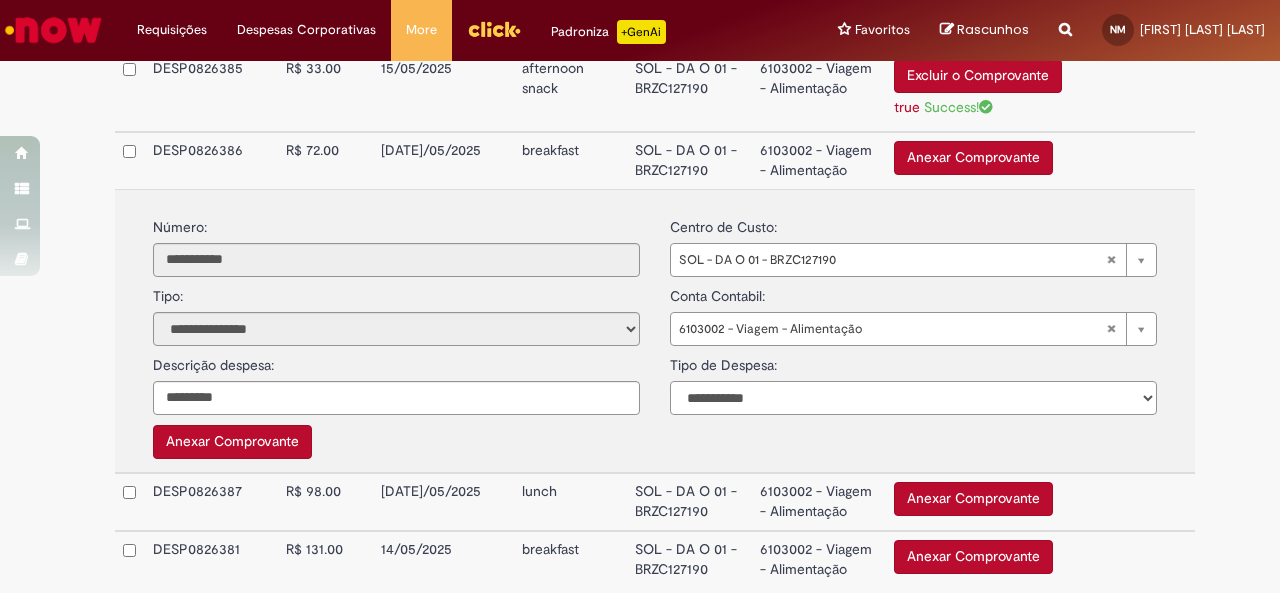 click on "**********" at bounding box center (913, 398) 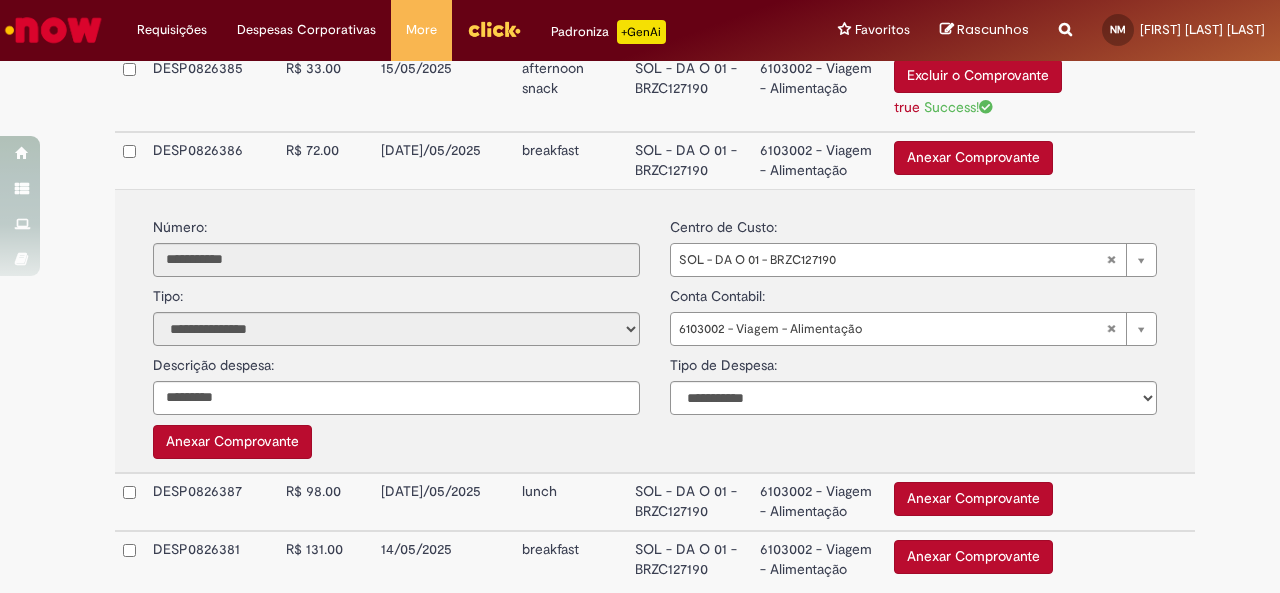 click on "Anexar Comprovante" at bounding box center [232, 442] 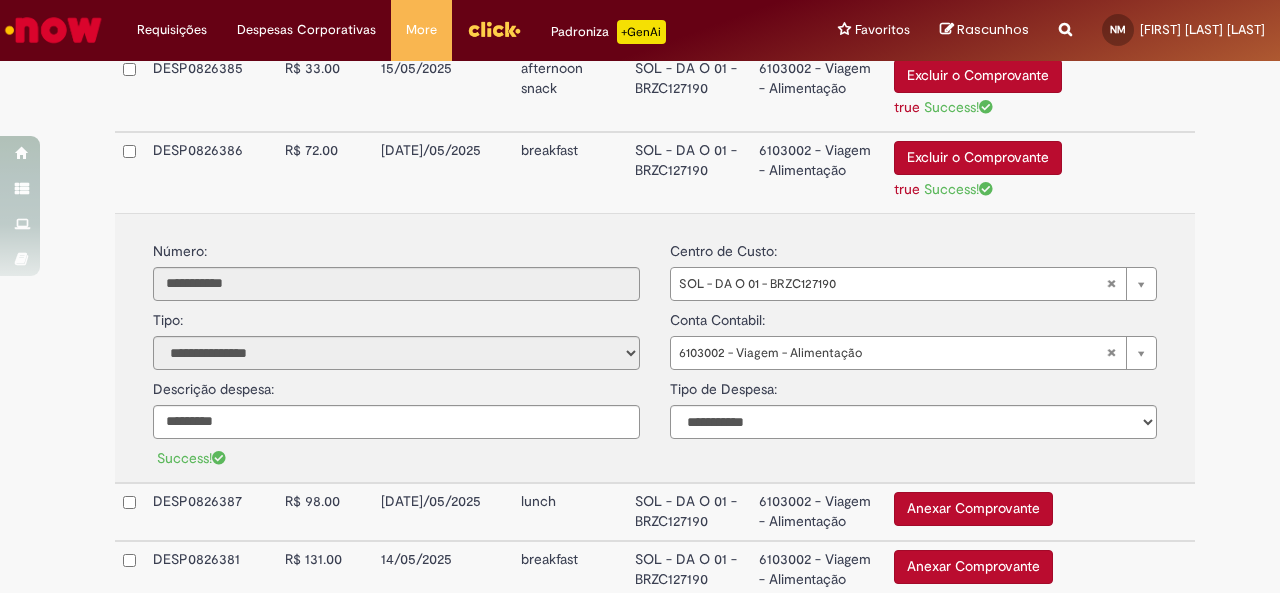 click on "6103002 - Viagem - Alimentação" at bounding box center (818, 172) 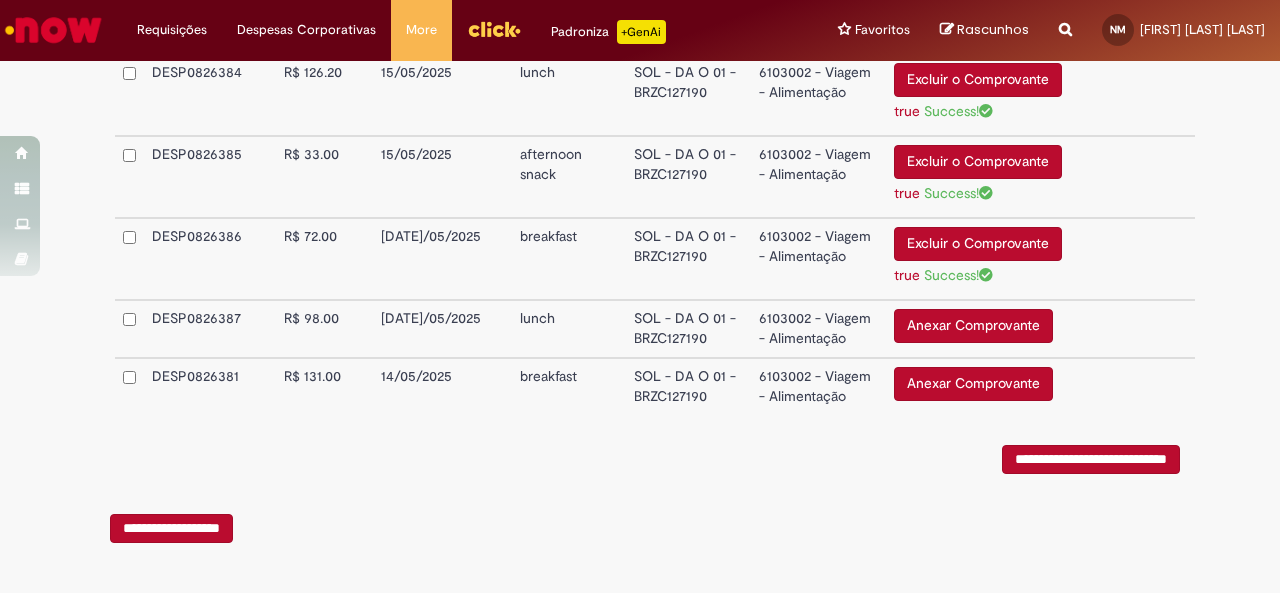 scroll, scrollTop: 993, scrollLeft: 0, axis: vertical 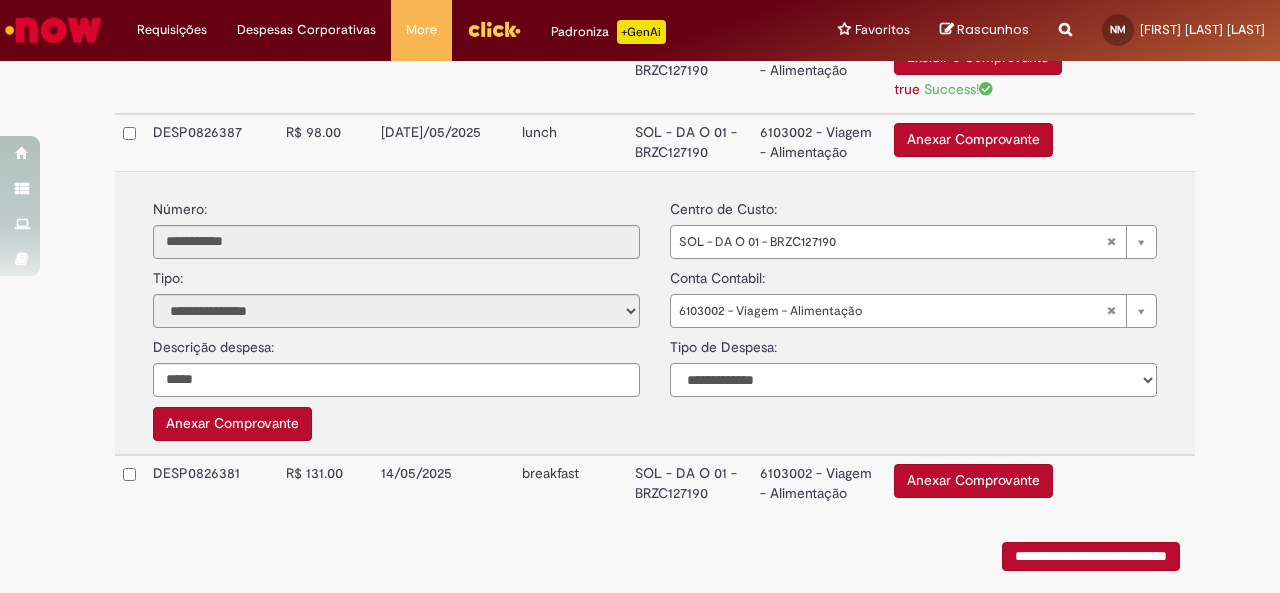 click on "**********" at bounding box center (913, 380) 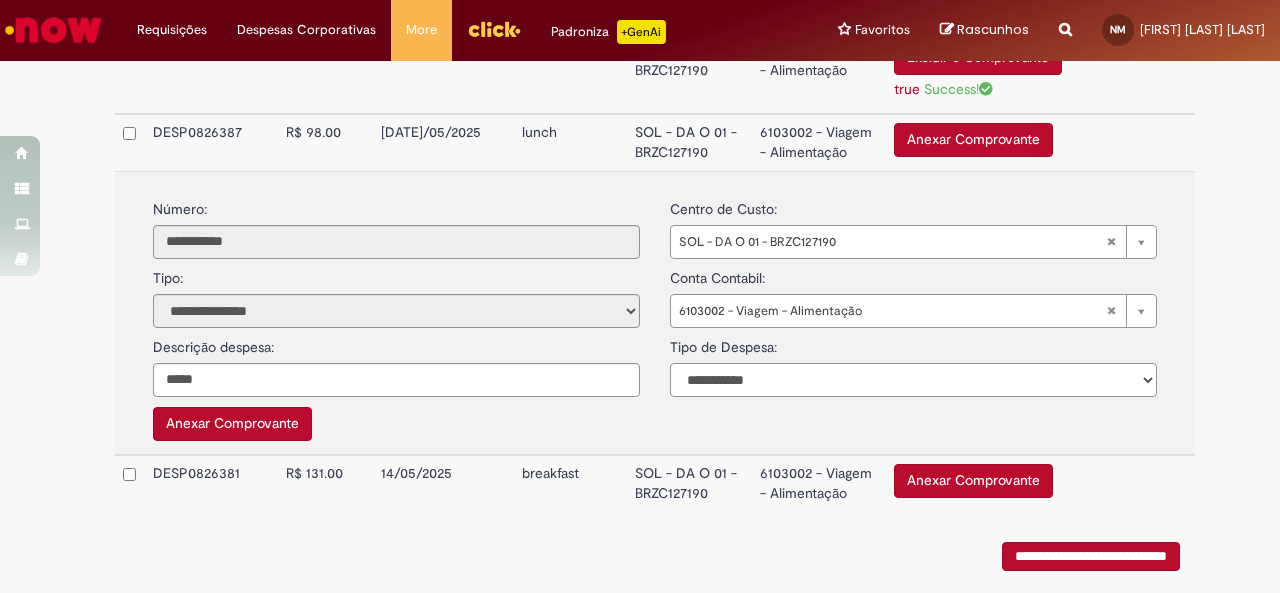 click on "**********" at bounding box center [913, 380] 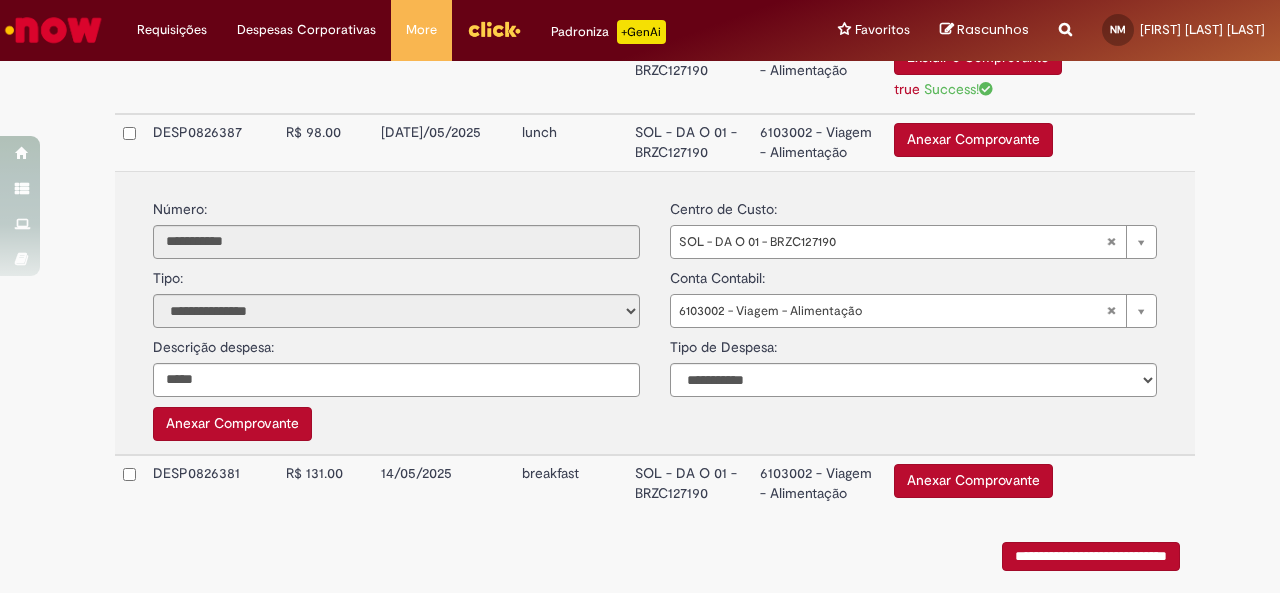 click on "Anexar Comprovante" at bounding box center (232, 424) 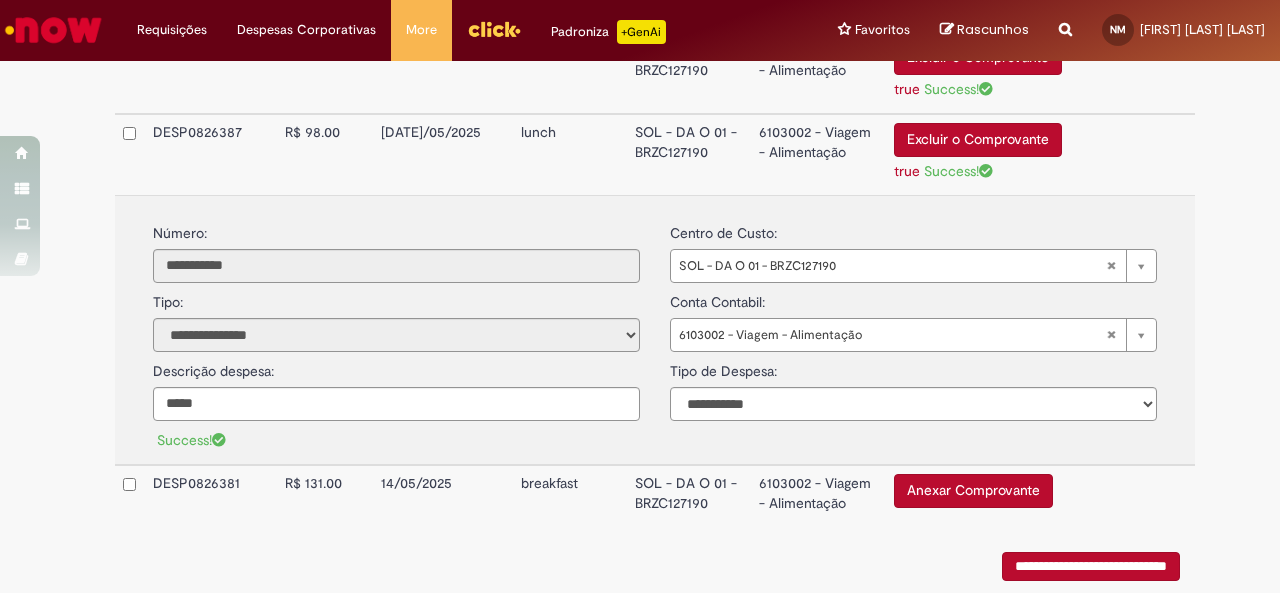 click on "6103002 - Viagem - Alimentação" at bounding box center [818, 154] 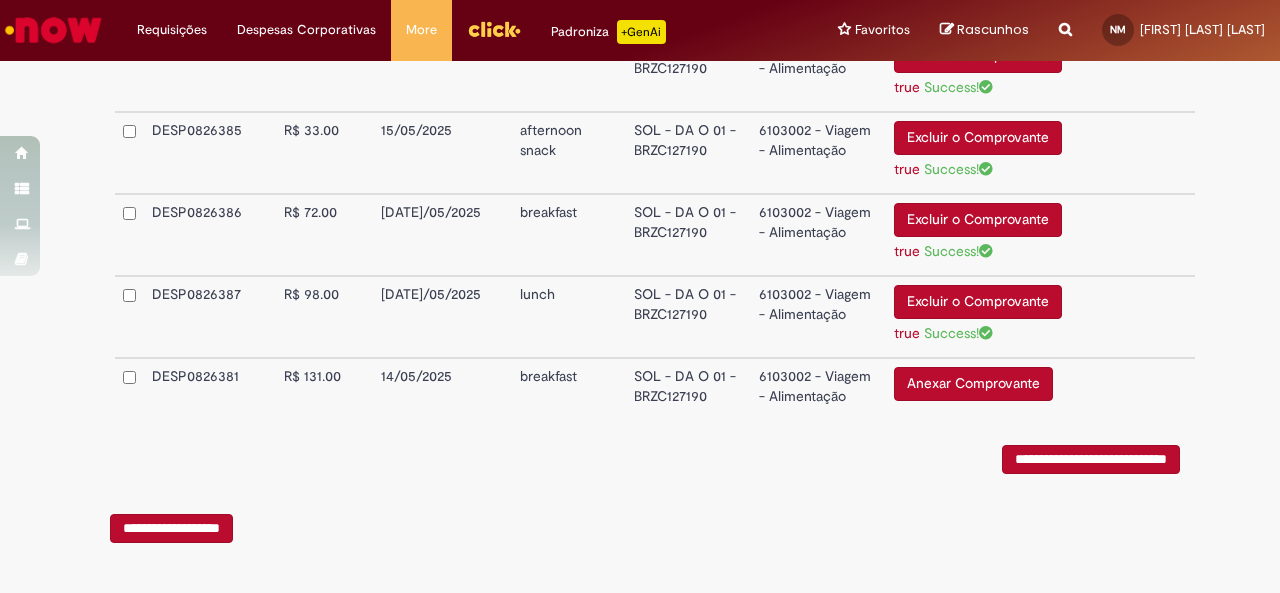 scroll, scrollTop: 1016, scrollLeft: 0, axis: vertical 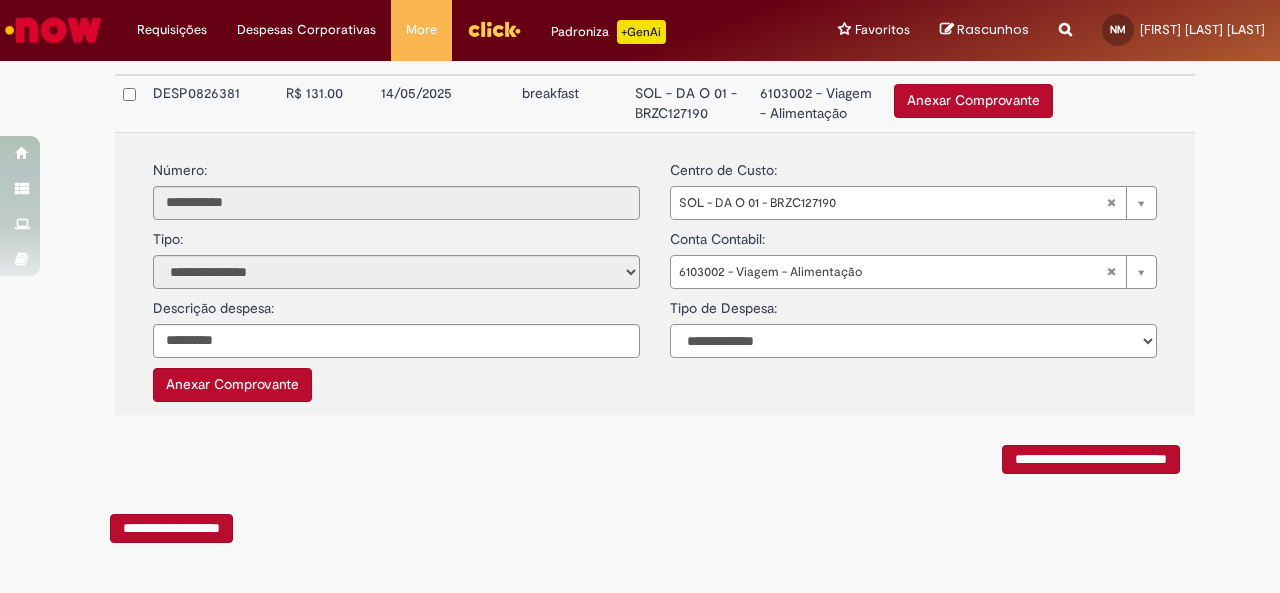 click on "**********" at bounding box center (913, 341) 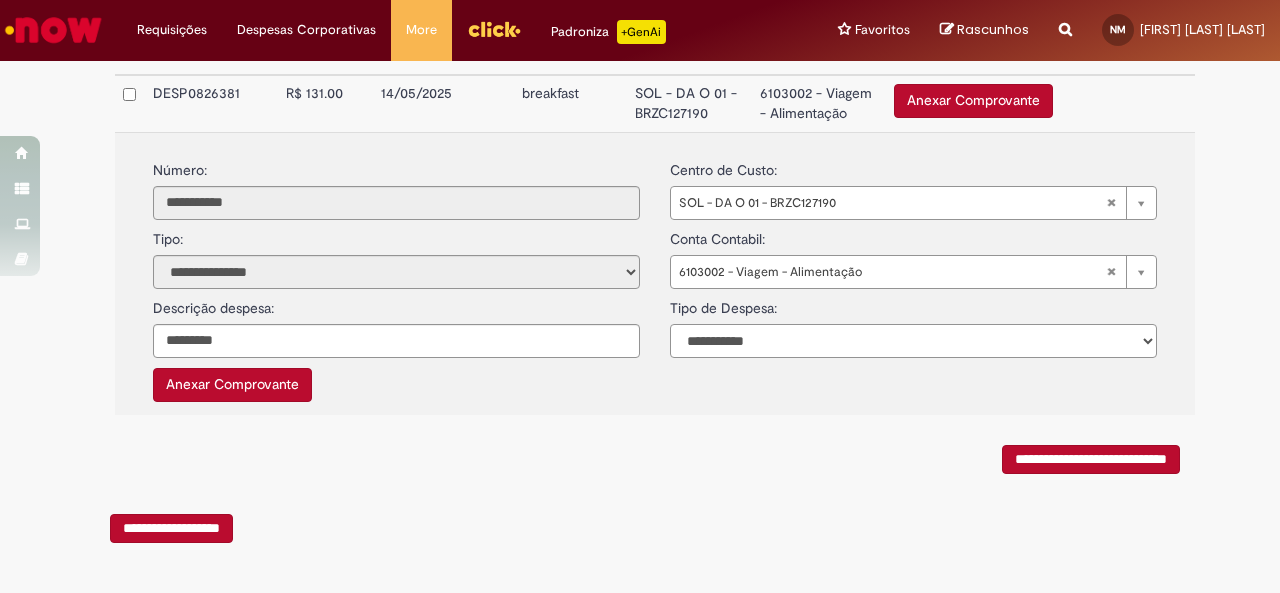 click on "**********" at bounding box center (913, 341) 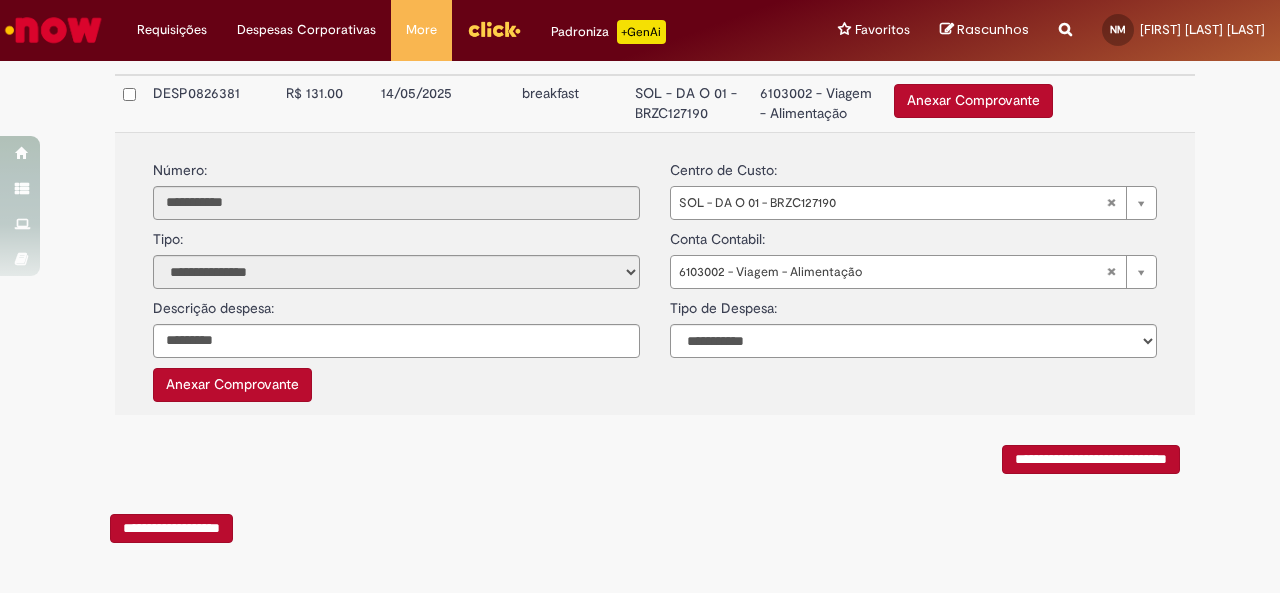 click on "Anexar Comprovante" at bounding box center (232, 385) 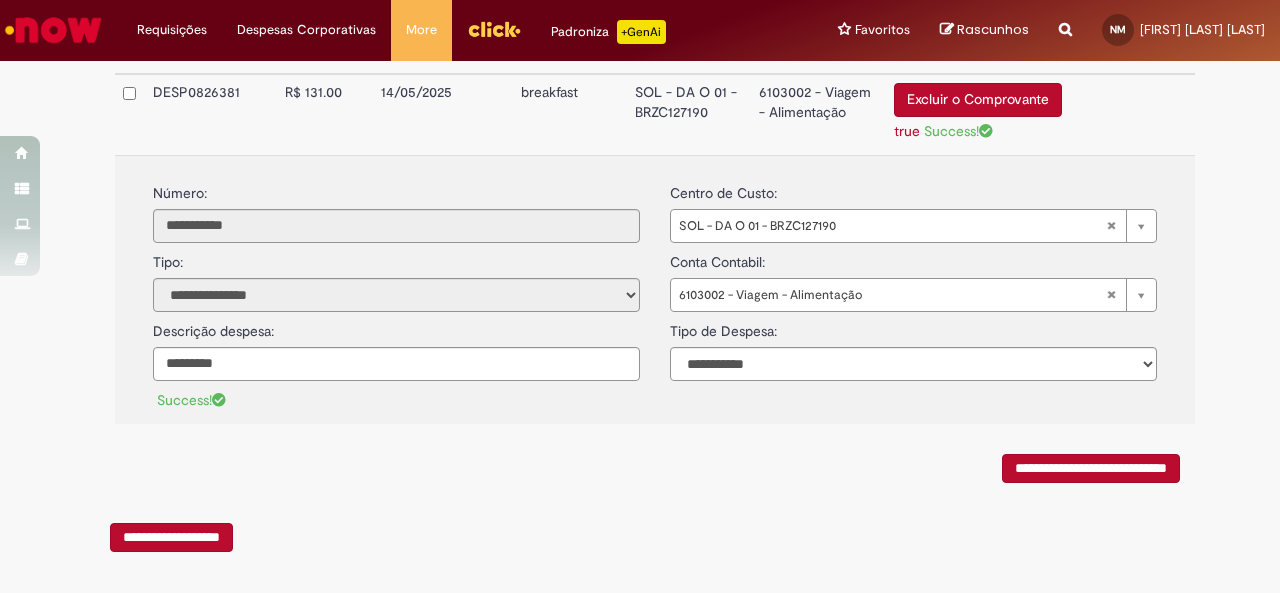 click on "6103002 - Viagem - Alimentação" at bounding box center (818, 114) 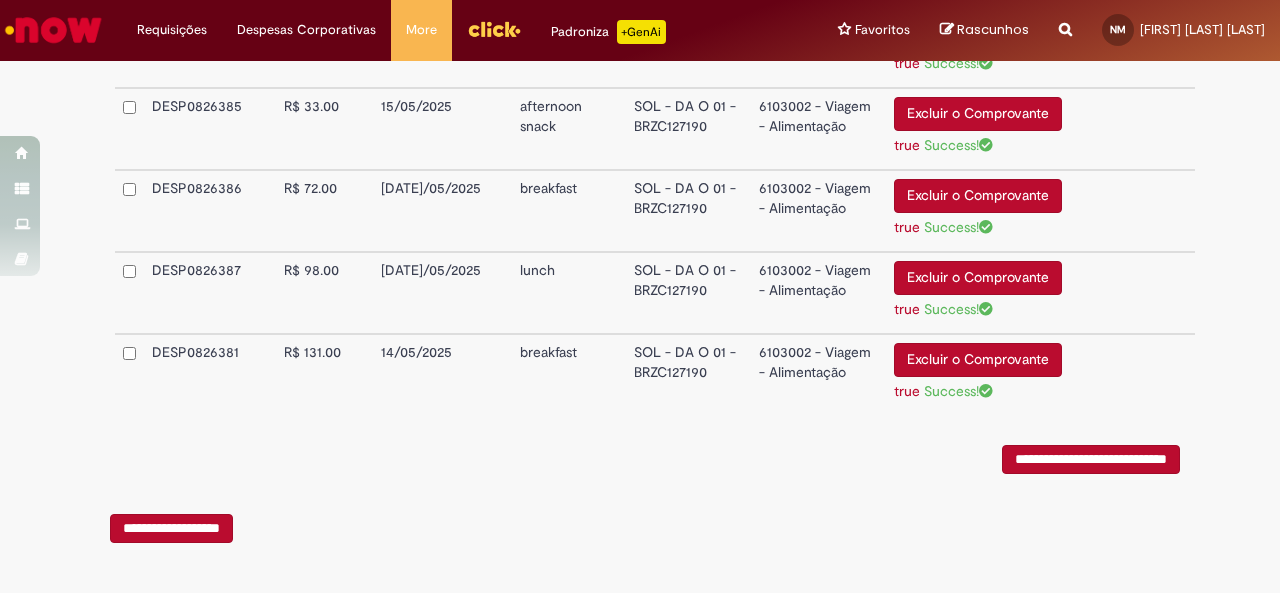 click on "6103002 - Viagem - Alimentação" at bounding box center [819, 374] 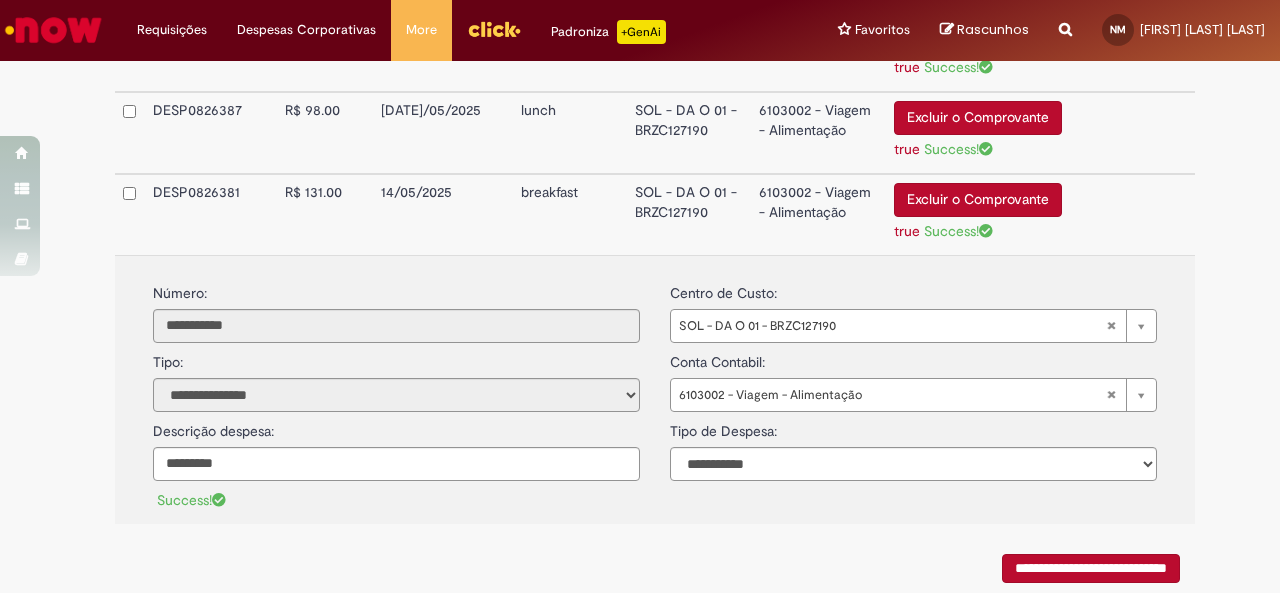 click on "6103002 - Viagem - Alimentação" at bounding box center (818, 214) 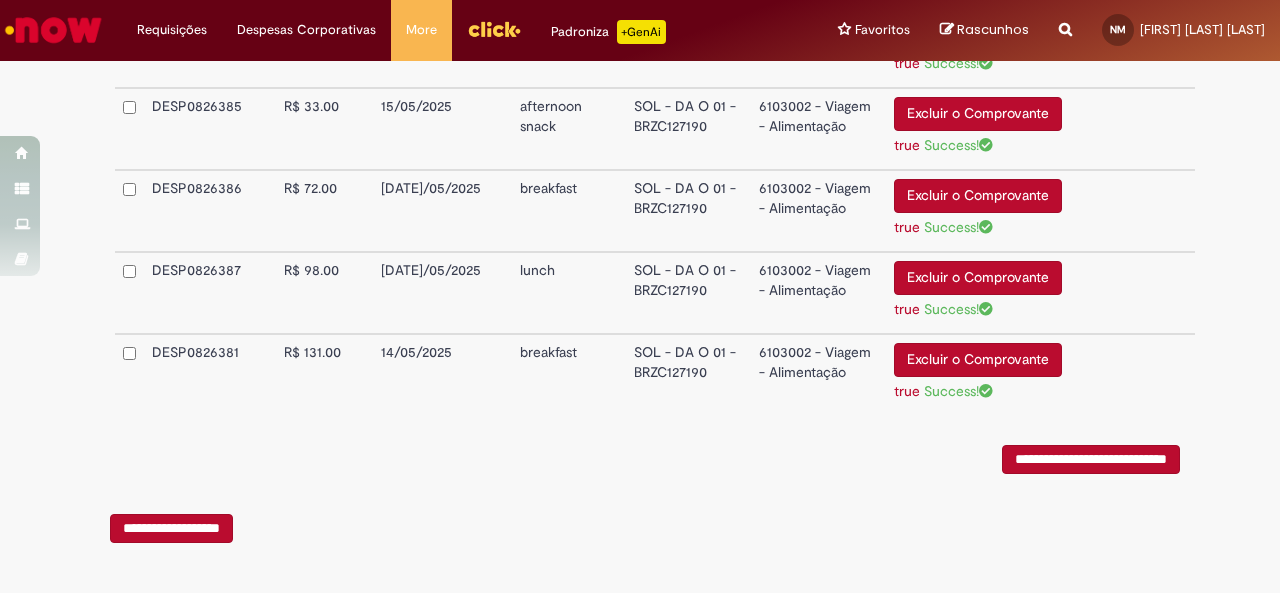 scroll, scrollTop: 1040, scrollLeft: 0, axis: vertical 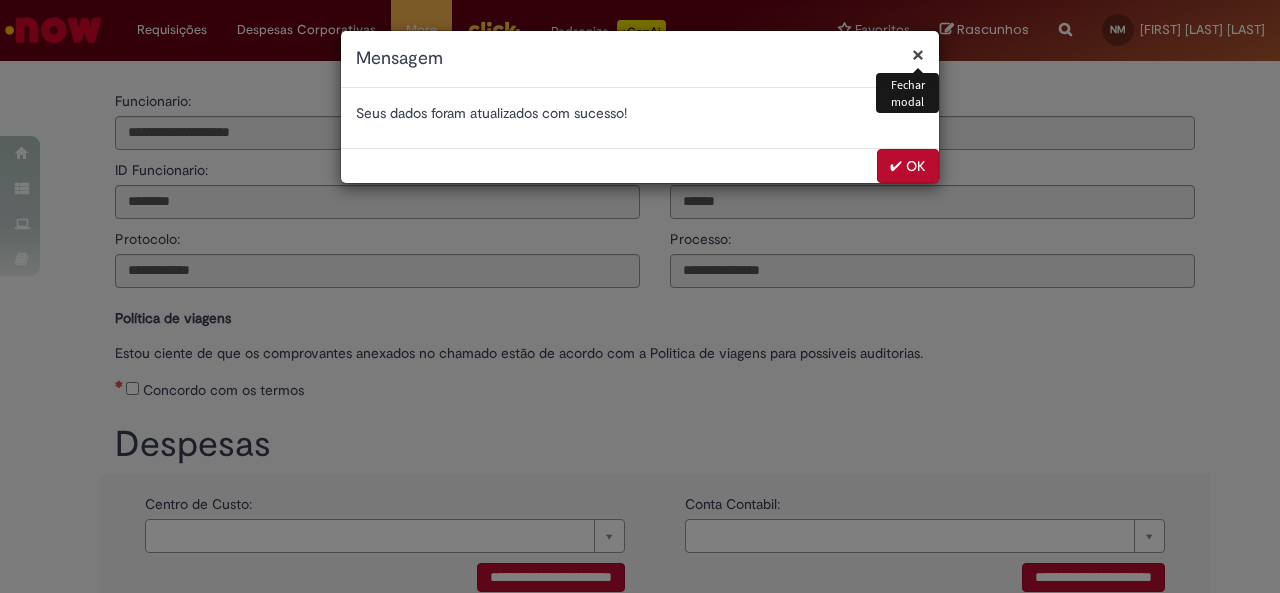click on "✔ OK" at bounding box center [908, 166] 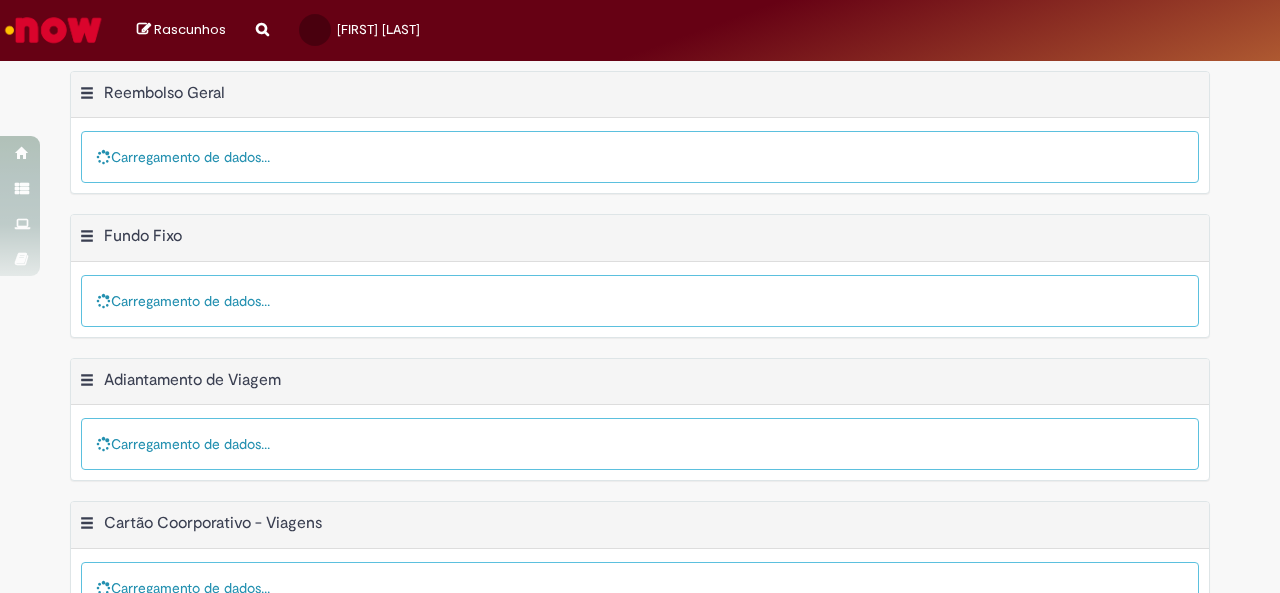 scroll, scrollTop: 0, scrollLeft: 0, axis: both 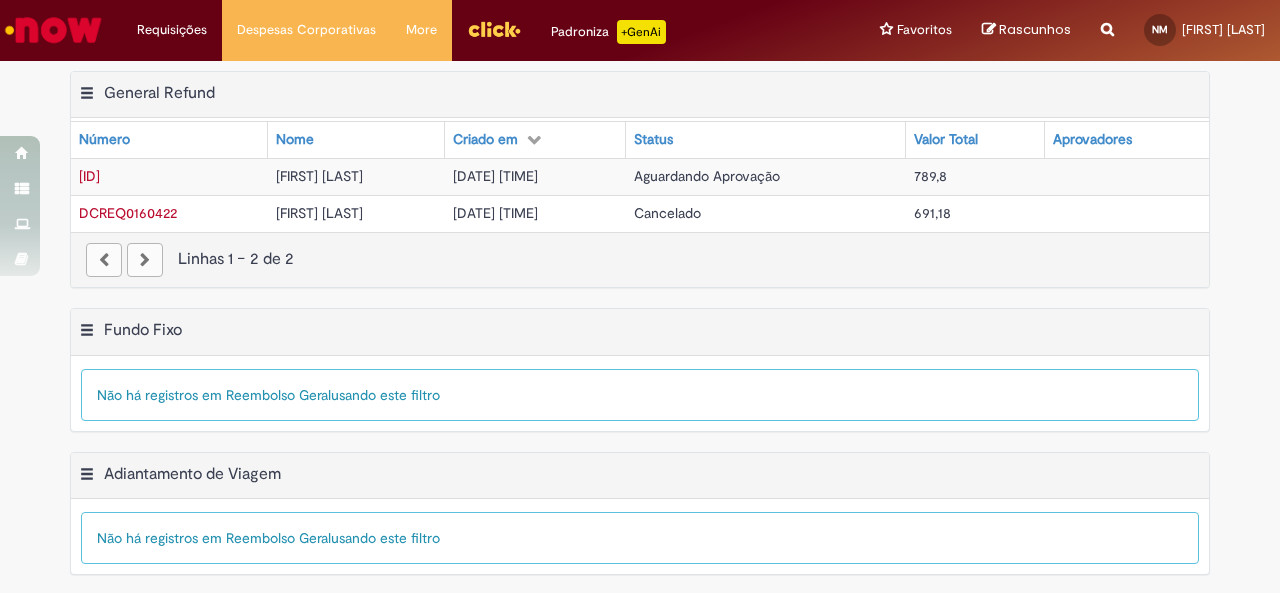 click at bounding box center [145, 260] 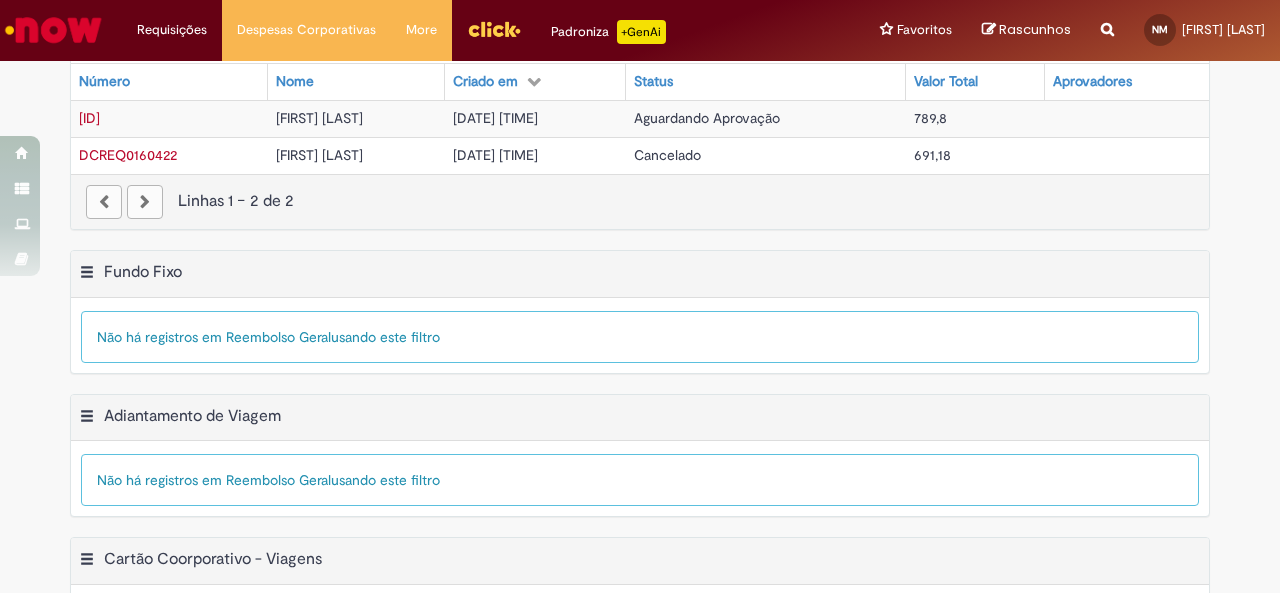 scroll, scrollTop: 0, scrollLeft: 0, axis: both 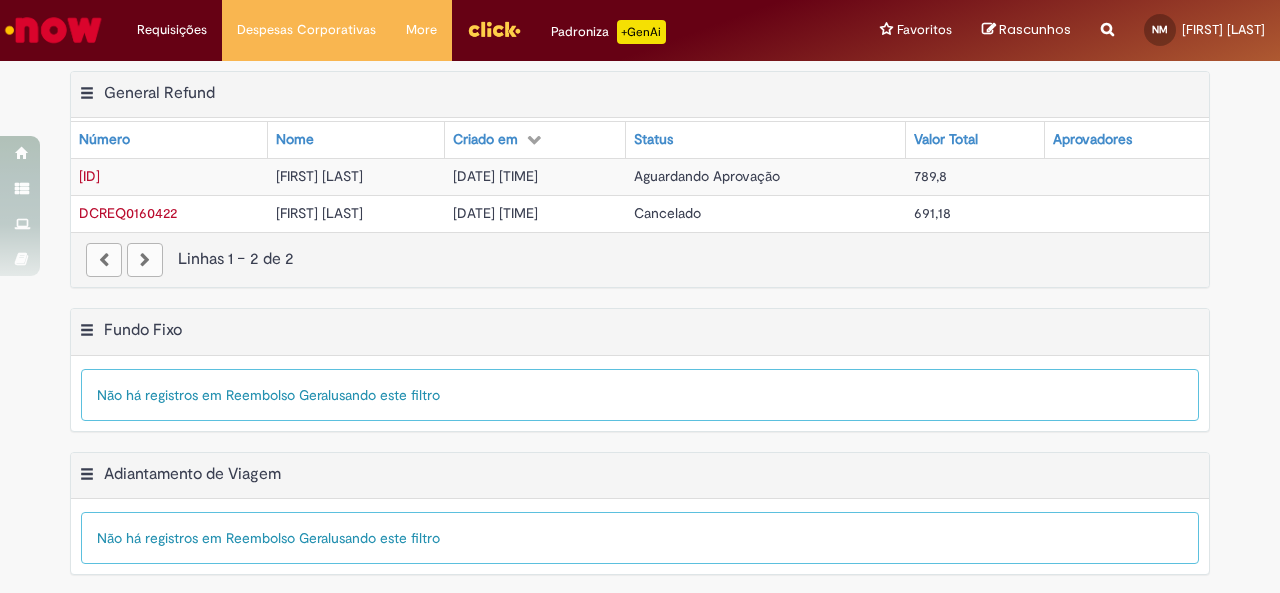 drag, startPoint x: 120, startPoint y: 181, endPoint x: 66, endPoint y: 179, distance: 54.037025 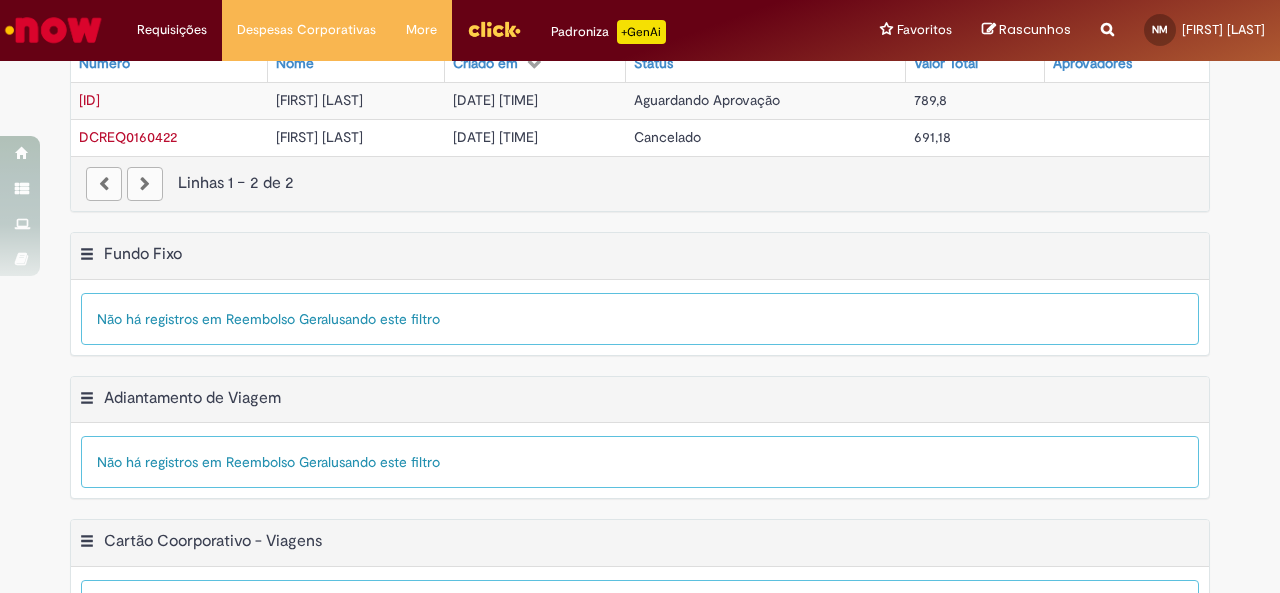 scroll, scrollTop: 134, scrollLeft: 0, axis: vertical 